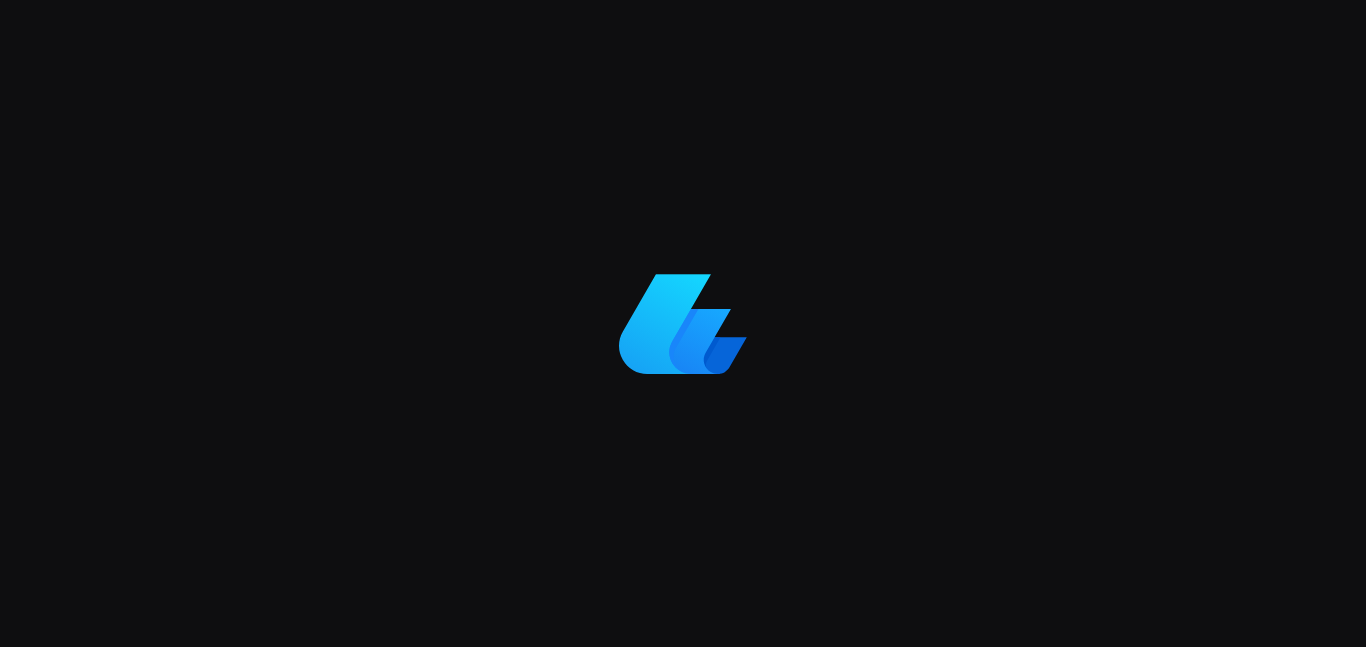 scroll, scrollTop: 0, scrollLeft: 0, axis: both 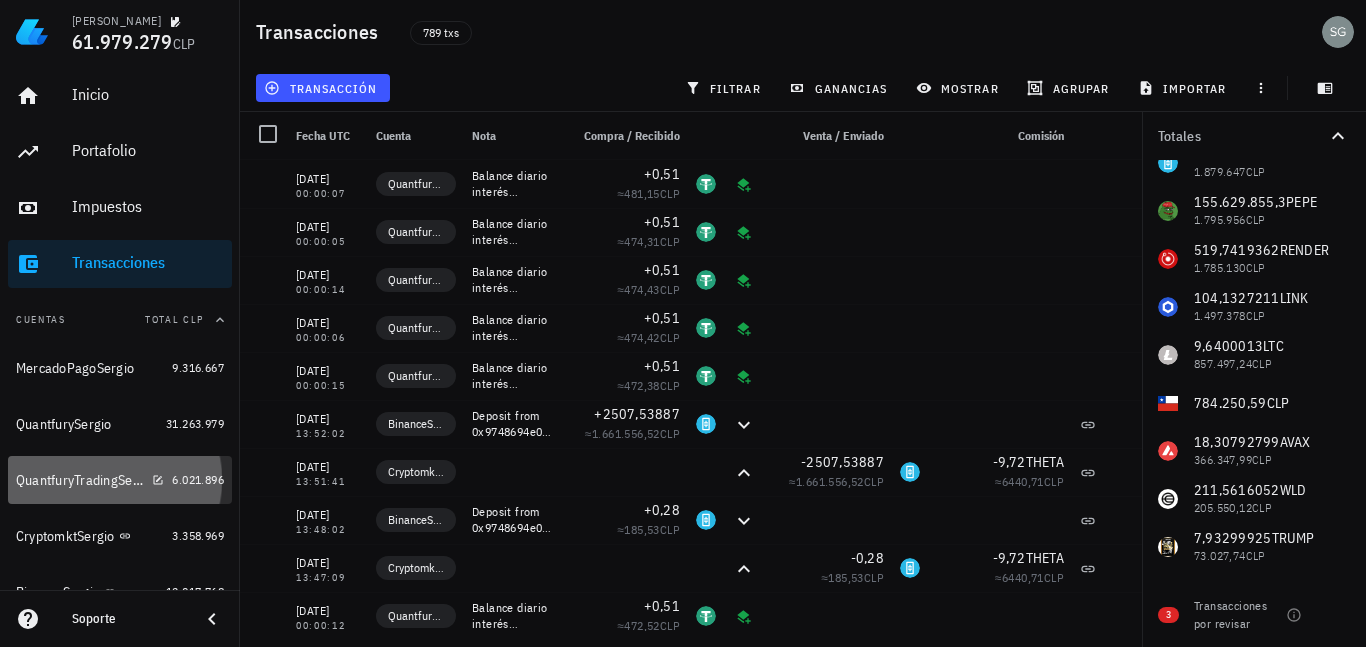 click on "QuantfuryTradingSergio" at bounding box center [90, 480] 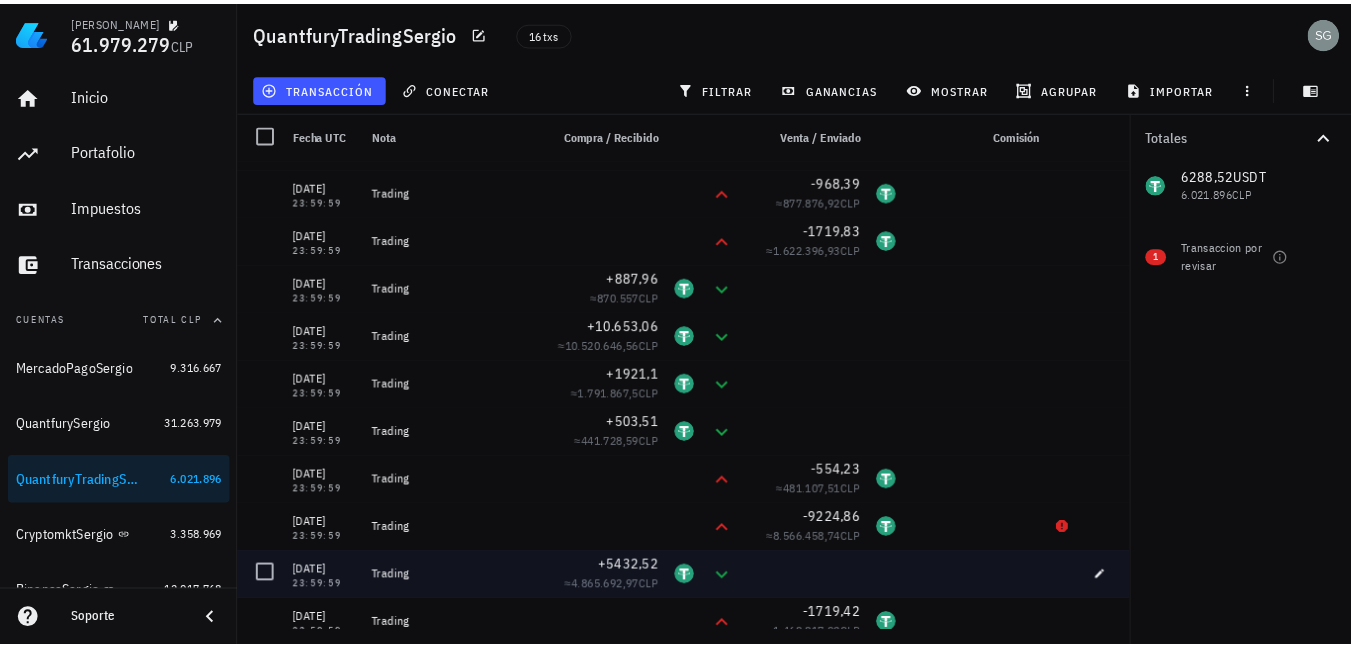 scroll, scrollTop: 0, scrollLeft: 0, axis: both 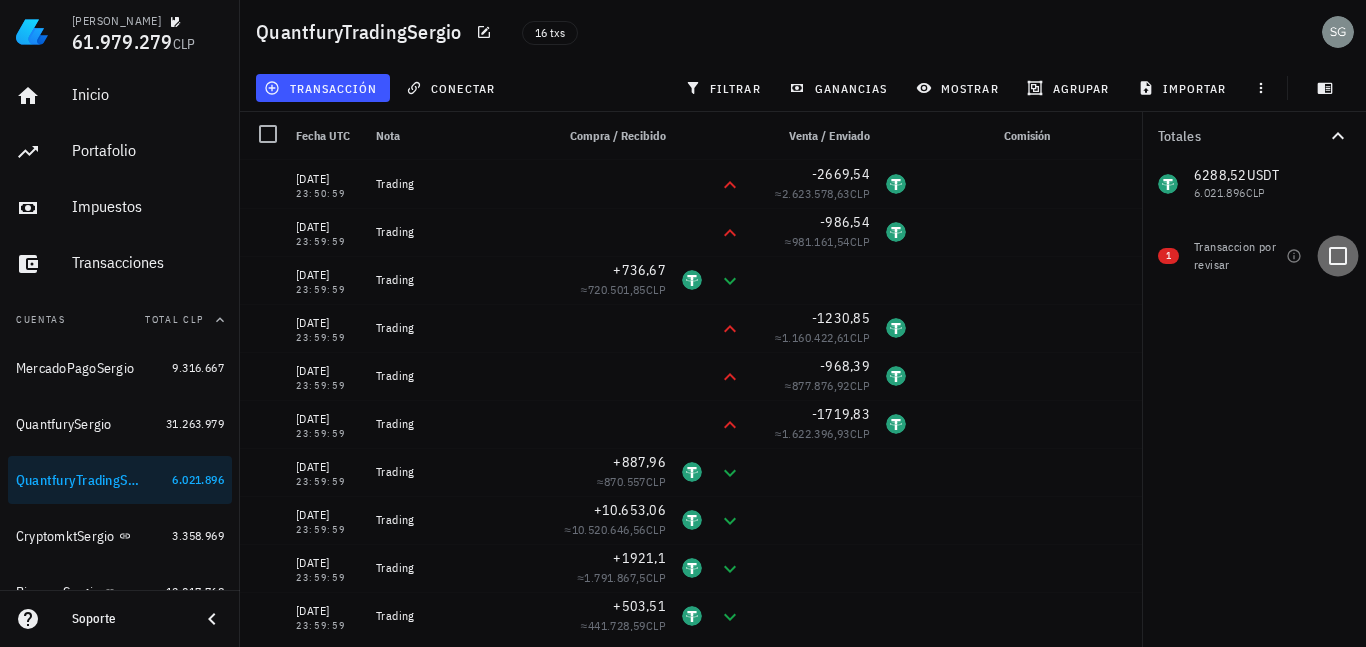 click at bounding box center (1338, 256) 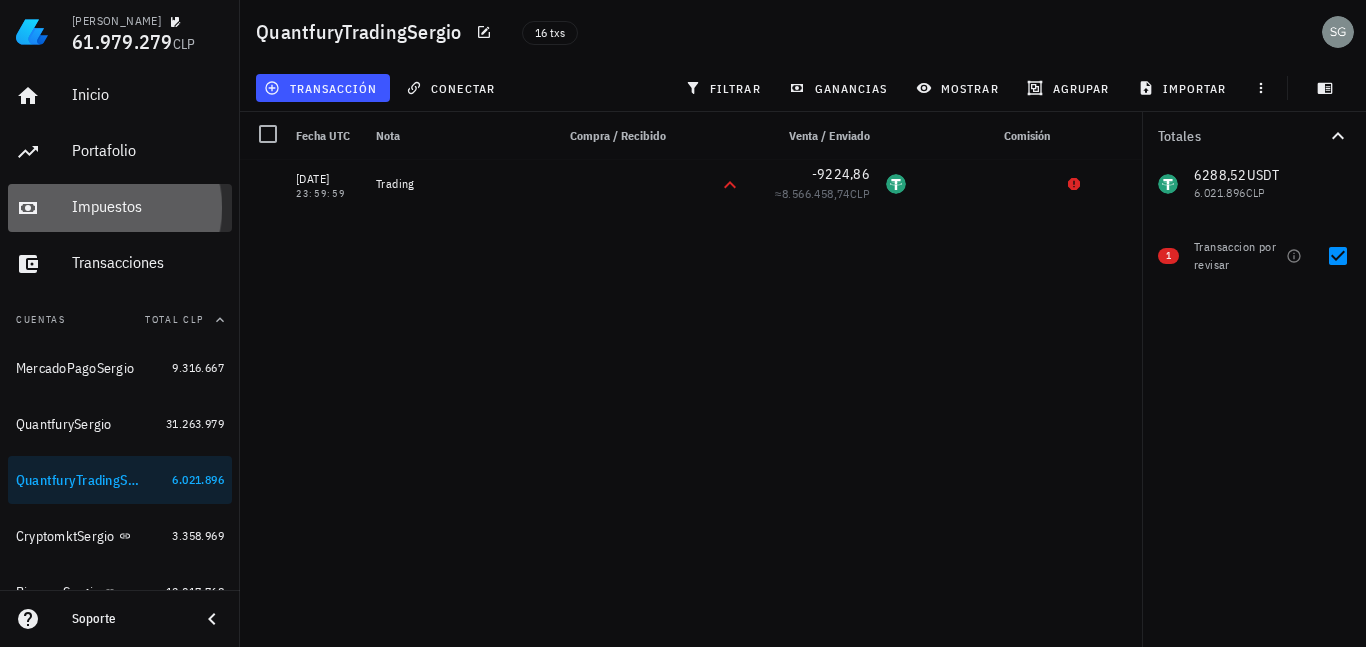 click on "Impuestos" at bounding box center [148, 207] 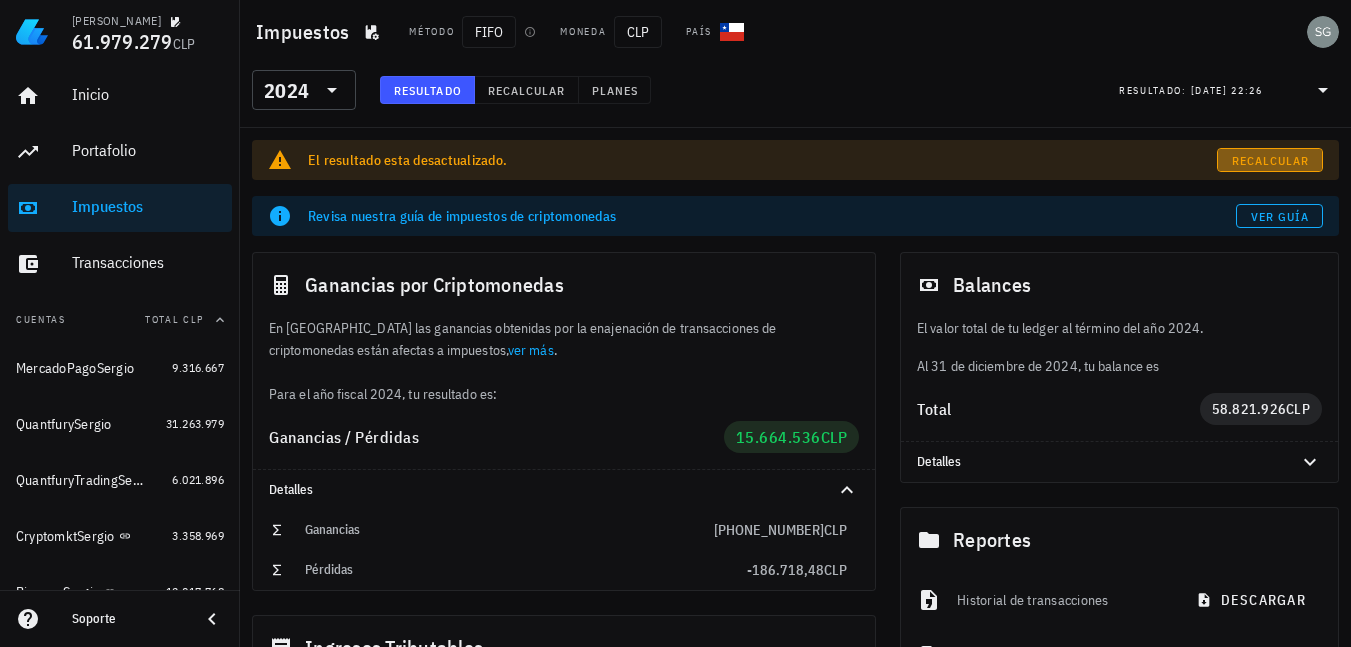 click on "Recalcular" at bounding box center (1270, 160) 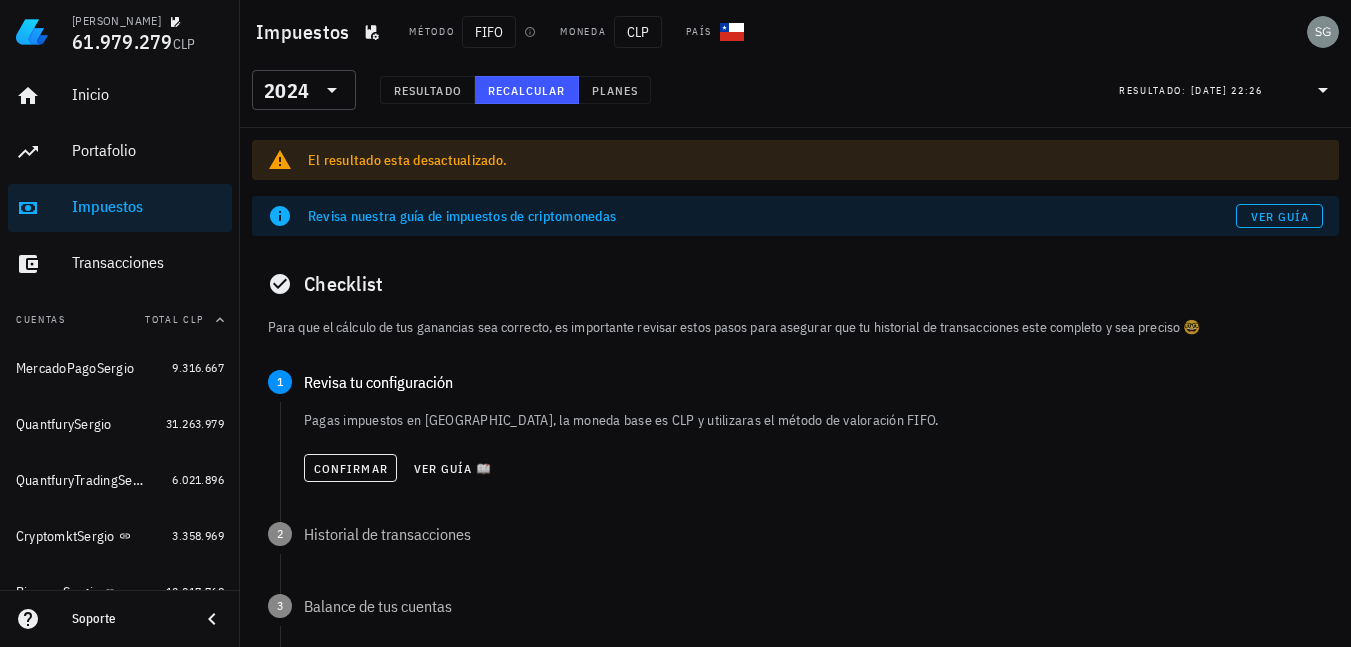 click on "Recalcular" at bounding box center [526, 90] 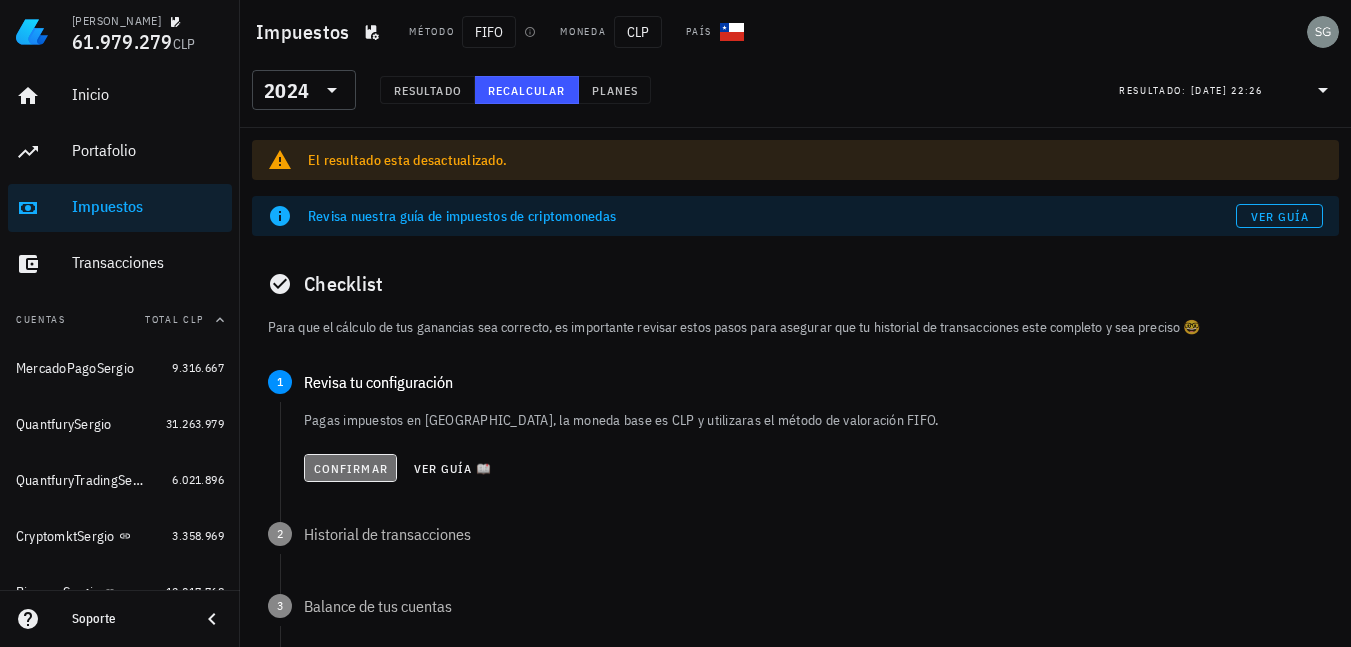 click on "Confirmar" at bounding box center [350, 468] 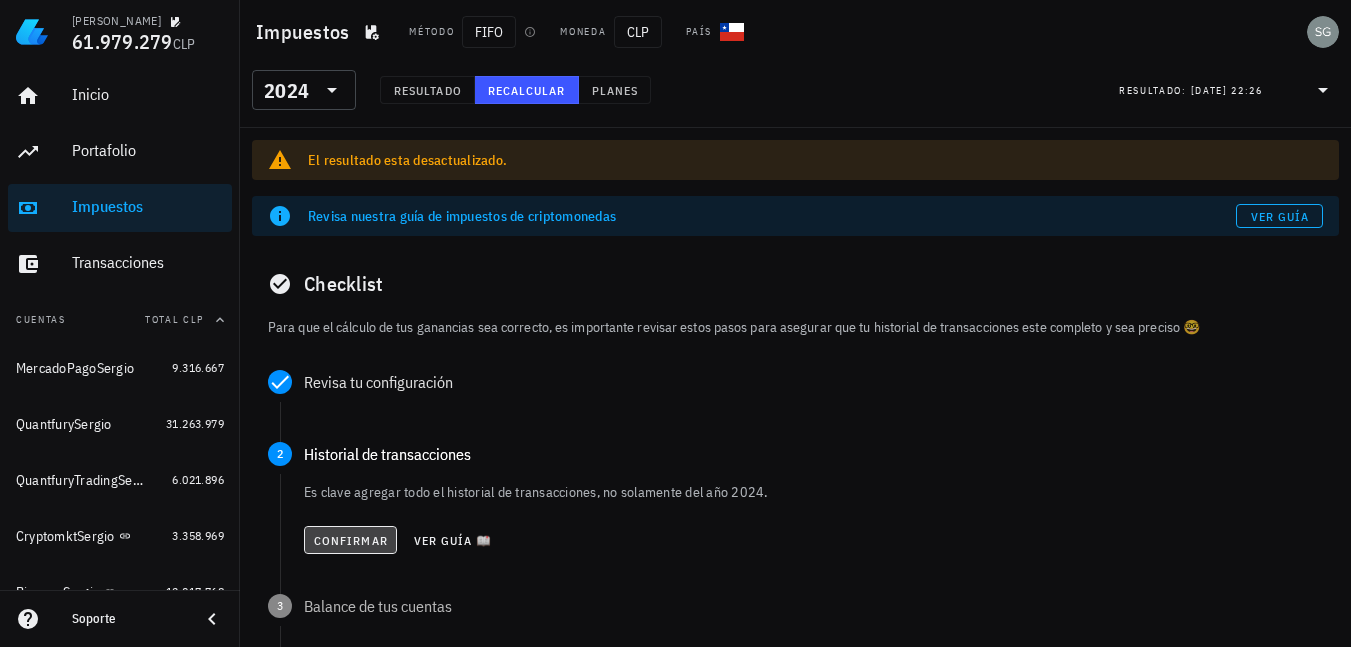 click on "Confirmar" at bounding box center [350, 540] 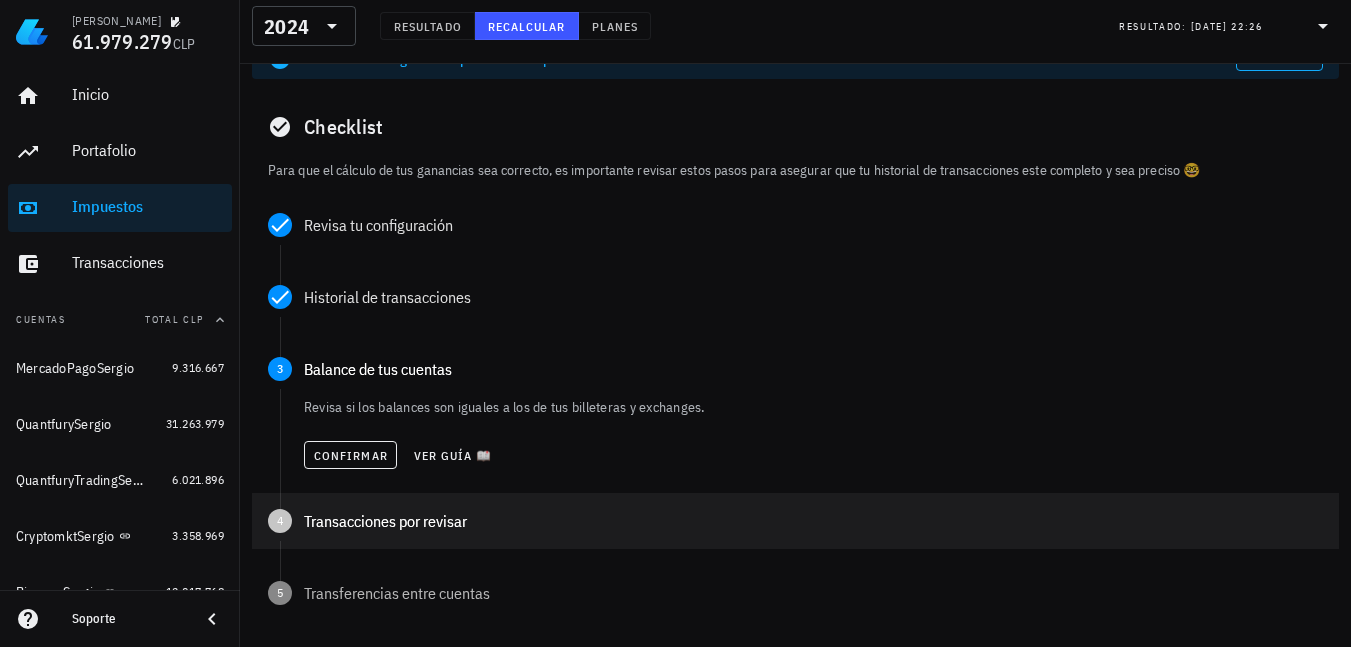 scroll, scrollTop: 200, scrollLeft: 0, axis: vertical 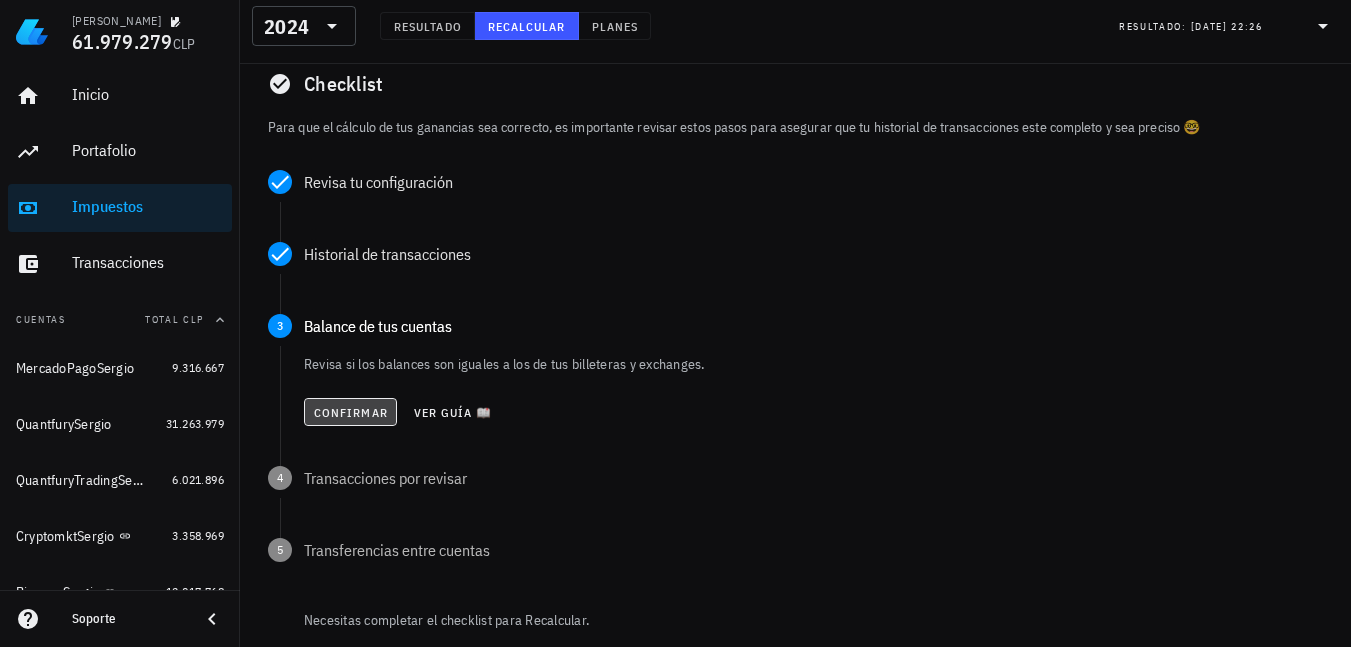 click on "Confirmar" at bounding box center [350, 412] 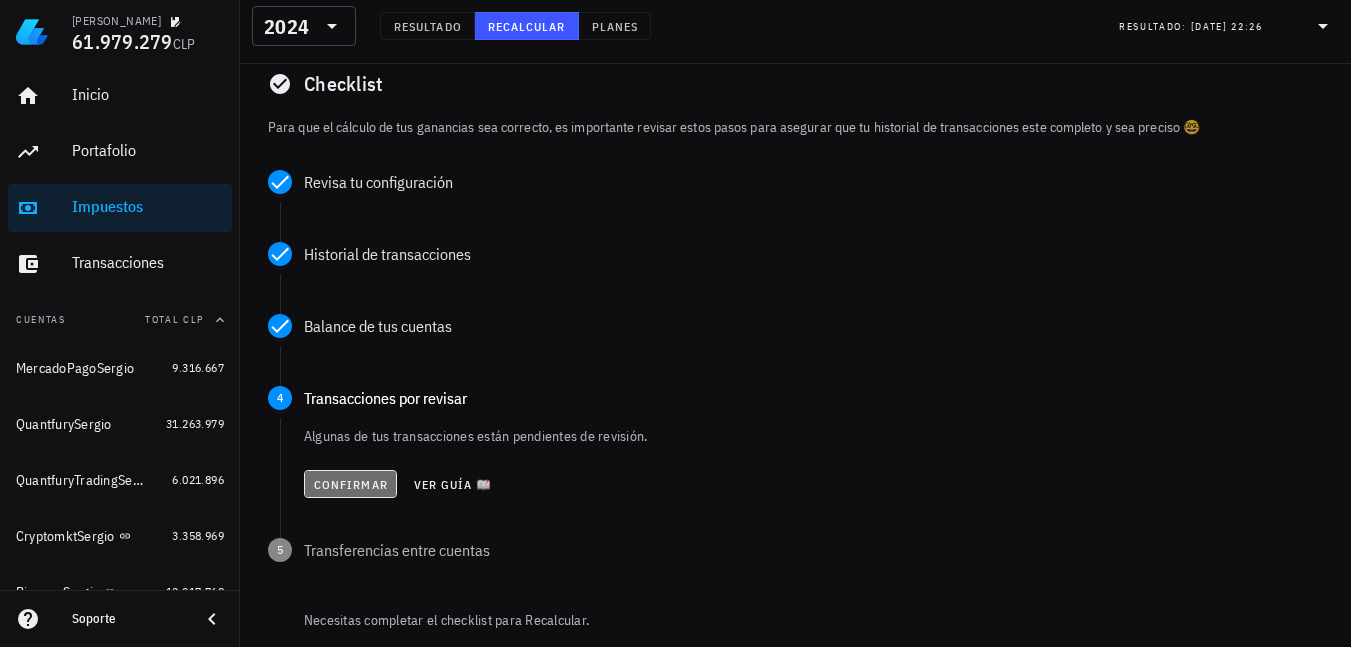 click on "Confirmar" at bounding box center (350, 484) 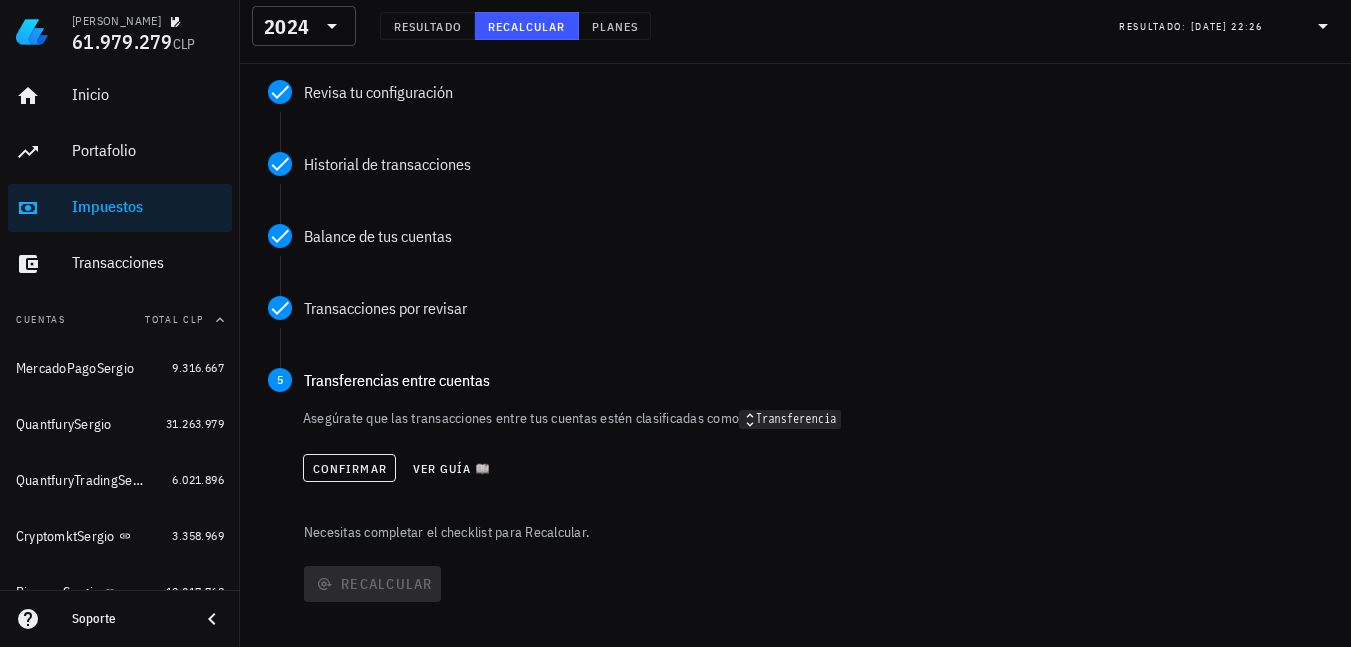 scroll, scrollTop: 400, scrollLeft: 0, axis: vertical 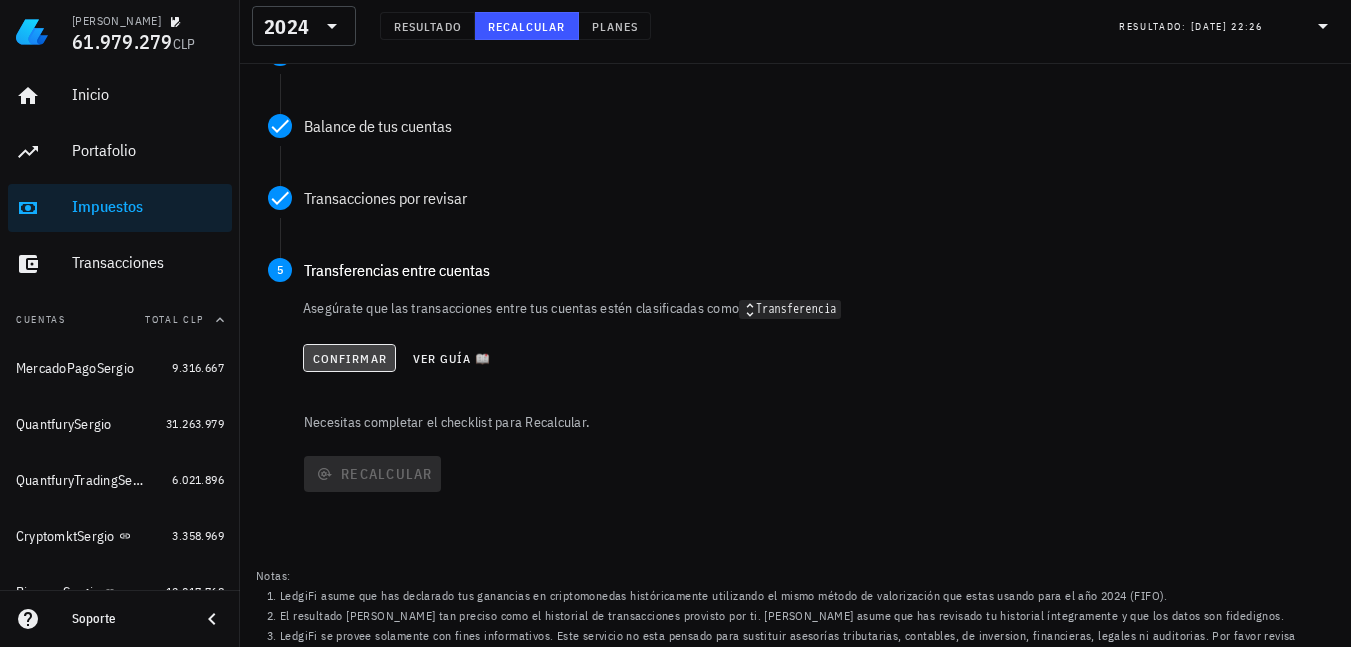 click on "Confirmar" at bounding box center [349, 358] 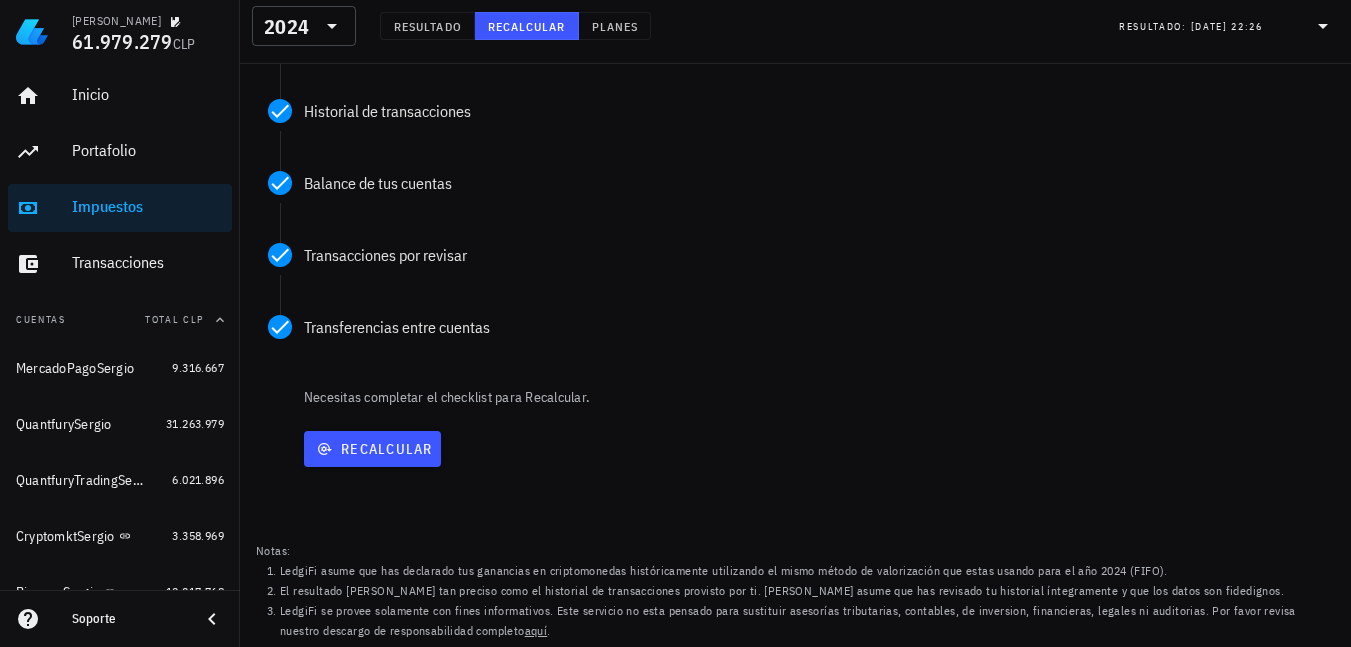 scroll, scrollTop: 343, scrollLeft: 0, axis: vertical 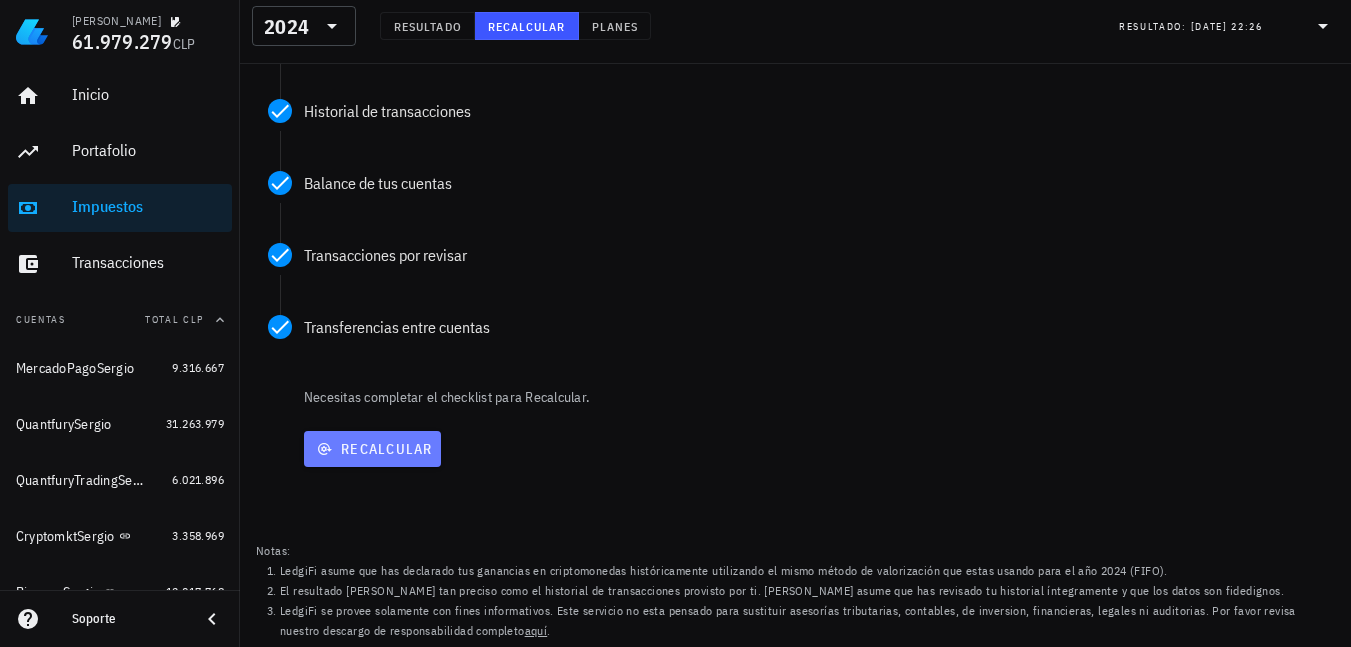 click on "Recalcular" at bounding box center [372, 449] 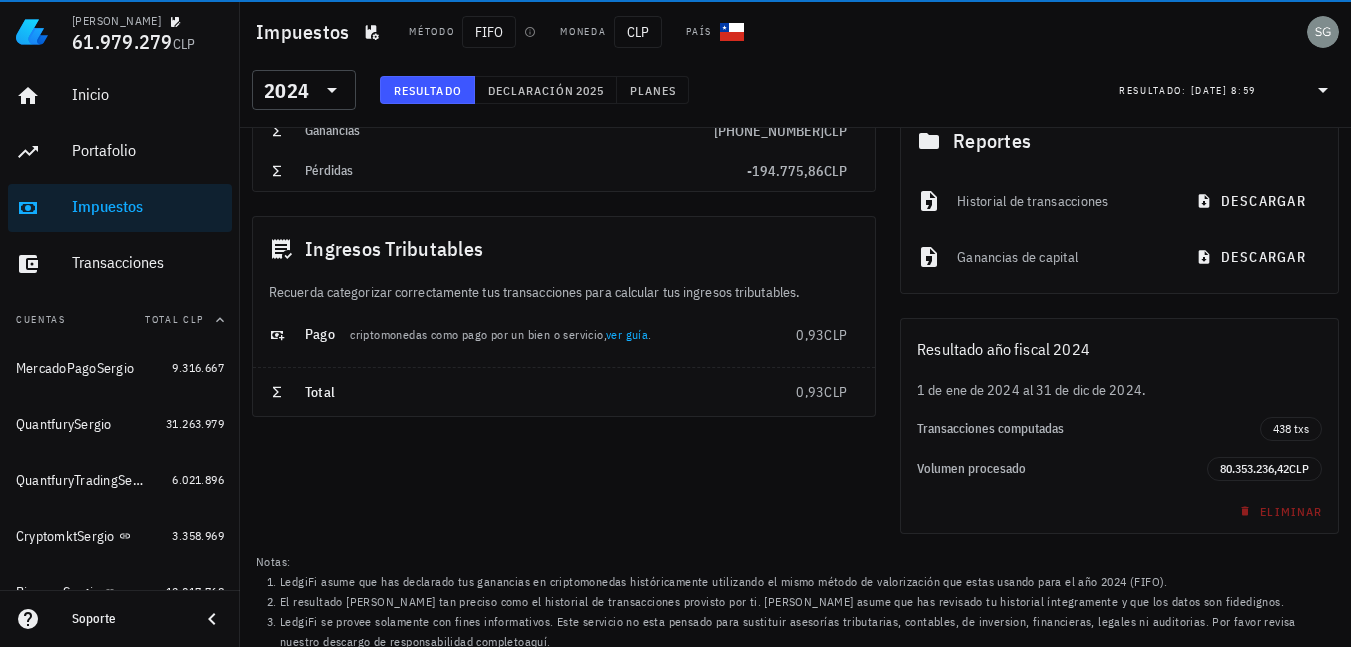 scroll, scrollTop: 0, scrollLeft: 0, axis: both 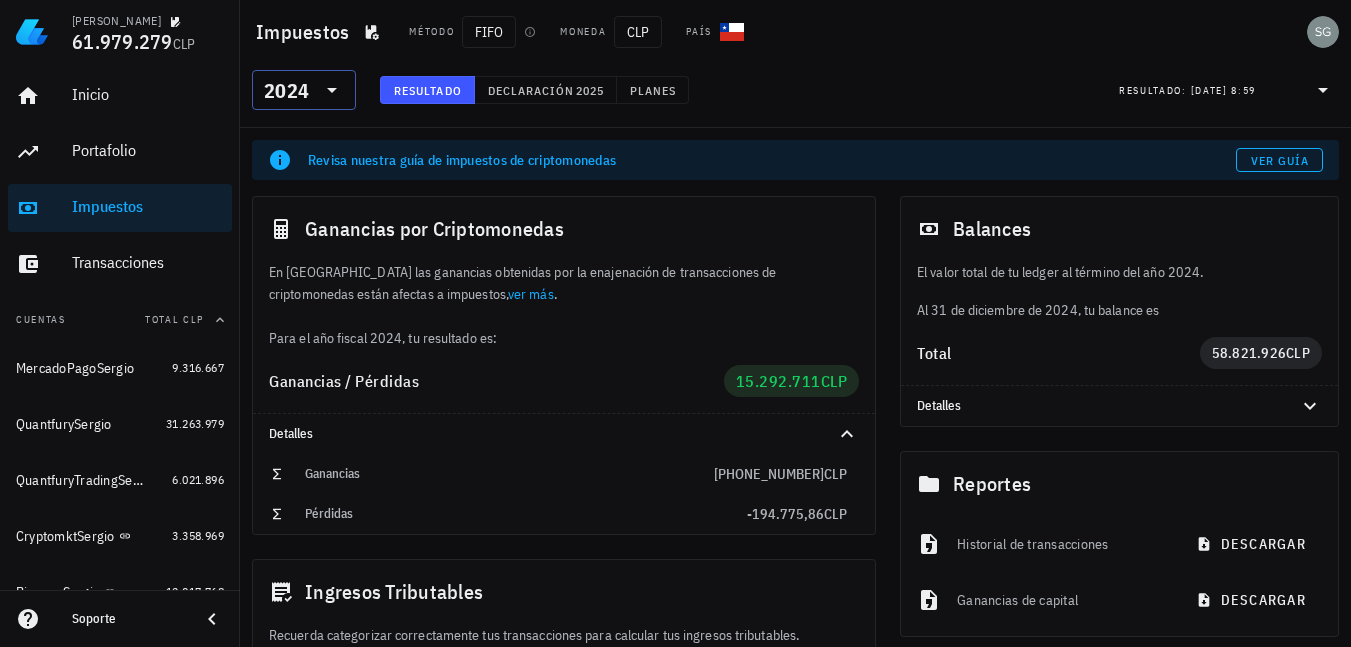 click 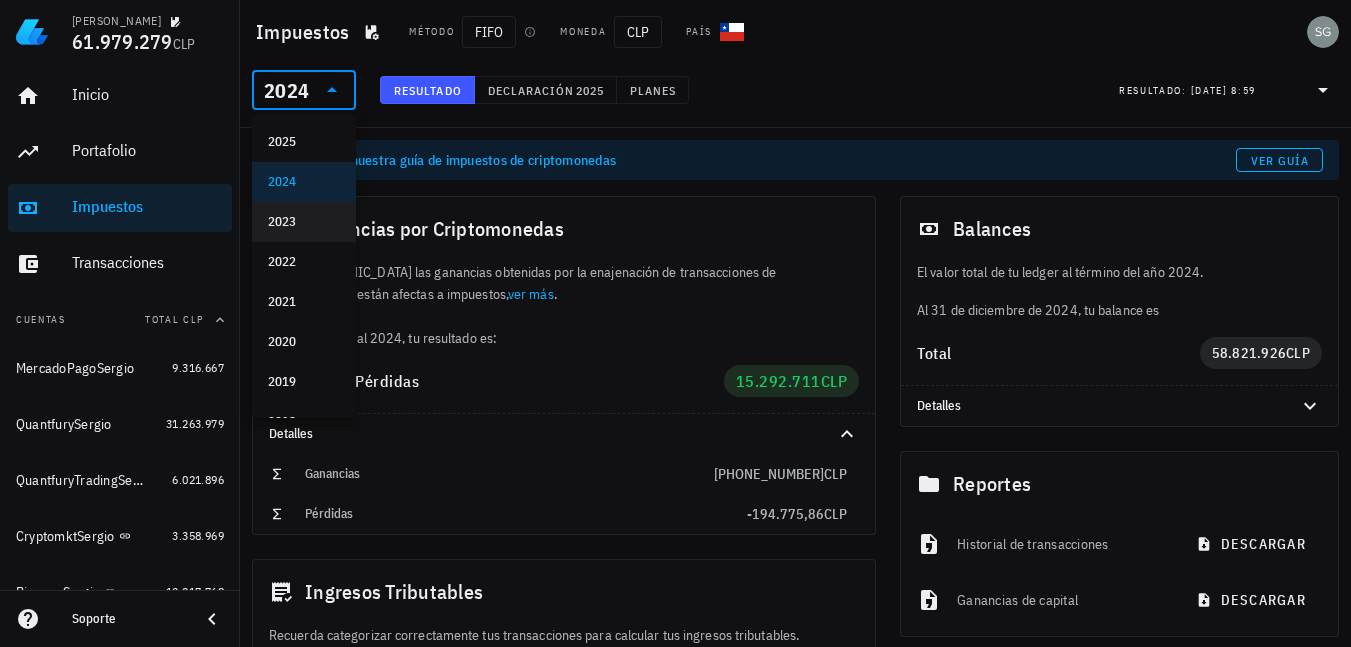 click on "2023" at bounding box center [304, 222] 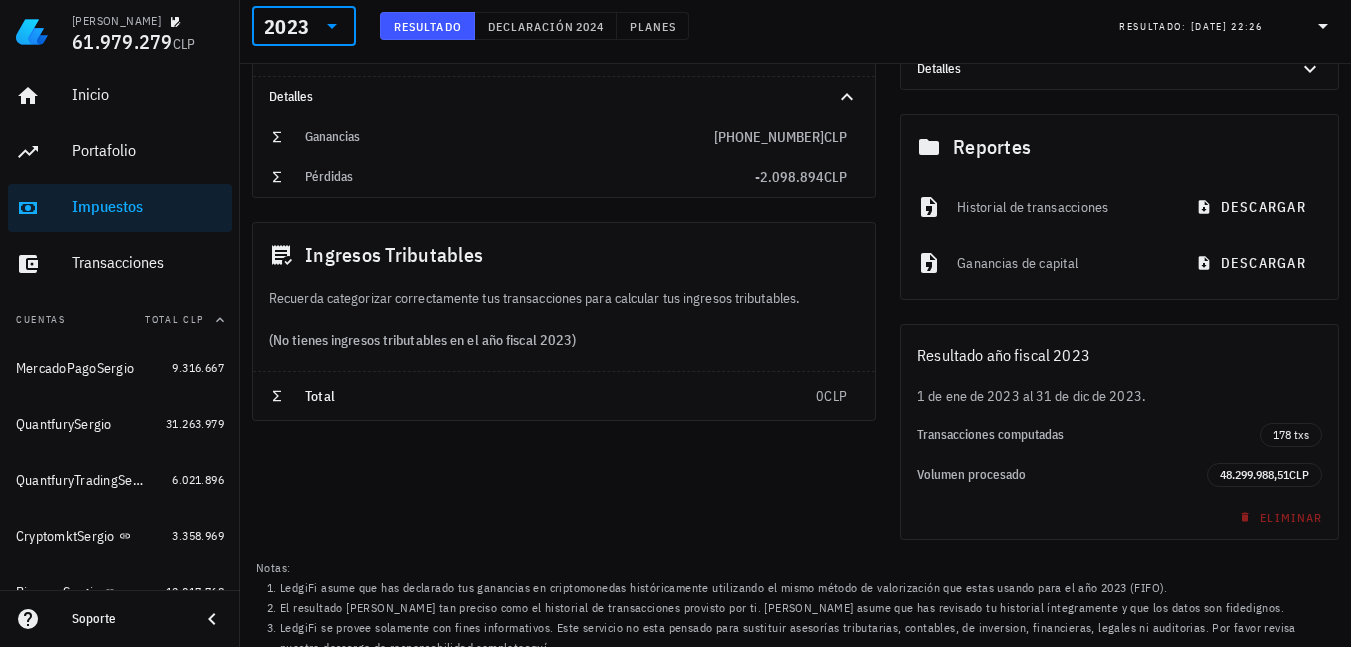scroll, scrollTop: 354, scrollLeft: 0, axis: vertical 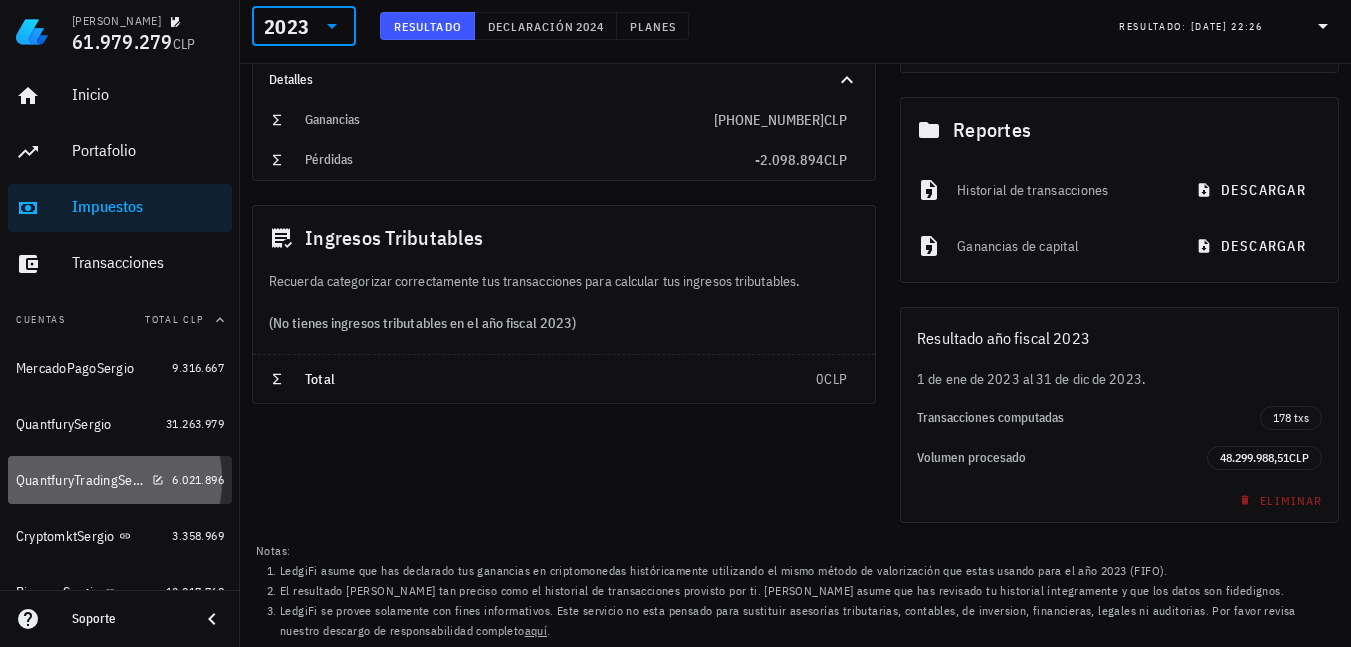 click on "QuantfuryTradingSergio" at bounding box center [80, 480] 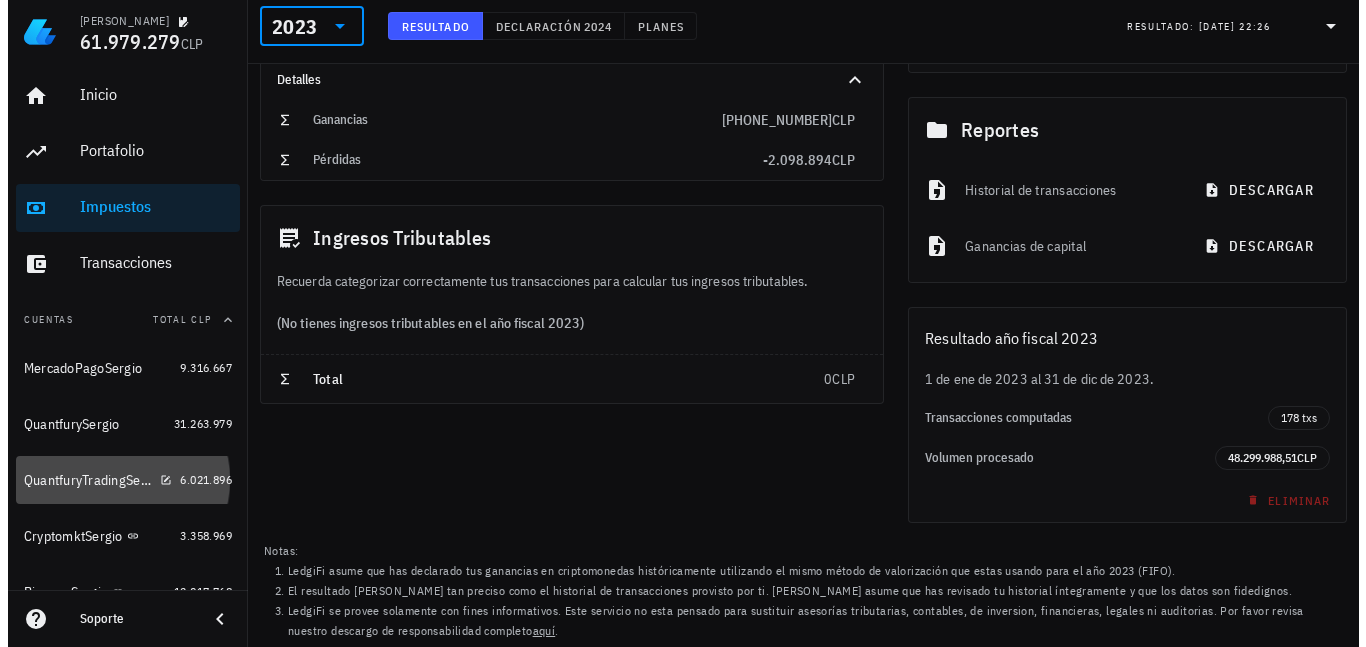 scroll, scrollTop: 0, scrollLeft: 0, axis: both 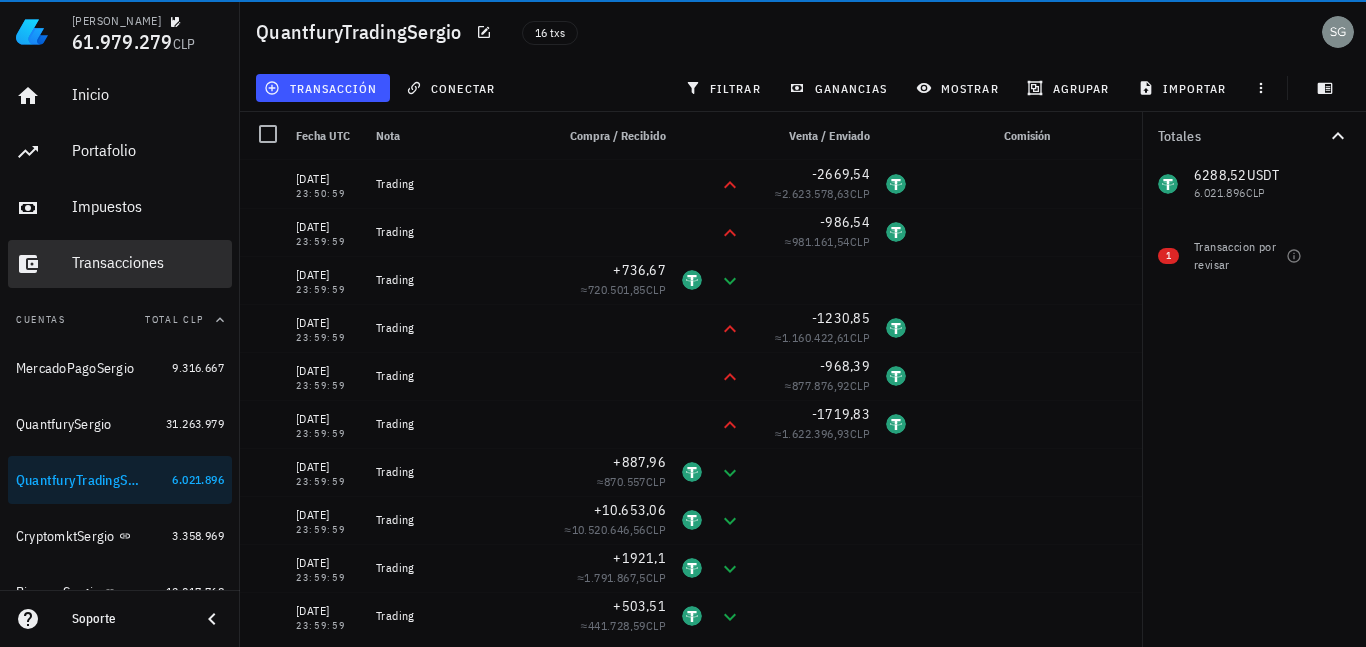 click on "Transacciones" at bounding box center (148, 262) 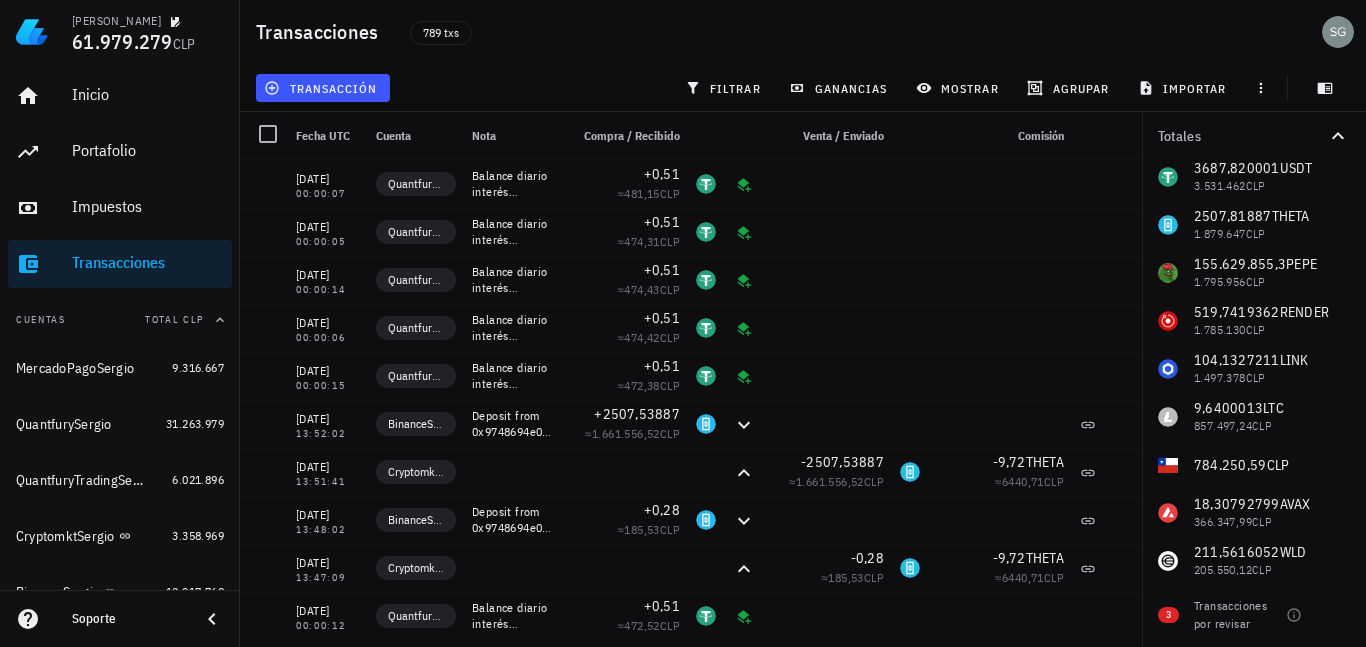 scroll, scrollTop: 200, scrollLeft: 0, axis: vertical 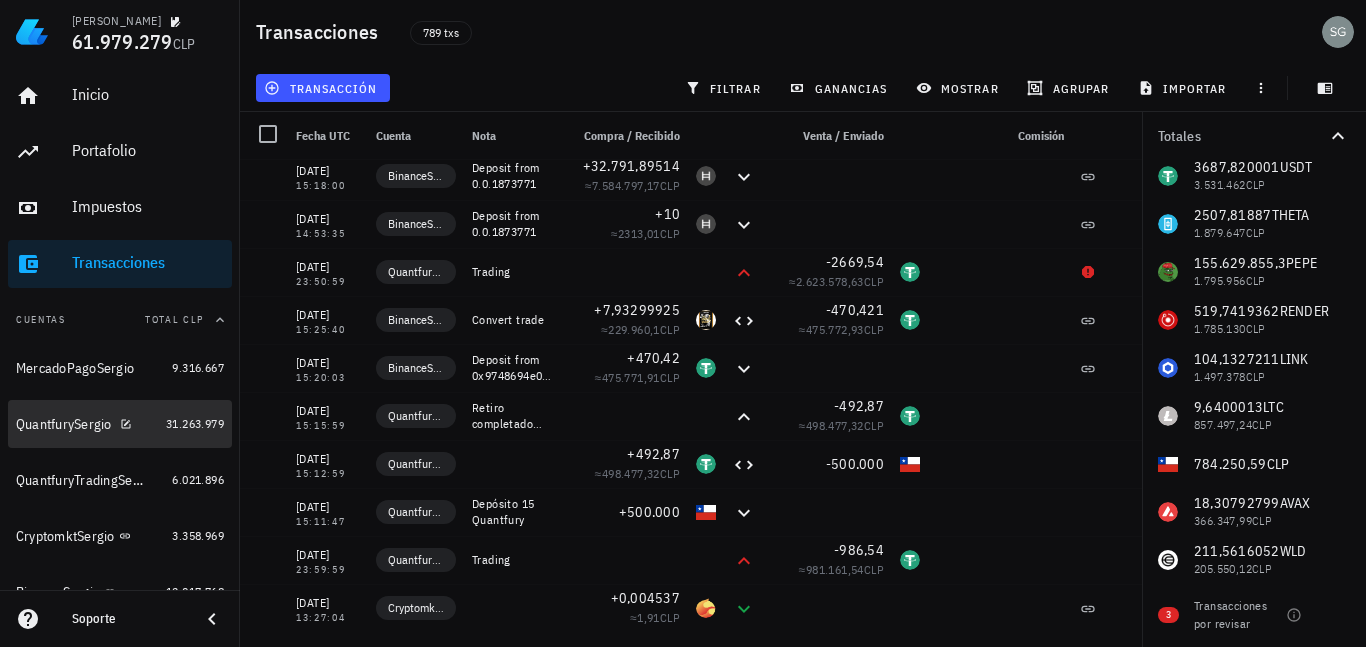 click on "QuantfurySergio" at bounding box center [64, 424] 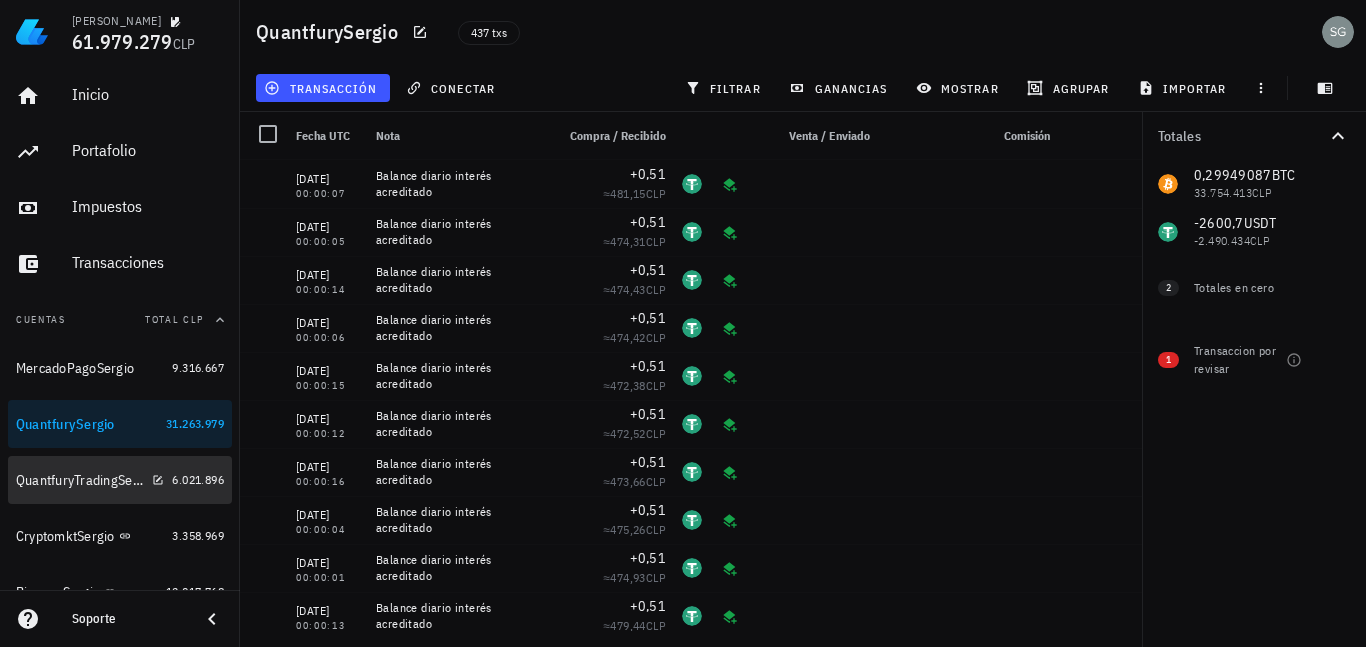 click on "QuantfuryTradingSergio" at bounding box center [90, 480] 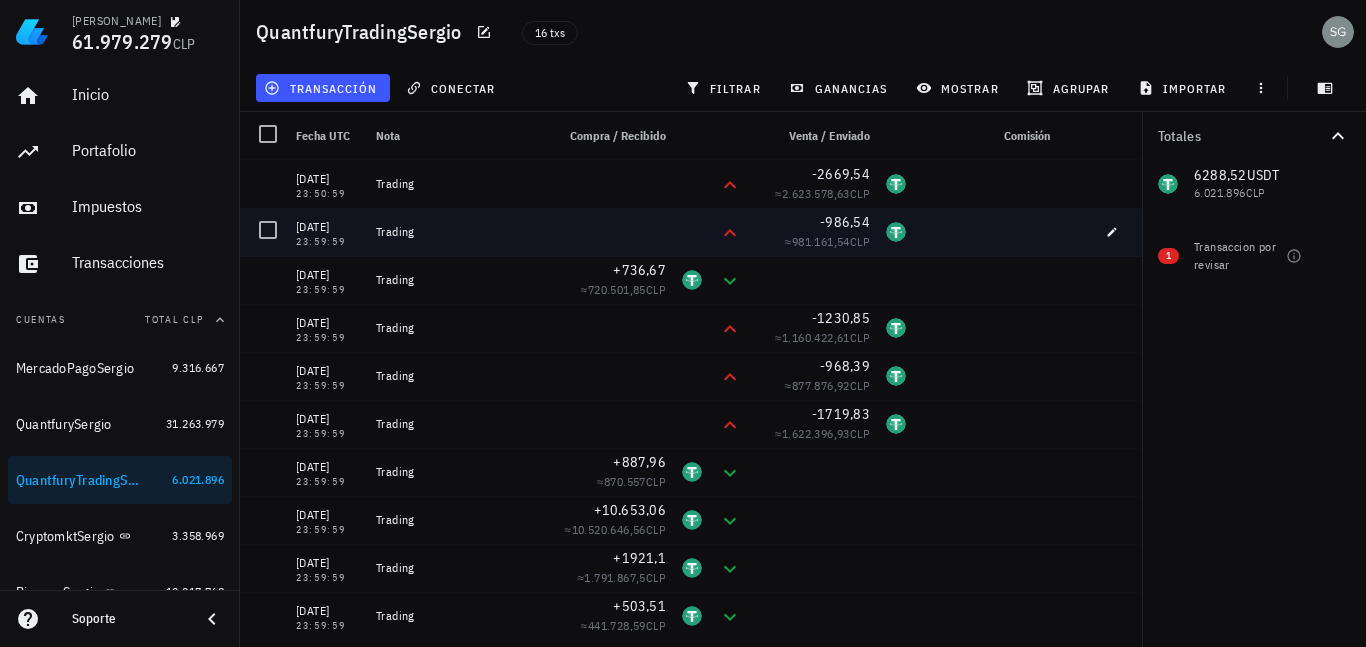 scroll, scrollTop: 297, scrollLeft: 0, axis: vertical 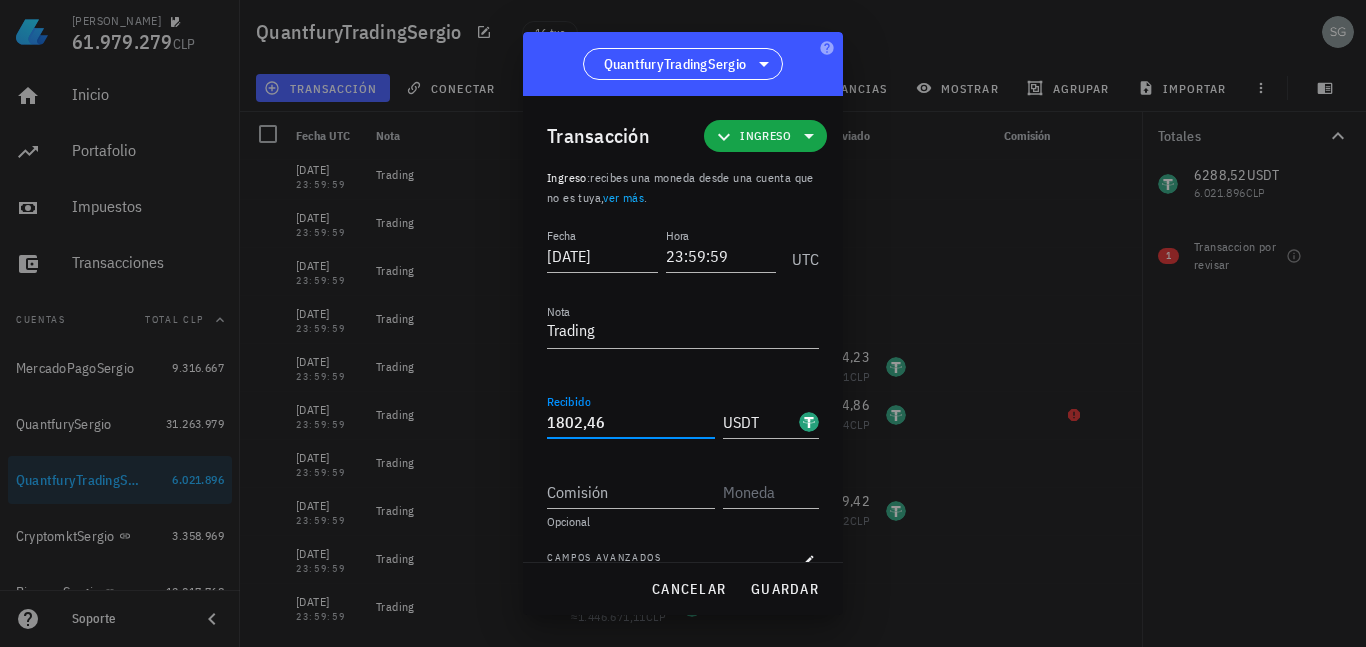 drag, startPoint x: 616, startPoint y: 417, endPoint x: 378, endPoint y: 387, distance: 239.8833 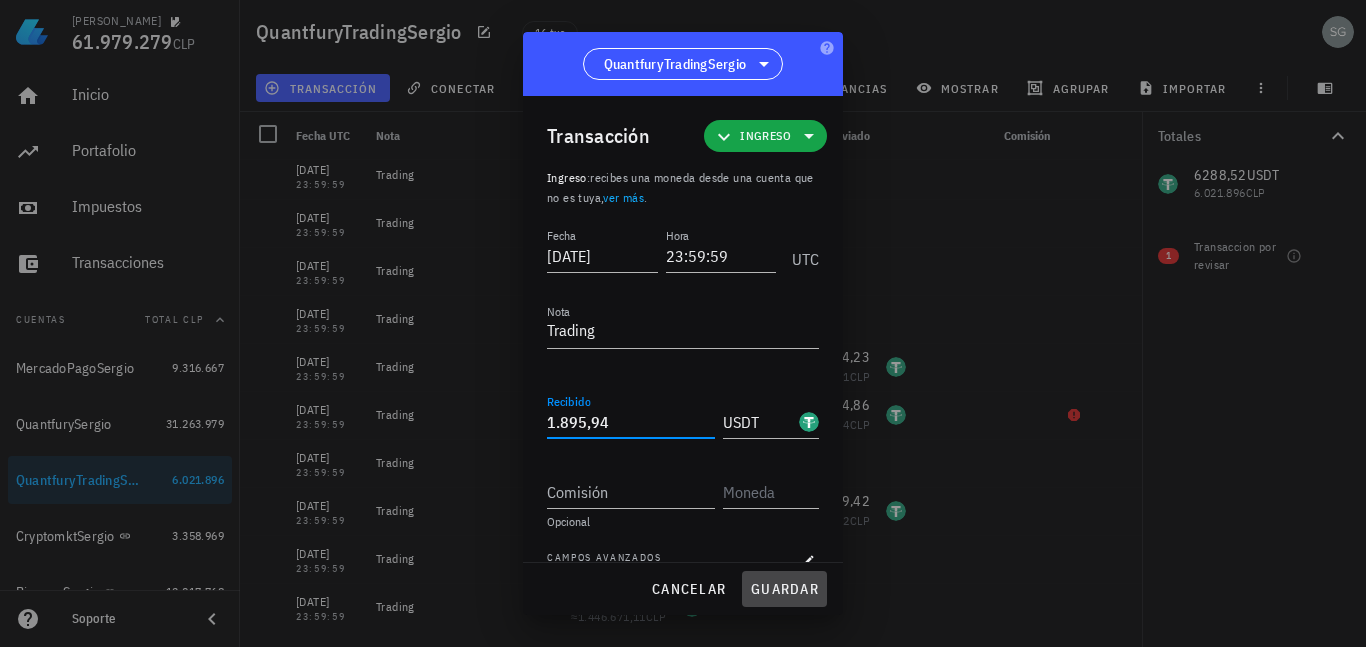 click on "guardar" at bounding box center (784, 589) 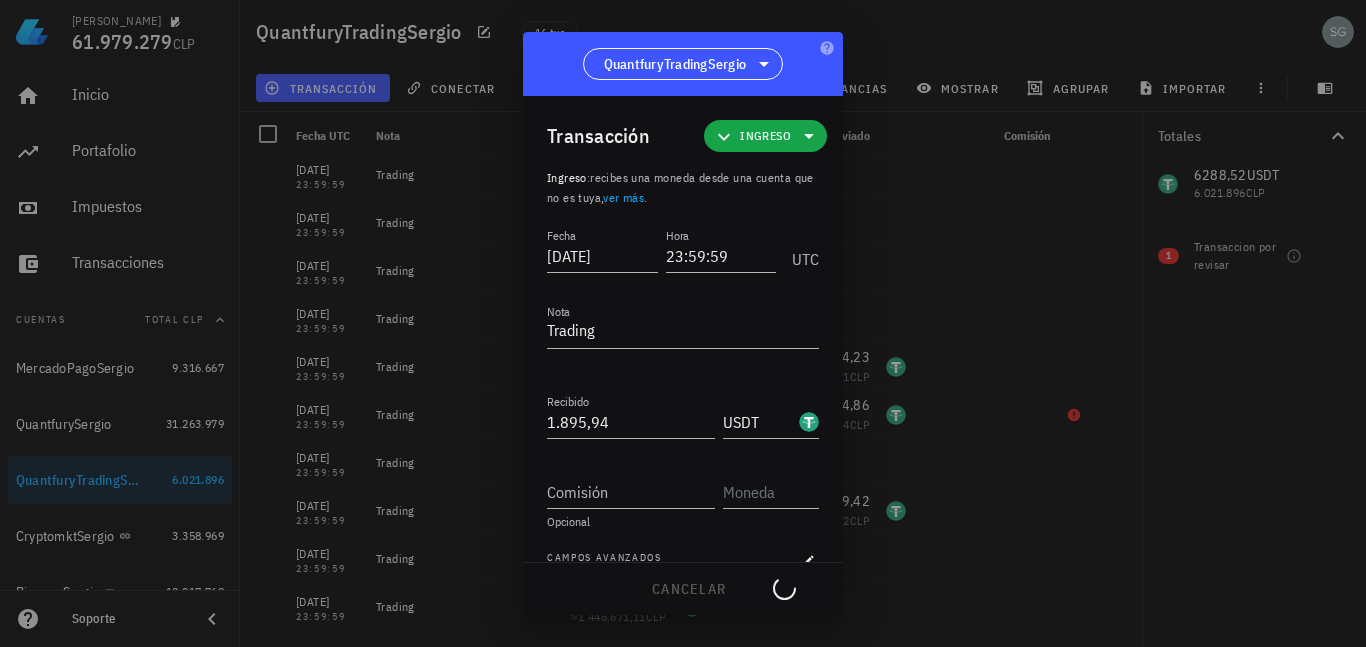 type on "1.802,46" 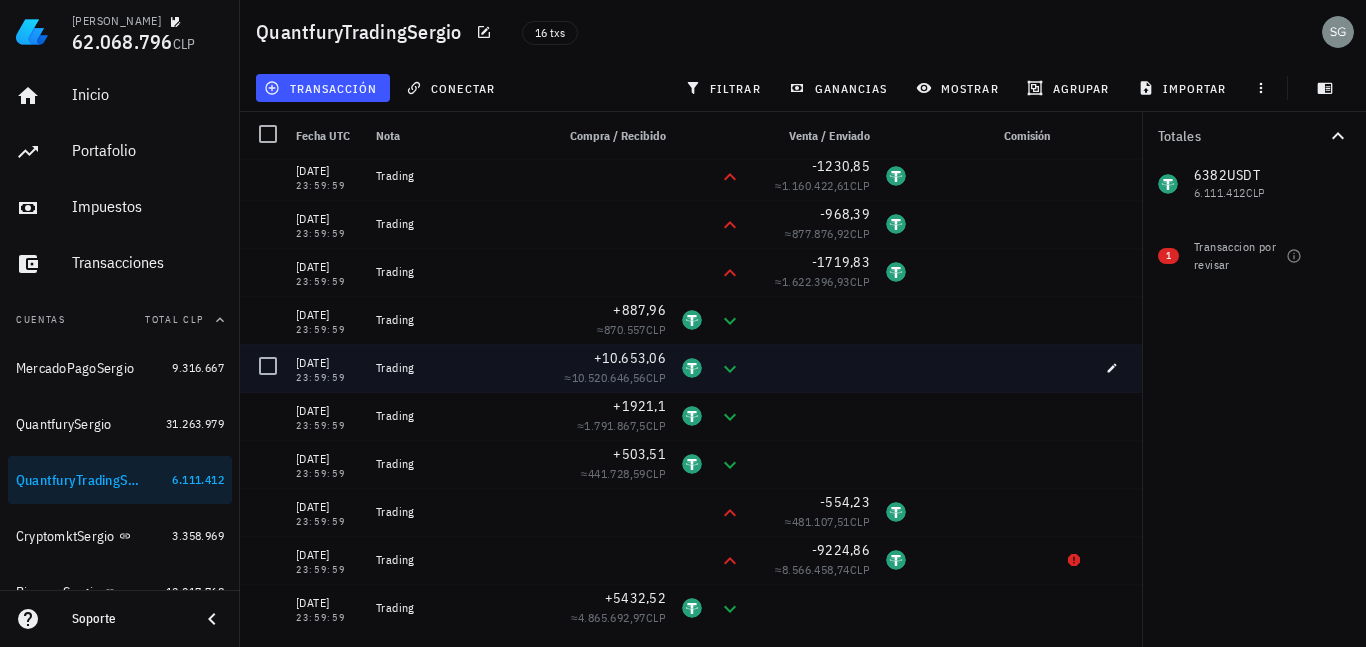scroll, scrollTop: 297, scrollLeft: 0, axis: vertical 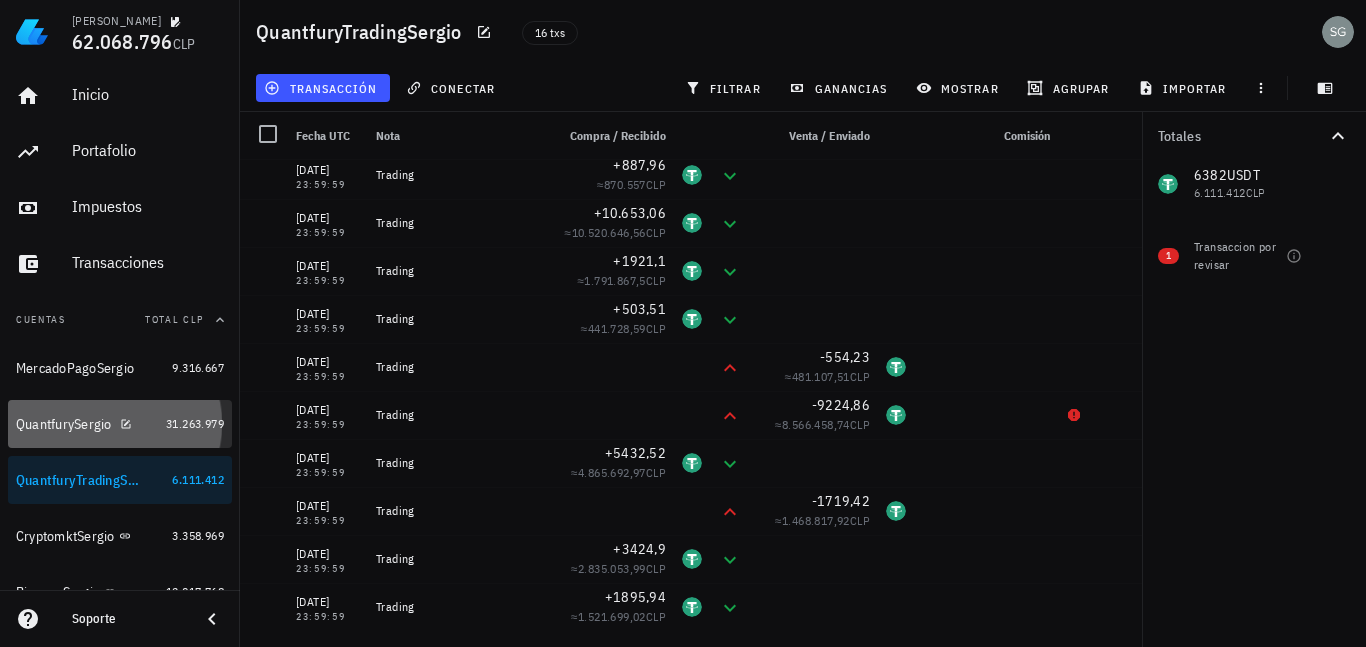 click on "QuantfurySergio" at bounding box center [64, 424] 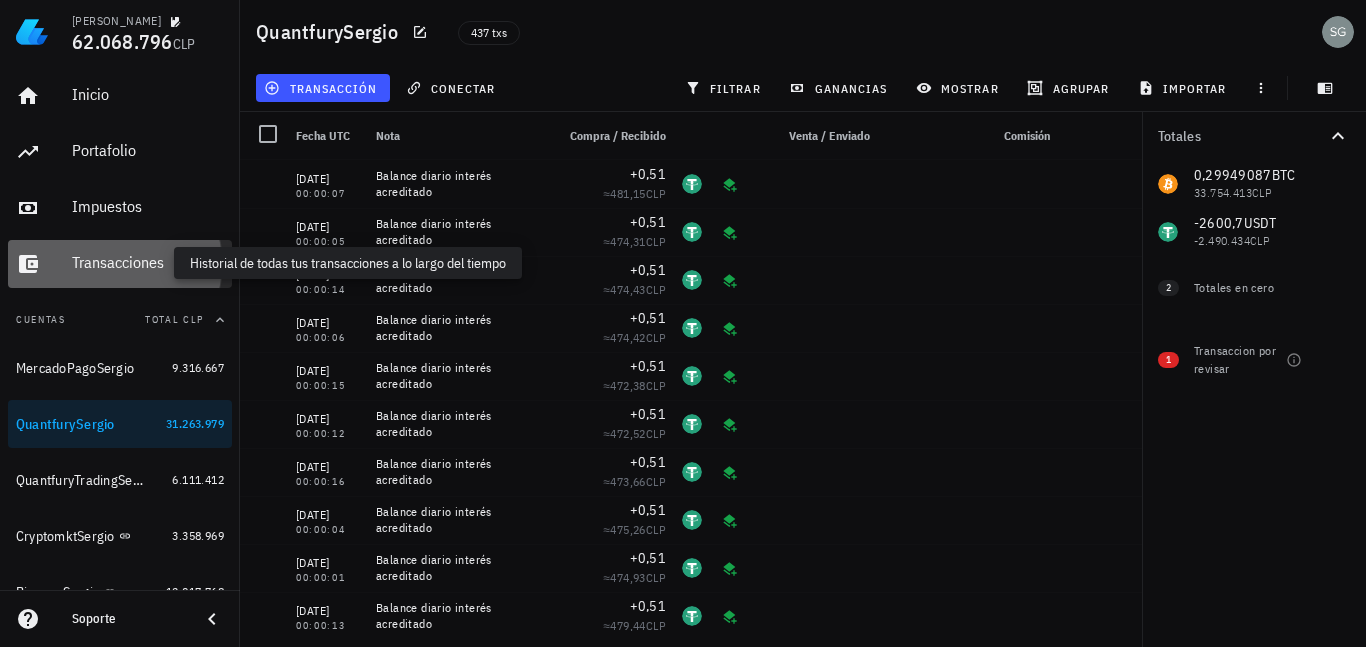 click on "Transacciones" at bounding box center (148, 262) 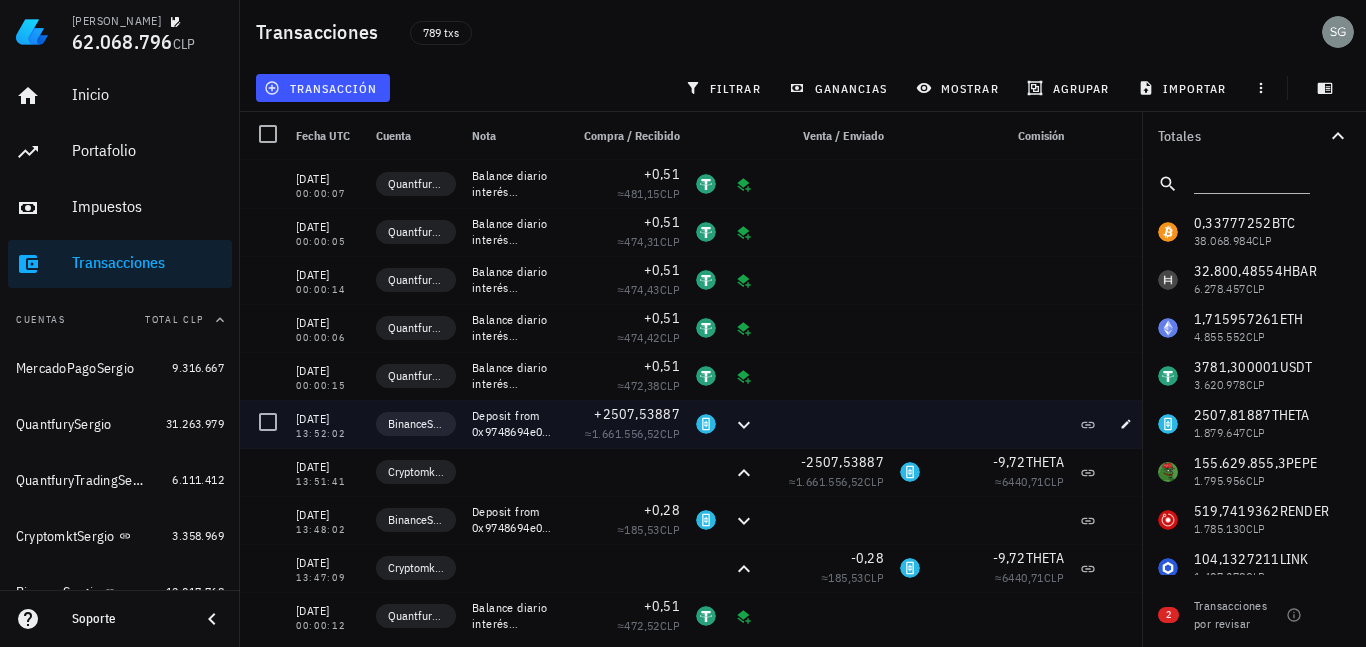 scroll, scrollTop: 200, scrollLeft: 0, axis: vertical 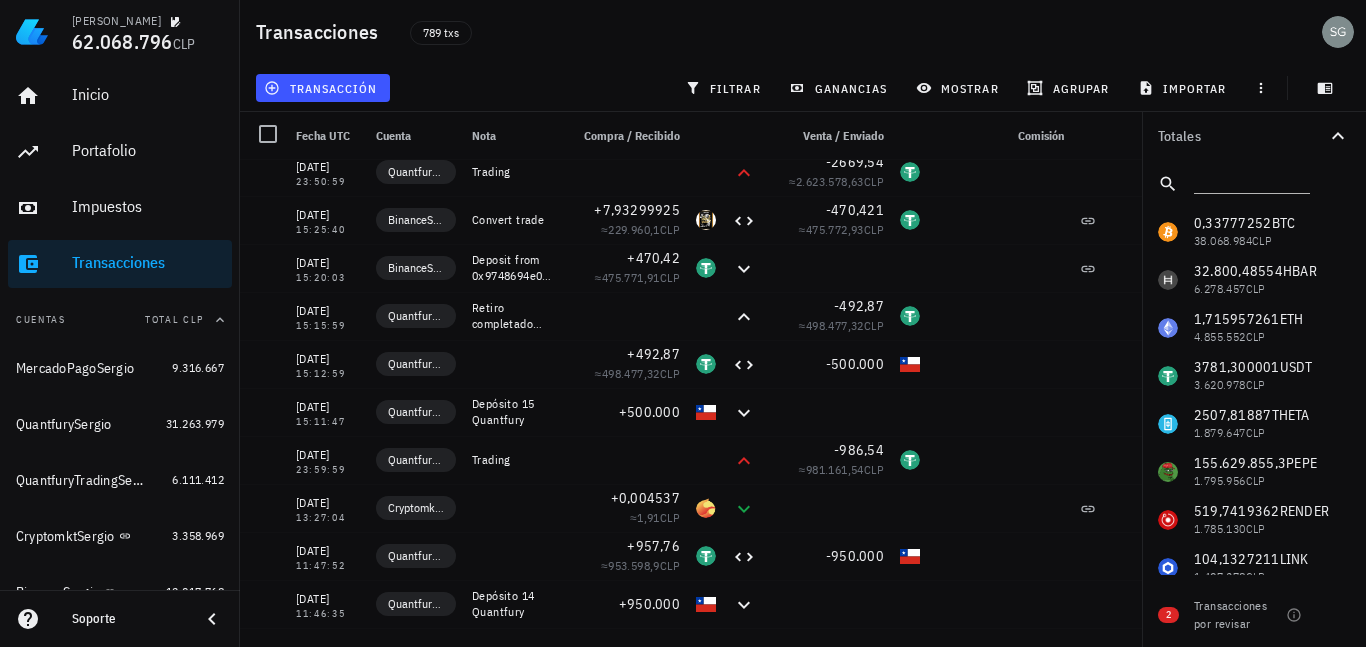 click on "0,33777252  BTC   38.068.984  CLP     32.800,48554  HBAR   6.278.457  CLP     1,715957261  ETH   4.855.552  CLP     3781,300001  USDT   3.620.978  CLP     2507,81887  THETA   1.879.647  CLP     155.629.855,3  PEPE   1.795.956  CLP     519,7419362  RENDER   1.785.130  CLP     104,1327211  LINK   1.497.378  CLP     9,6400013  LTC   857.497,24  CLP     784.250,59  CLP       18,30792799  AVAX   366.347,99  CLP     211,5616052  WLD   205.550,12  CLP     7,93299925  [PERSON_NAME]   73.027,74  CLP     564,552784  LUNC   33,67  CLP     0,005169  USDC   4,95  CLP     0,00713  [PERSON_NAME]   1,14  CLP     0,00012833  CRO   0,01  CLP     0  ADA   0  CLP     0  BNB   0  CLP     0  SOL   0  CLP     0  TRX   0  CLP     0  XTZ   0  CLP     0  BUSD   0  CLP     0  NEXO   0  CLP     519,6850702  RNDR       0  MATIC" at bounding box center (1254, 640) 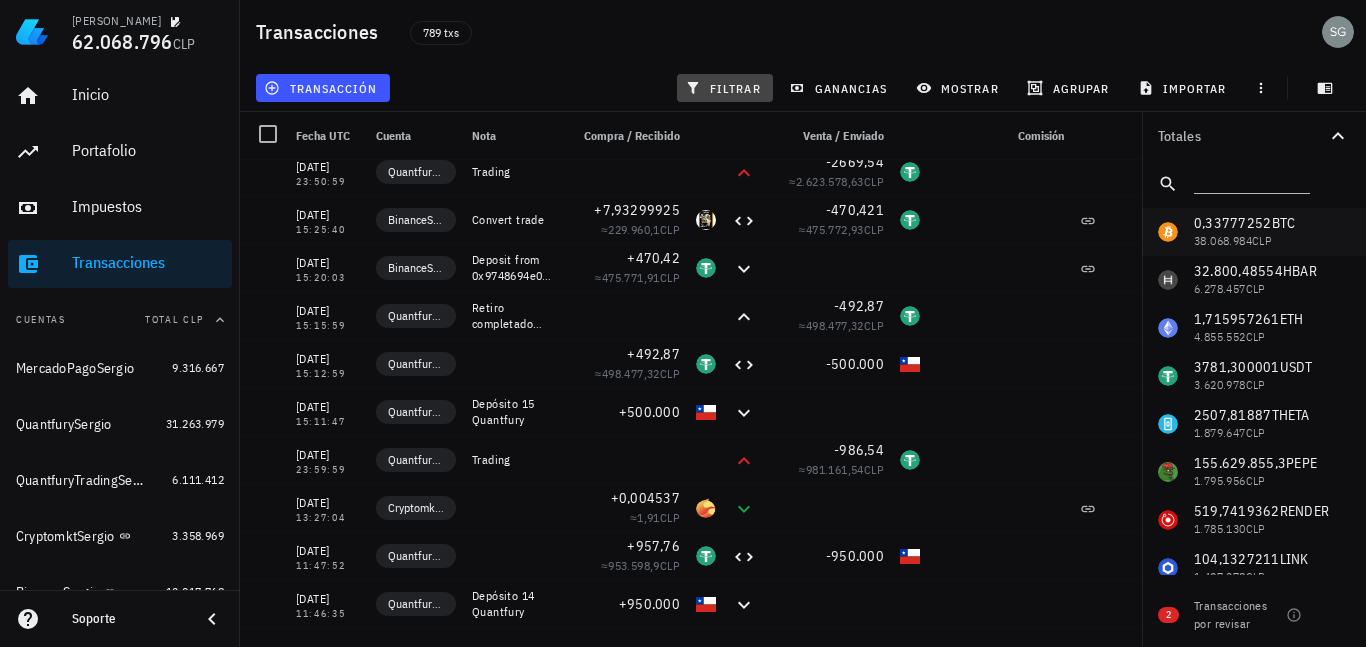 drag, startPoint x: 742, startPoint y: 94, endPoint x: 1288, endPoint y: 224, distance: 561.2629 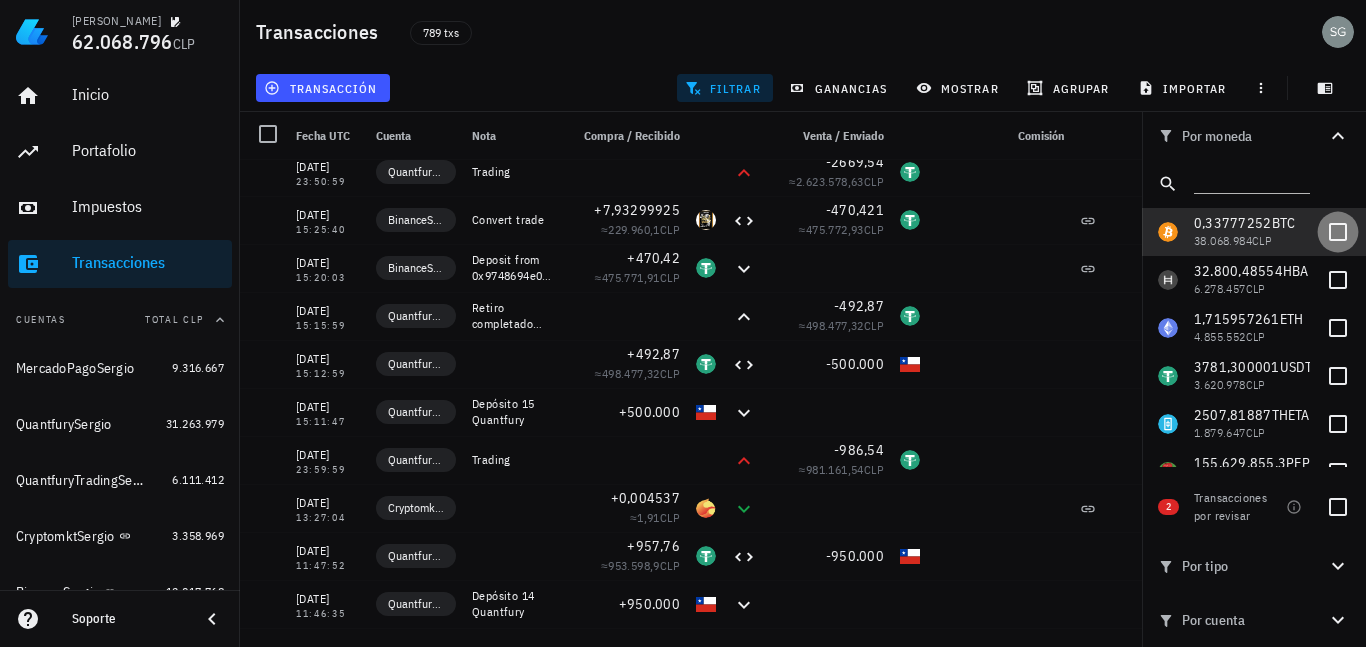 click at bounding box center [1338, 232] 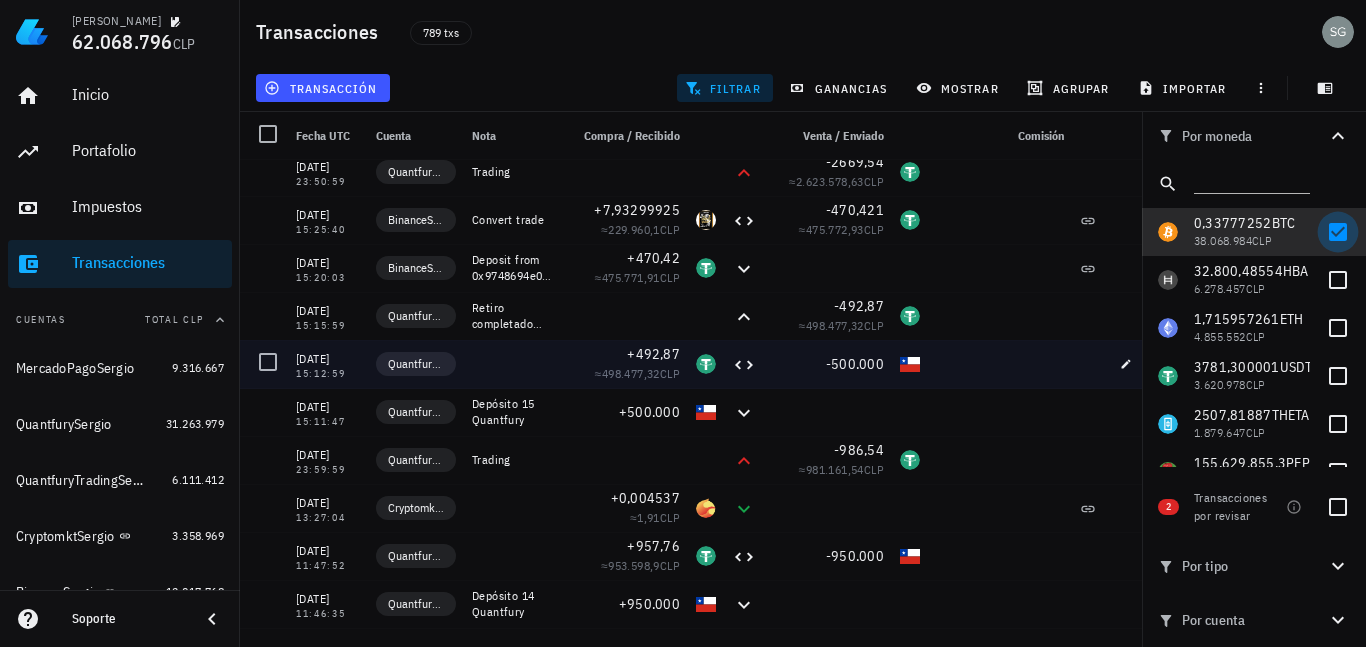 checkbox on "true" 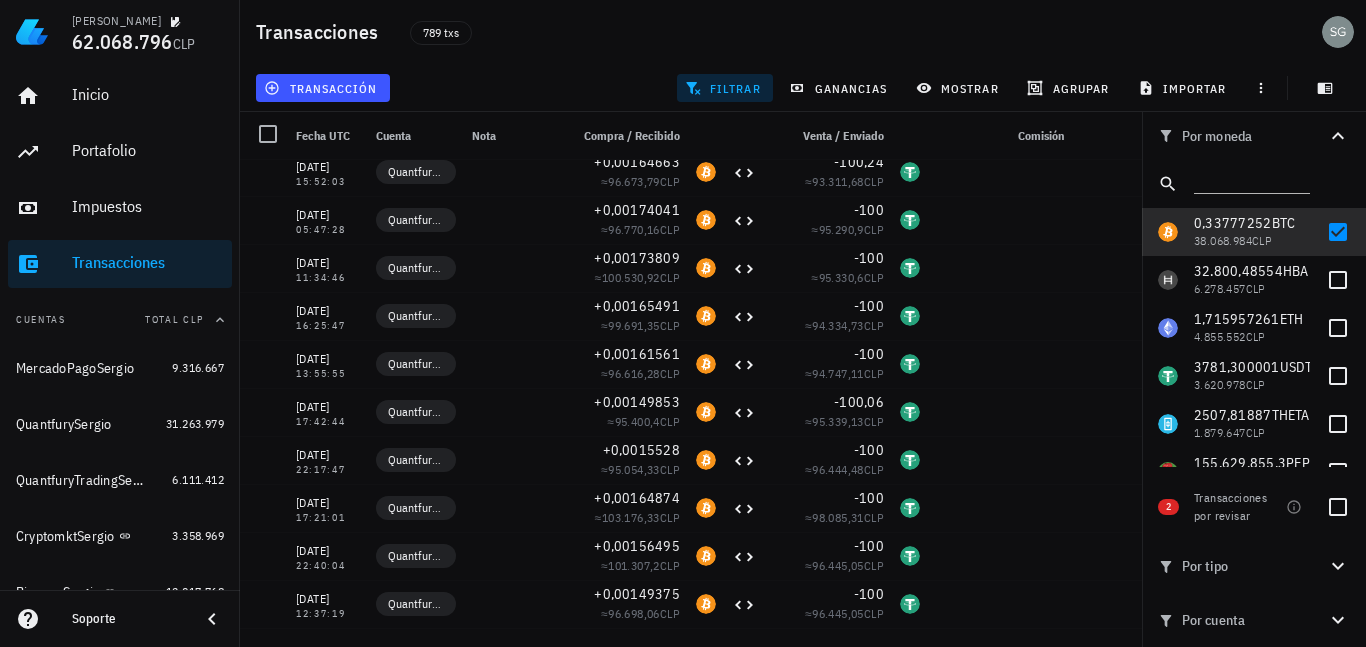 click 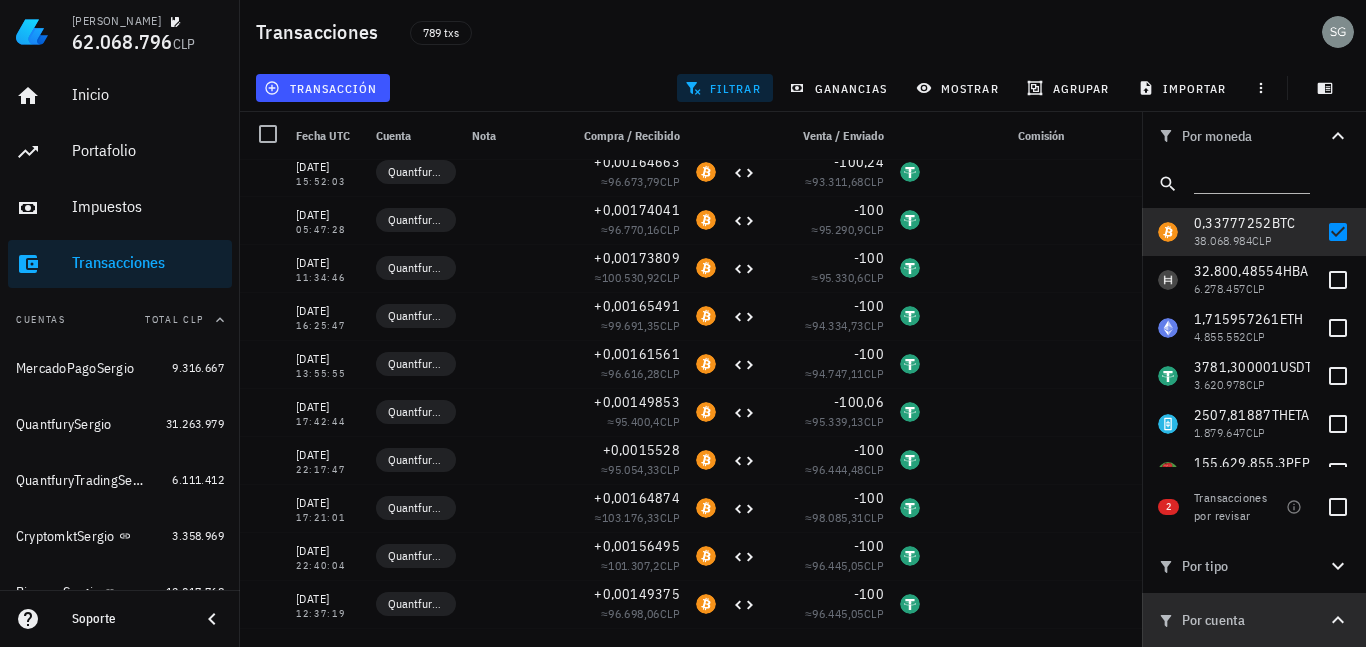 click 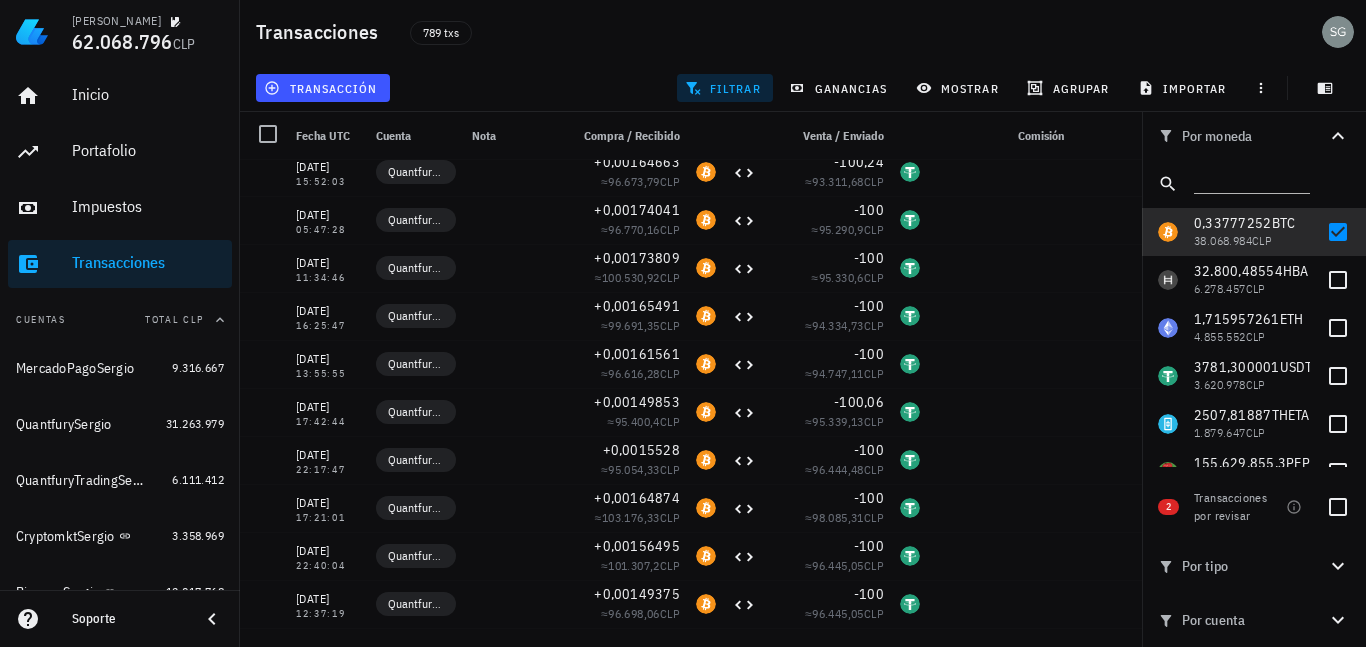 click 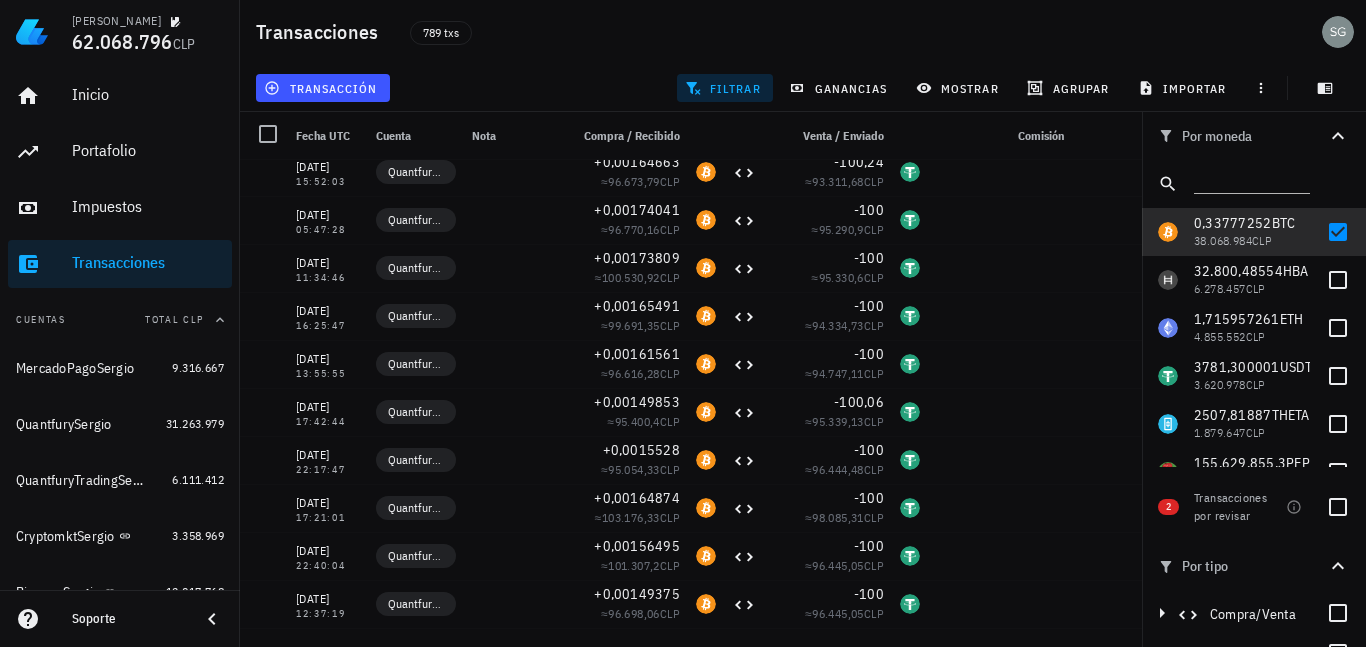 scroll, scrollTop: 160, scrollLeft: 0, axis: vertical 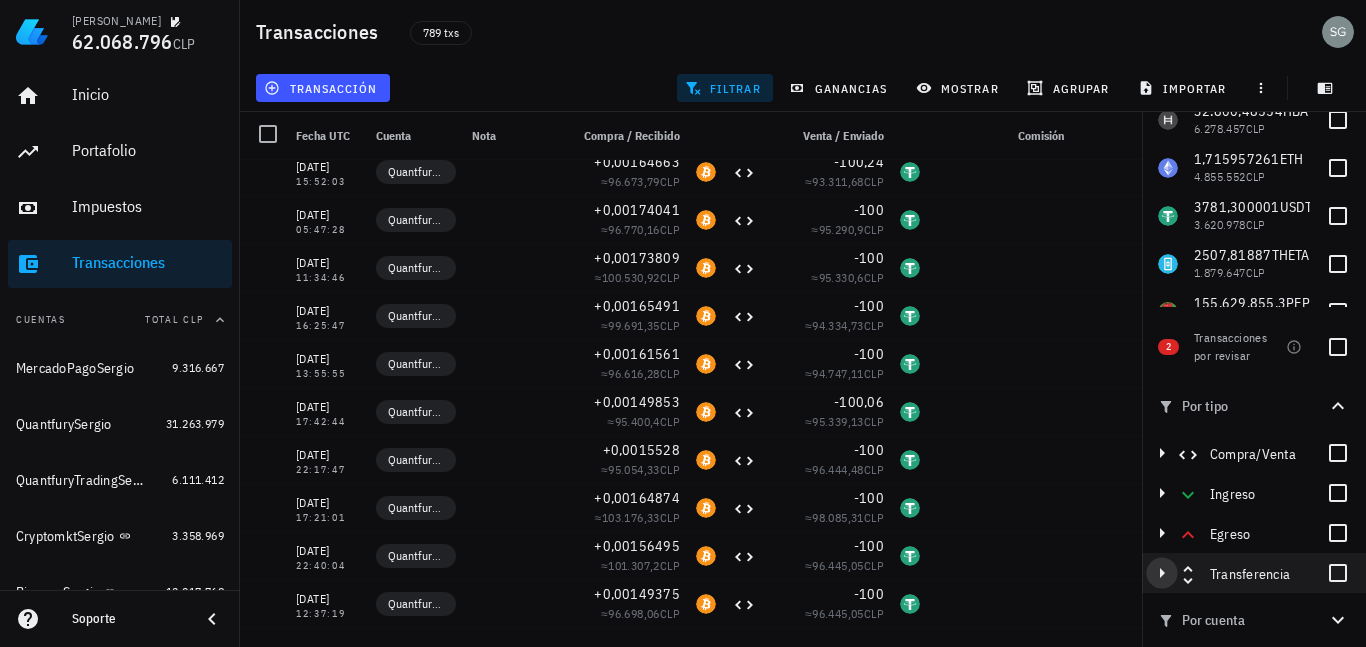 click 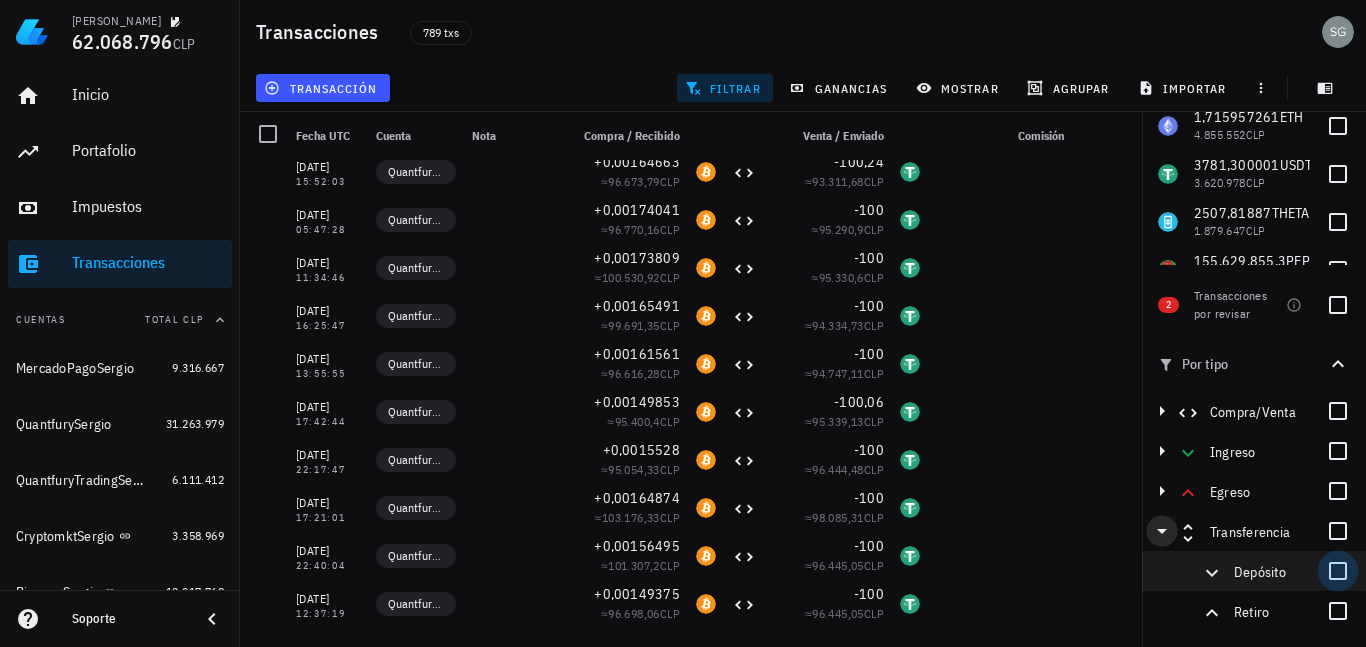 scroll, scrollTop: 240, scrollLeft: 0, axis: vertical 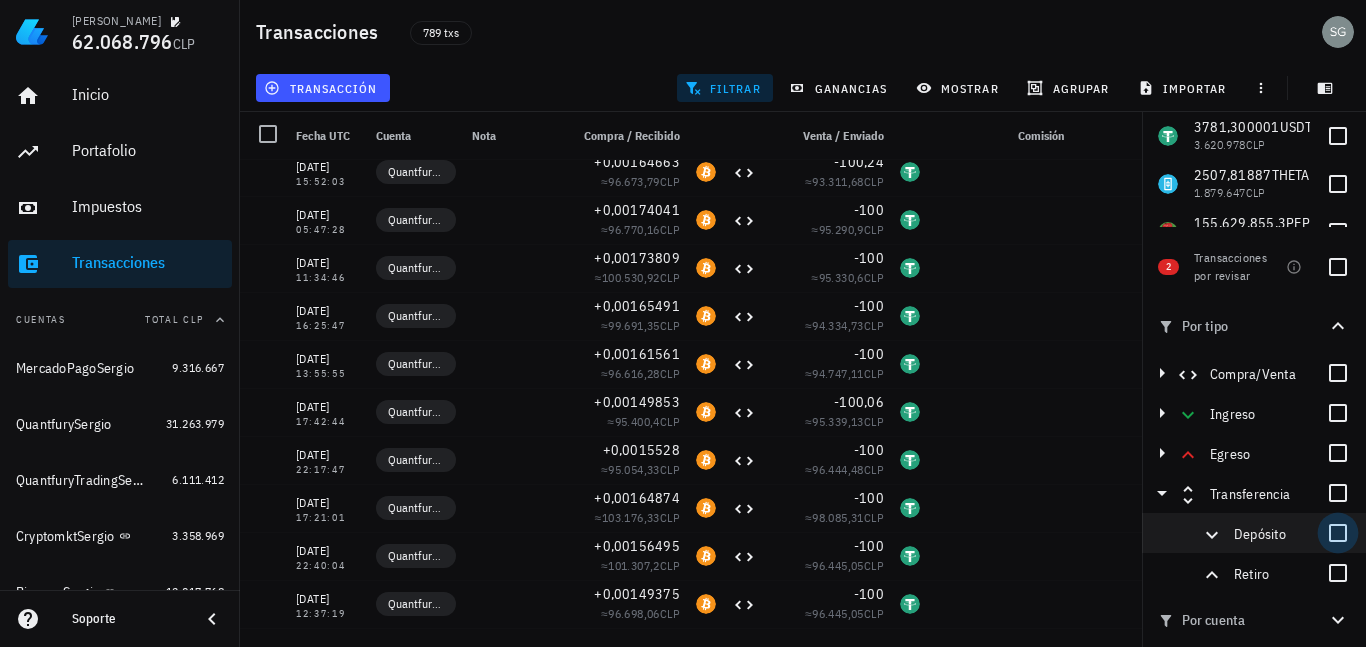 click at bounding box center [1338, 533] 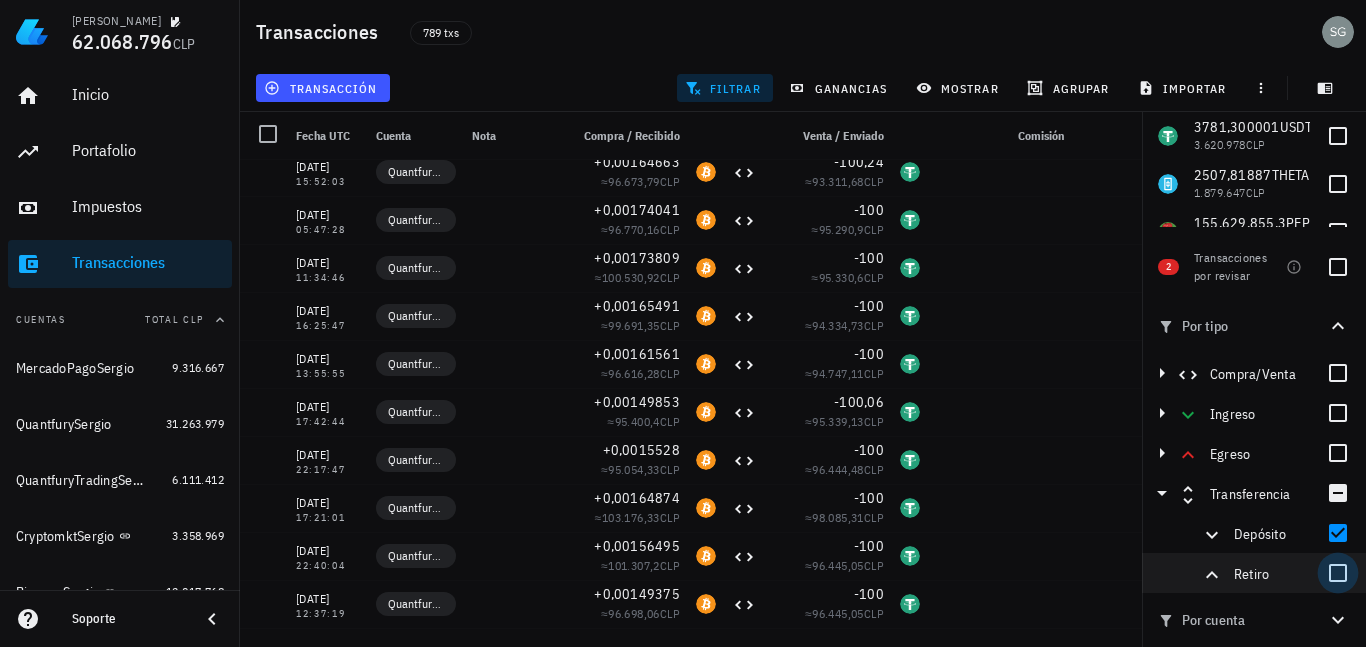 click at bounding box center (1338, 573) 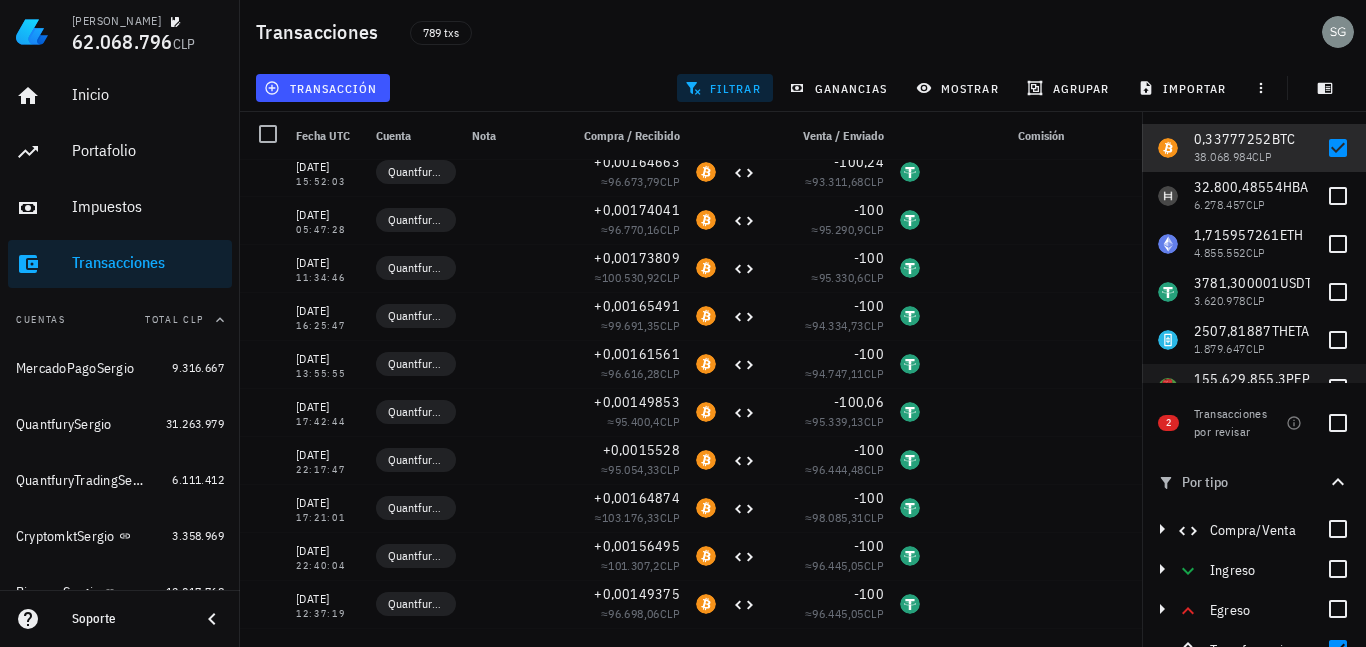 scroll, scrollTop: 40, scrollLeft: 0, axis: vertical 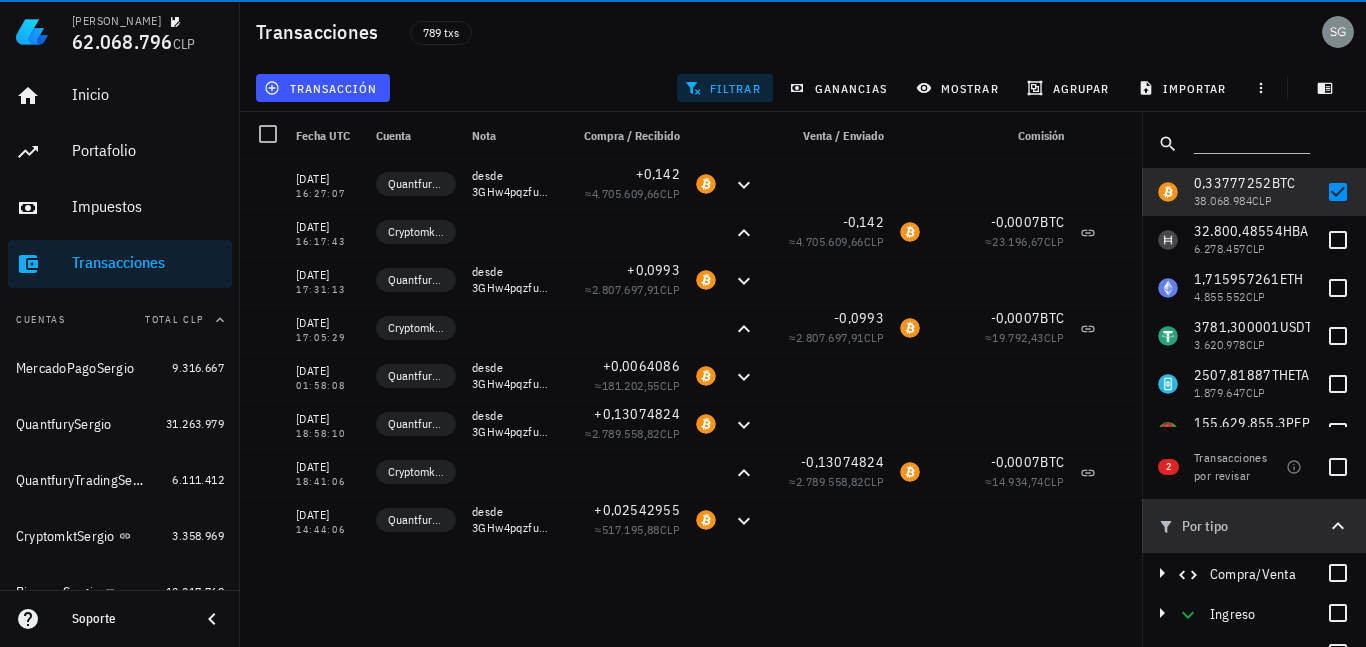 click 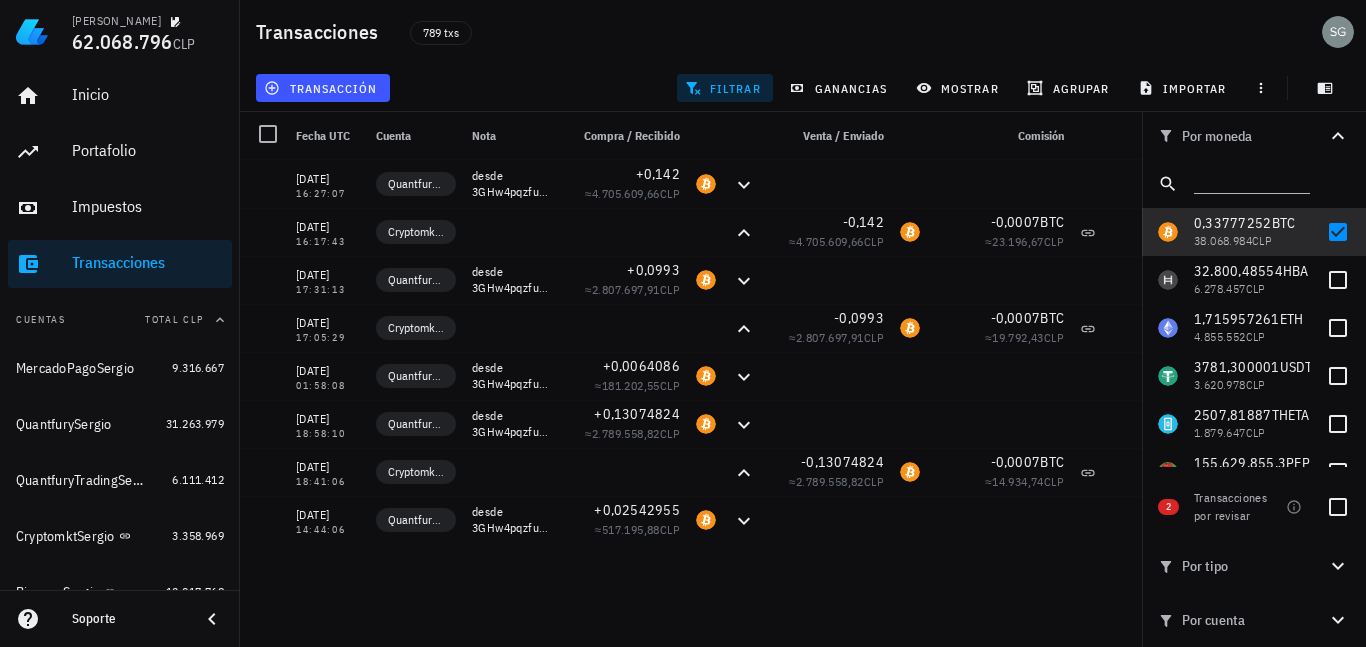 scroll, scrollTop: 0, scrollLeft: 0, axis: both 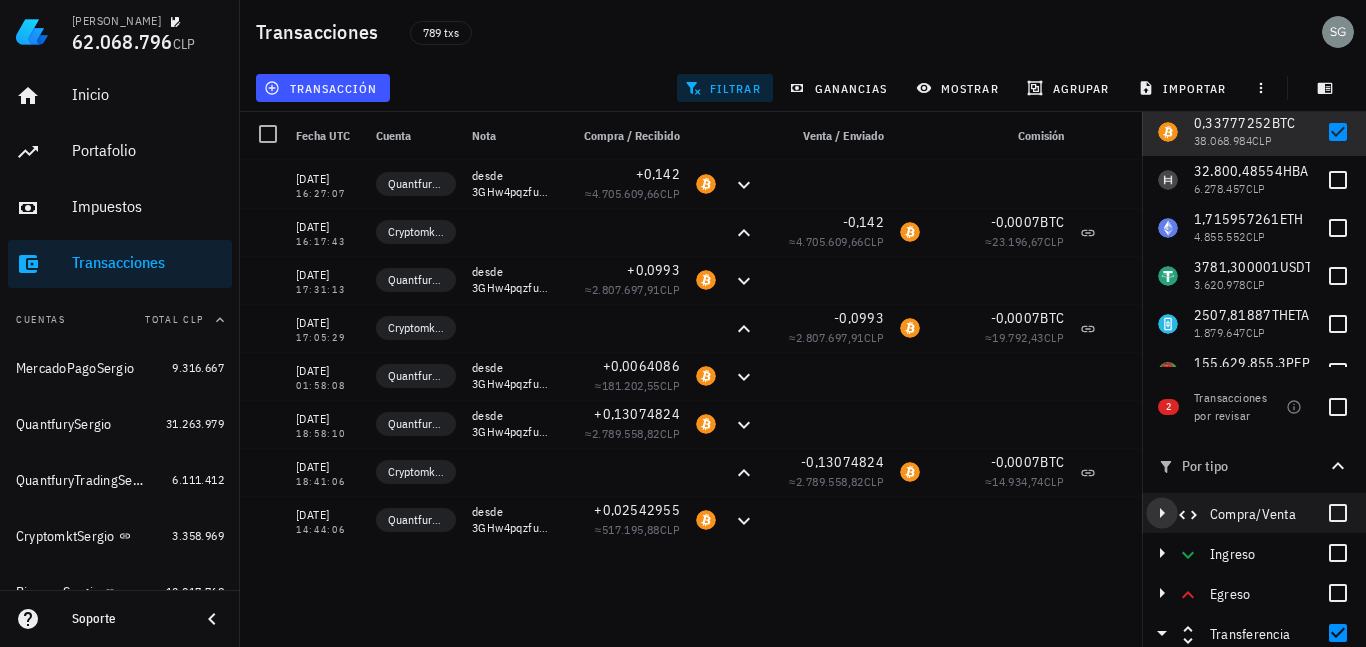 click 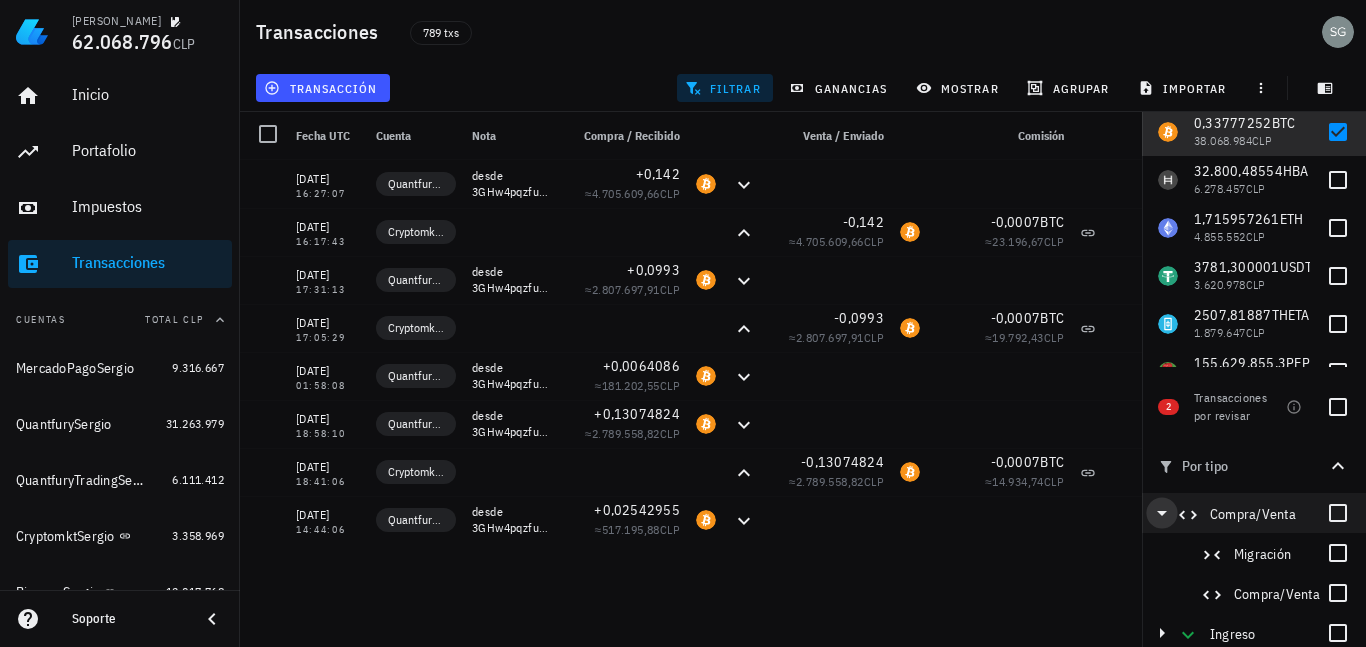 click 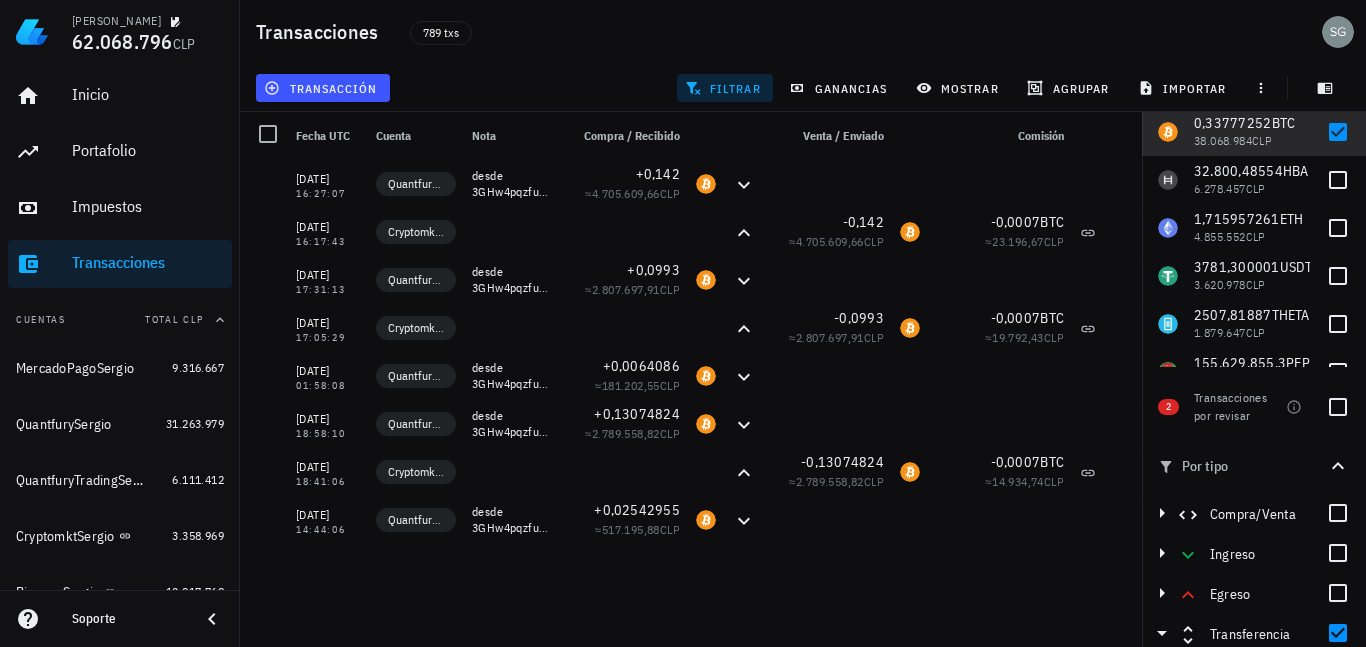 click on "[DATE]
16:27:07
QuantfurySergio
desde 3GHw4pqzfuxMkAQSjSwc8Gsq2HGMqjNzPk
+0,142   ≈ 4.705.609,66  CLP
[DATE]
16:17:43
CryptomktSergio -0,142   ≈ 4.705.609,66  CLP     -0,0007  BTC   ≈ 23.196,67  CLP
[DATE]
17:31:13
QuantfurySergio
desde 3GHw4pqzfuxMkAQSjSwc8Gsq2HGMqjNzPk
+0,0993   ≈ 2.807.697,91  CLP
[DATE]
17:05:29
CryptomktSergio -0,0993   ≈ 2.807.697,91  CLP     -0,0007  BTC   ≈ 19.792,43  CLP
[DATE]
01:58:08
QuantfurySergio
desde 3GHw4pqzfuxMkAQSjSwc8Gsq2HGMqjNzPk
+0,0064086   ≈ 181.202,55  CLP
[DATE]
18:58:10
QuantfurySergio
desde 3GHw4pqzfuxMkAQSjSwc8Gsq2HGMqjNzPk
+0,13074824   ≈ 2.789.558,82  CLP
[DATE]
18:41:06
CryptomktSergio -0,13074824   ≈ 2.789.558,82  CLP     -0,0007  BTC   ≈ 14.934,74  CLP
[DATE]
+0,02542955" at bounding box center [698, 395] 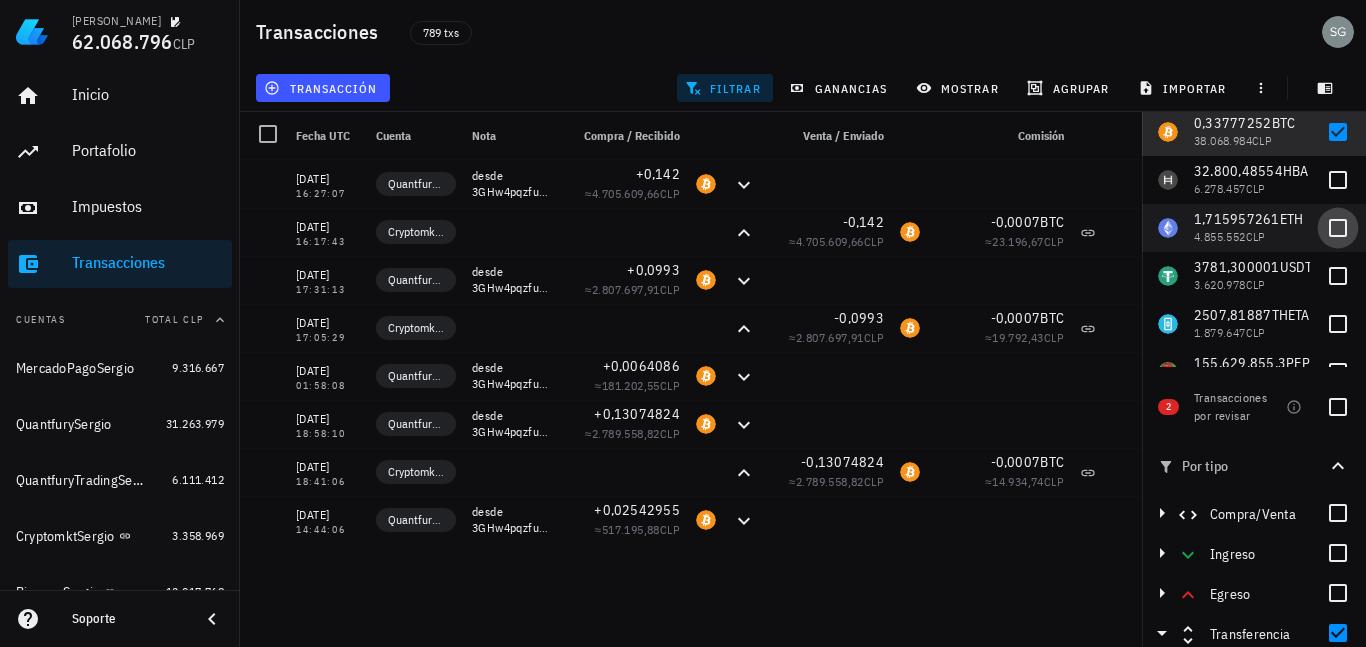 scroll, scrollTop: 0, scrollLeft: 0, axis: both 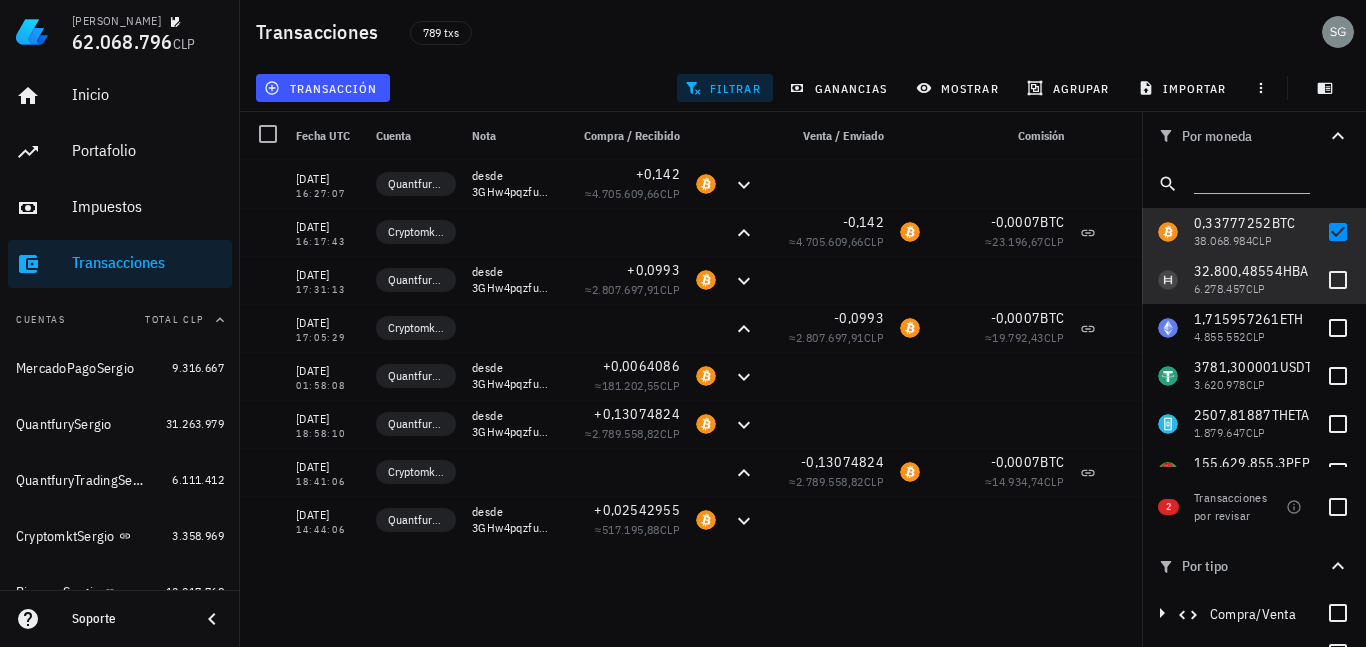 drag, startPoint x: 1314, startPoint y: 272, endPoint x: 1314, endPoint y: 250, distance: 22 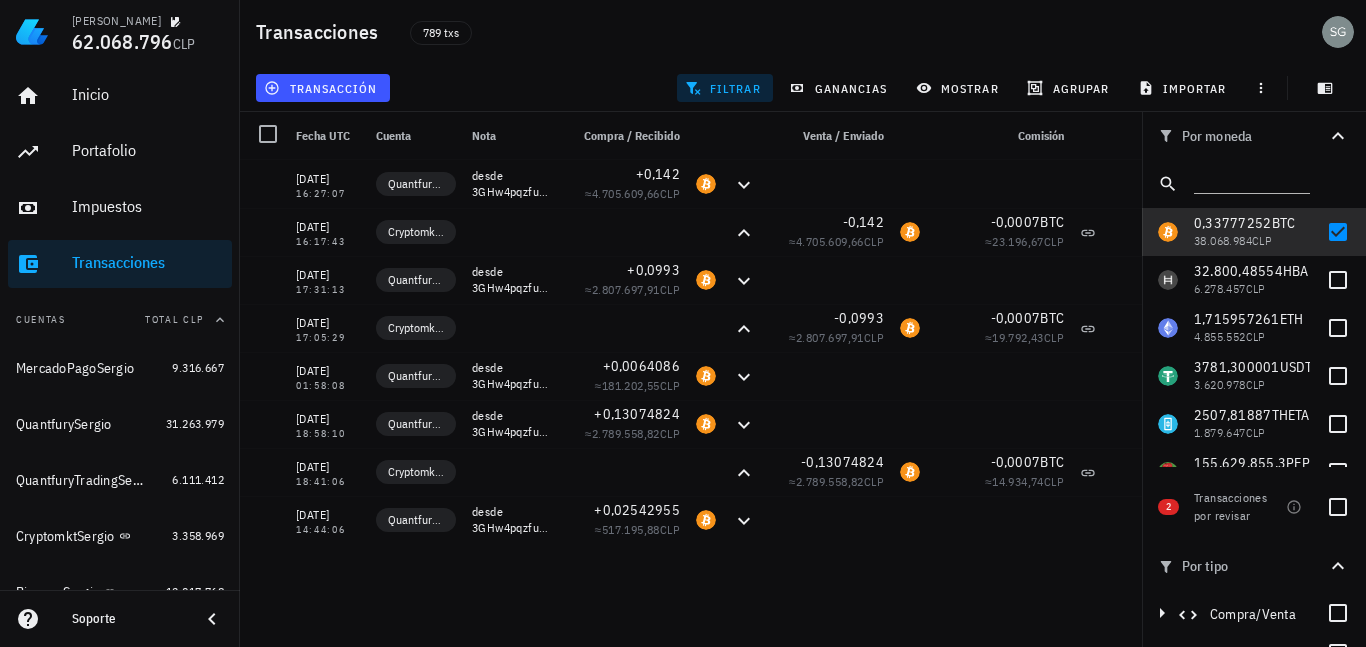 checkbox on "true" 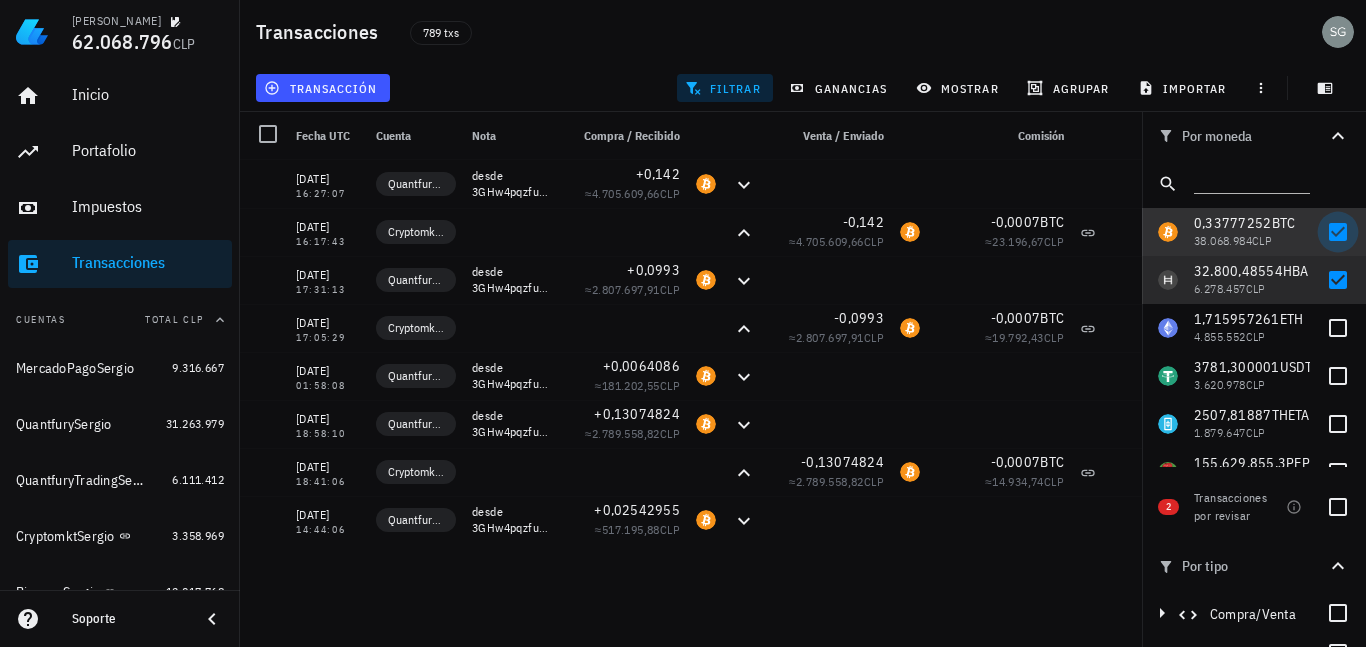 click at bounding box center [1338, 232] 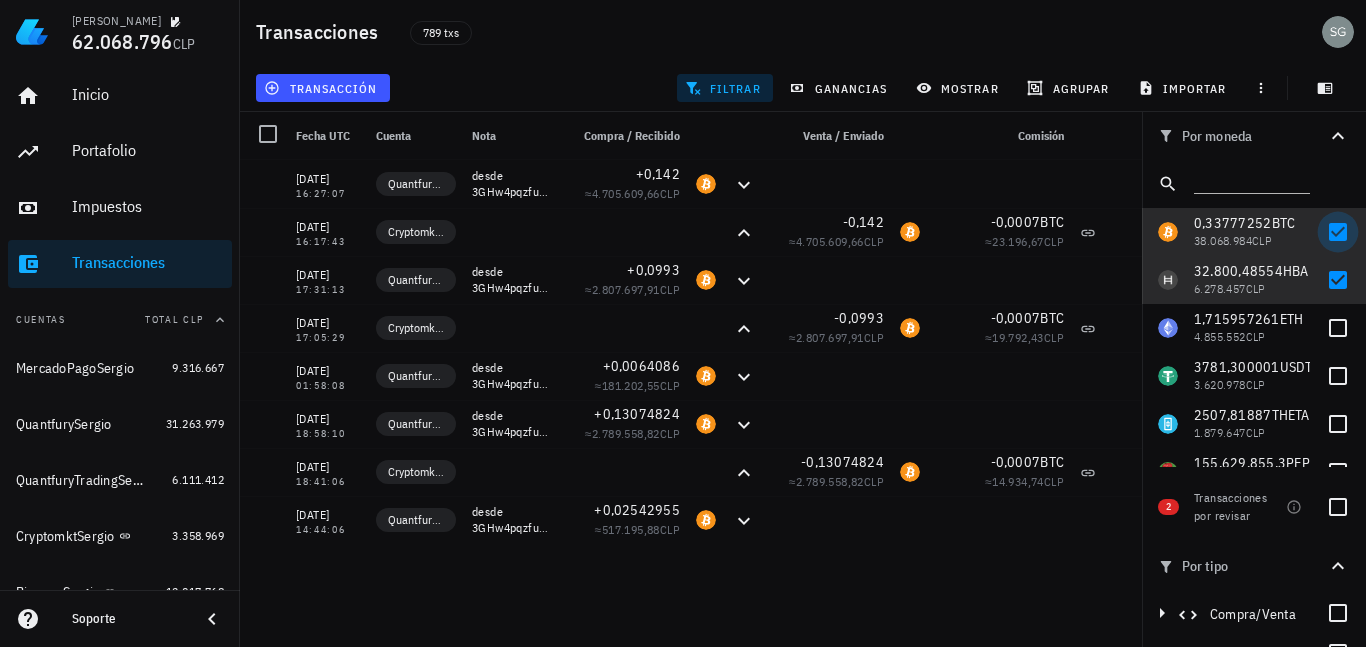 checkbox on "false" 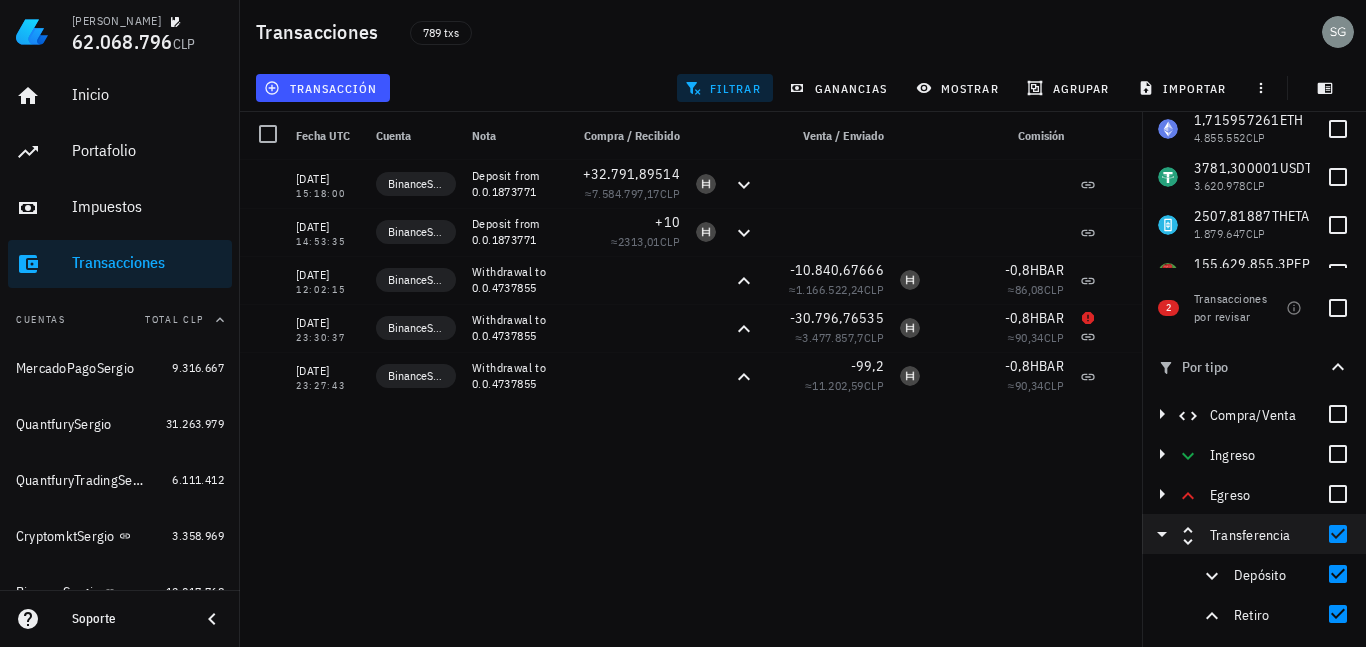 scroll, scrollTop: 200, scrollLeft: 0, axis: vertical 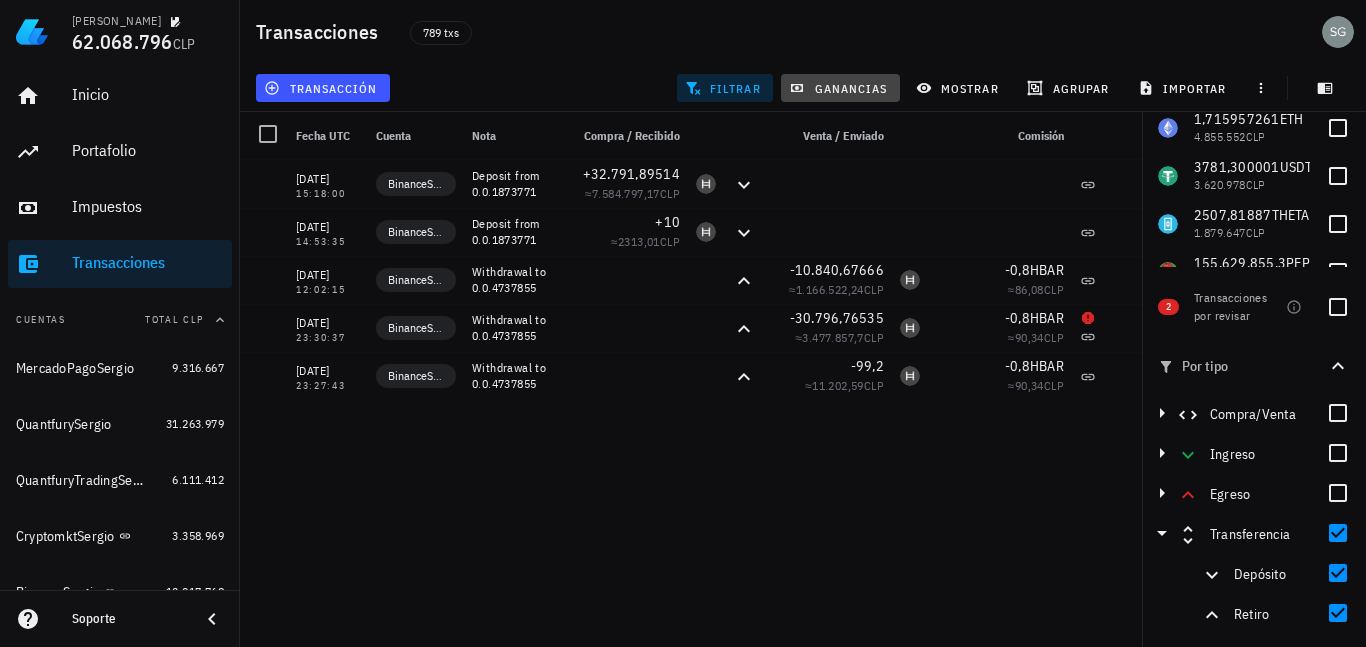 click on "ganancias" at bounding box center [840, 88] 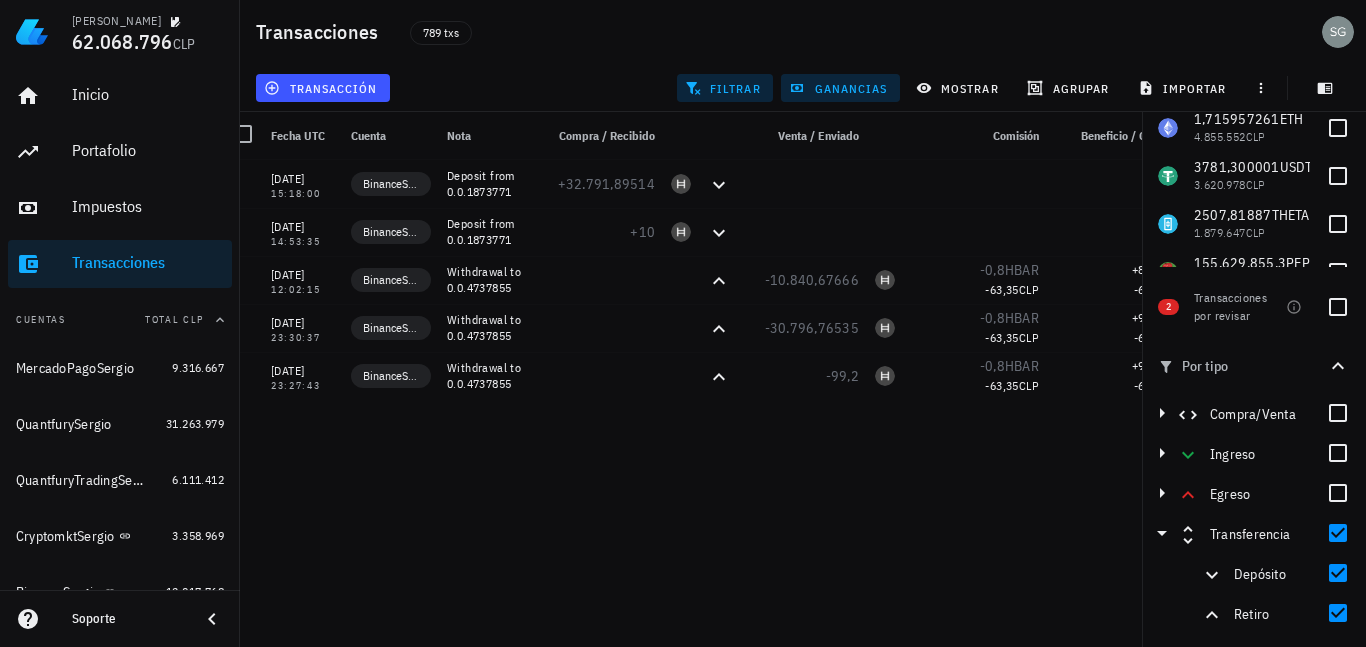 scroll, scrollTop: 0, scrollLeft: 0, axis: both 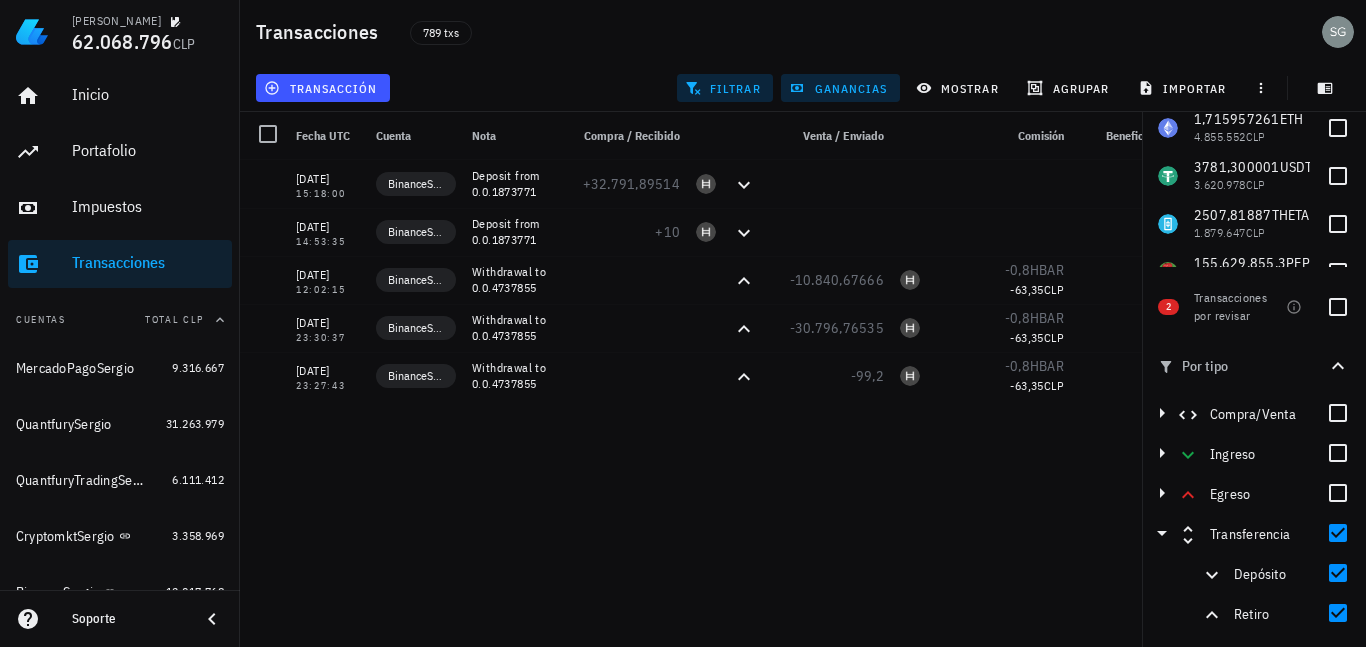 click on "[DATE]
16:27:07
QuantfurySergio
desde 3GHw4pqzfuxMkAQSjSwc8Gsq2HGMqjNzPk
+0,142
[DATE]
15:18:00
BinanceSergio
Deposit from 0.0.1873771
+32.791,89514
[DATE]
16:17:43
CryptomktSergio -0,142       -0,0007  BTC     -15.694,63  CLP   +23.196,67   -15.694,63 7554,55
[DATE]
14:53:35
BinanceSergio
Deposit from 0.0.1873771
+10
[DATE]
17:31:13
QuantfurySergio
desde 3GHw4pqzfuxMkAQSjSwc8Gsq2HGMqjNzPk
+0,0993
[DATE]
12:02:15
BinanceSergio
Withdrawal to 0.0.4737855
-10.840,67666       -0,8  HBAR     -63,35  CLP   +86,08   -63,35 23,64
[DATE]
17:05:29
CryptomktSergio -0,0993       -0,0007  BTC     -15.512,84  CLP   +19.792,43   -15.512,84 4330,95
[DATE]
23:30:37
BinanceSergio
Withdrawal to 0.0.4737855
-30.796,76535       -0,8  HBAR     -63,35" at bounding box center (844, 395) 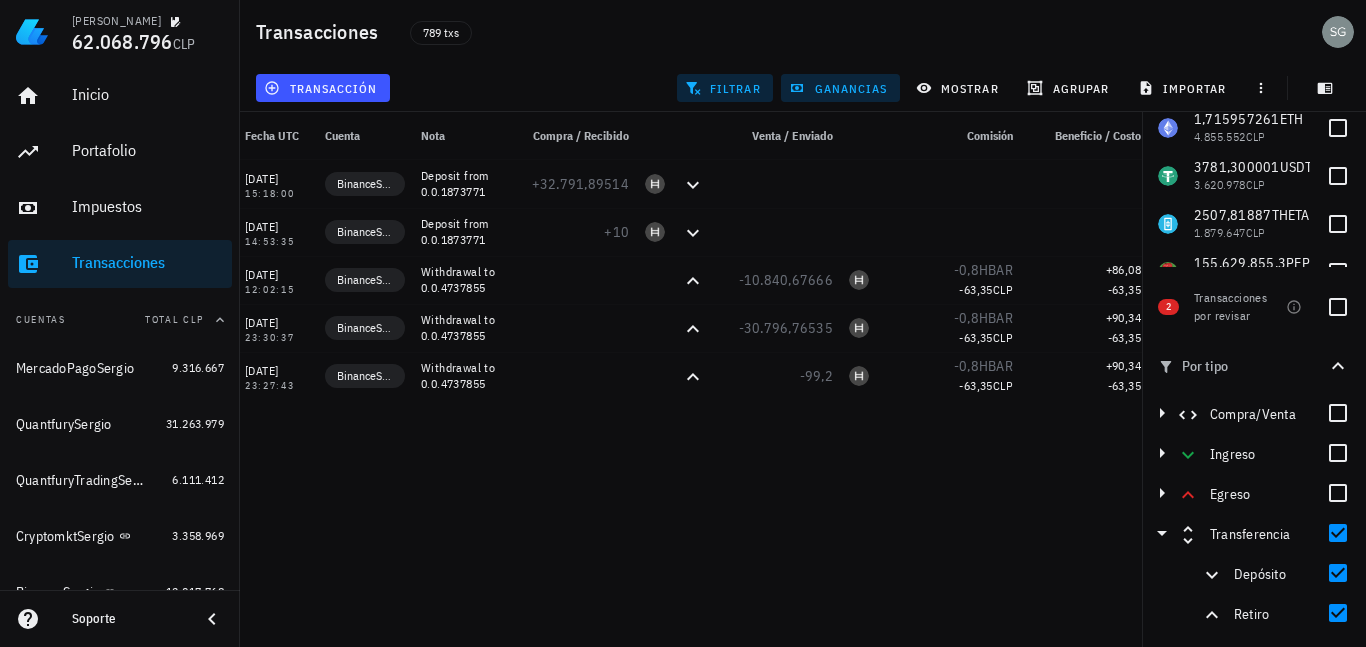 scroll, scrollTop: 0, scrollLeft: 0, axis: both 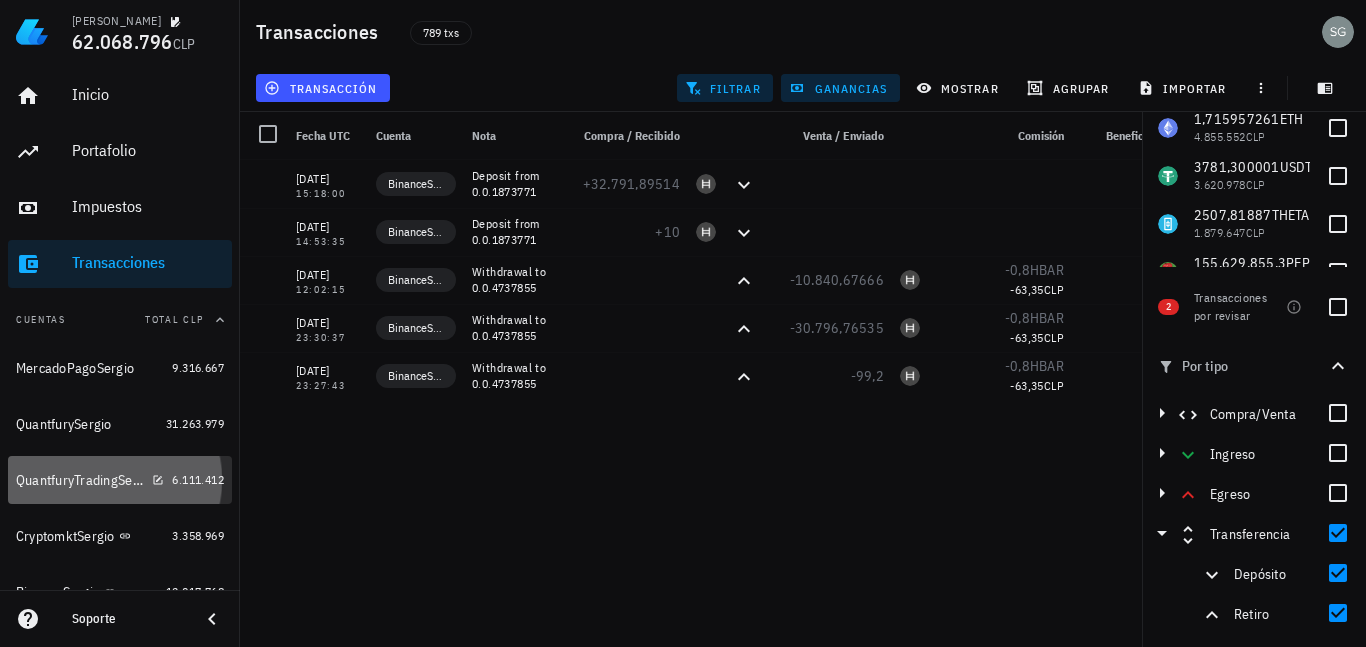 click on "QuantfuryTradingSergio" at bounding box center [80, 480] 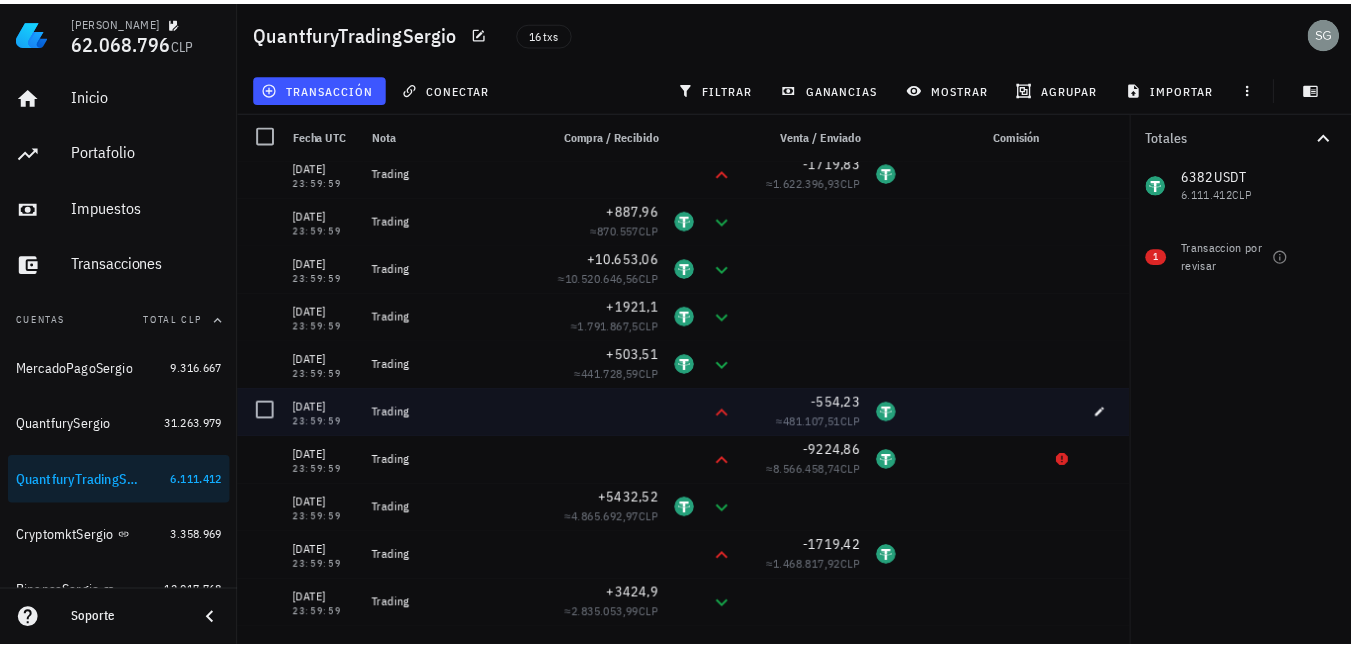 scroll, scrollTop: 297, scrollLeft: 0, axis: vertical 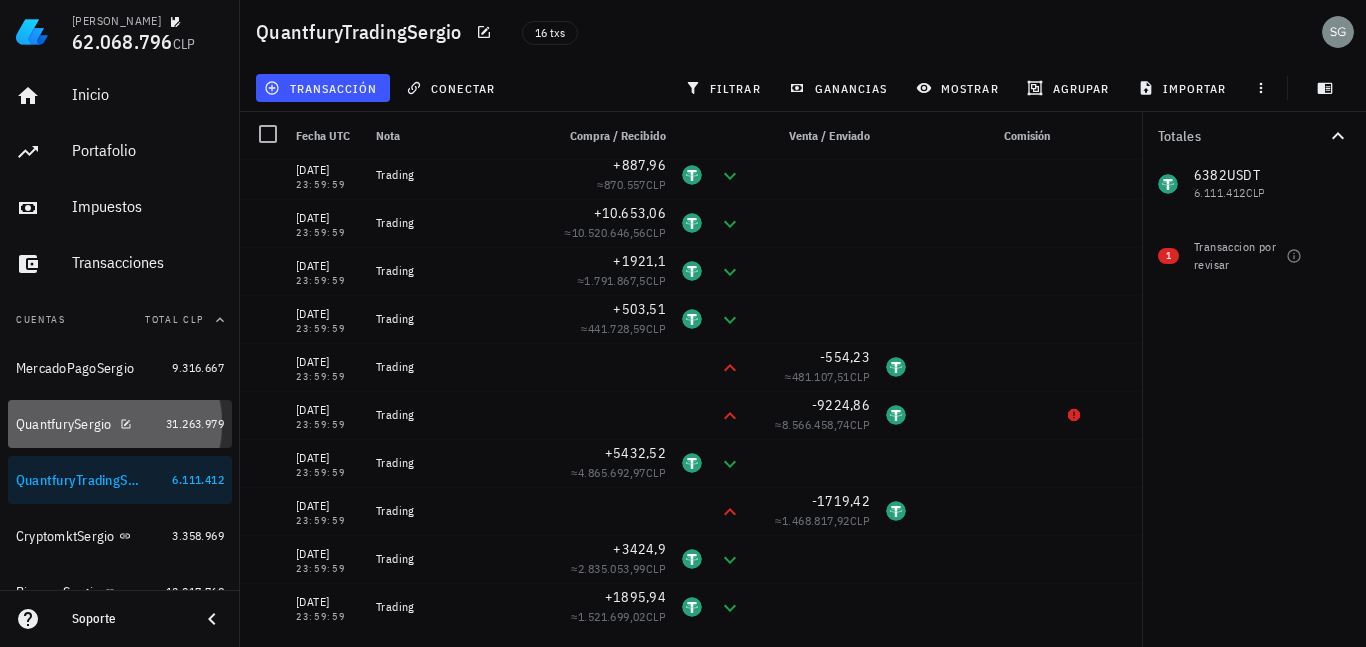 click on "QuantfurySergio" at bounding box center [64, 424] 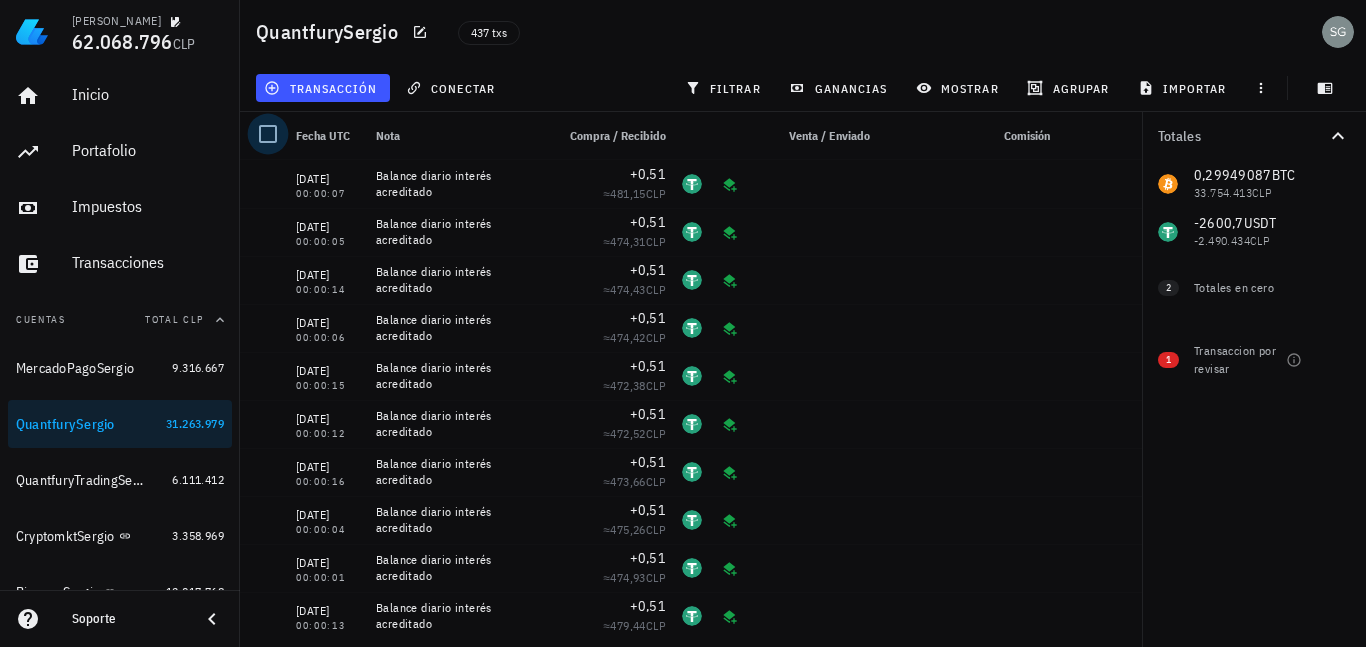 click at bounding box center (268, 134) 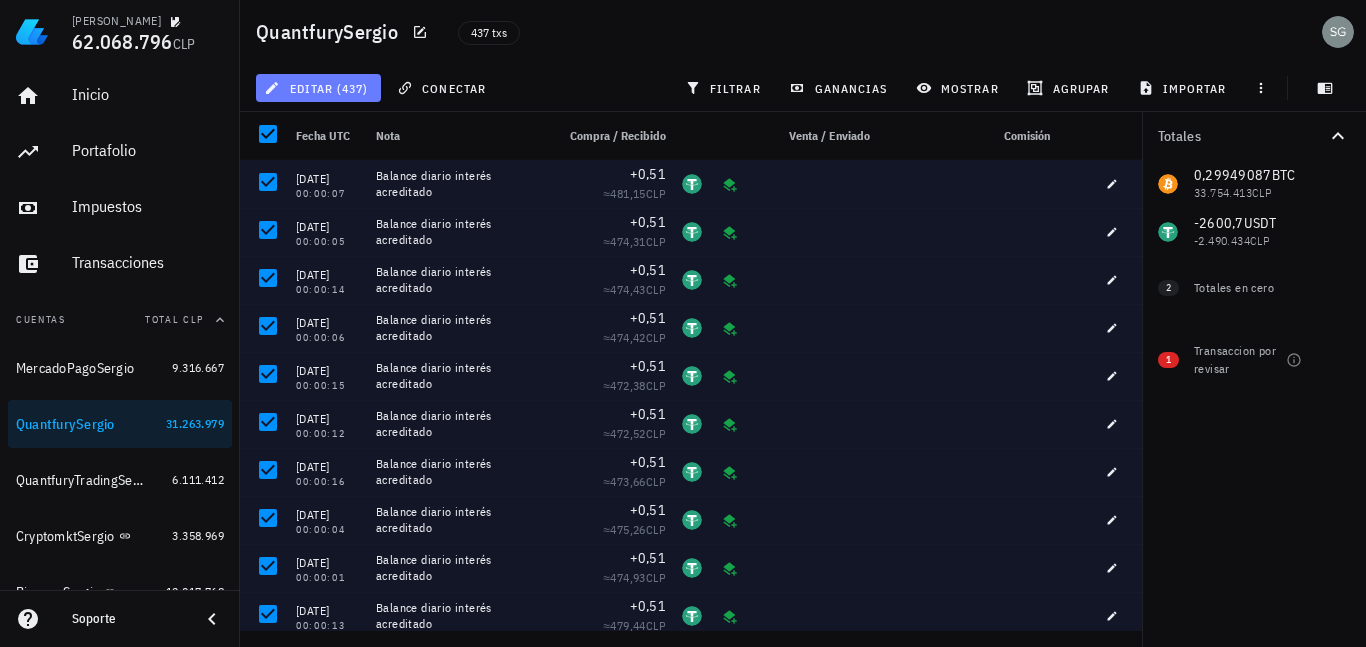 click on "editar (437)" at bounding box center [318, 88] 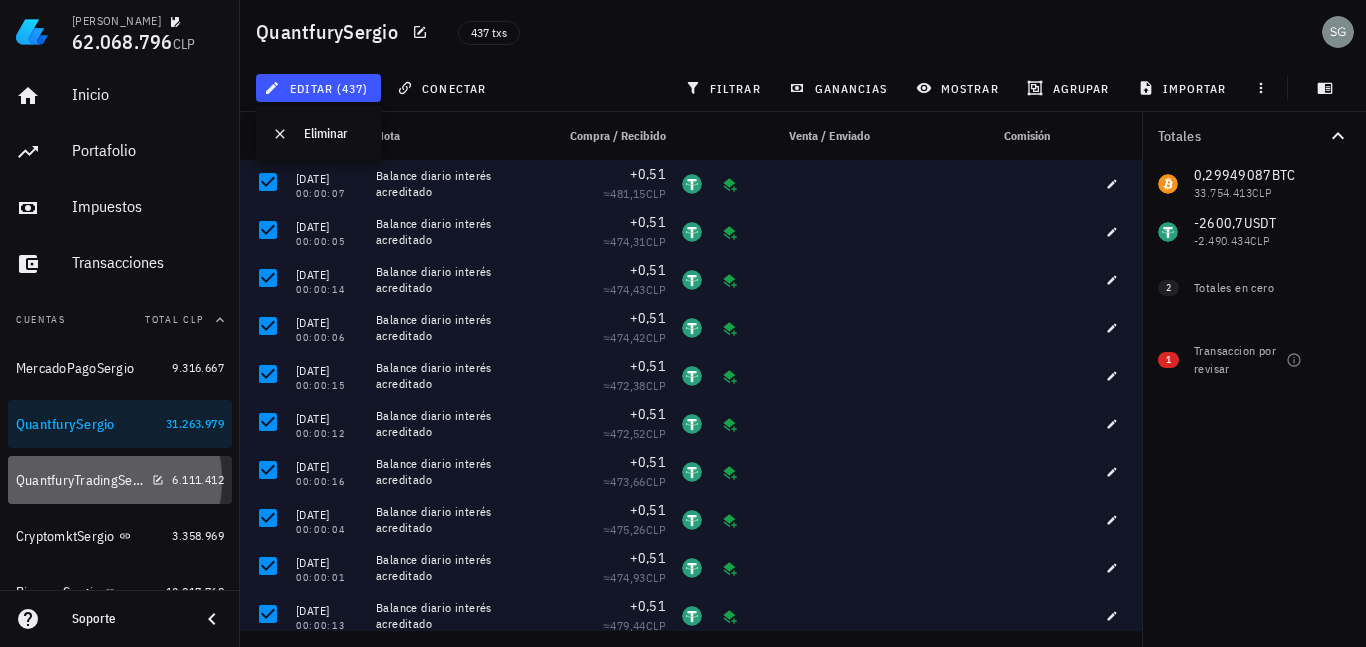 click on "QuantfuryTradingSergio" at bounding box center (90, 480) 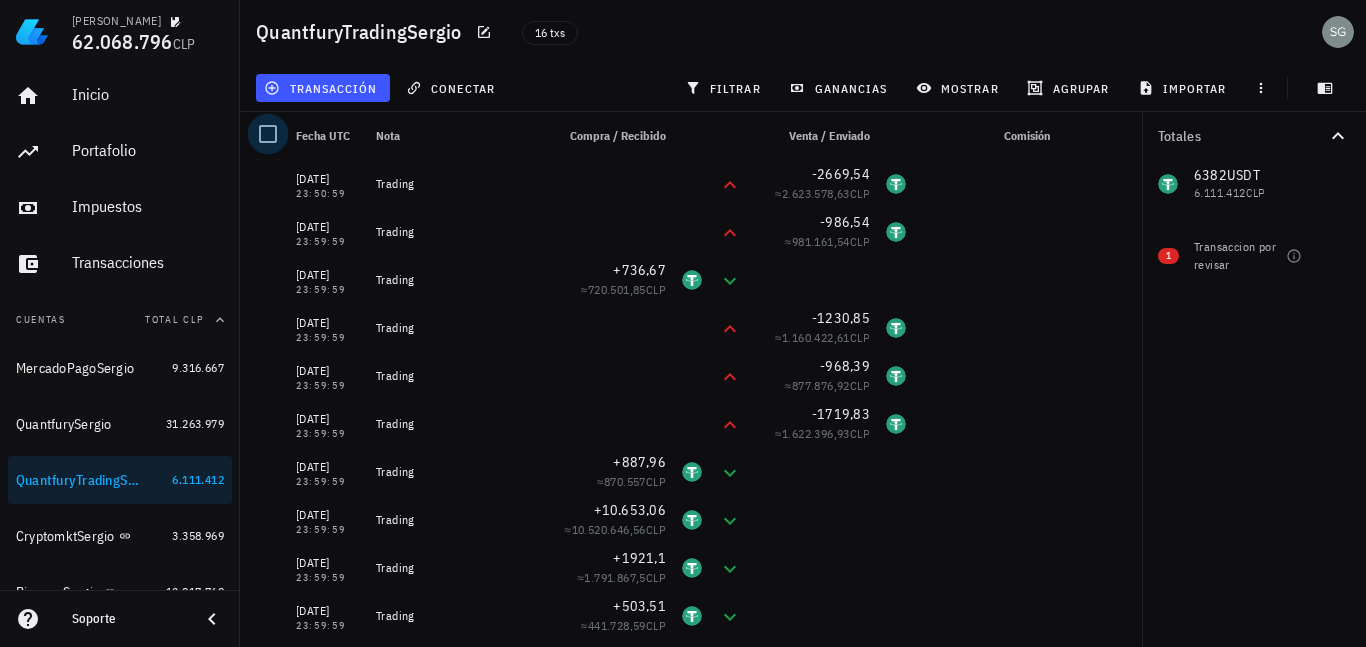 click at bounding box center [268, 134] 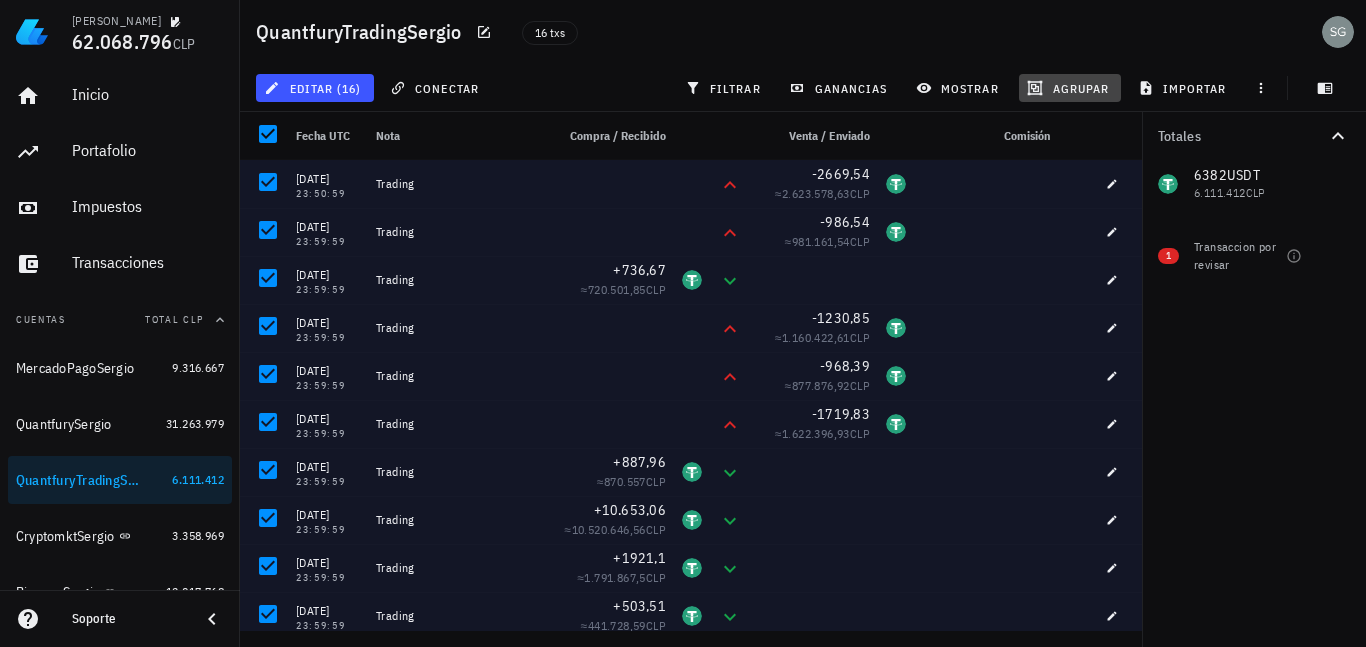 click on "agrupar" at bounding box center (1070, 88) 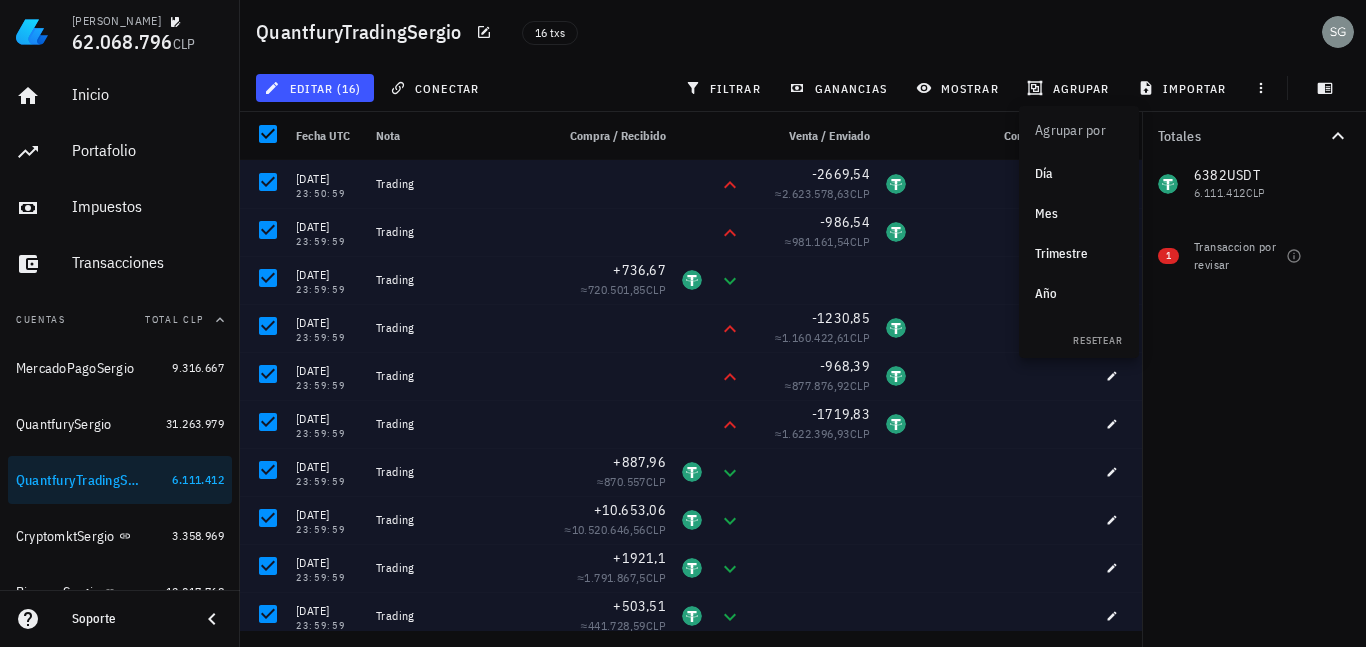 click on "Año" at bounding box center [1079, 294] 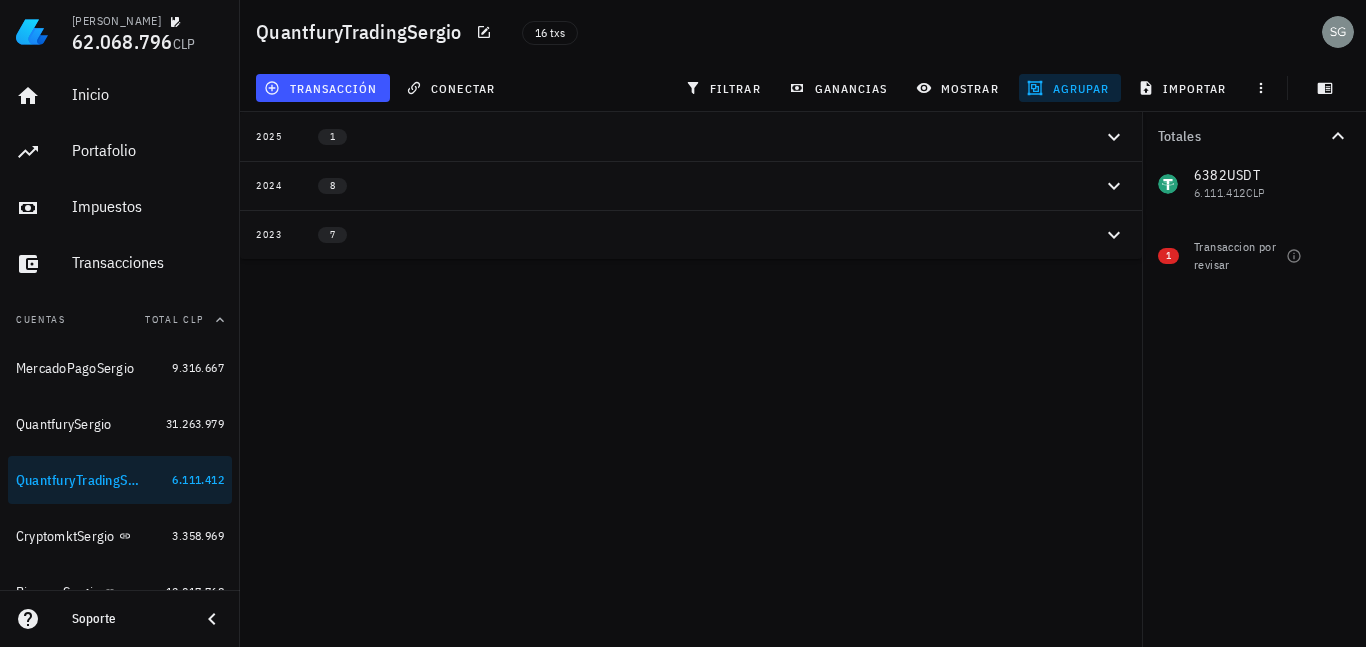 click 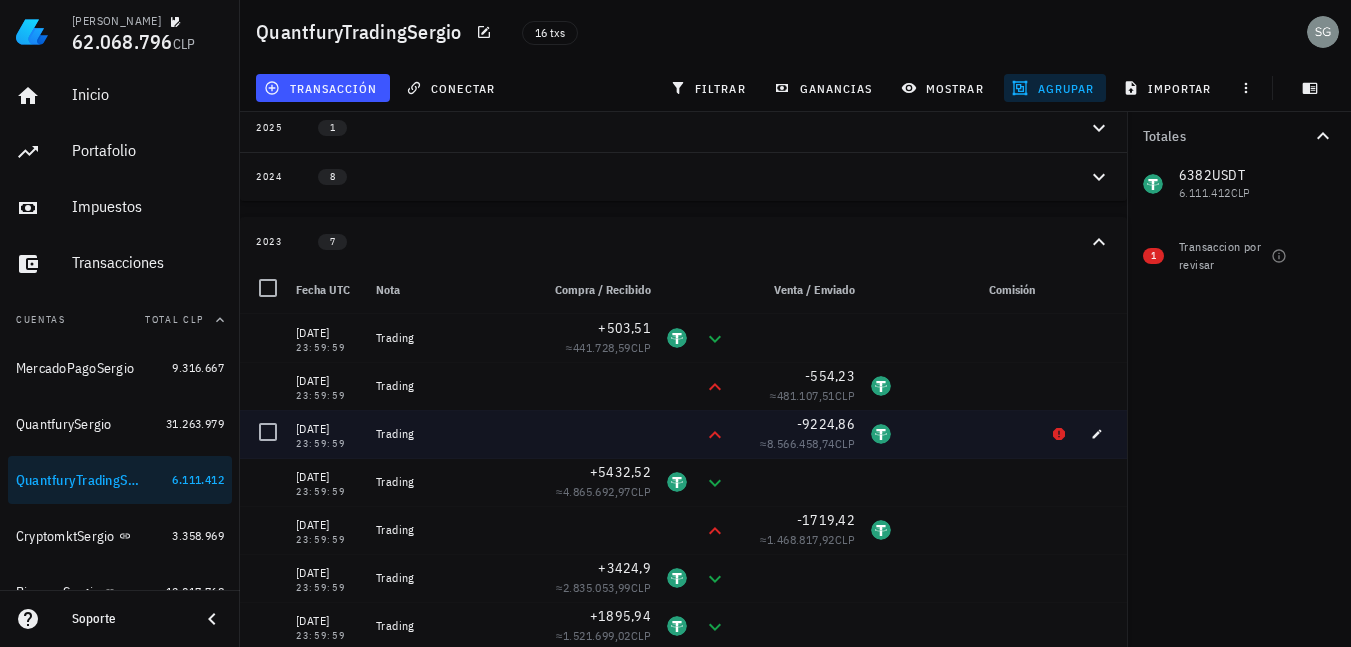 scroll, scrollTop: 12, scrollLeft: 0, axis: vertical 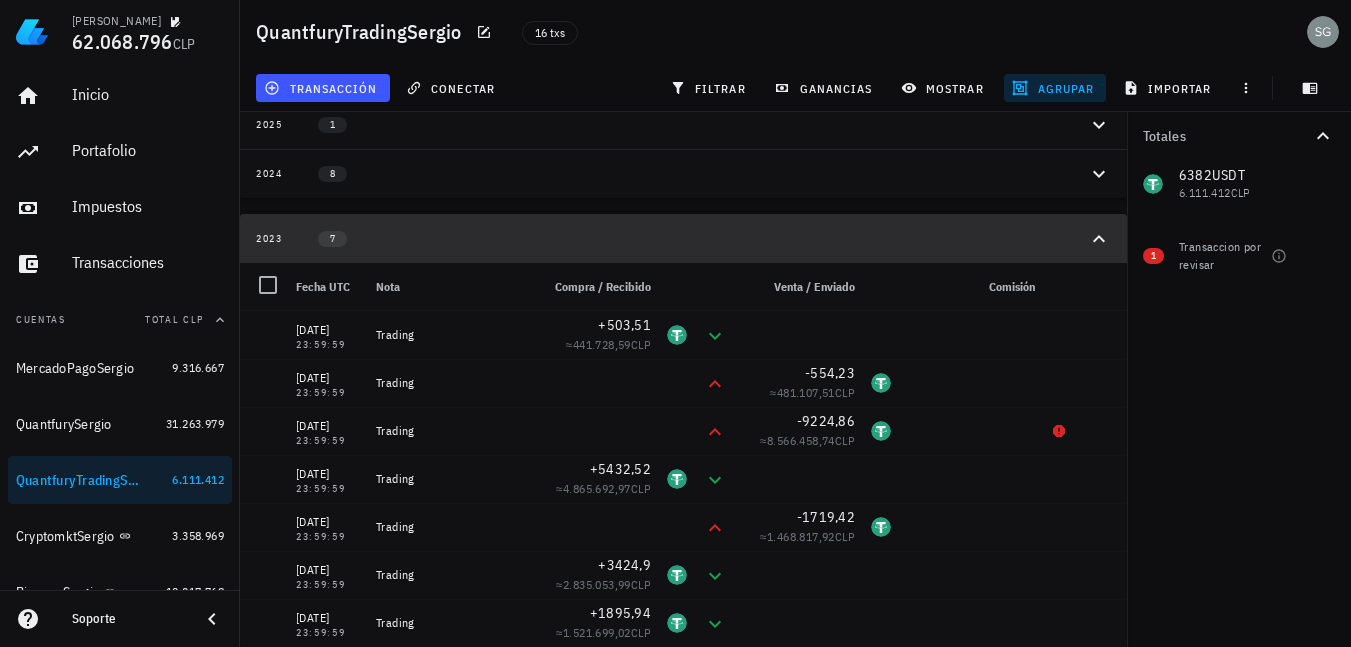 click 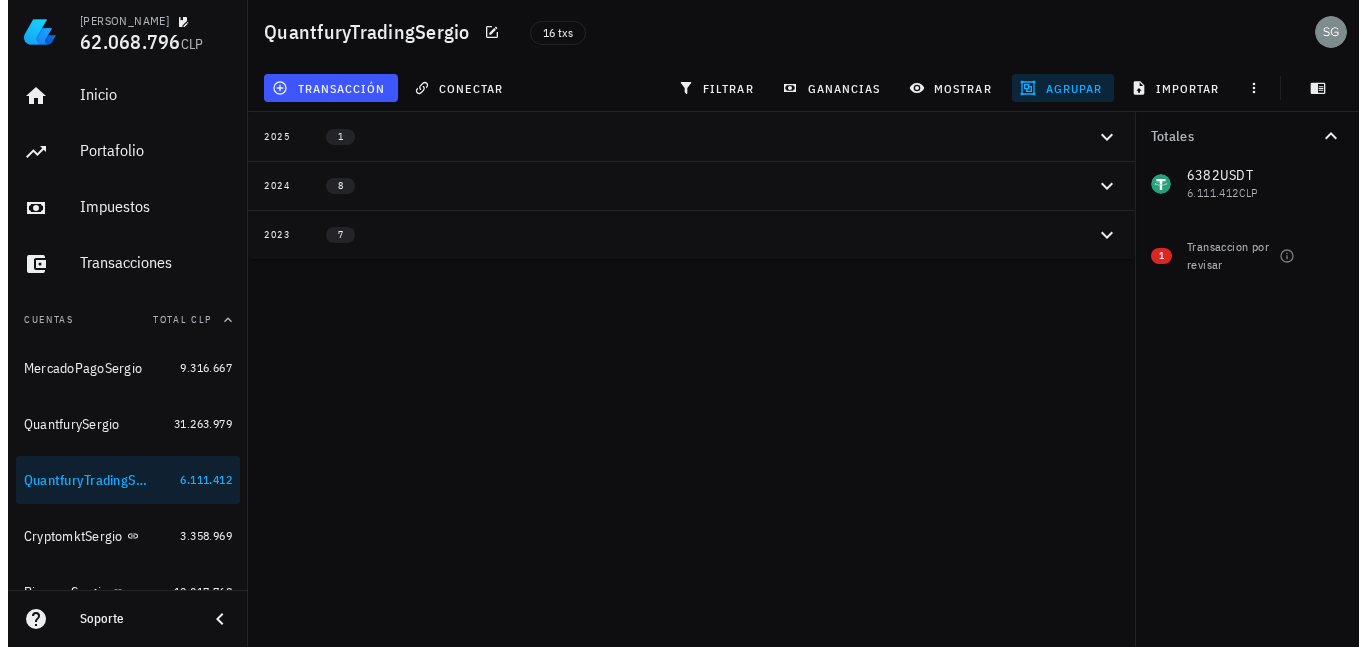 scroll, scrollTop: 0, scrollLeft: 0, axis: both 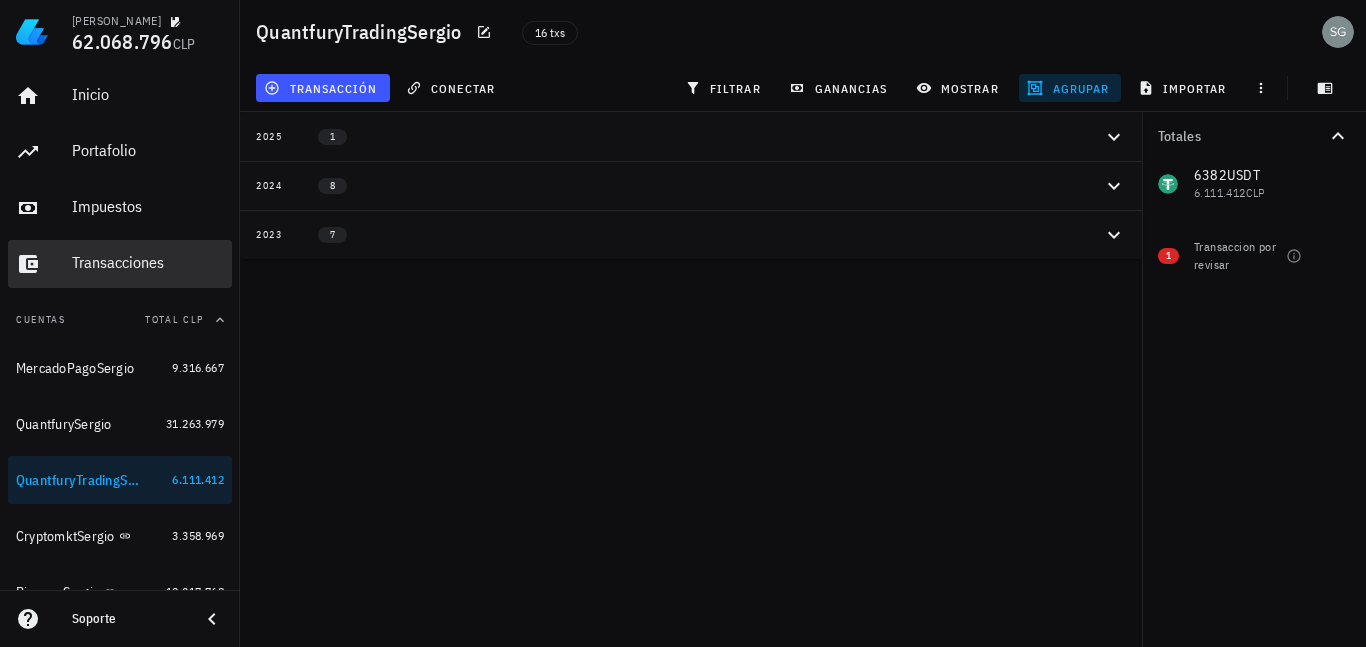 click on "Transacciones" at bounding box center (148, 262) 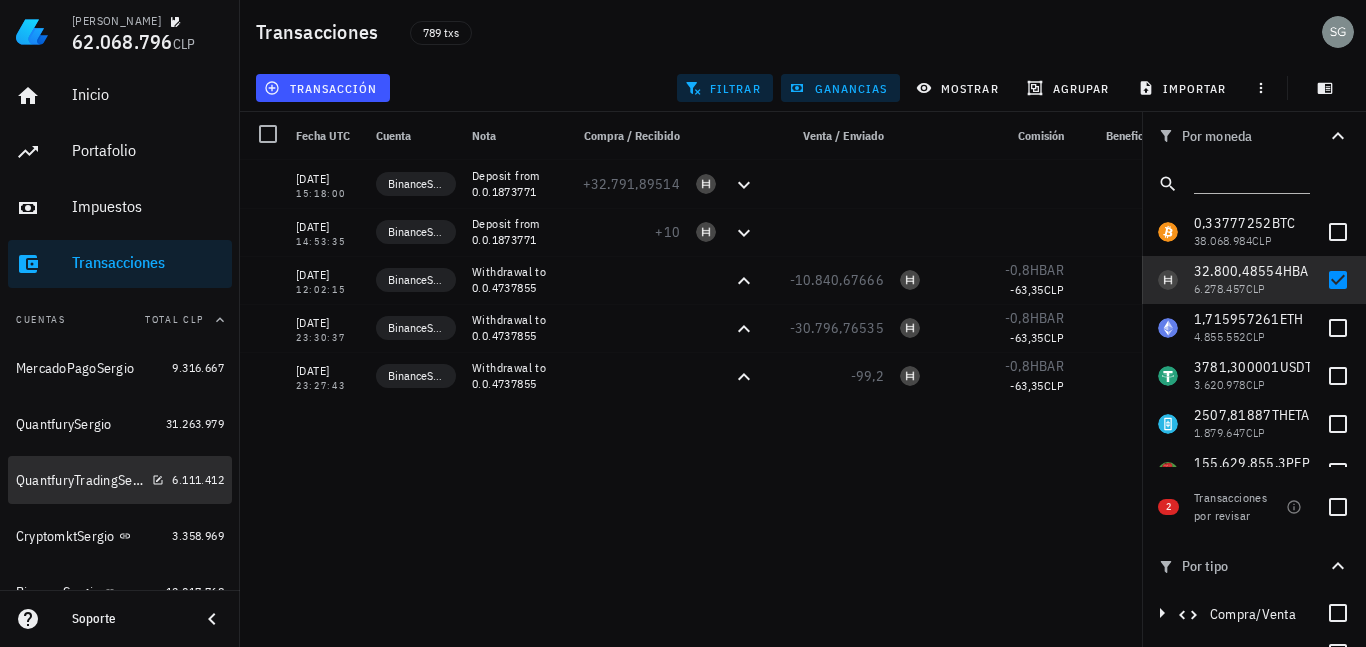 click on "QuantfuryTradingSergio" at bounding box center [90, 480] 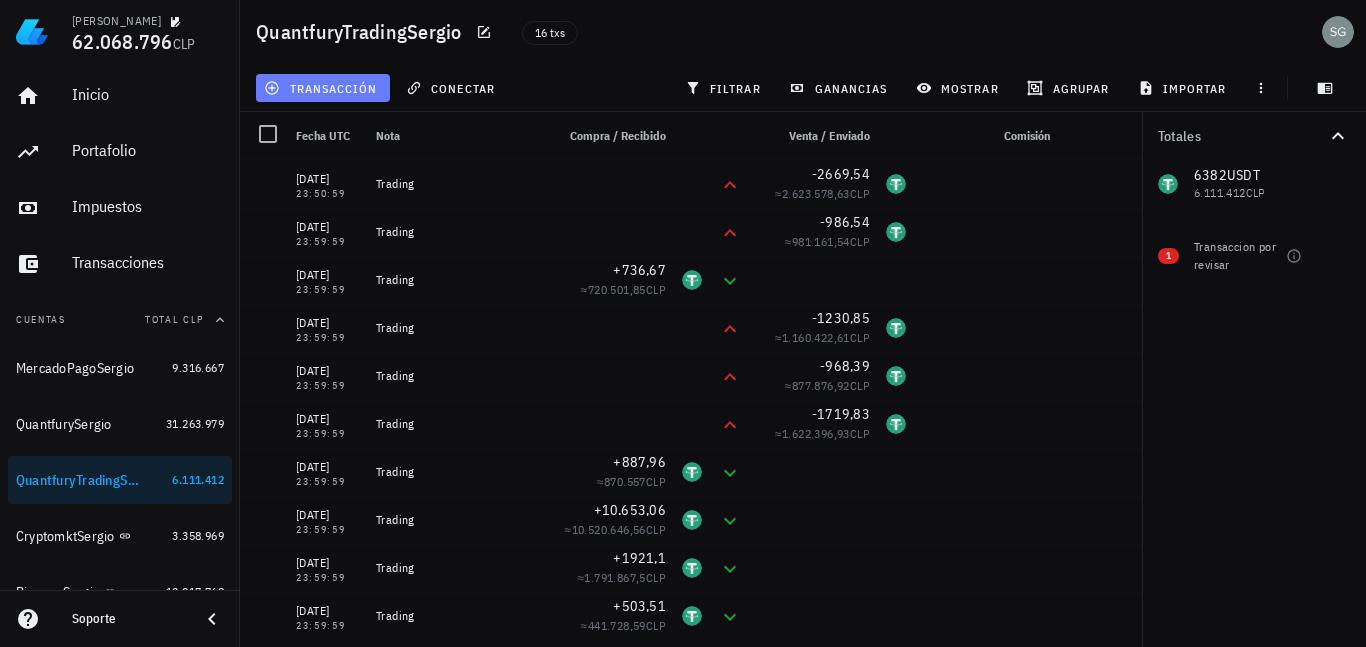 click on "transacción" at bounding box center (322, 88) 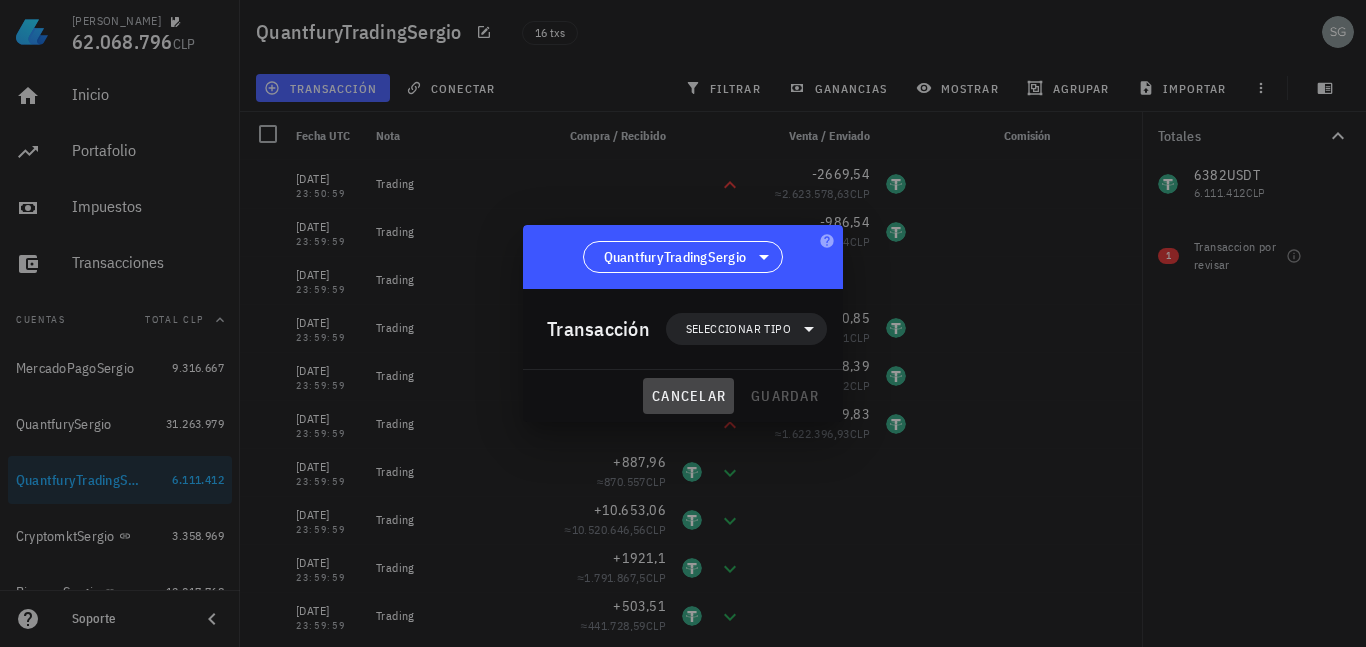 click on "cancelar" at bounding box center (688, 396) 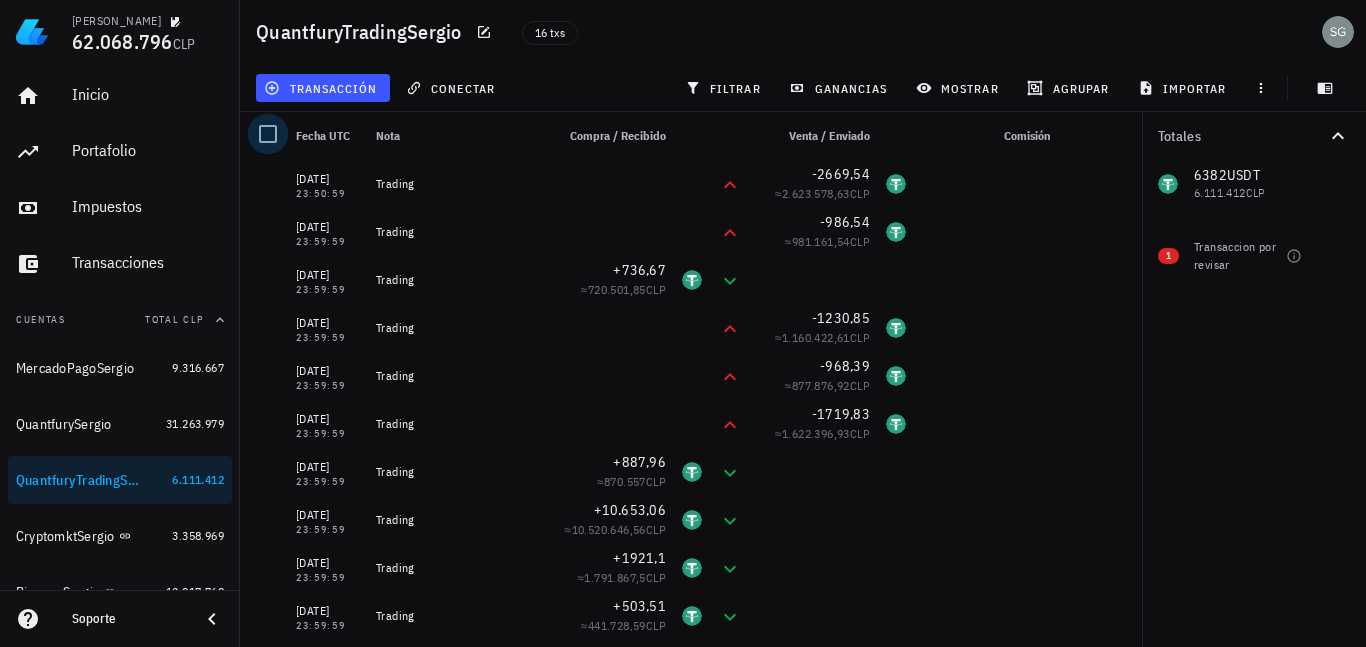 click at bounding box center [268, 134] 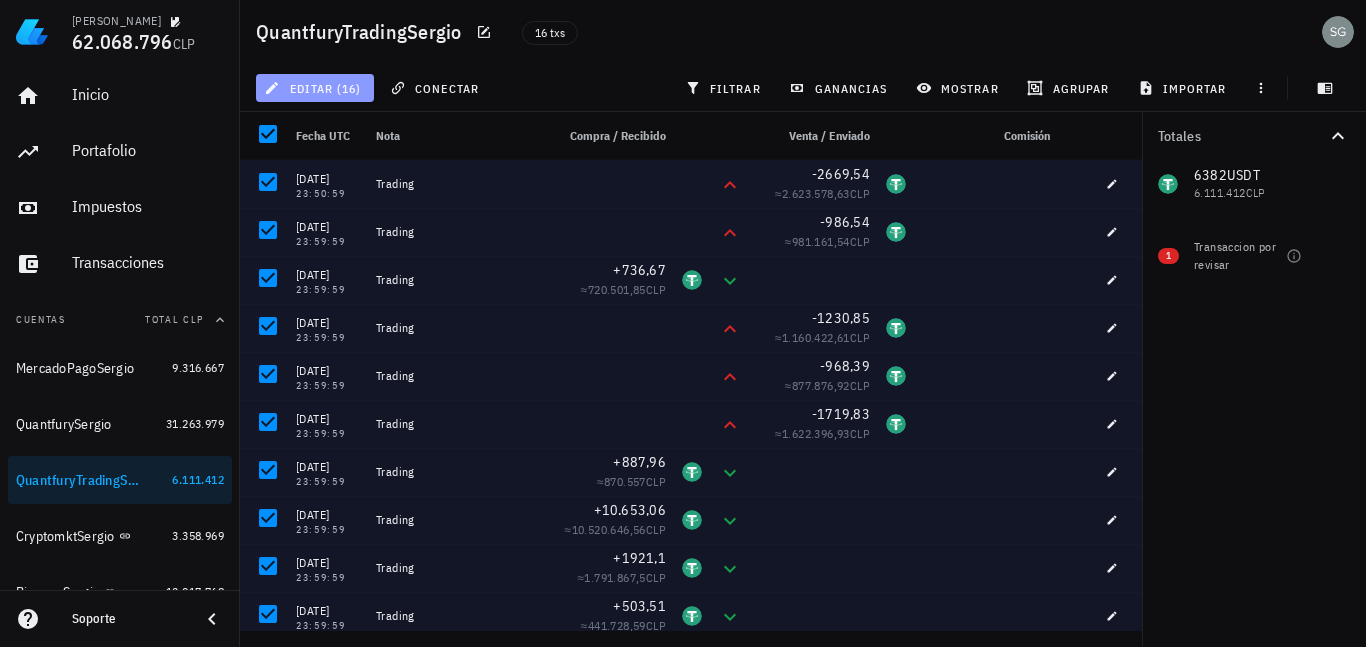 click on "editar (16)" at bounding box center (314, 88) 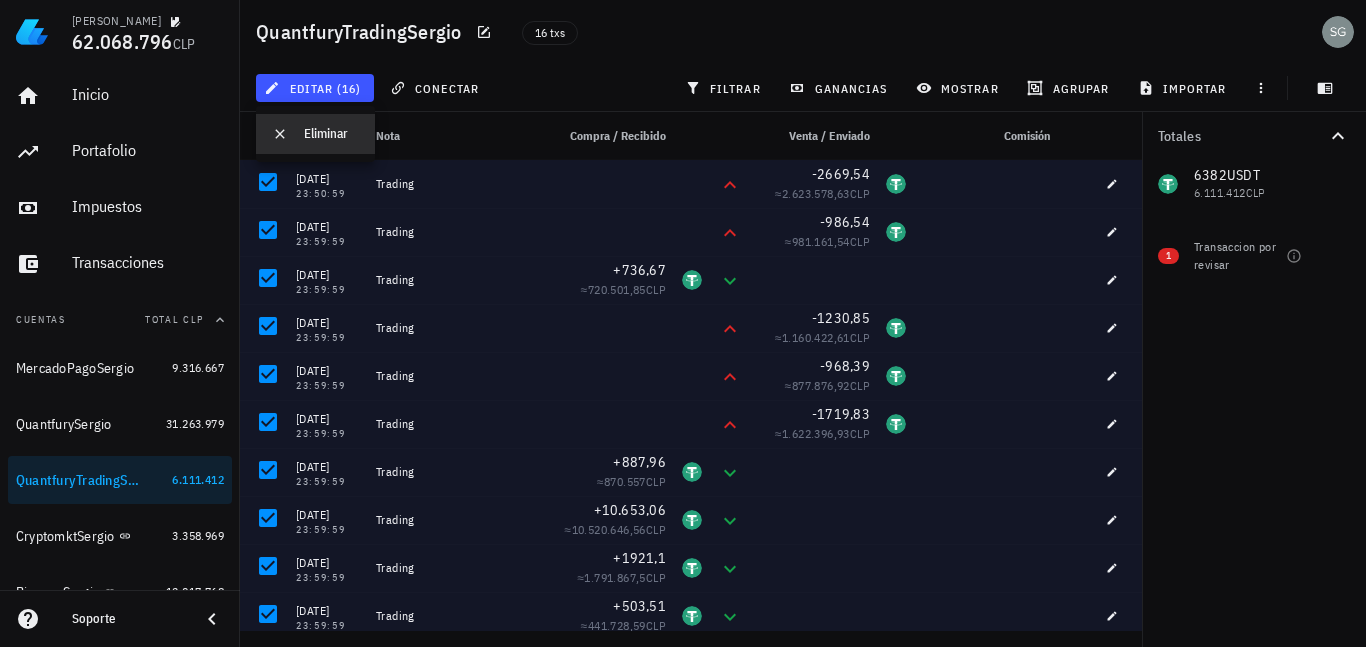 click on "Eliminar" at bounding box center (331, 134) 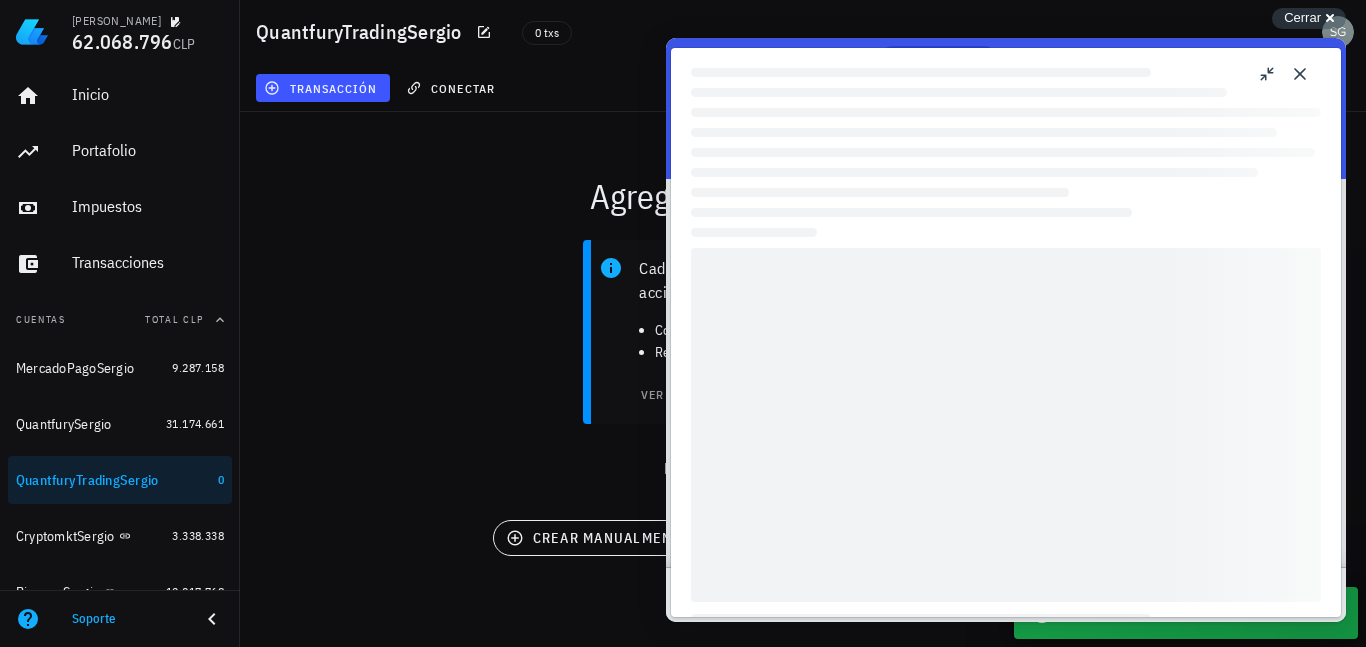 scroll, scrollTop: 0, scrollLeft: 0, axis: both 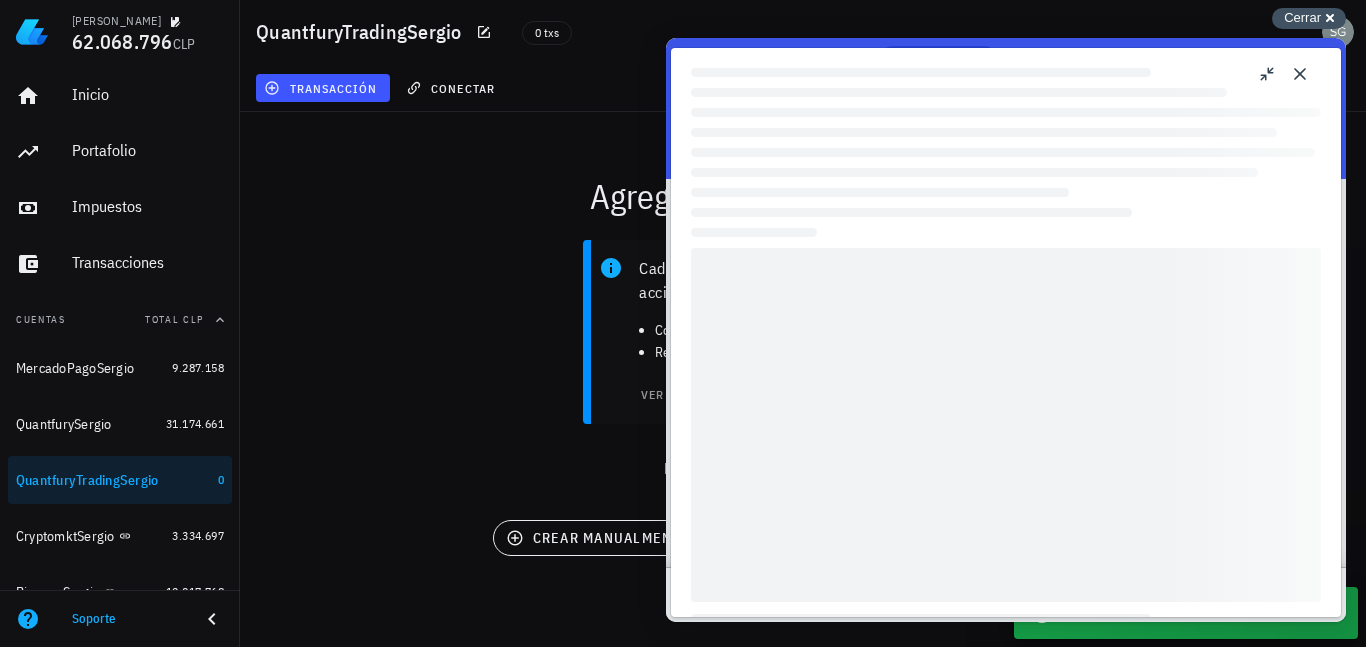 click on "Cerrar" at bounding box center [1302, 17] 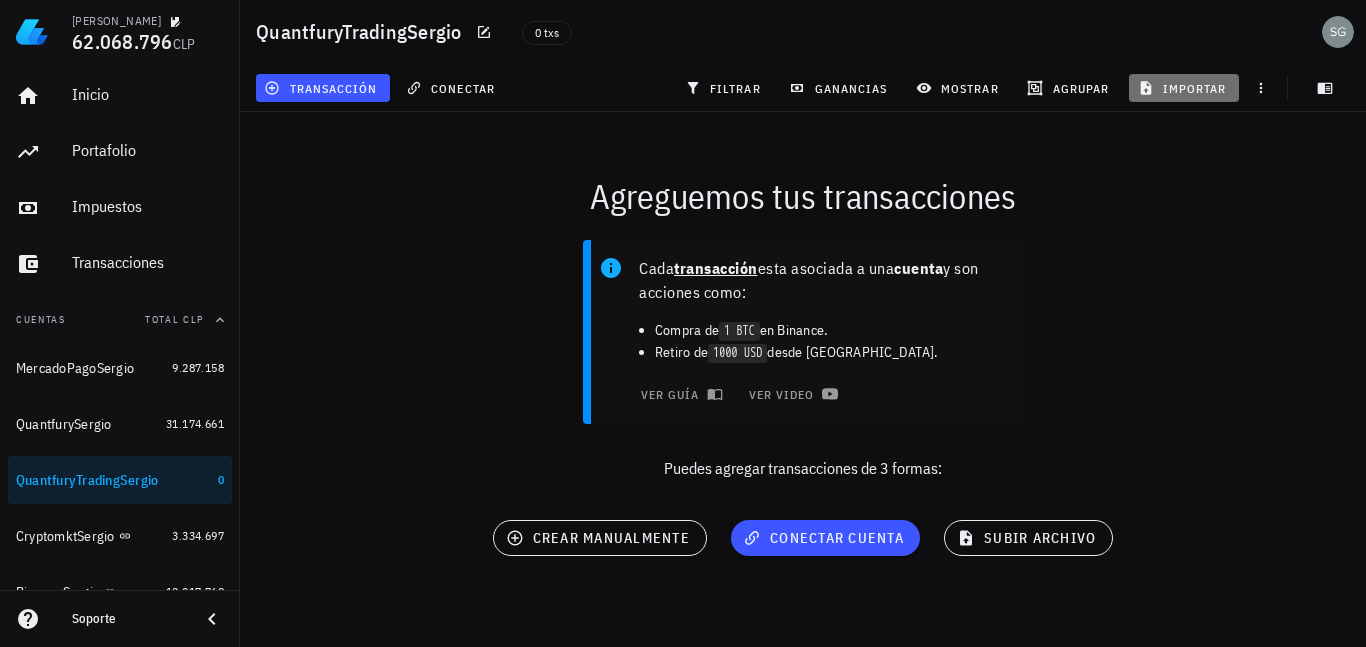 click on "importar" at bounding box center [1184, 88] 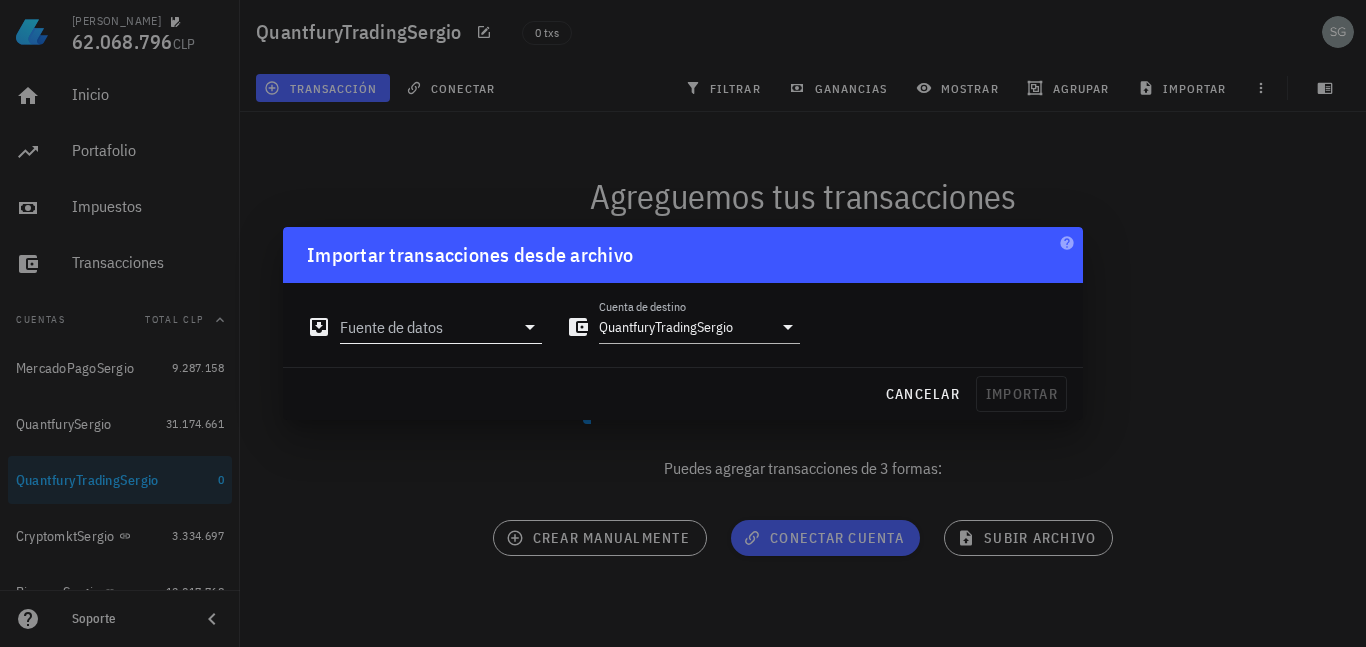 click on "Fuente de datos" at bounding box center (427, 327) 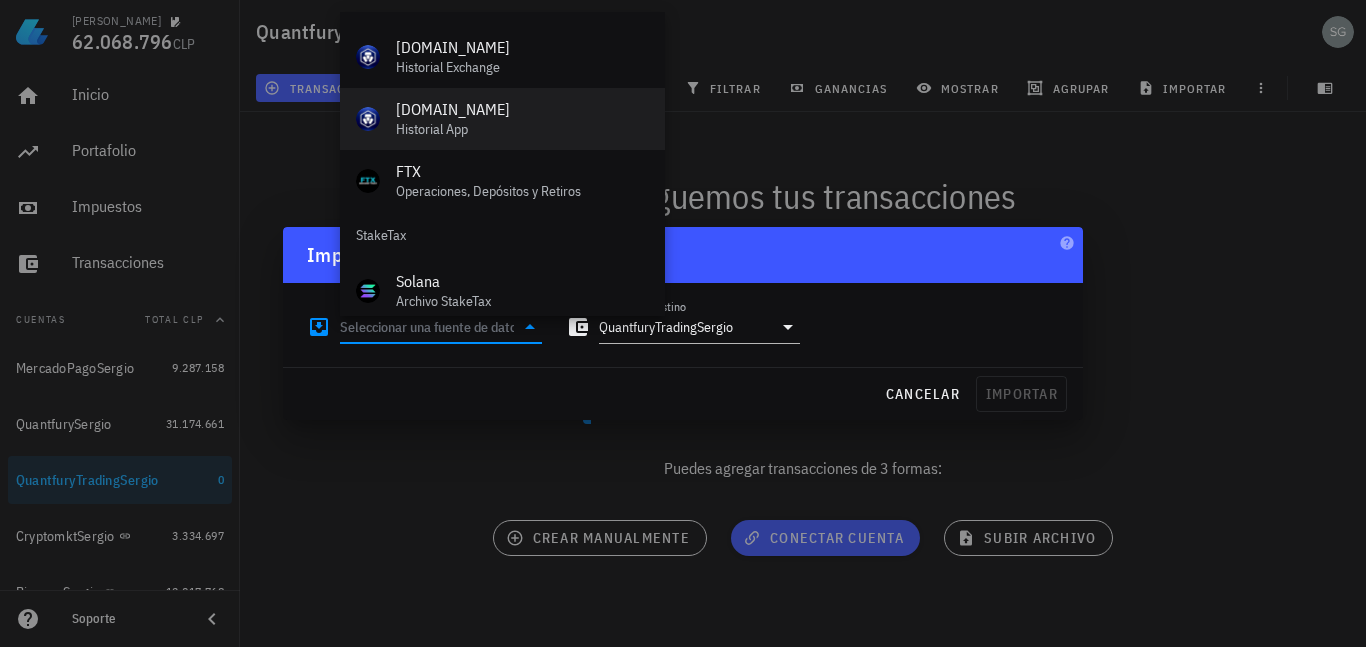 scroll, scrollTop: 834, scrollLeft: 0, axis: vertical 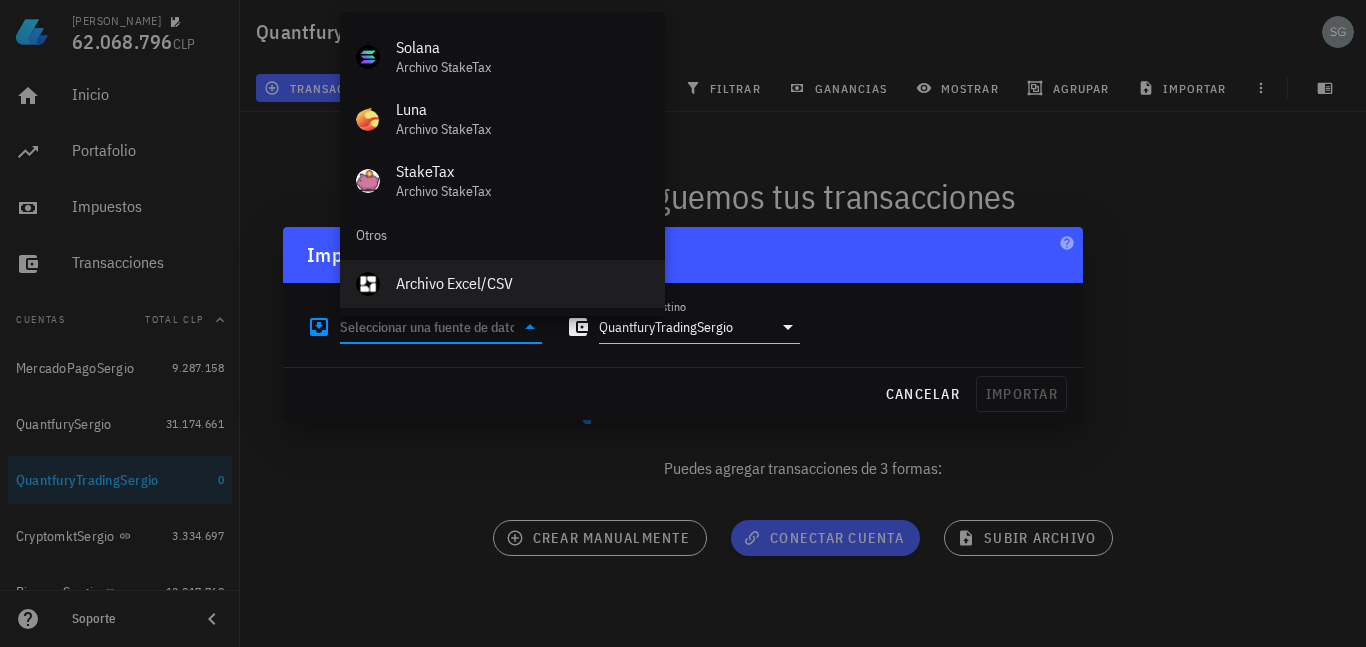 click on "Archivo Excel/CSV" at bounding box center (522, 283) 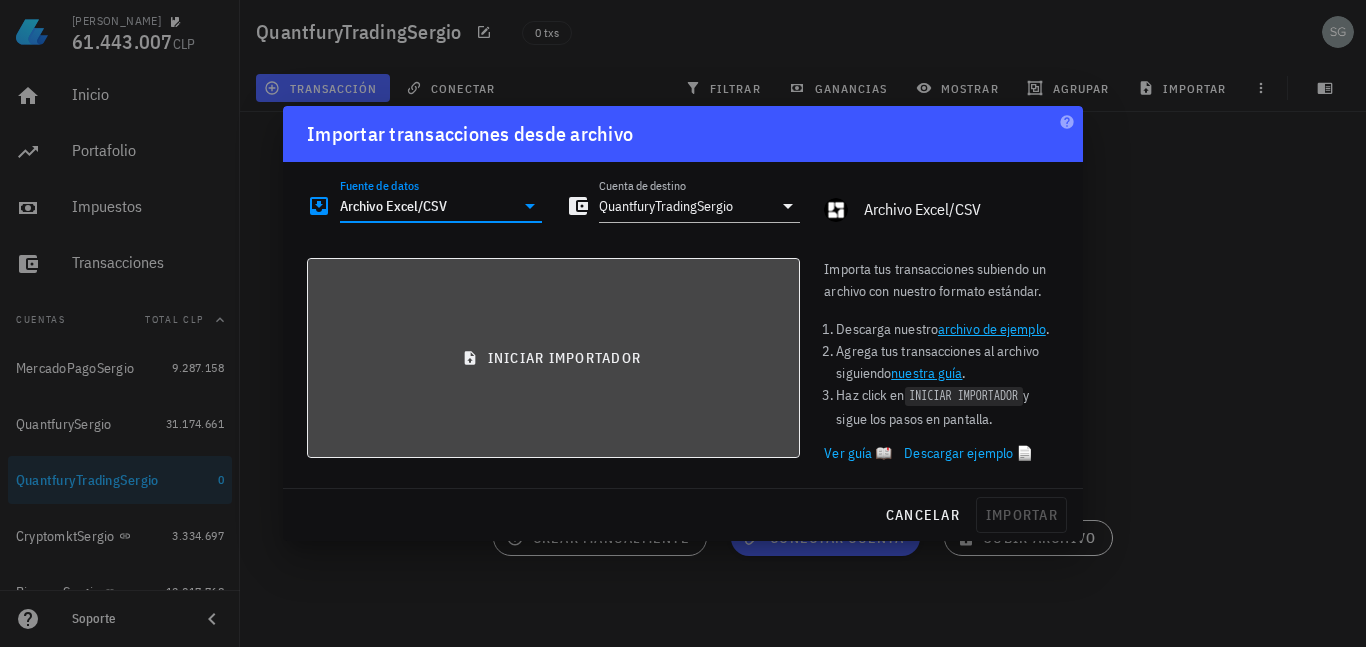 click on "iniciar importador" at bounding box center [553, 358] 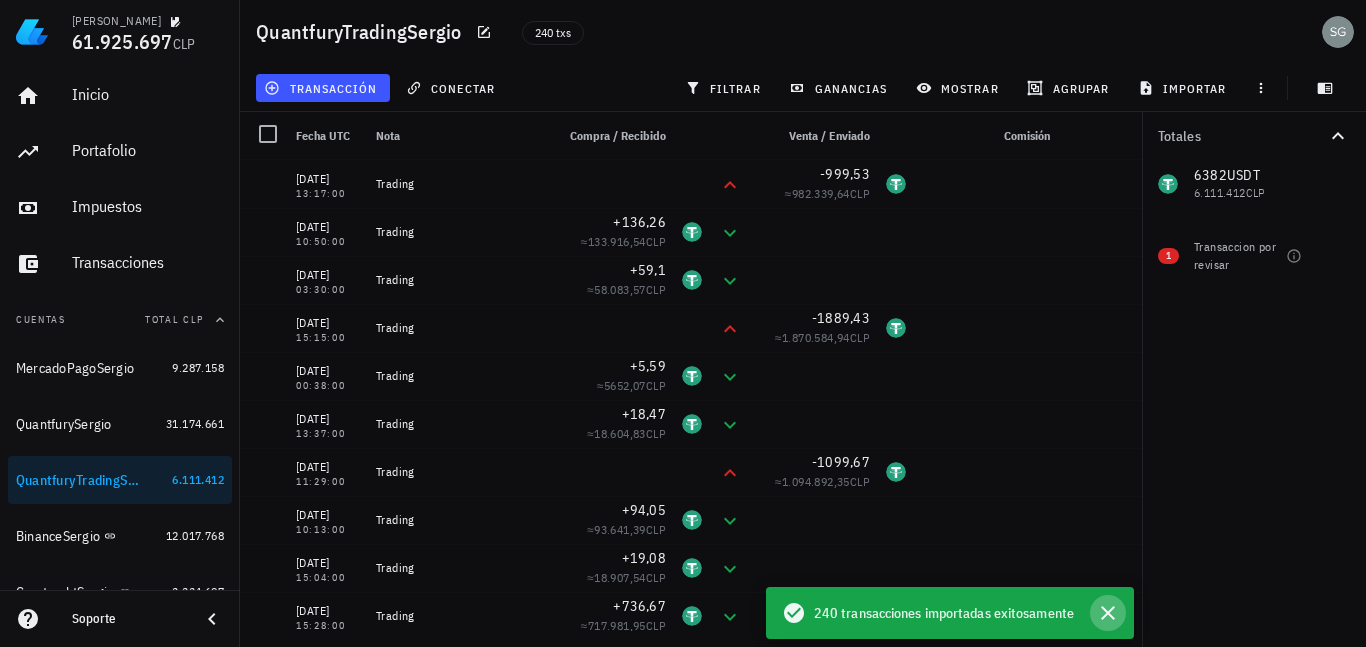 click 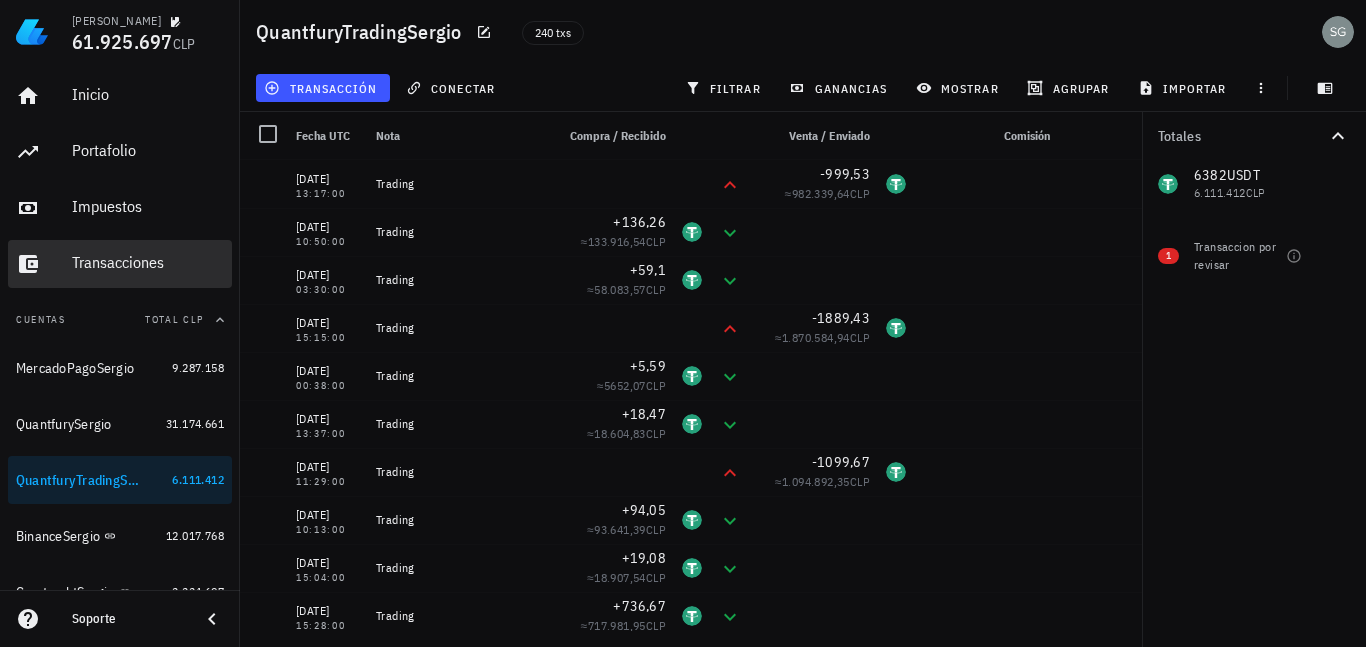 click on "Transacciones" at bounding box center [148, 262] 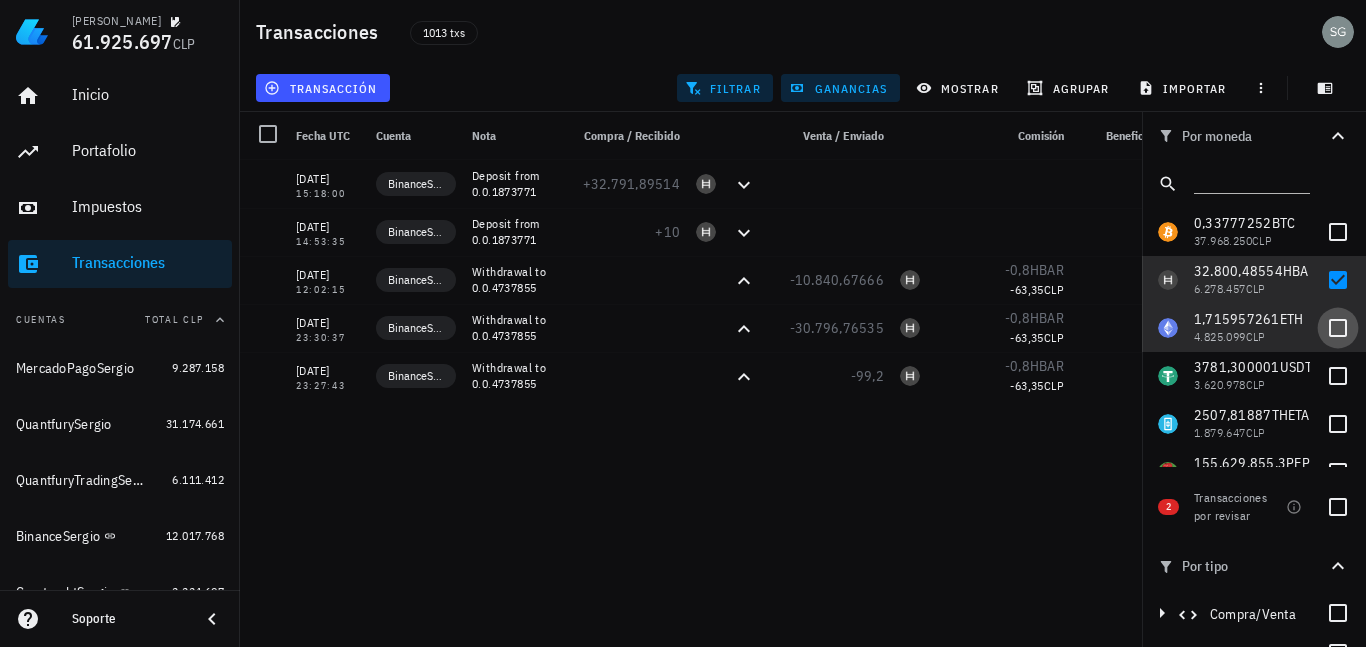 click at bounding box center (1338, 328) 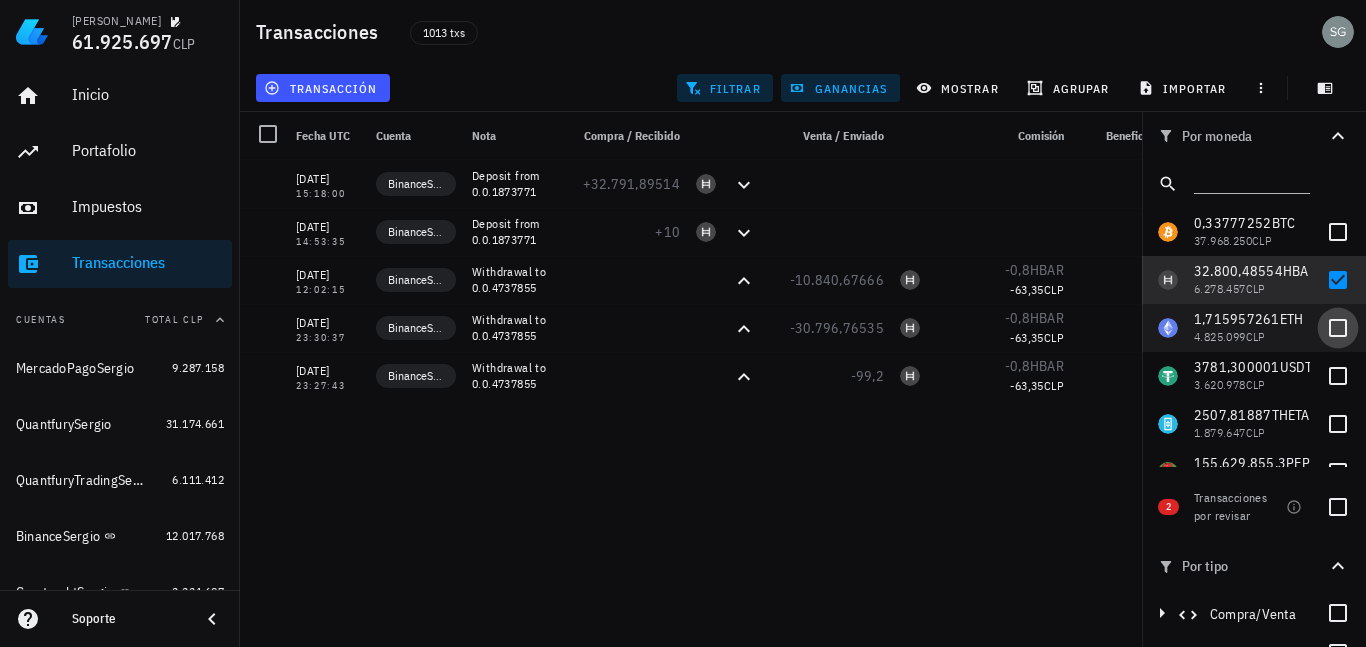 checkbox on "true" 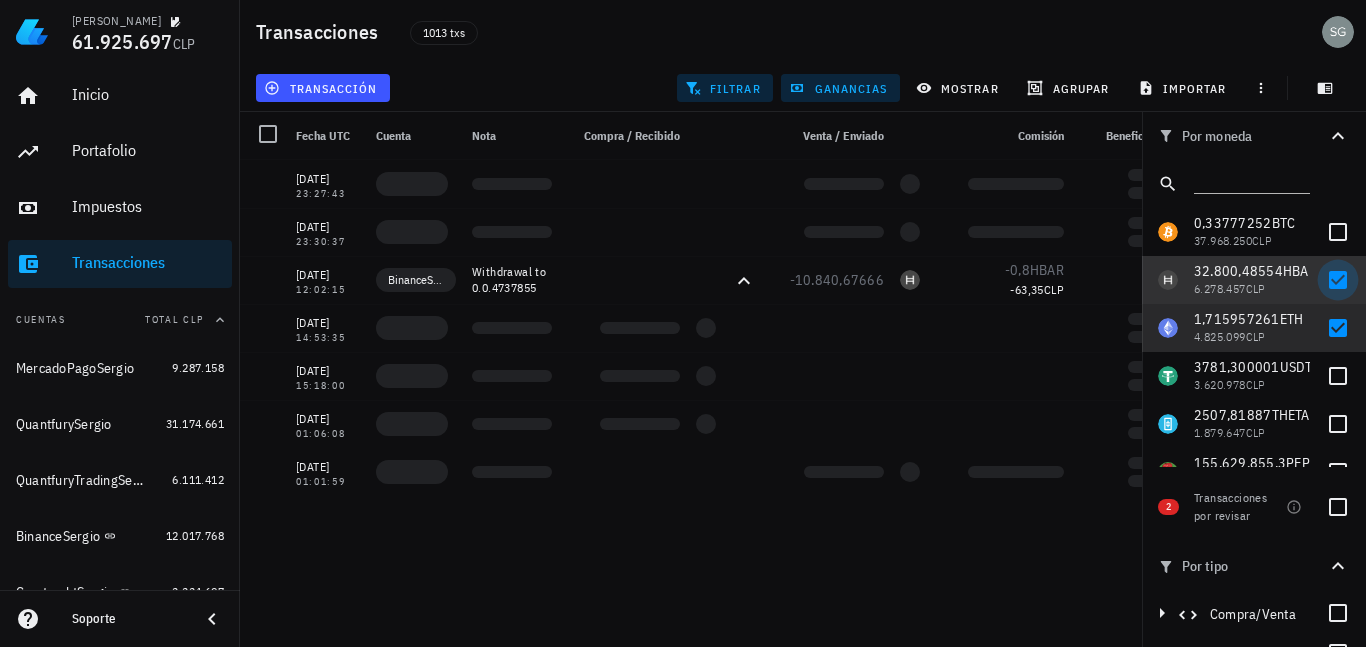 click at bounding box center (1338, 280) 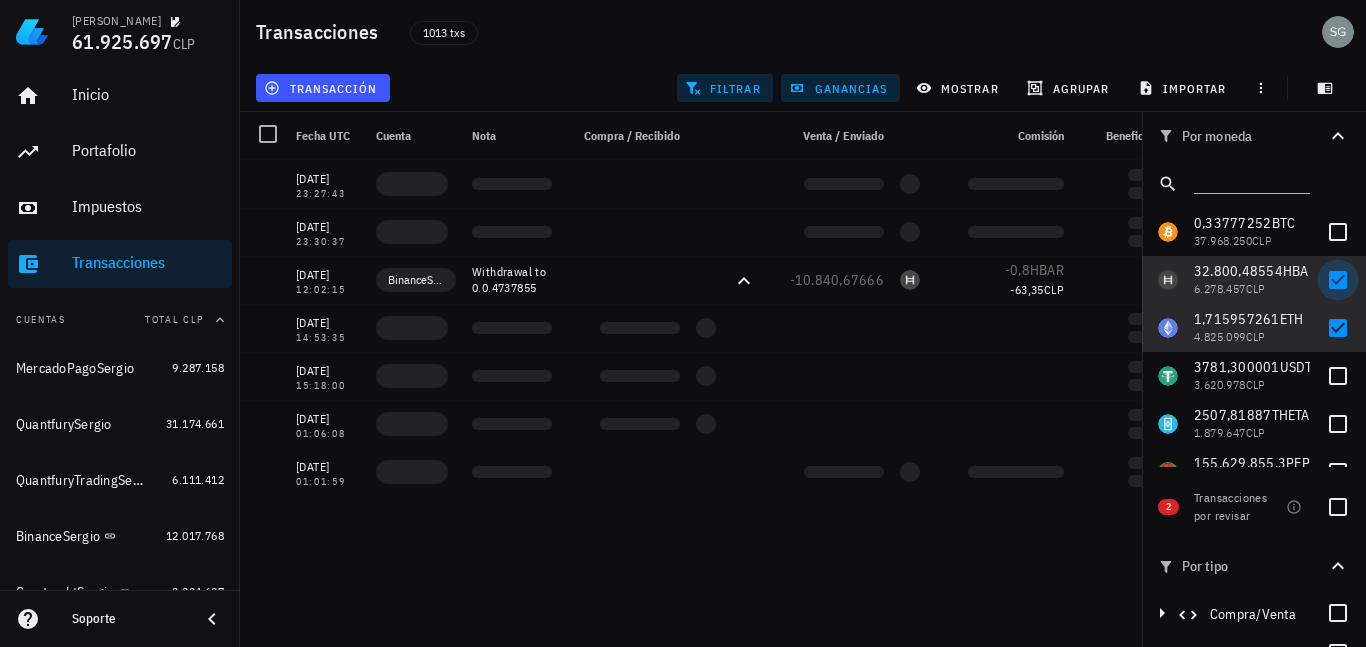 checkbox on "false" 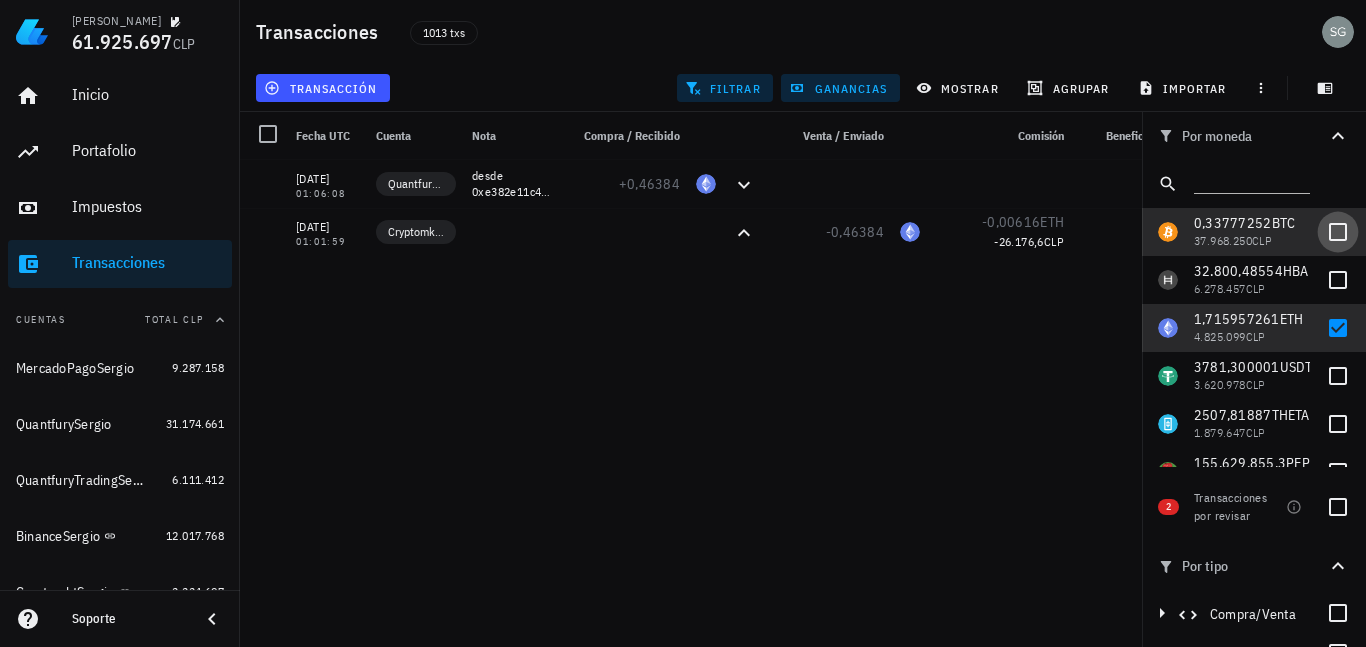 click at bounding box center [1338, 232] 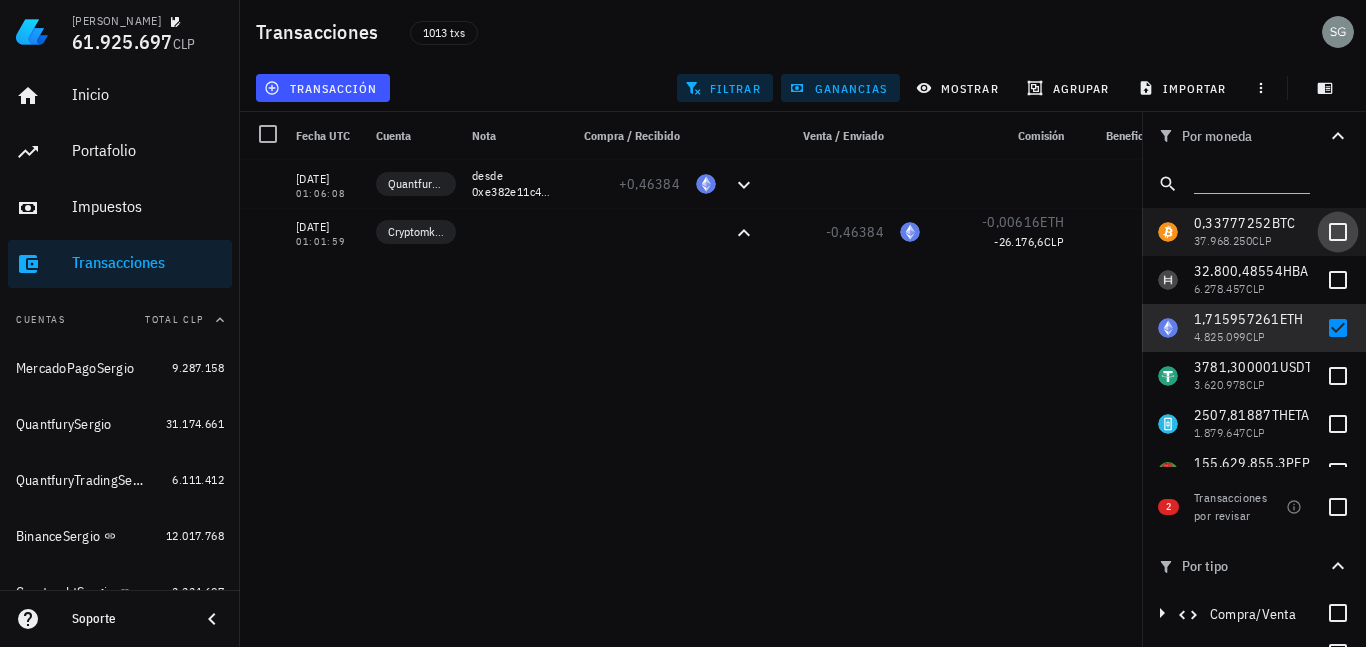 checkbox on "true" 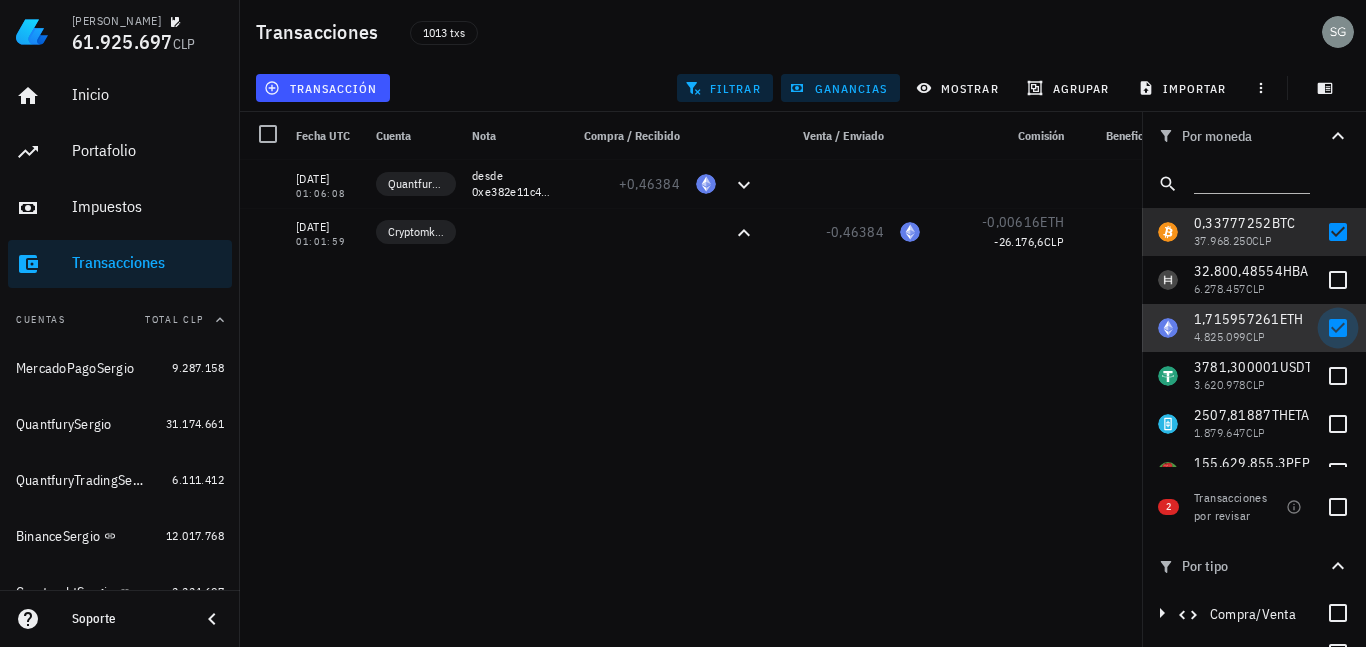 click at bounding box center (1338, 328) 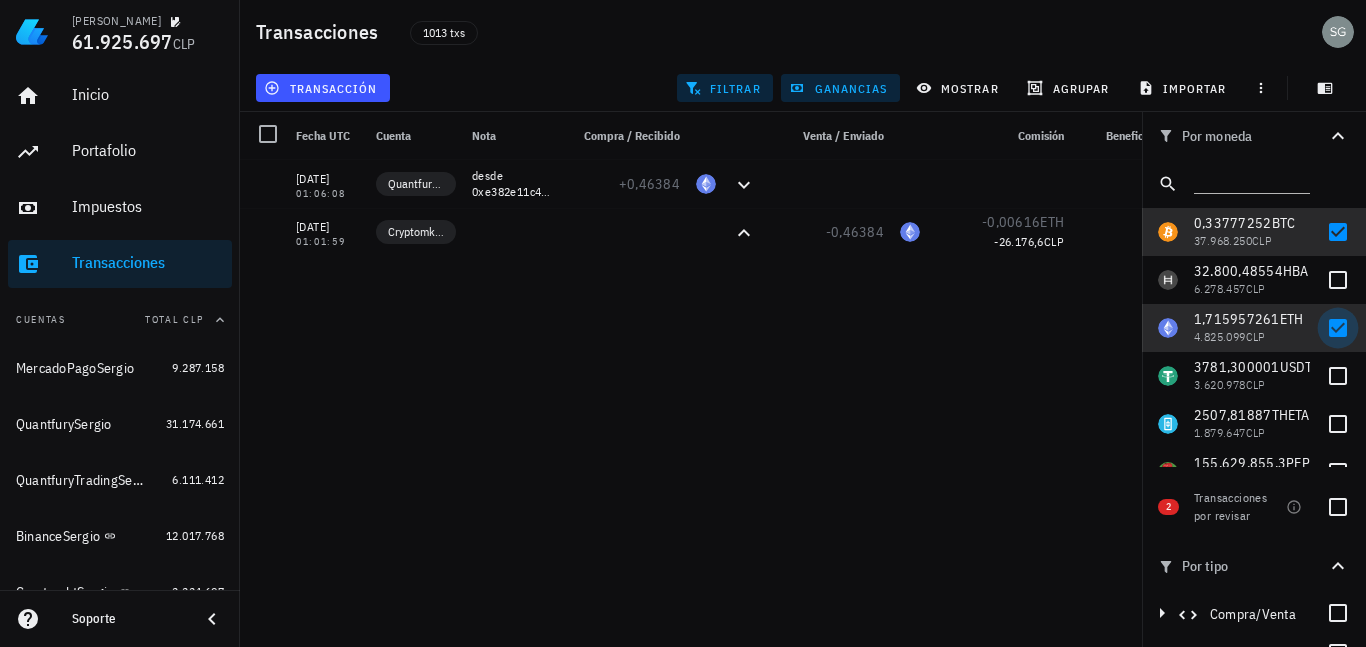 checkbox on "false" 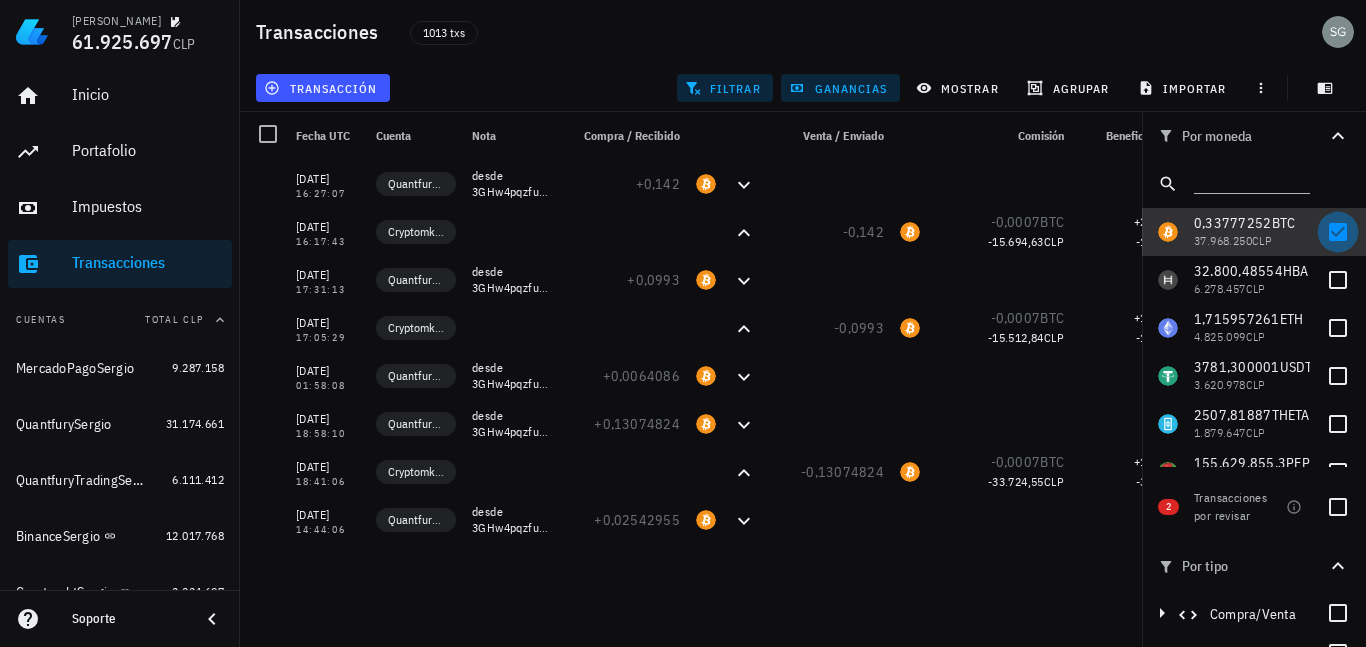 click at bounding box center [1338, 232] 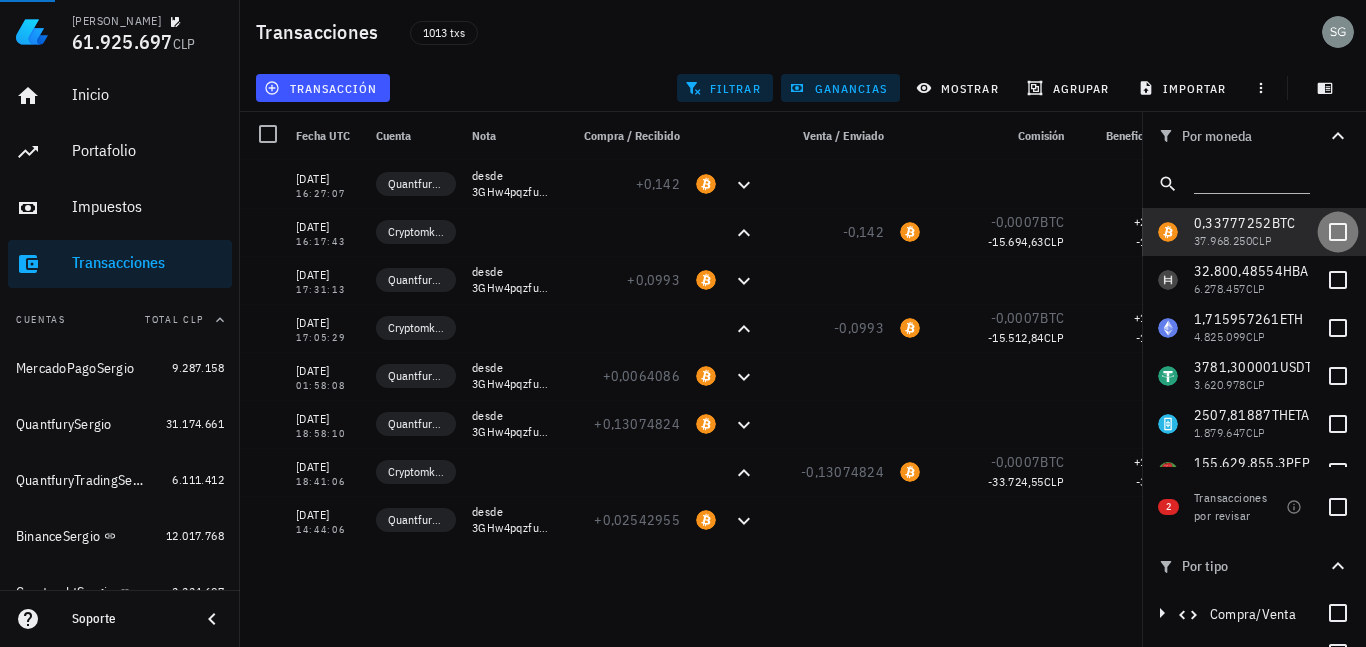 click at bounding box center [1338, 232] 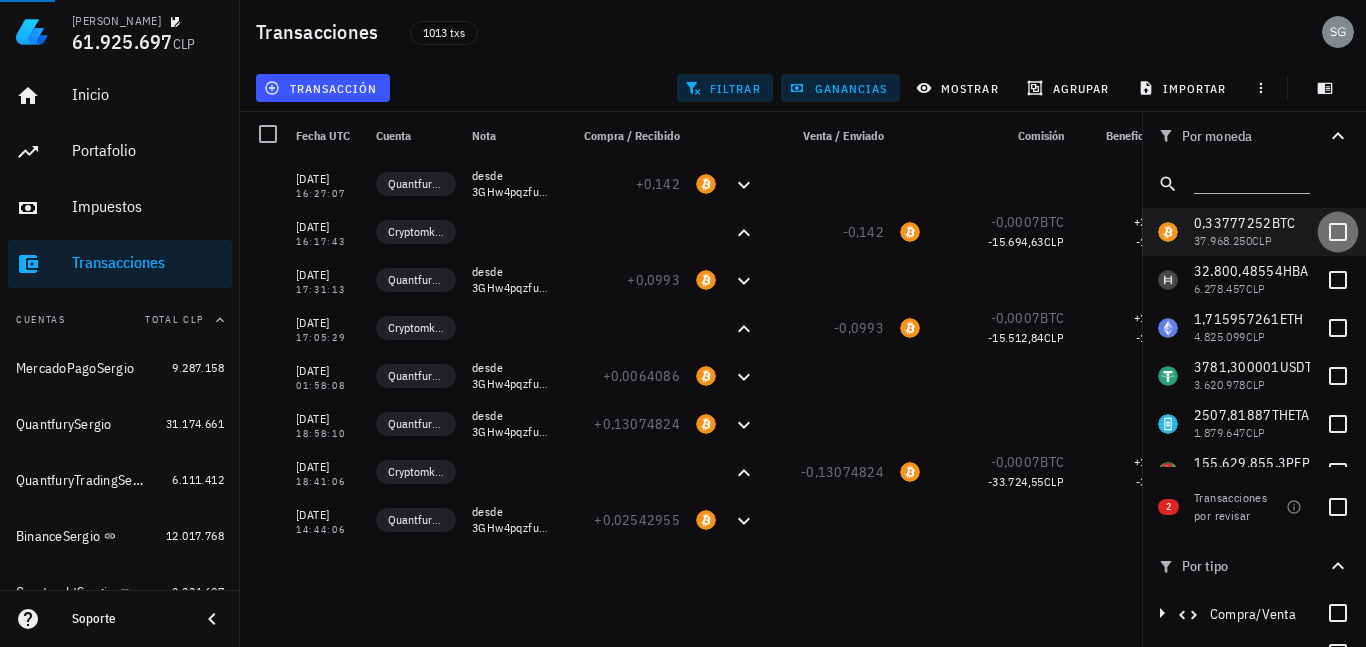 checkbox on "true" 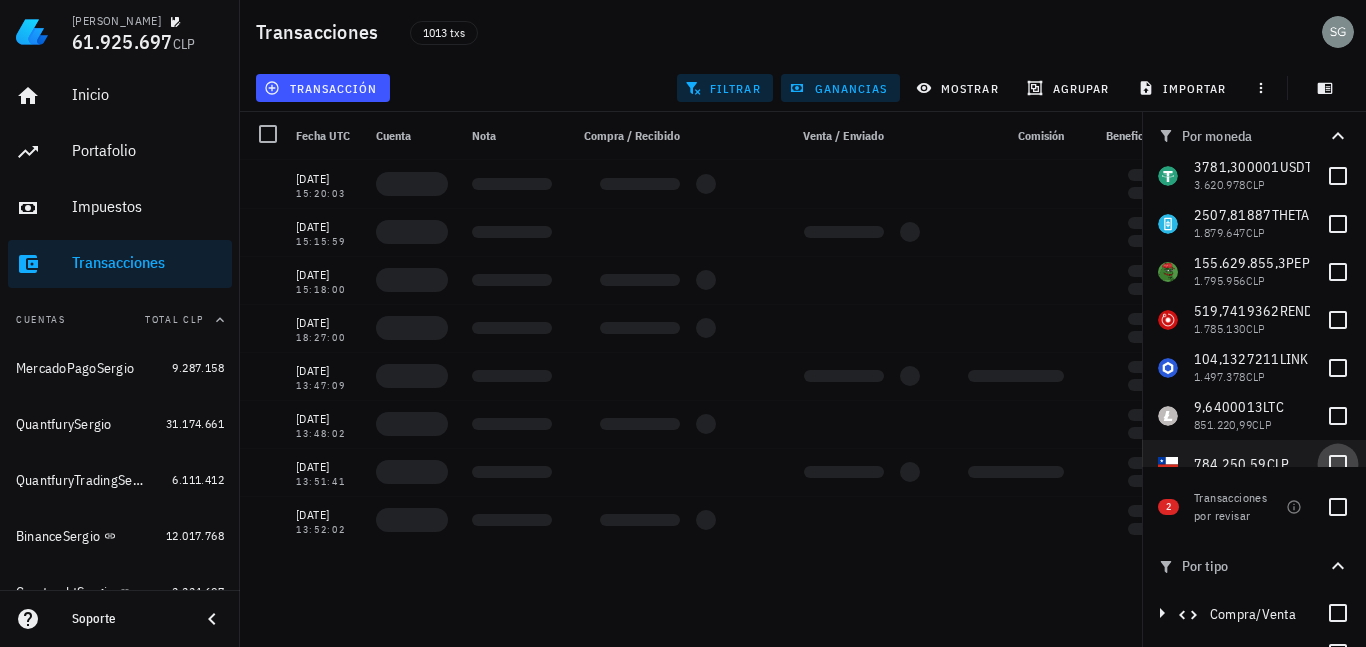 scroll, scrollTop: 400, scrollLeft: 0, axis: vertical 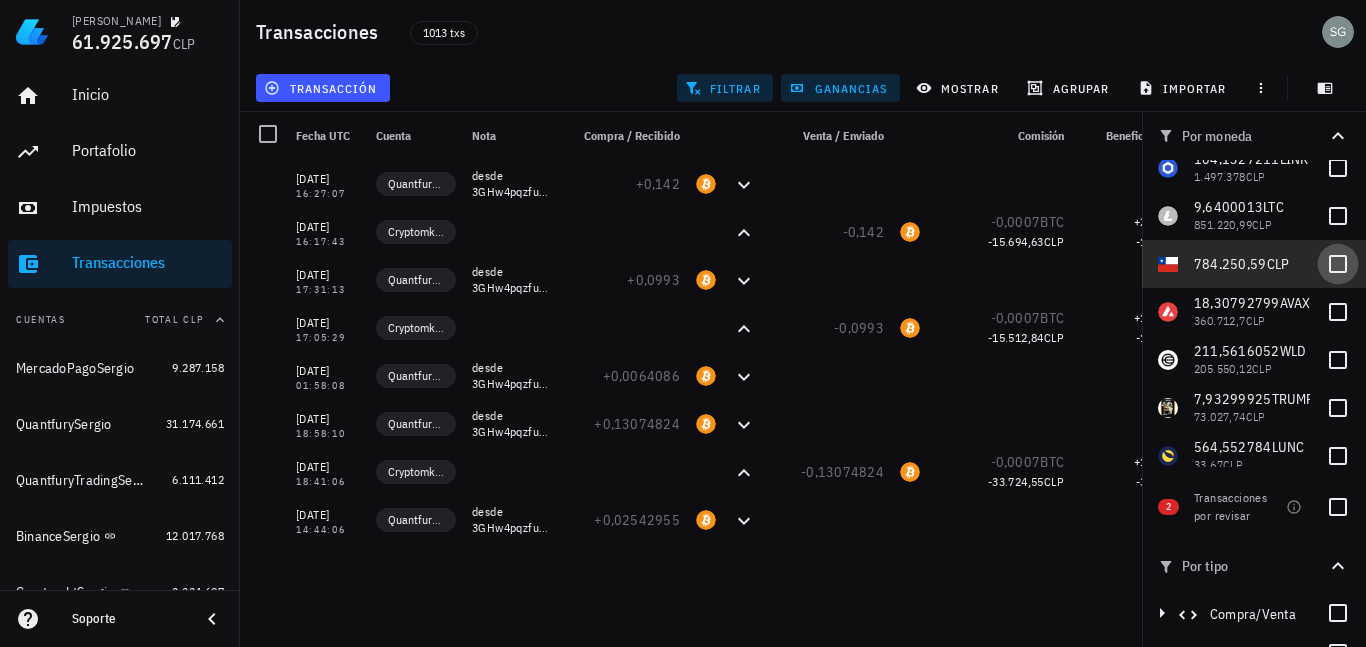 click at bounding box center (1338, 264) 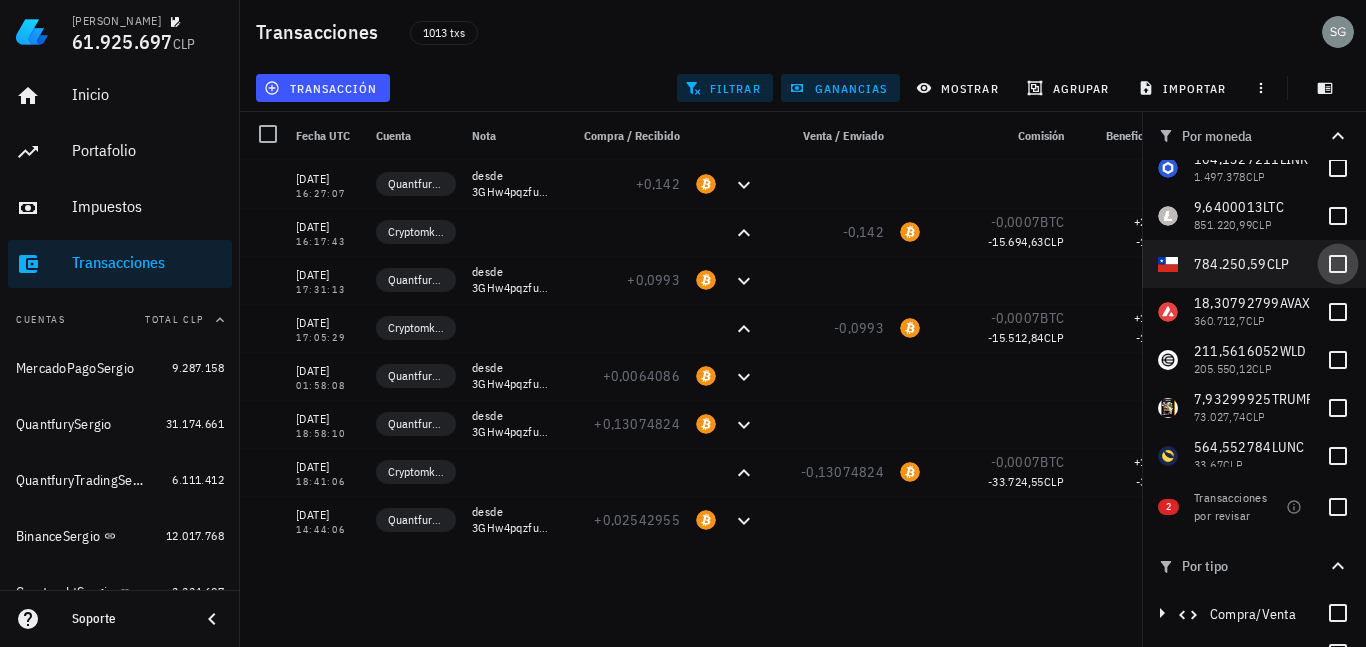 checkbox on "true" 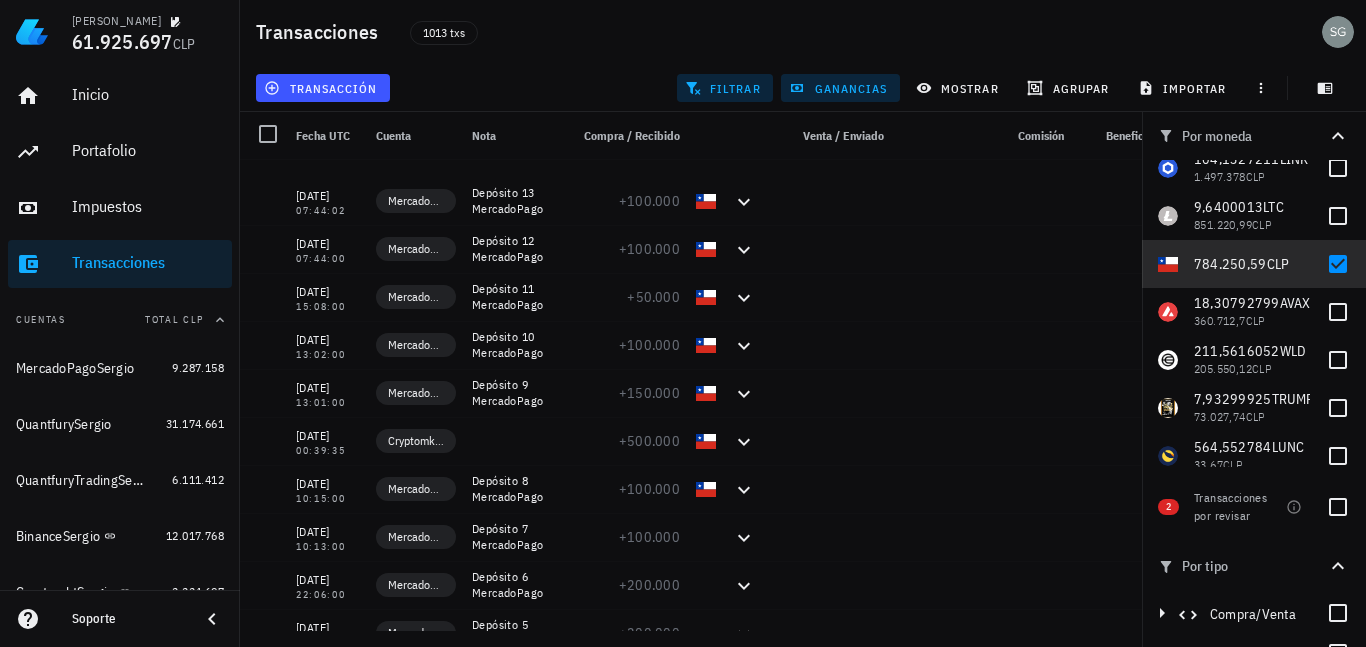 scroll, scrollTop: 2100, scrollLeft: 0, axis: vertical 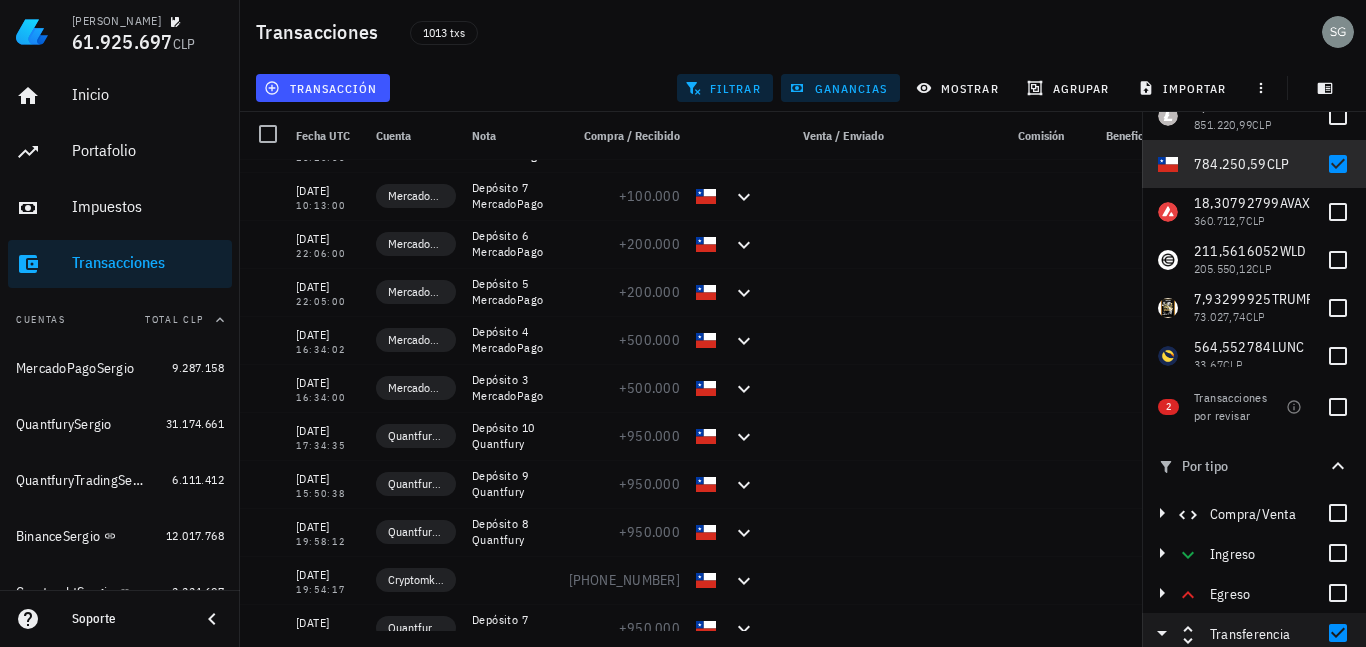 click at bounding box center [1338, 513] 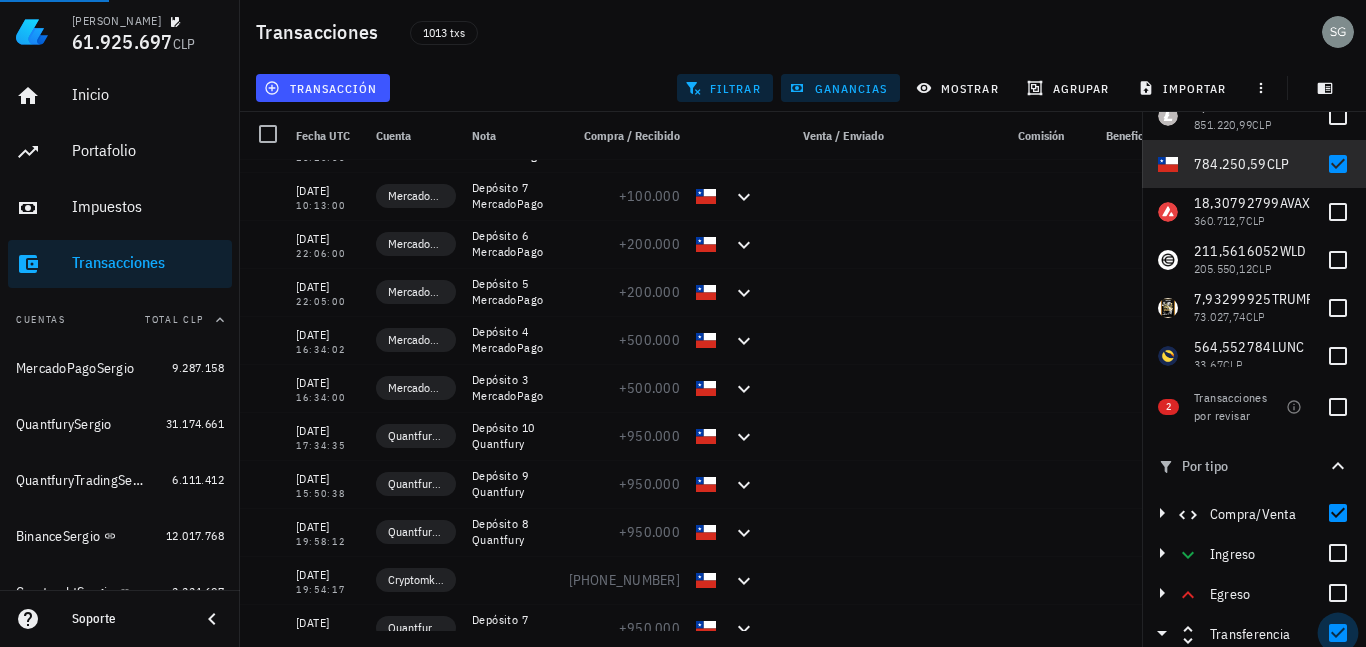 drag, startPoint x: 1323, startPoint y: 634, endPoint x: 909, endPoint y: 563, distance: 420.04404 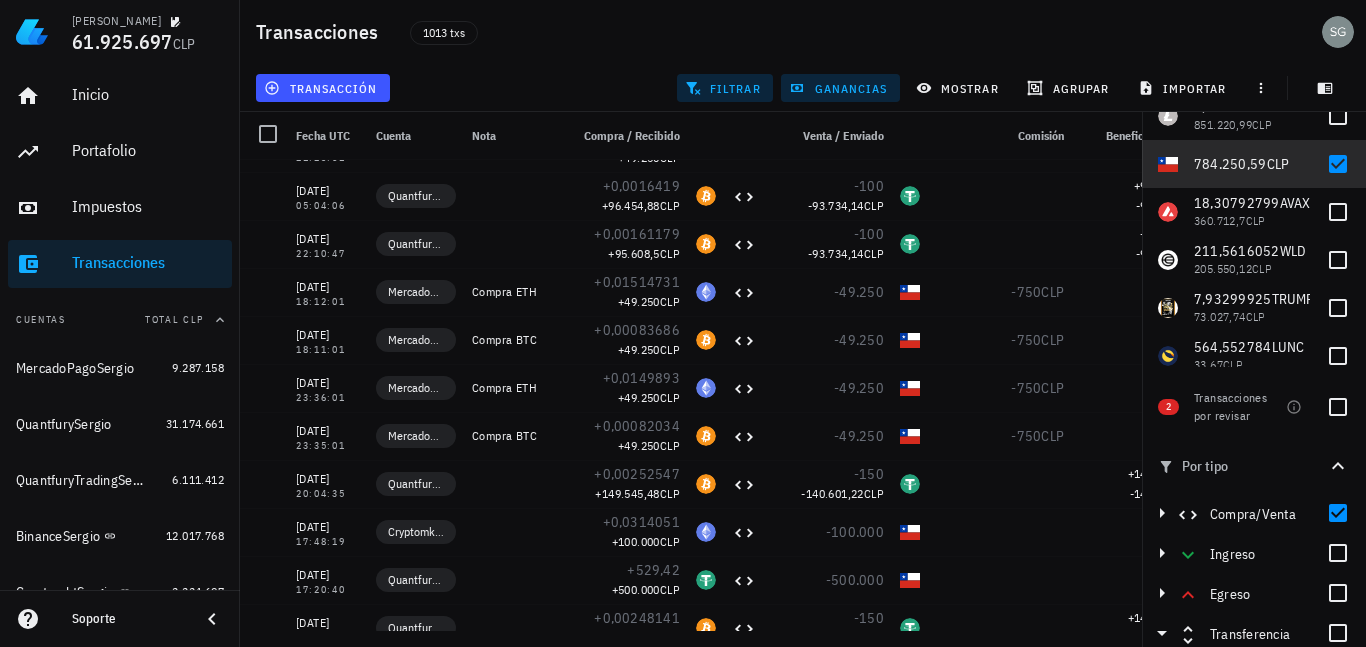 scroll, scrollTop: 0, scrollLeft: 0, axis: both 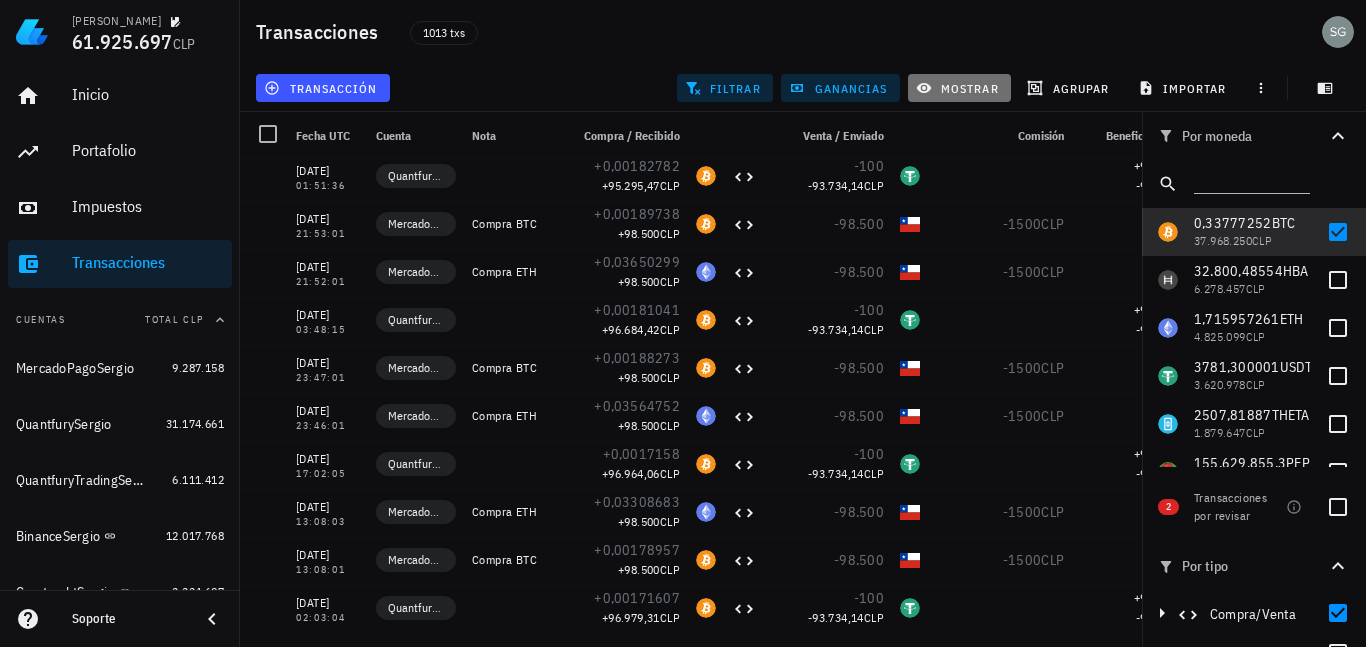 click on "mostrar" at bounding box center (959, 88) 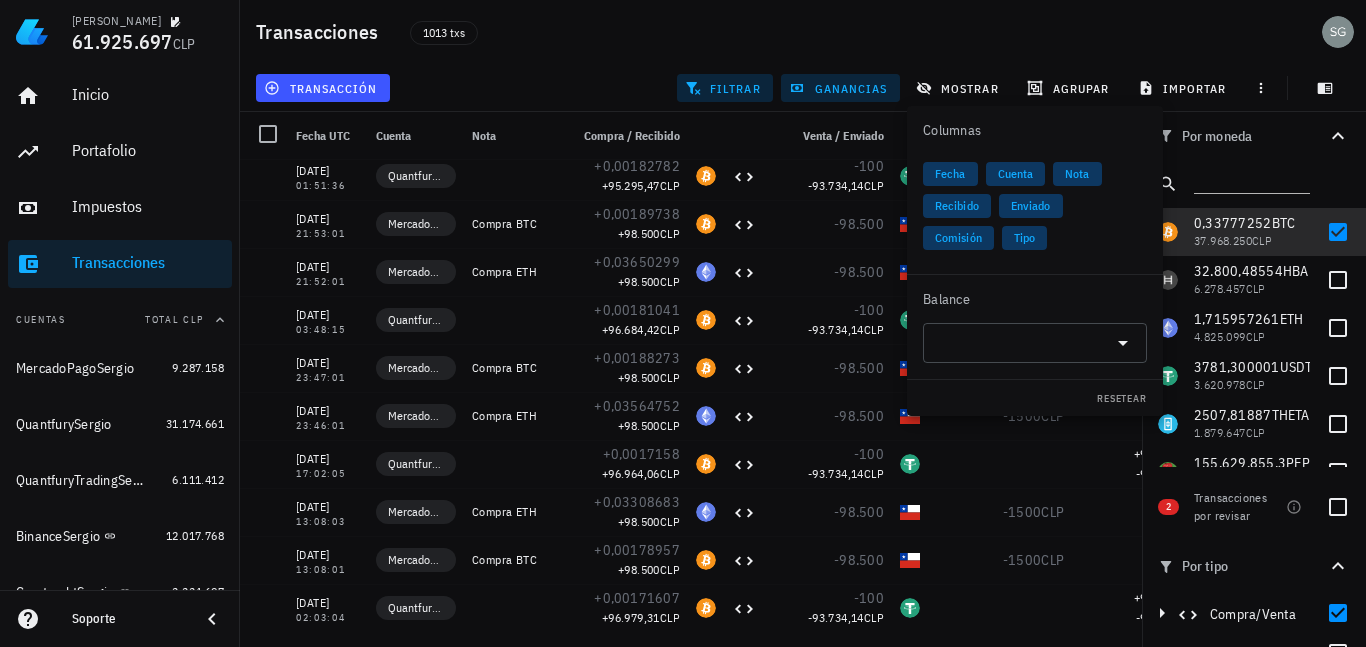click on "transacción
filtrar
ganancias
mostrar
[GEOGRAPHIC_DATA]
importar" at bounding box center [803, 88] 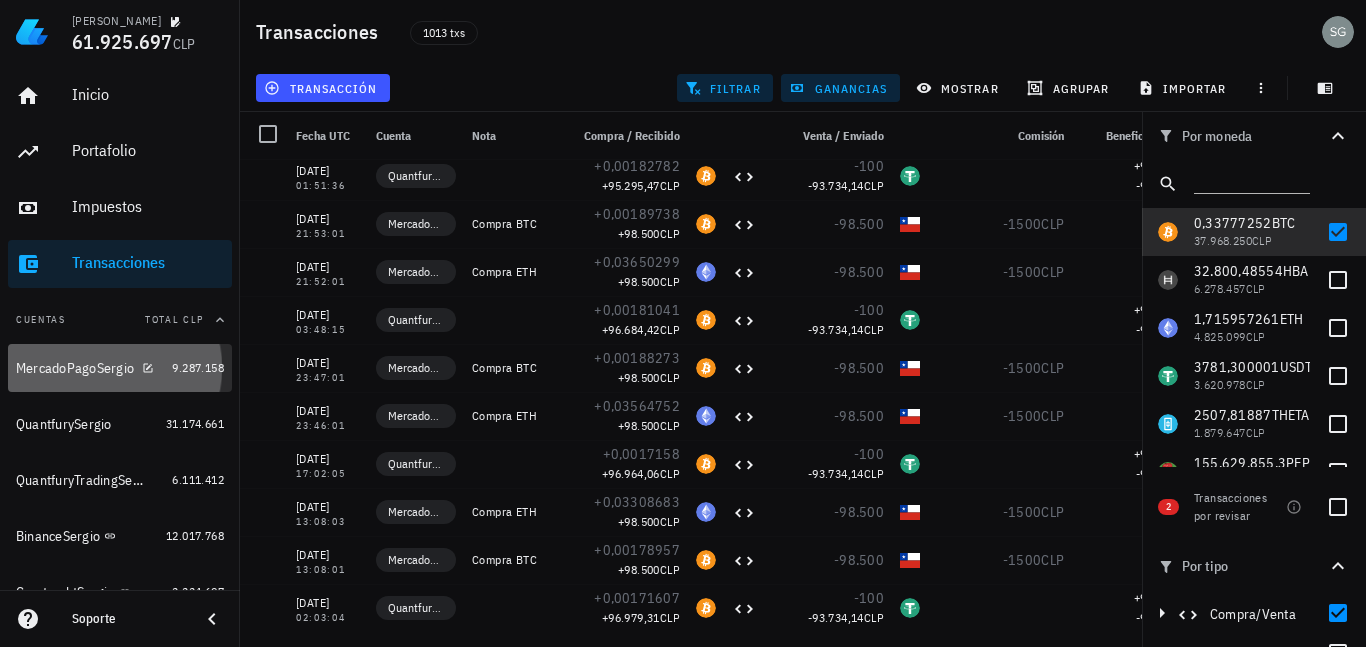 click on "MercadoPagoSergio" at bounding box center (75, 368) 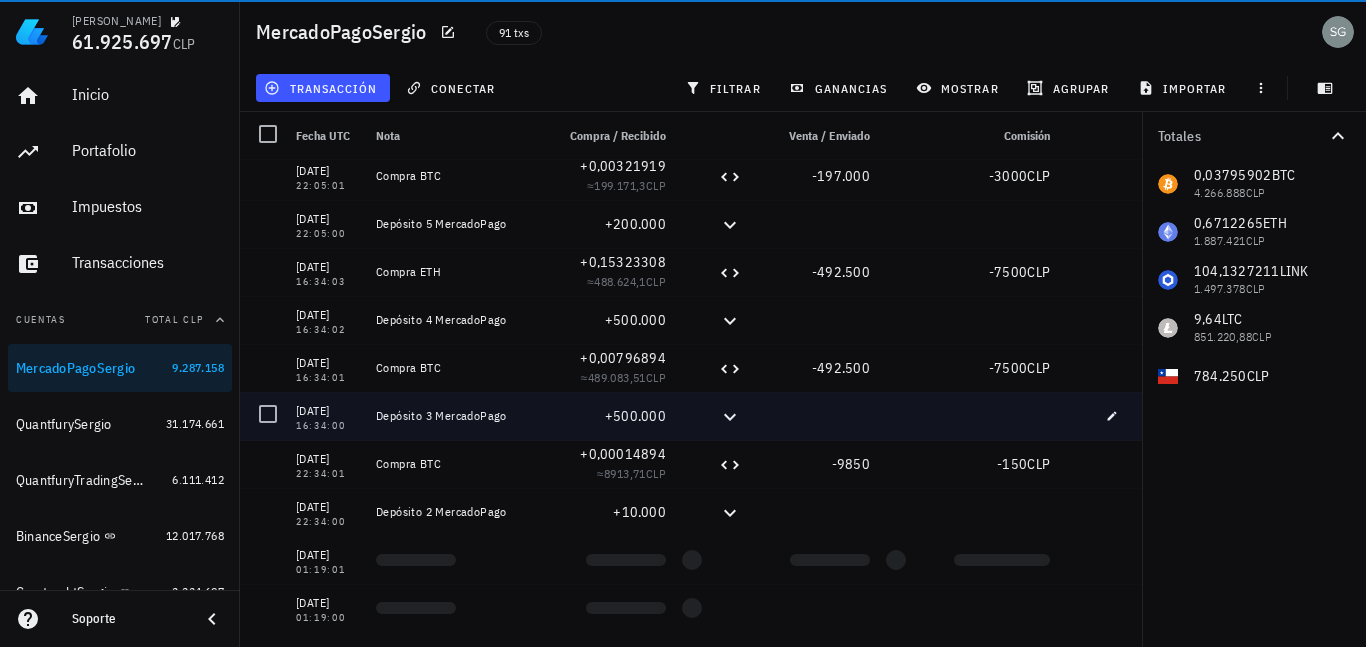 scroll, scrollTop: 3897, scrollLeft: 0, axis: vertical 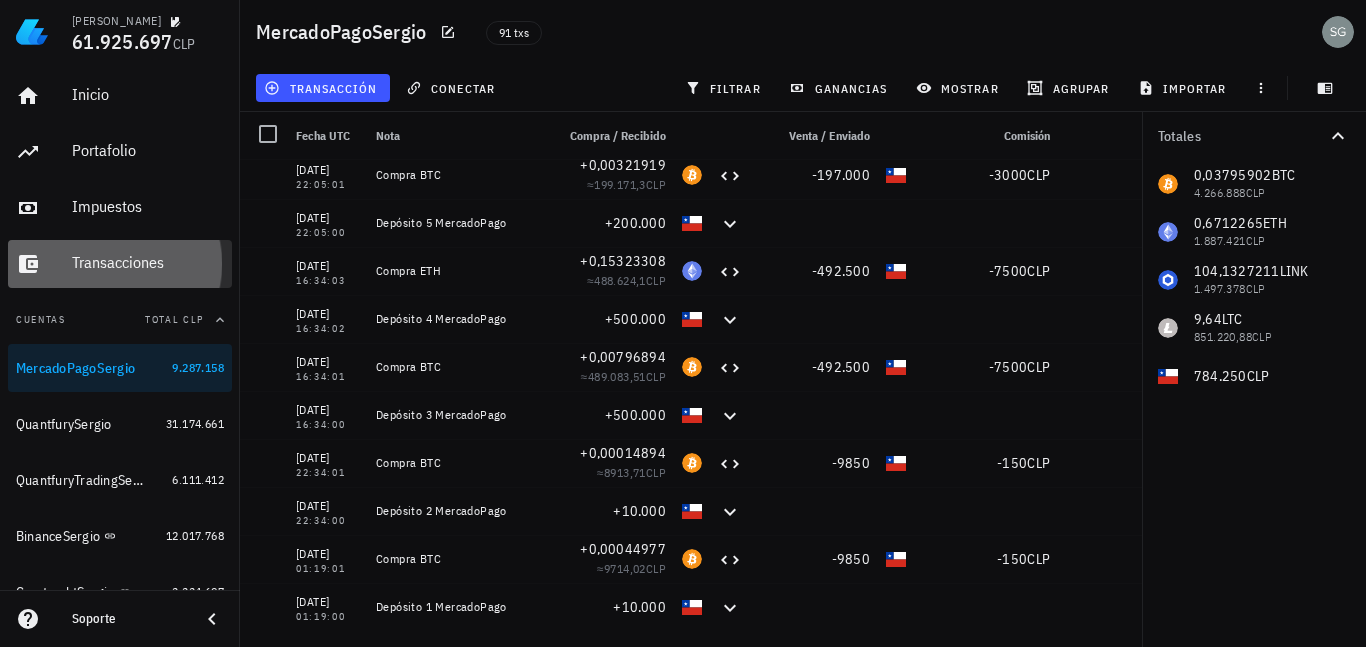 click on "Transacciones" at bounding box center [148, 262] 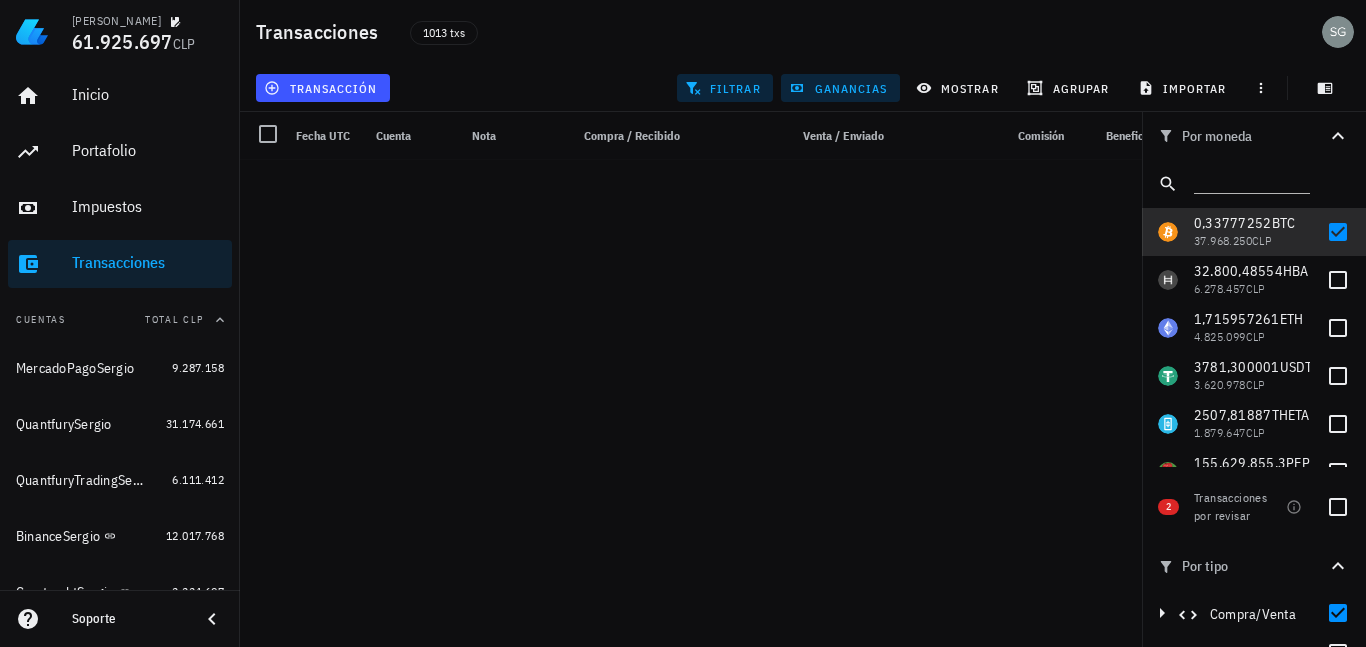scroll, scrollTop: 1413, scrollLeft: 0, axis: vertical 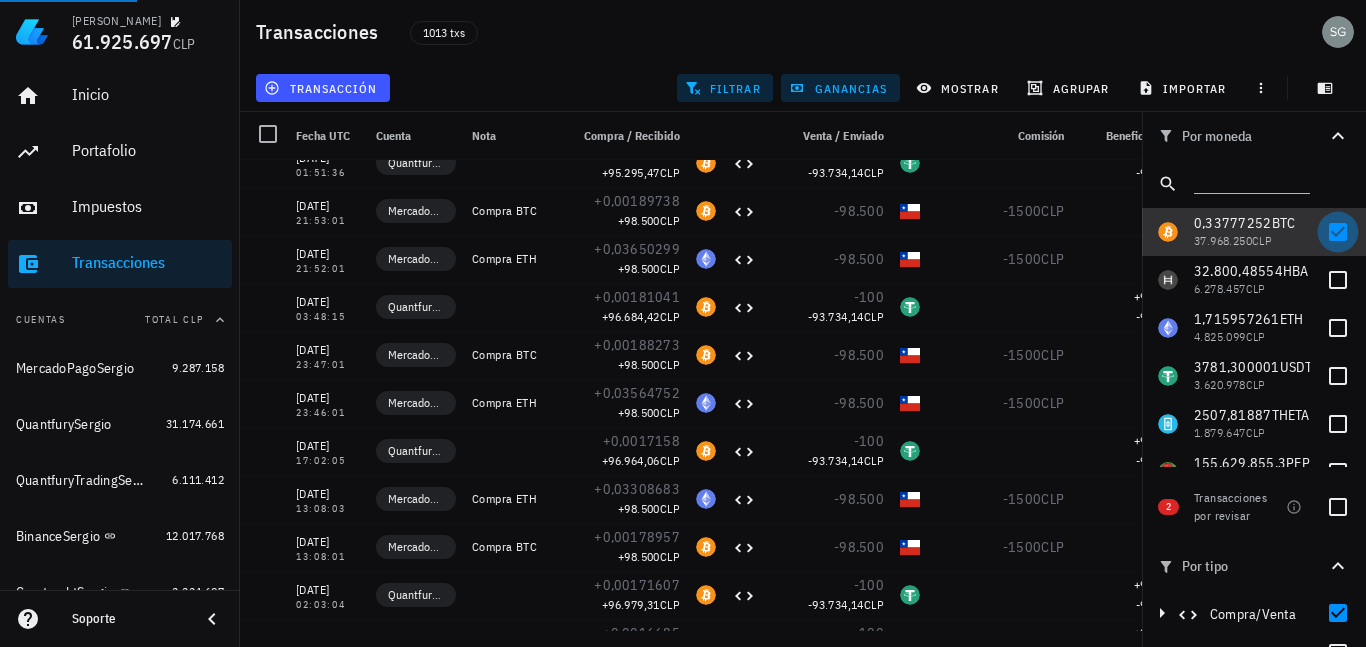 click at bounding box center [1338, 232] 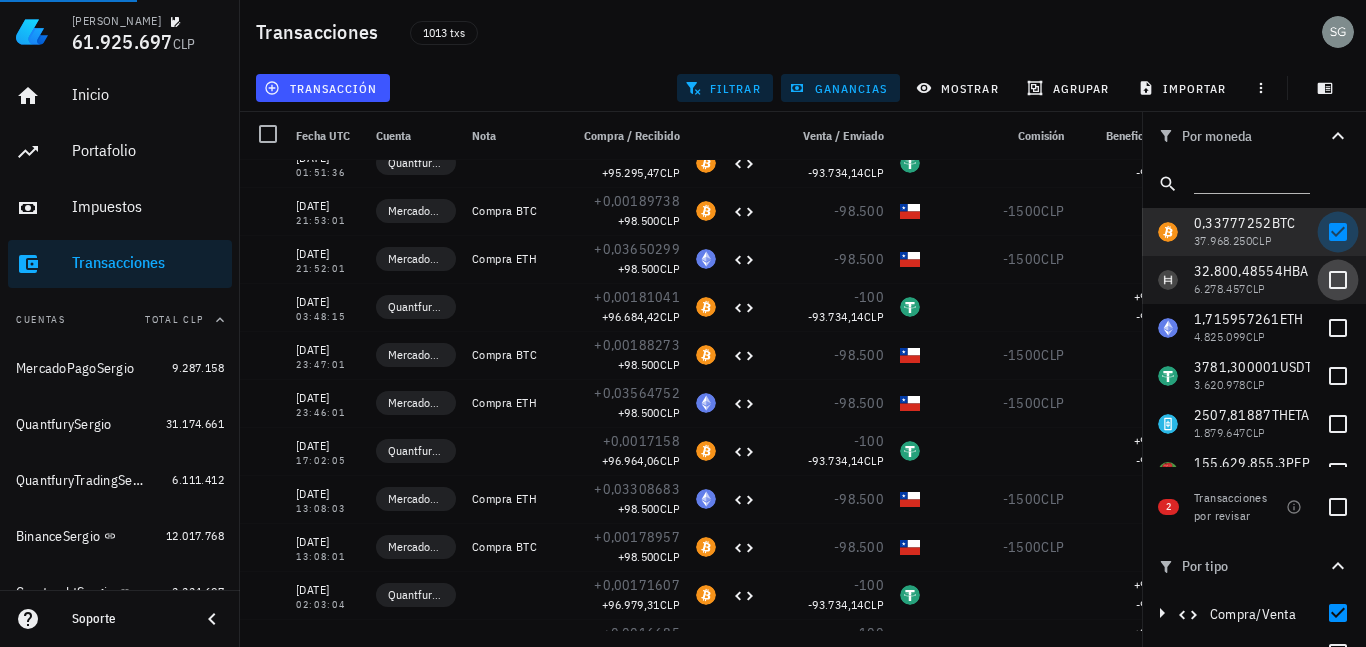 checkbox on "false" 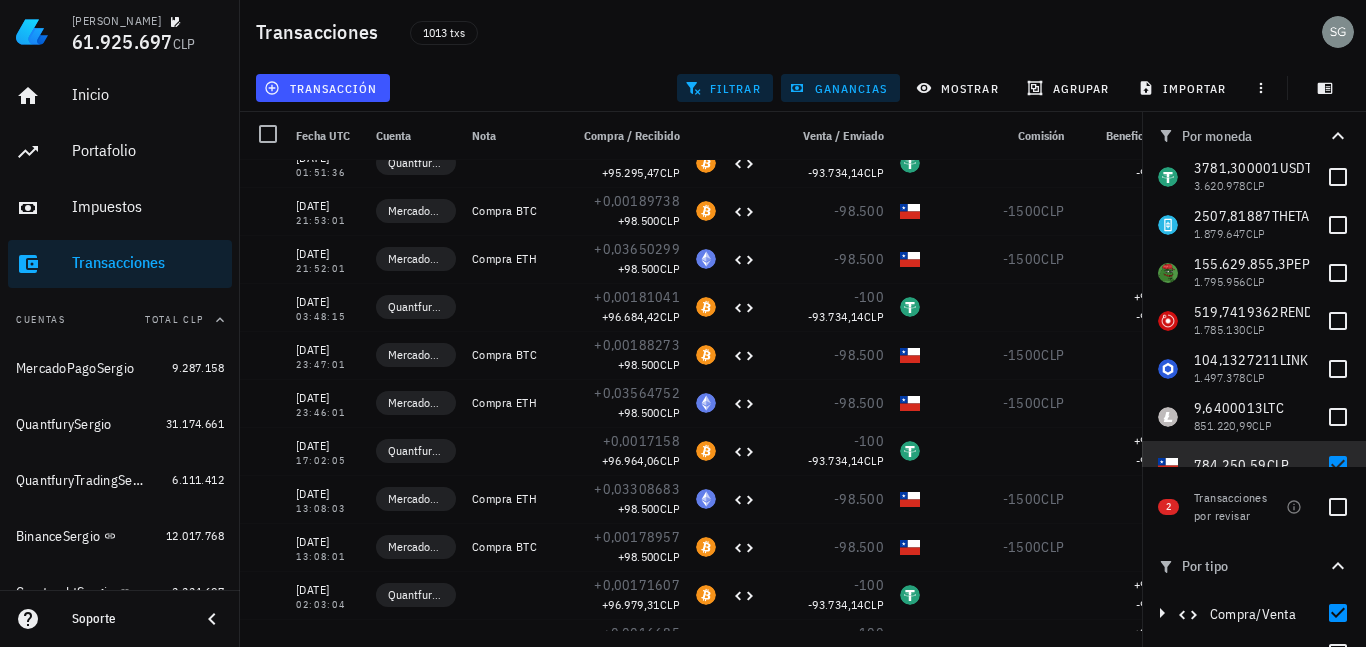 scroll, scrollTop: 200, scrollLeft: 0, axis: vertical 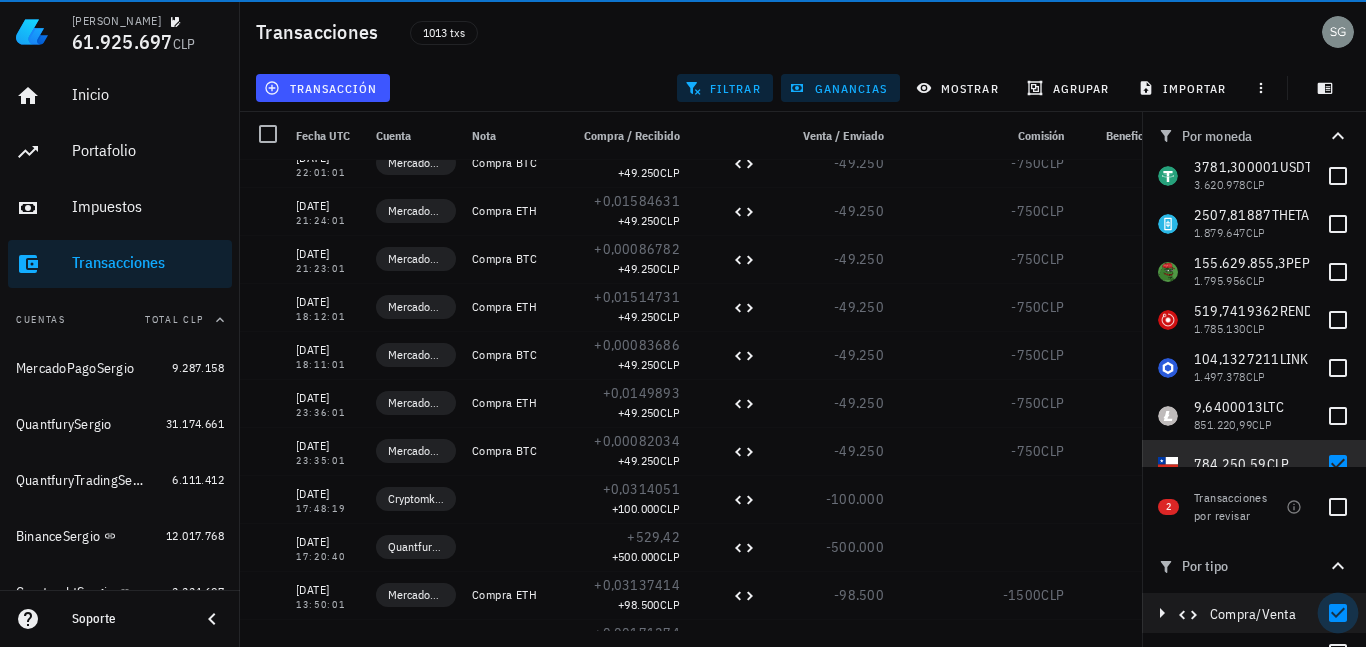 click at bounding box center (1338, 613) 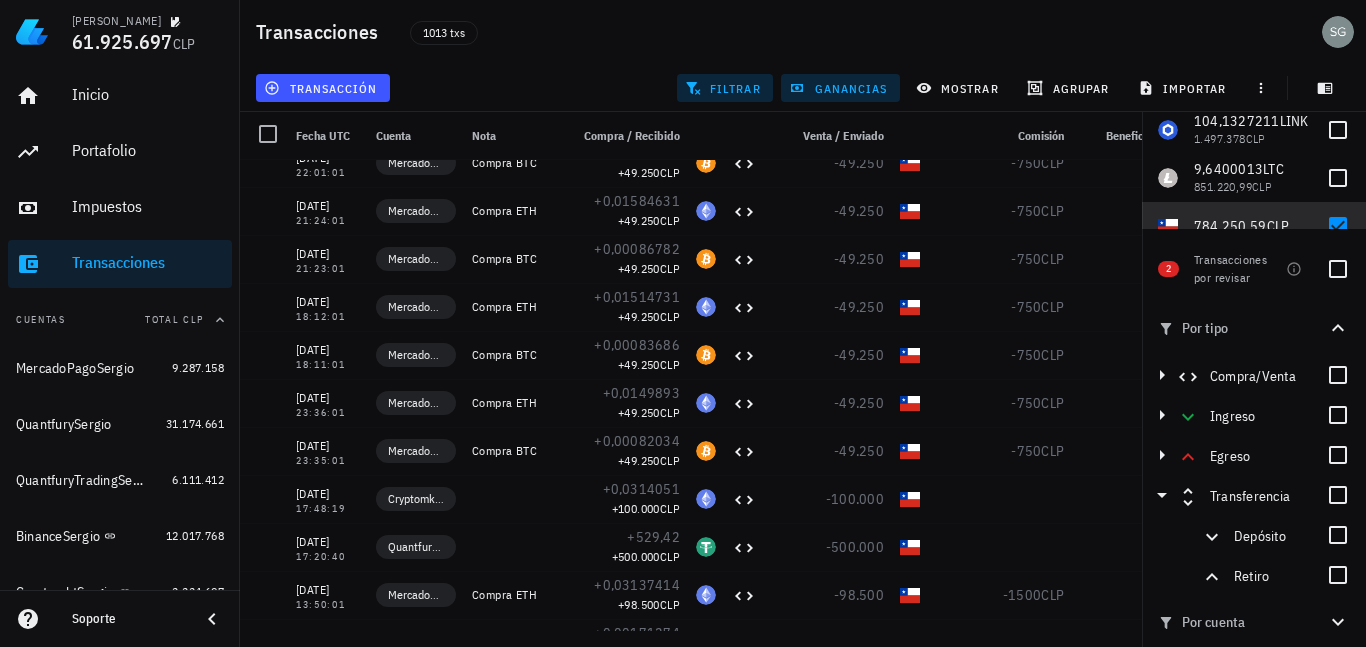 scroll, scrollTop: 240, scrollLeft: 0, axis: vertical 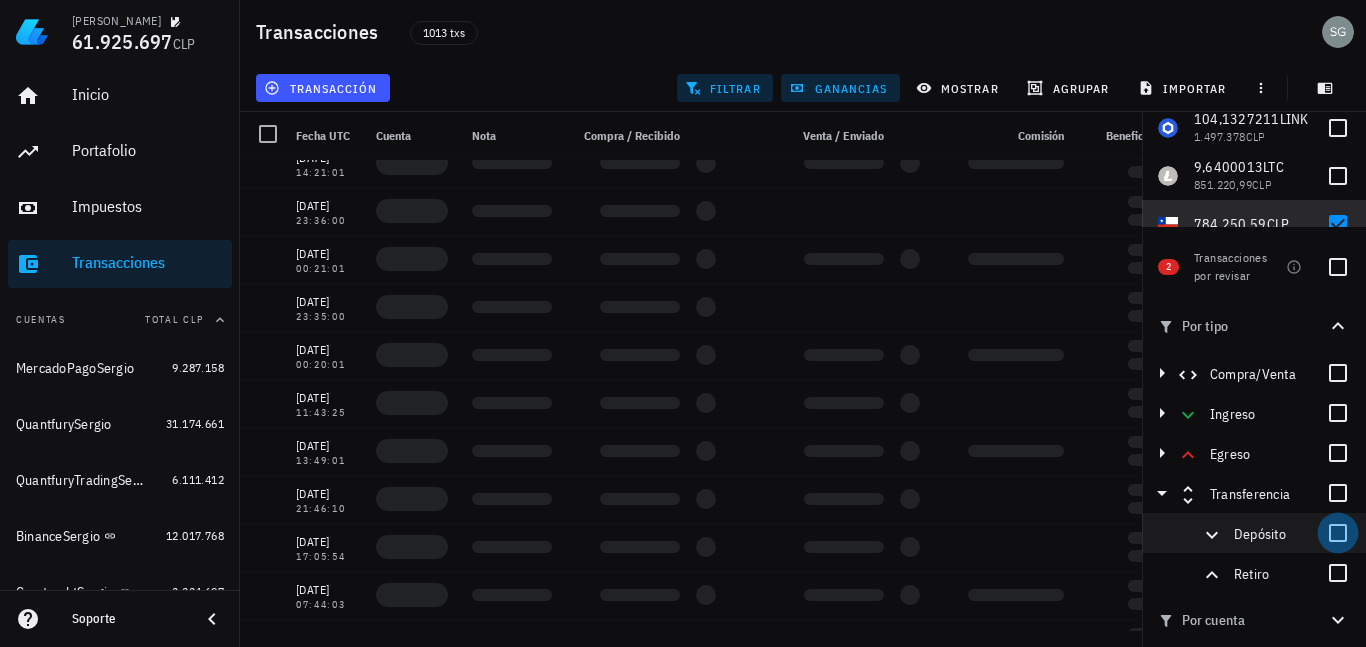 click at bounding box center (1338, 533) 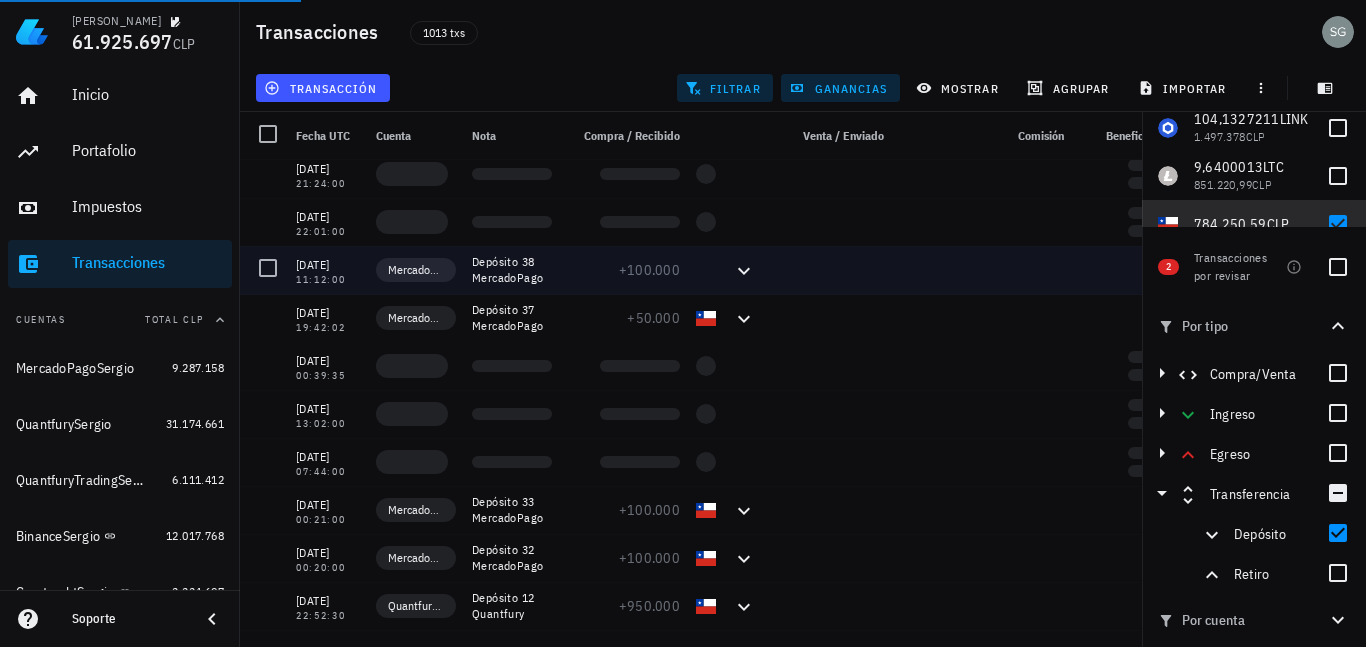 scroll, scrollTop: 213, scrollLeft: 0, axis: vertical 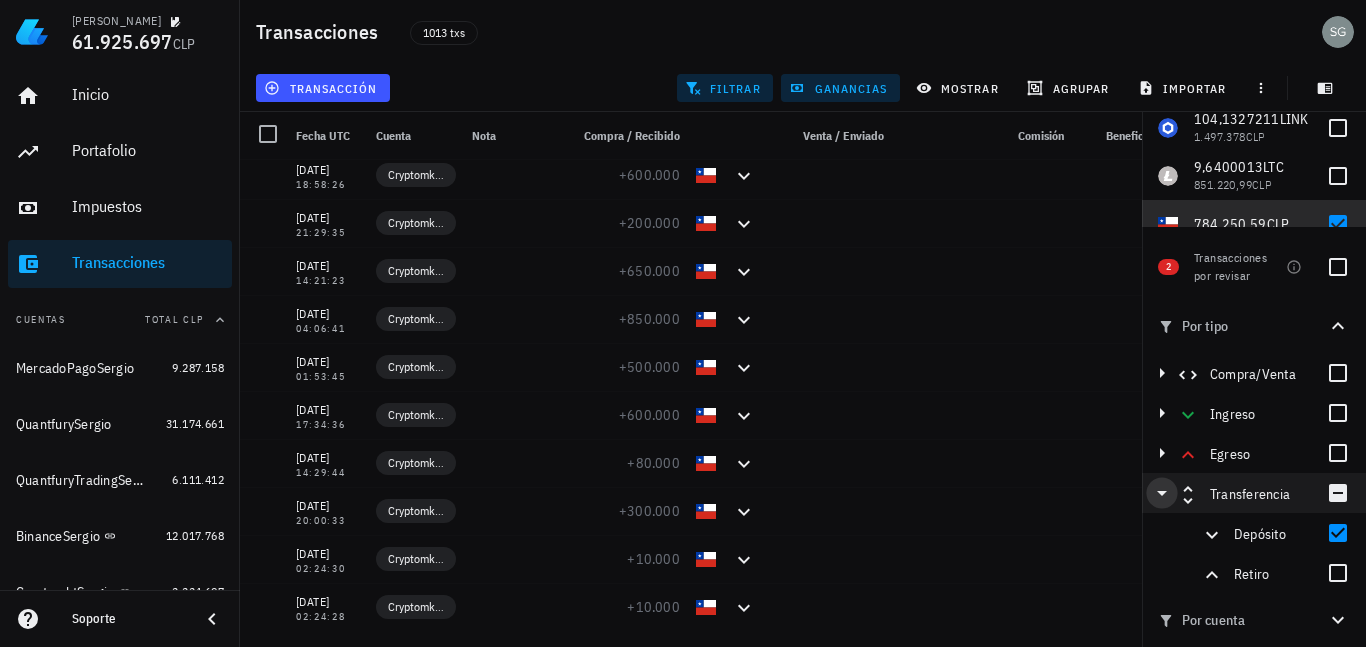 click 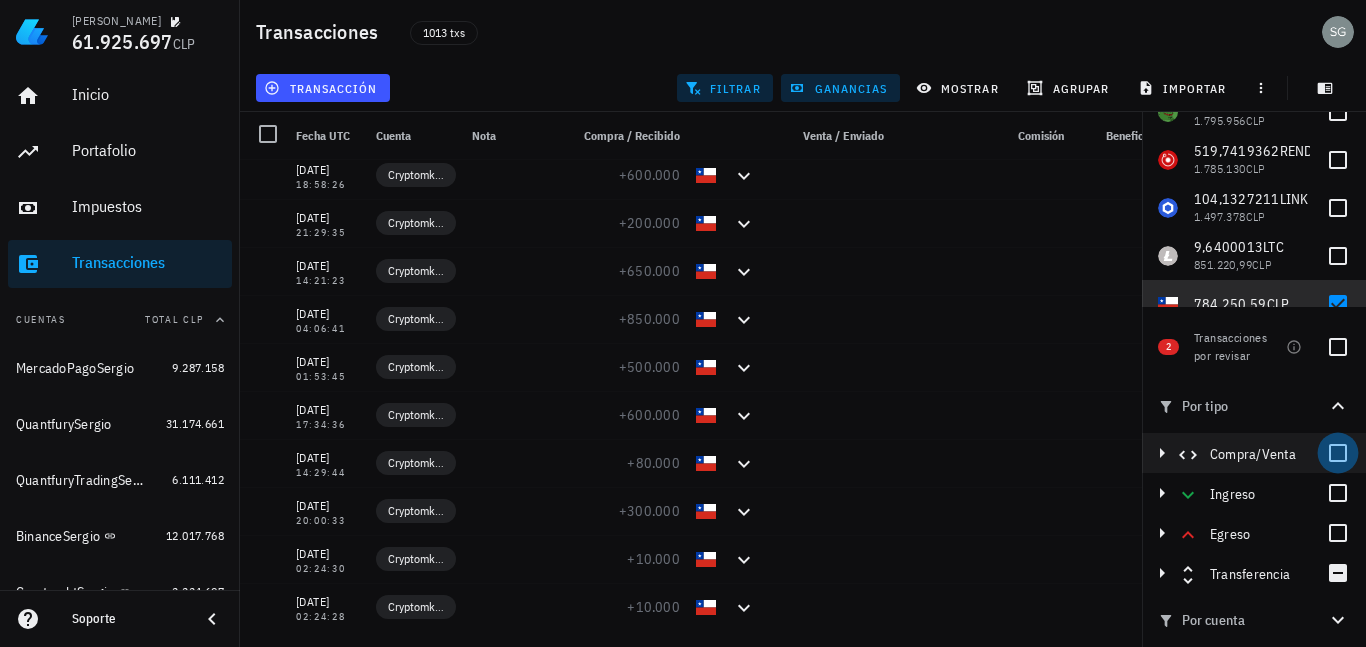 drag, startPoint x: 1333, startPoint y: 455, endPoint x: 1333, endPoint y: 540, distance: 85 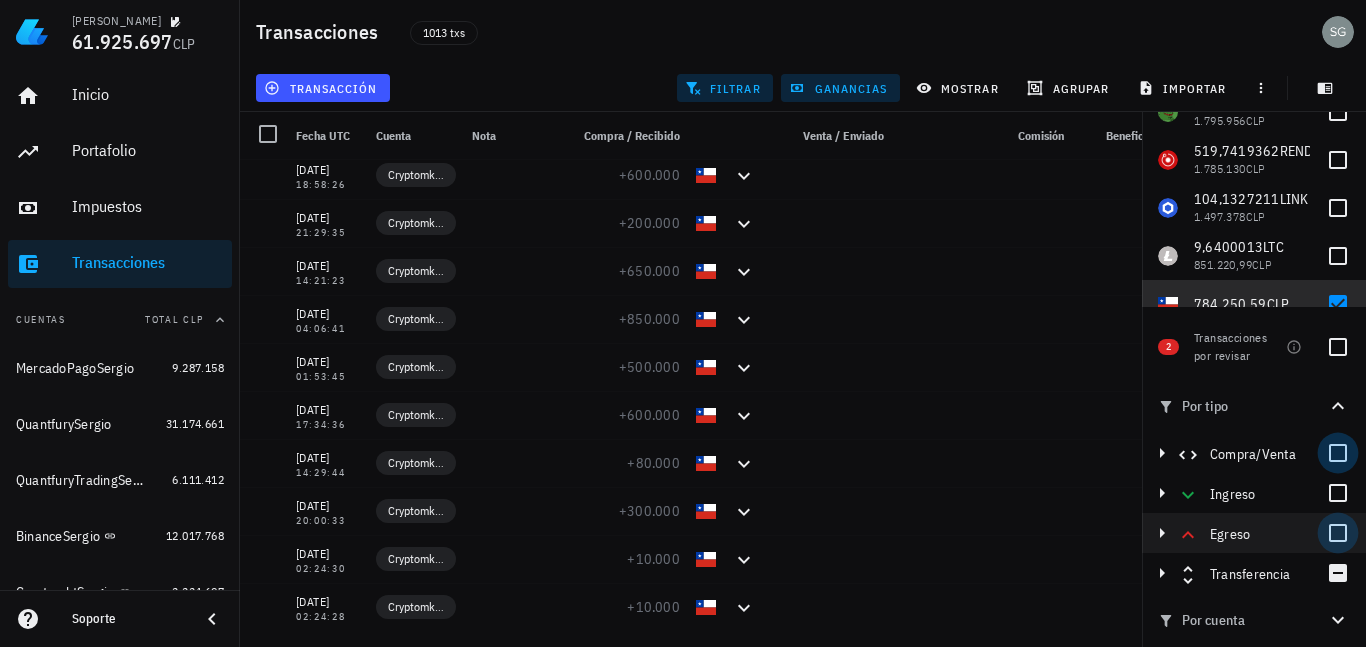 click at bounding box center (1338, 453) 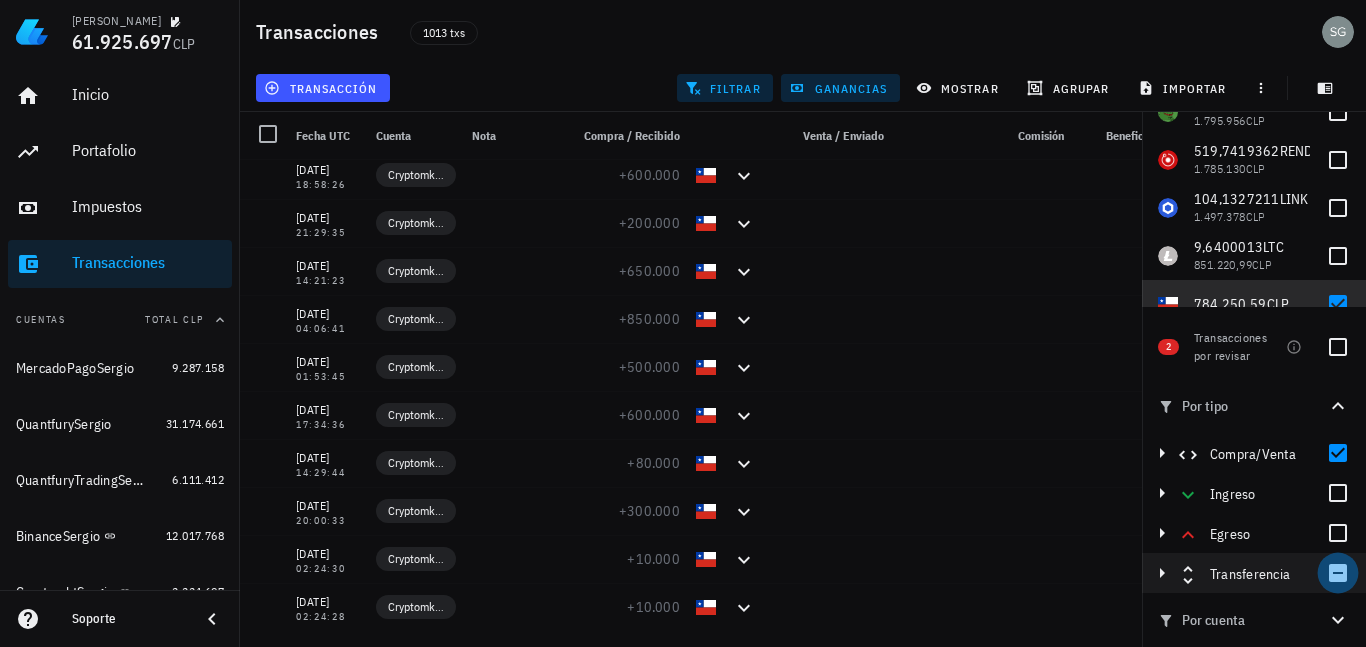 click at bounding box center (1338, 573) 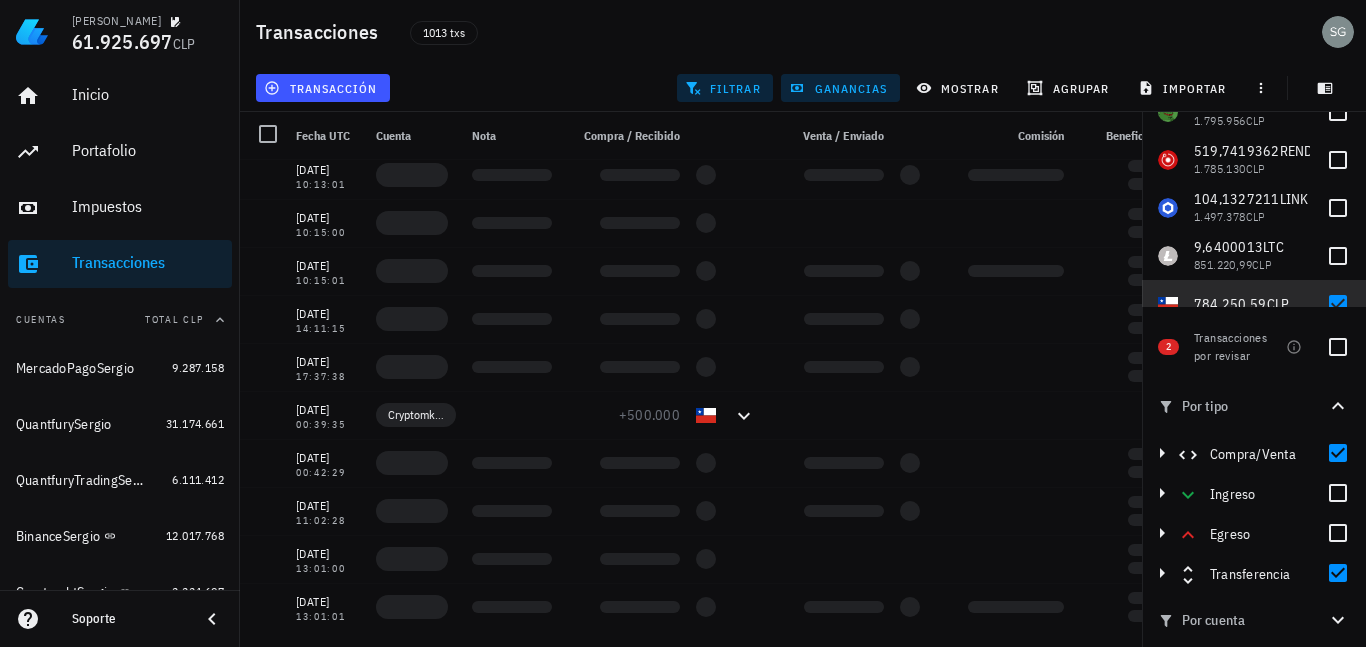 click at bounding box center (1338, 573) 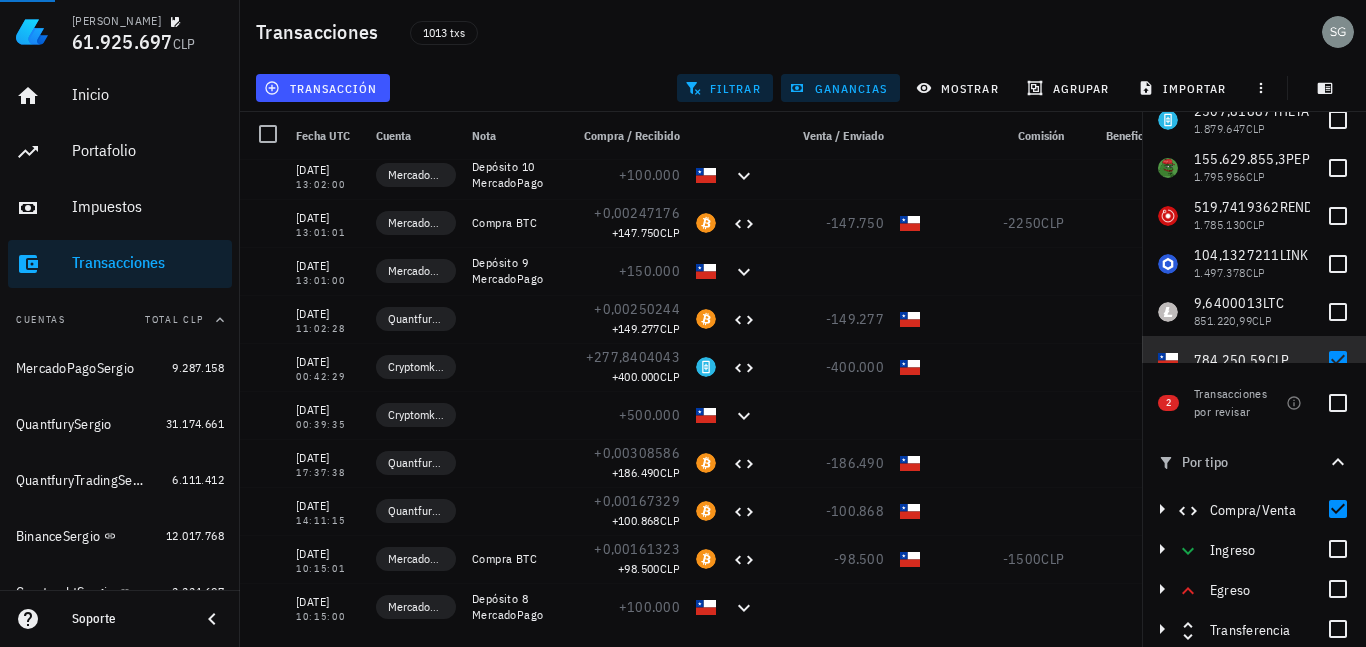 scroll, scrollTop: 60, scrollLeft: 0, axis: vertical 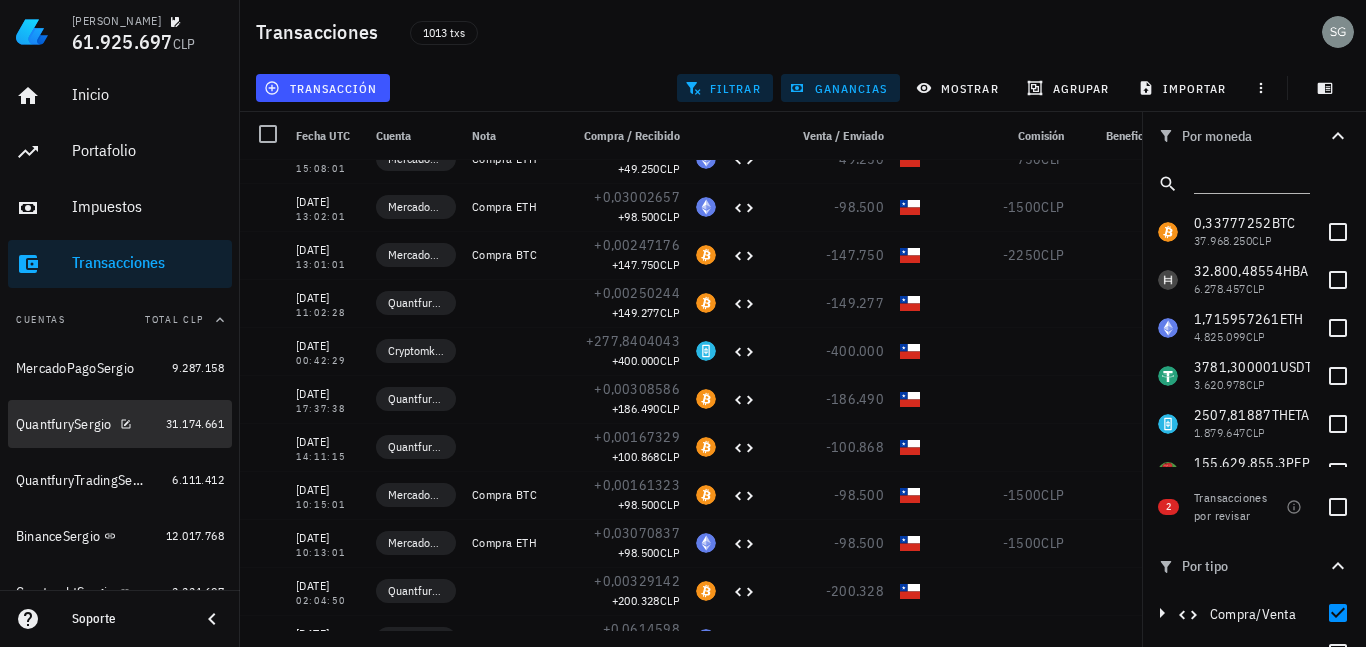 click on "QuantfurySergio" at bounding box center [64, 424] 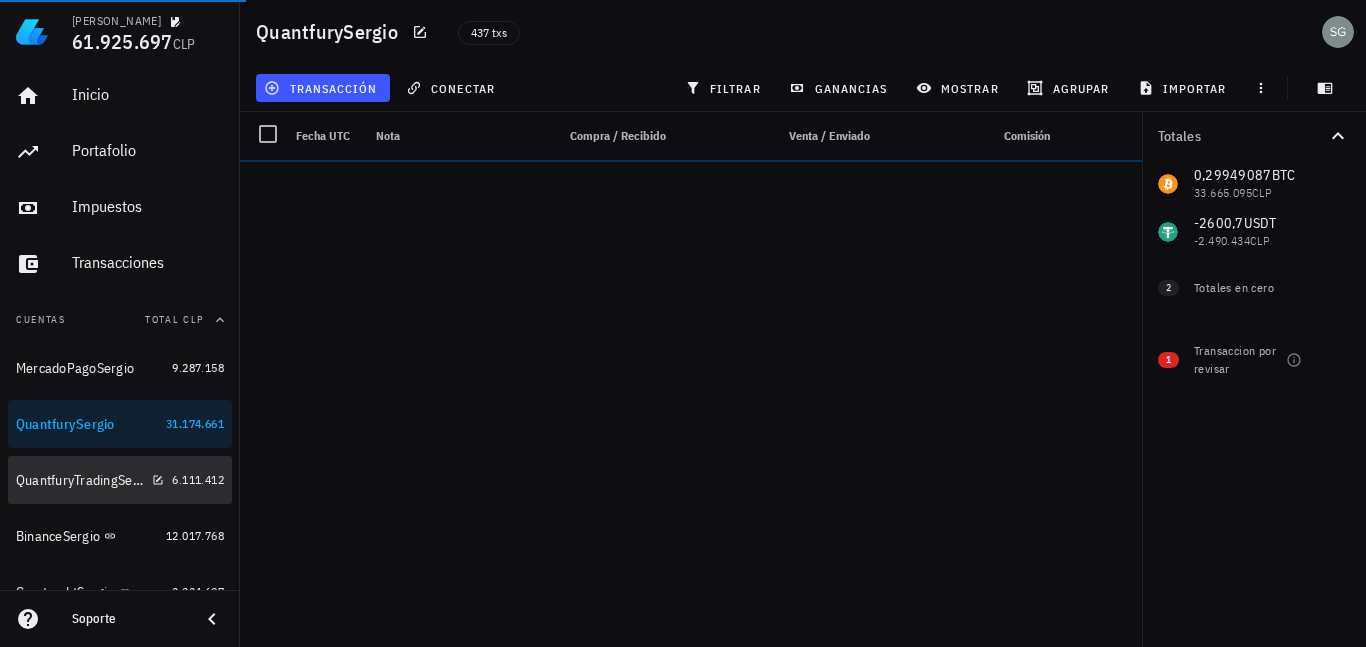 click on "QuantfuryTradingSergio" at bounding box center [80, 480] 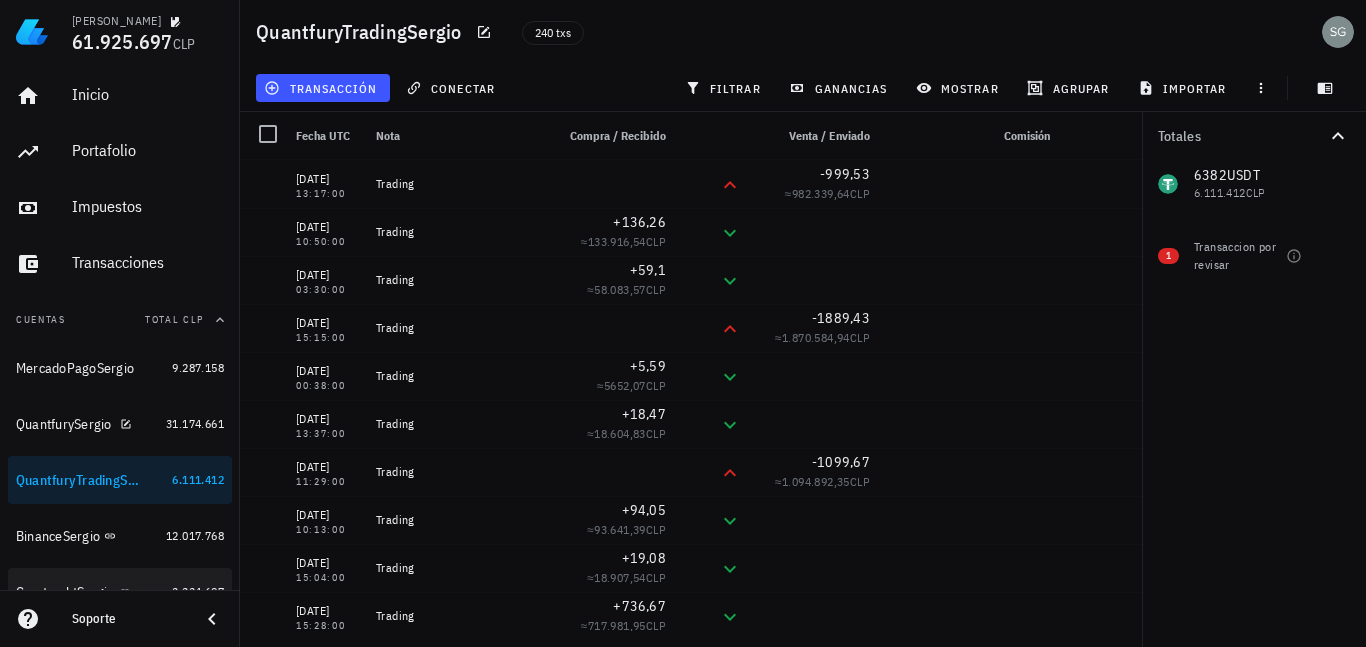 scroll, scrollTop: 70, scrollLeft: 0, axis: vertical 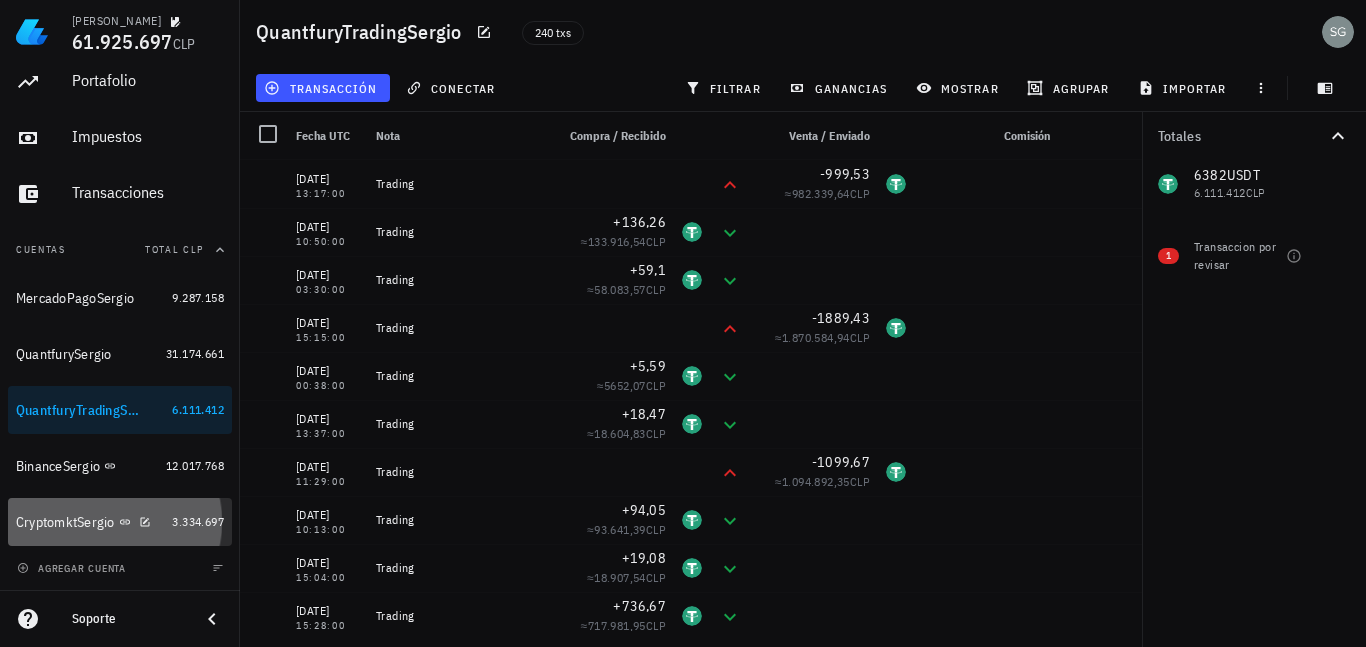 click on "CryptomktSergio" at bounding box center [90, 522] 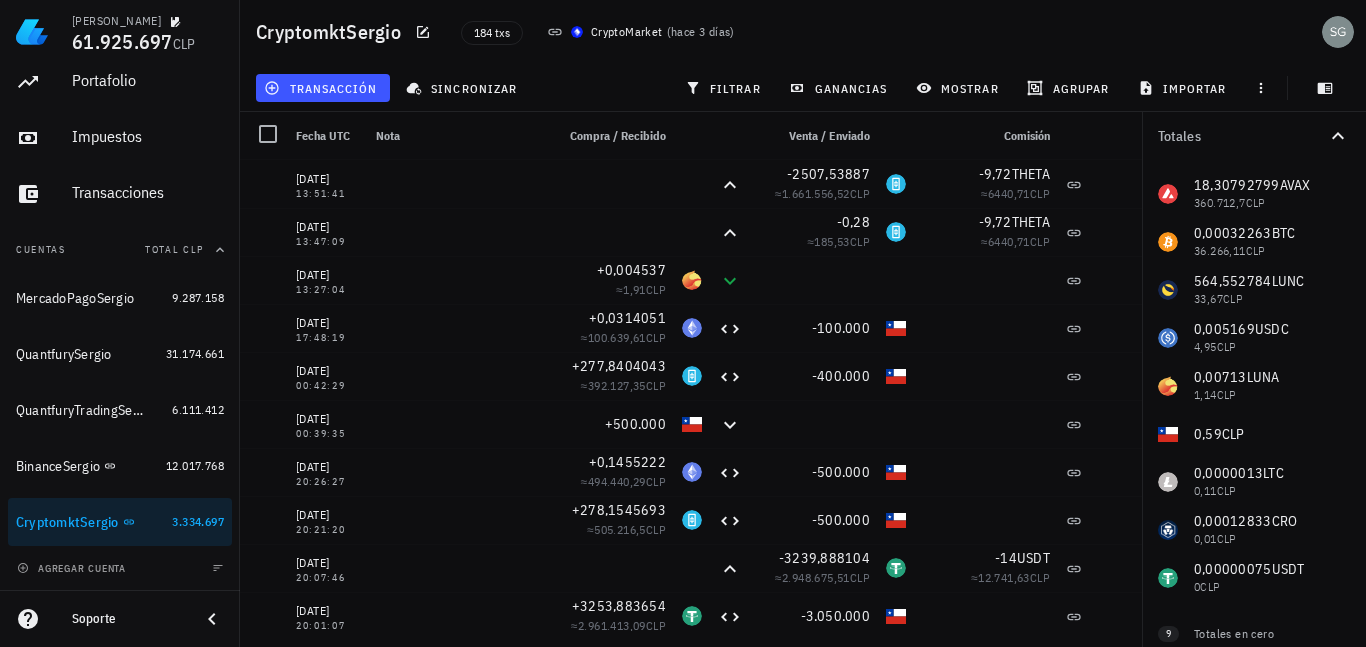 scroll, scrollTop: 57, scrollLeft: 0, axis: vertical 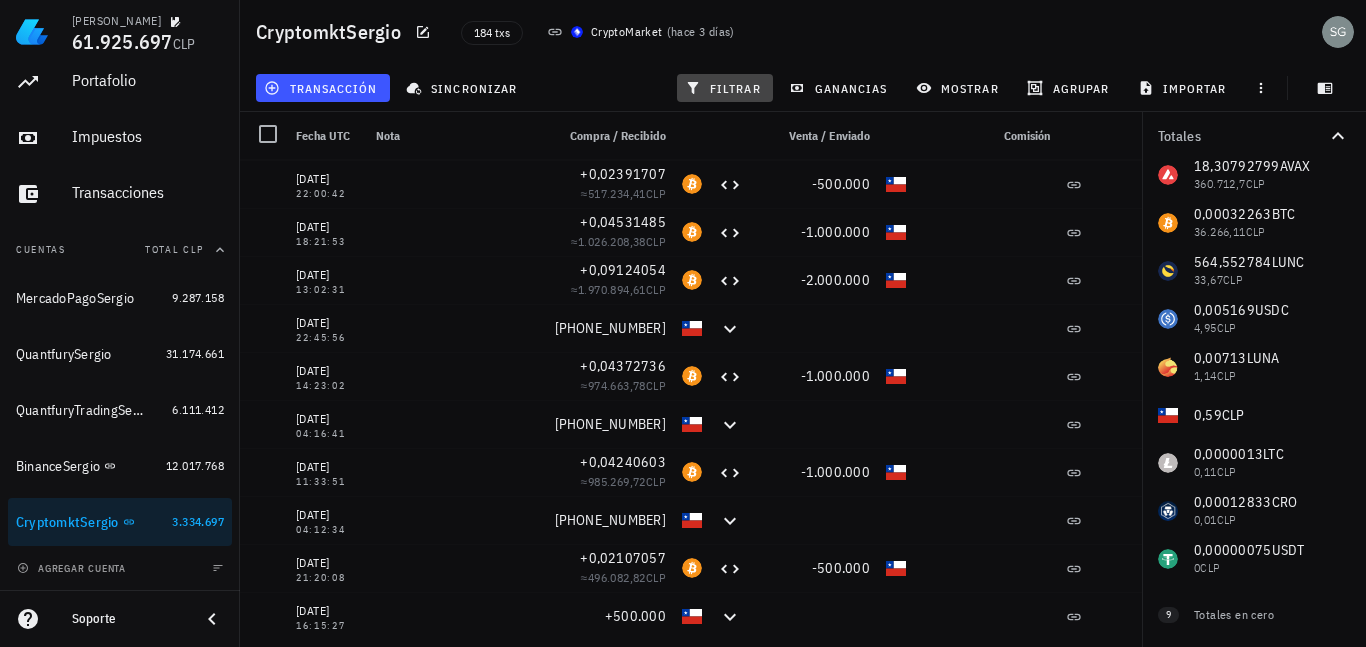 click on "filtrar" at bounding box center [725, 88] 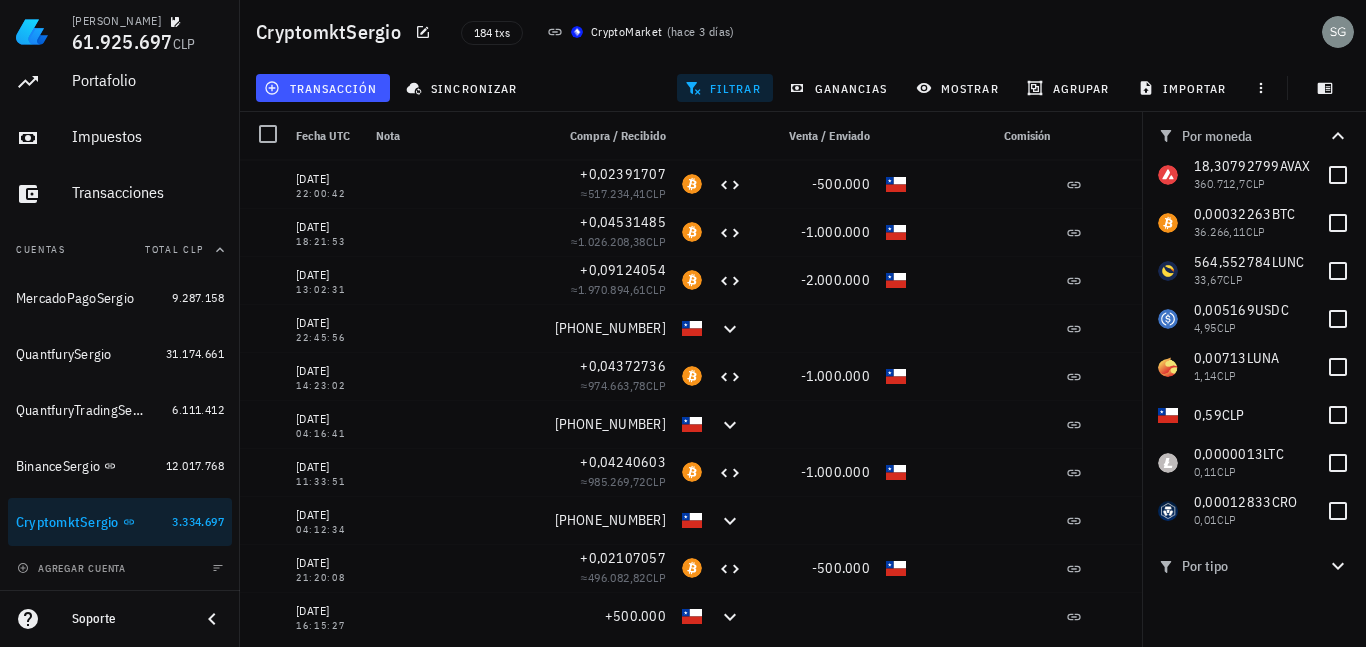 click on "filtrar" at bounding box center (725, 88) 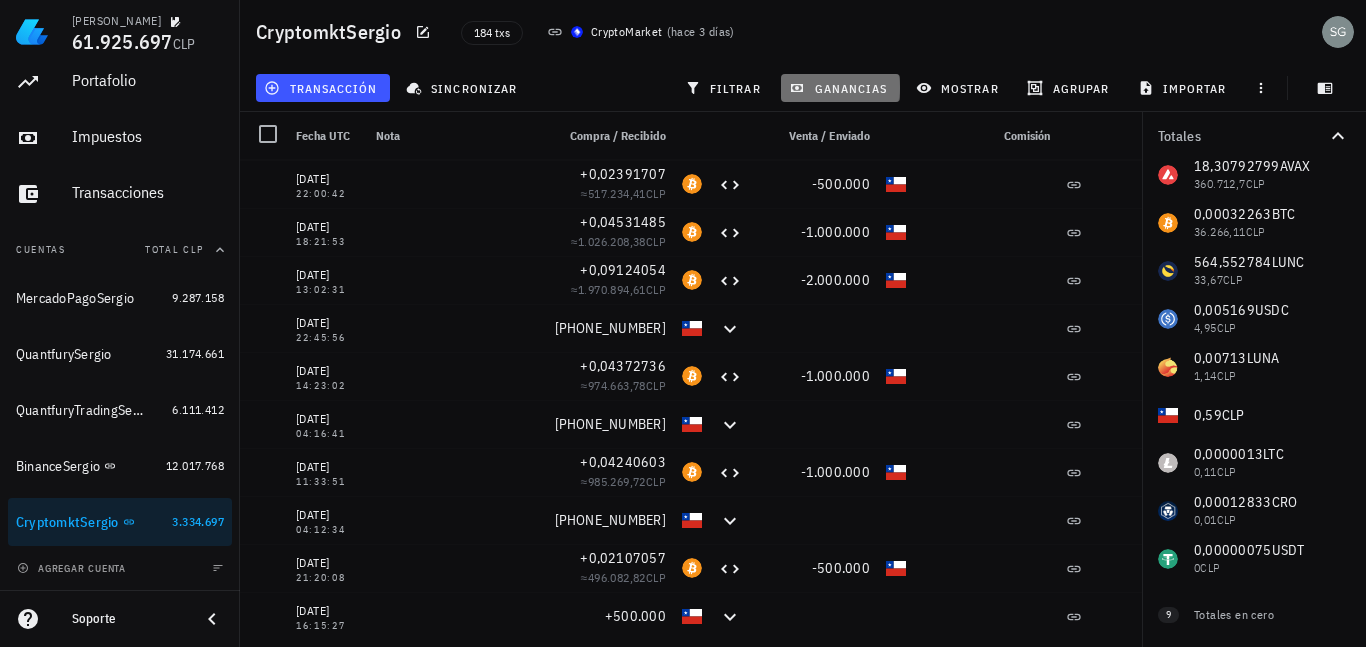click on "ganancias" at bounding box center (840, 88) 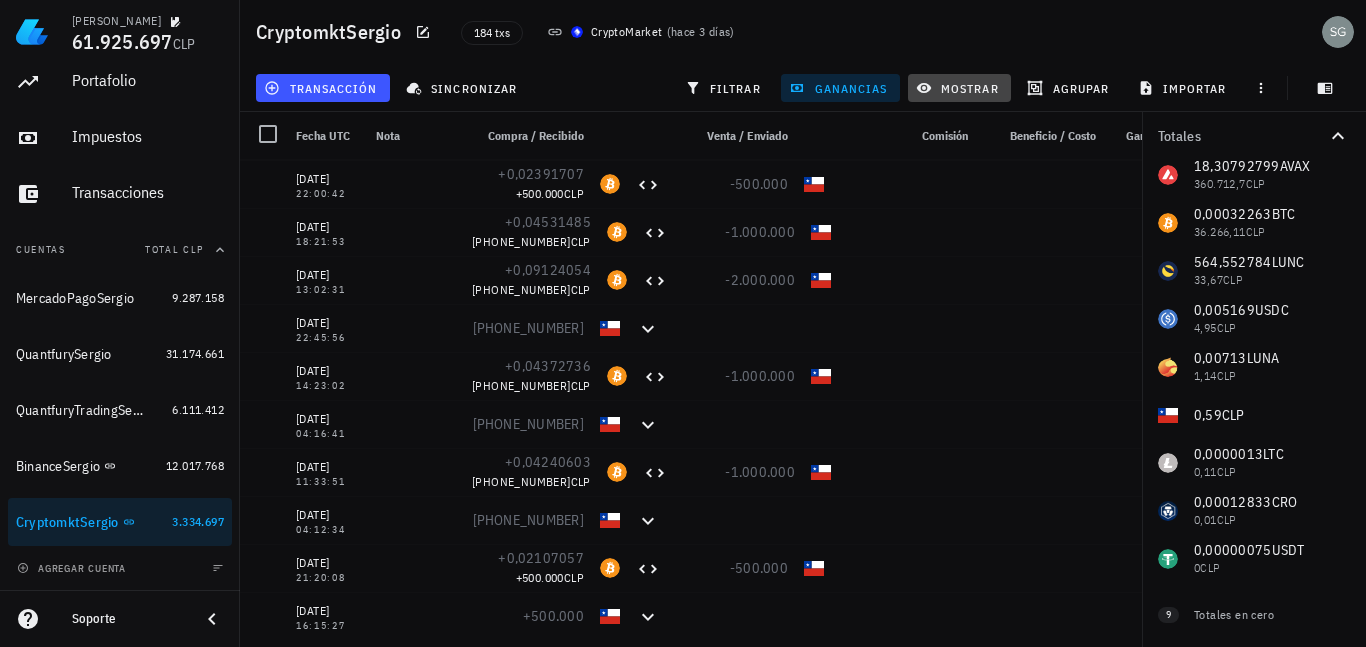 click on "mostrar" at bounding box center [959, 88] 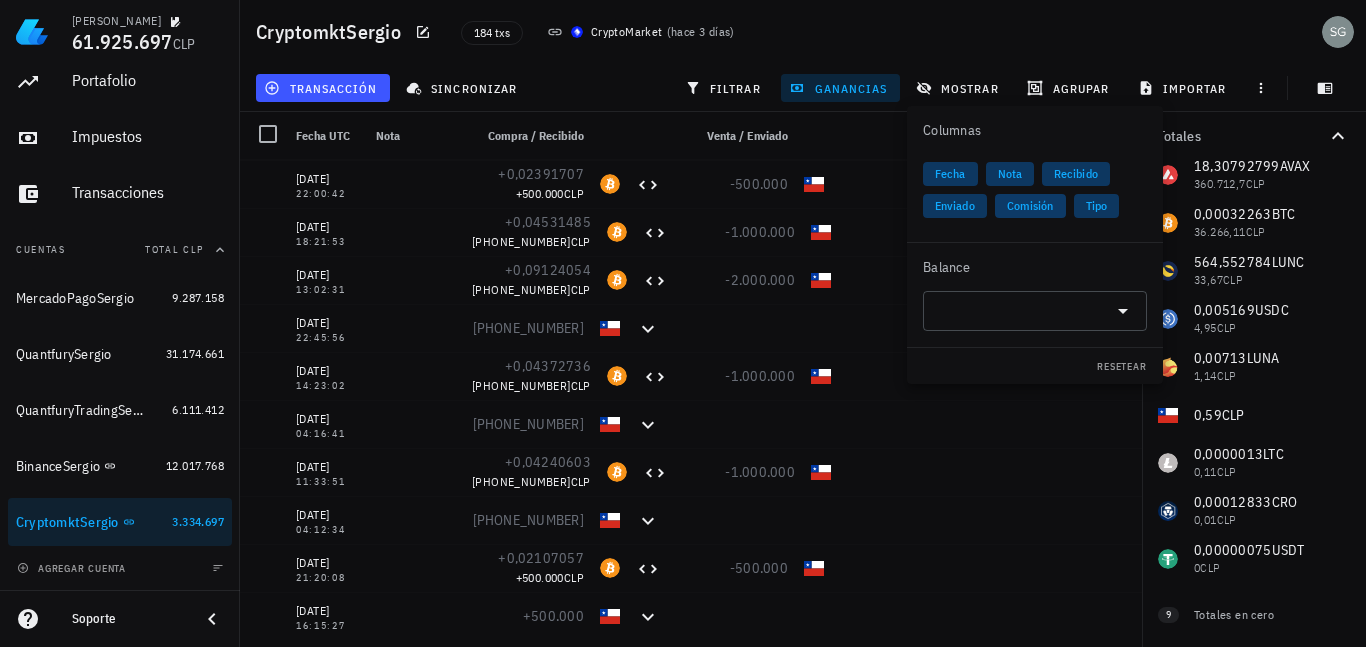 click on "Comisión" at bounding box center [1030, 206] 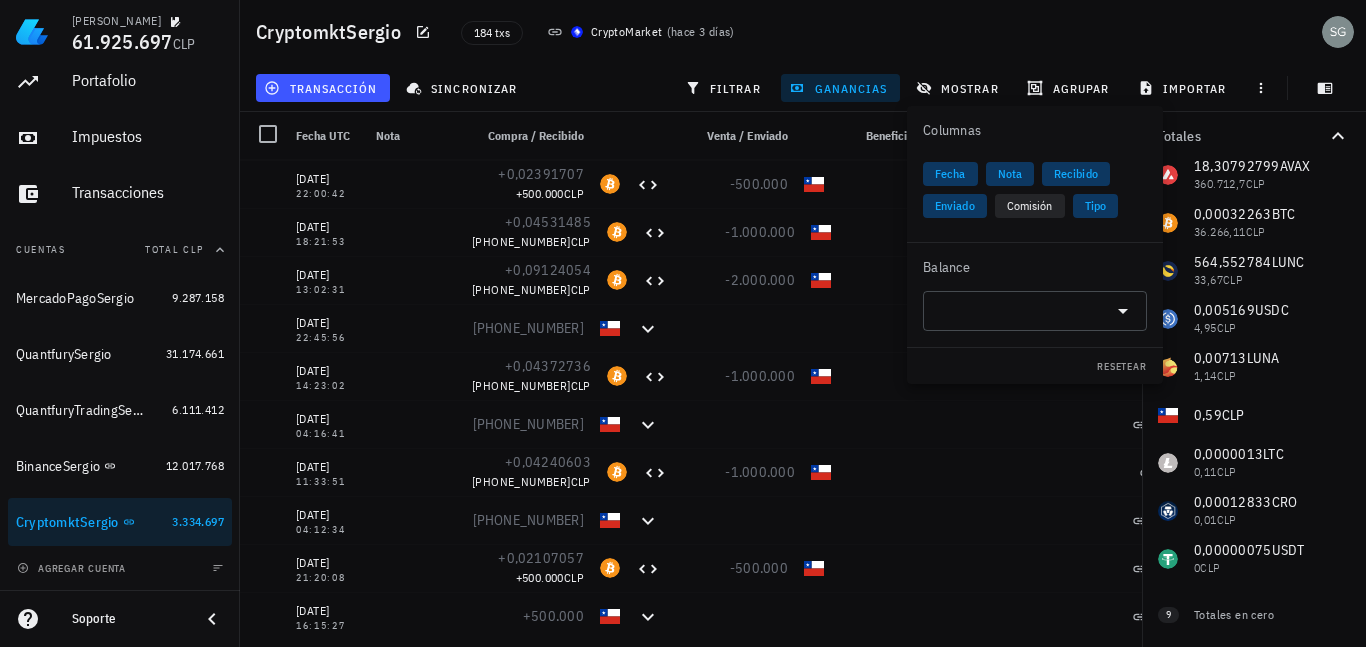 click on "Columnas" at bounding box center (1035, 130) 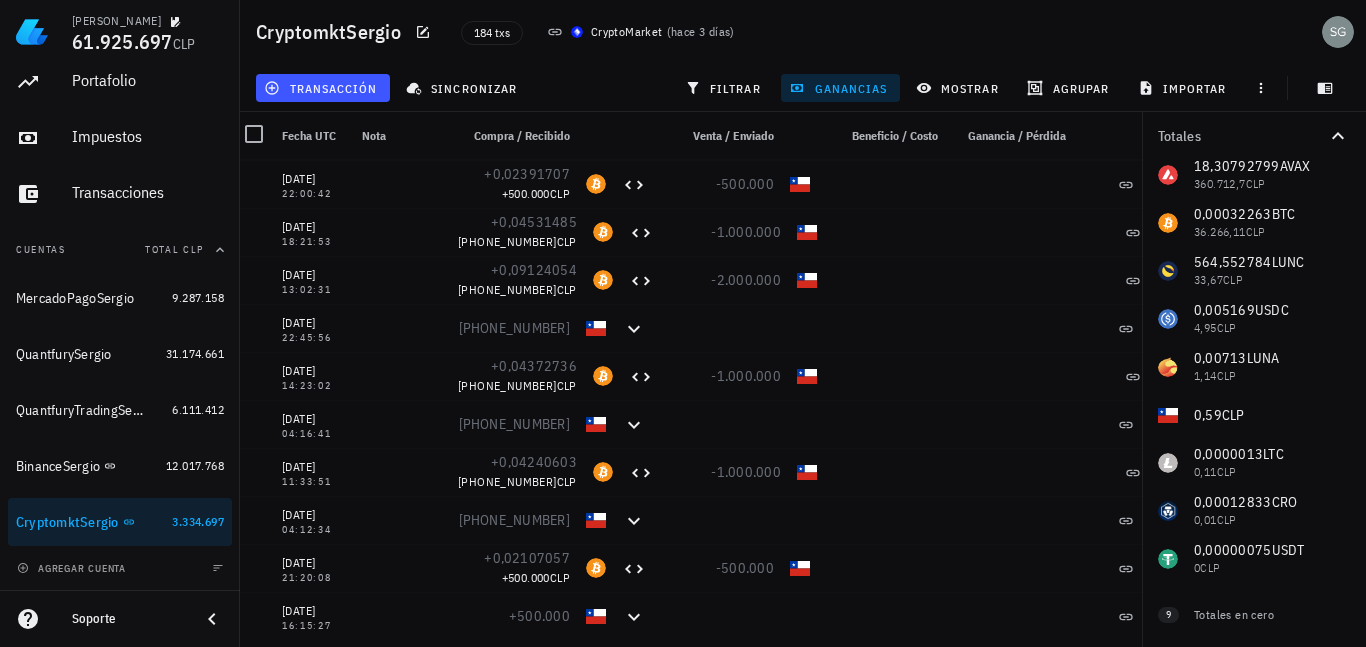 scroll, scrollTop: 0, scrollLeft: 54, axis: horizontal 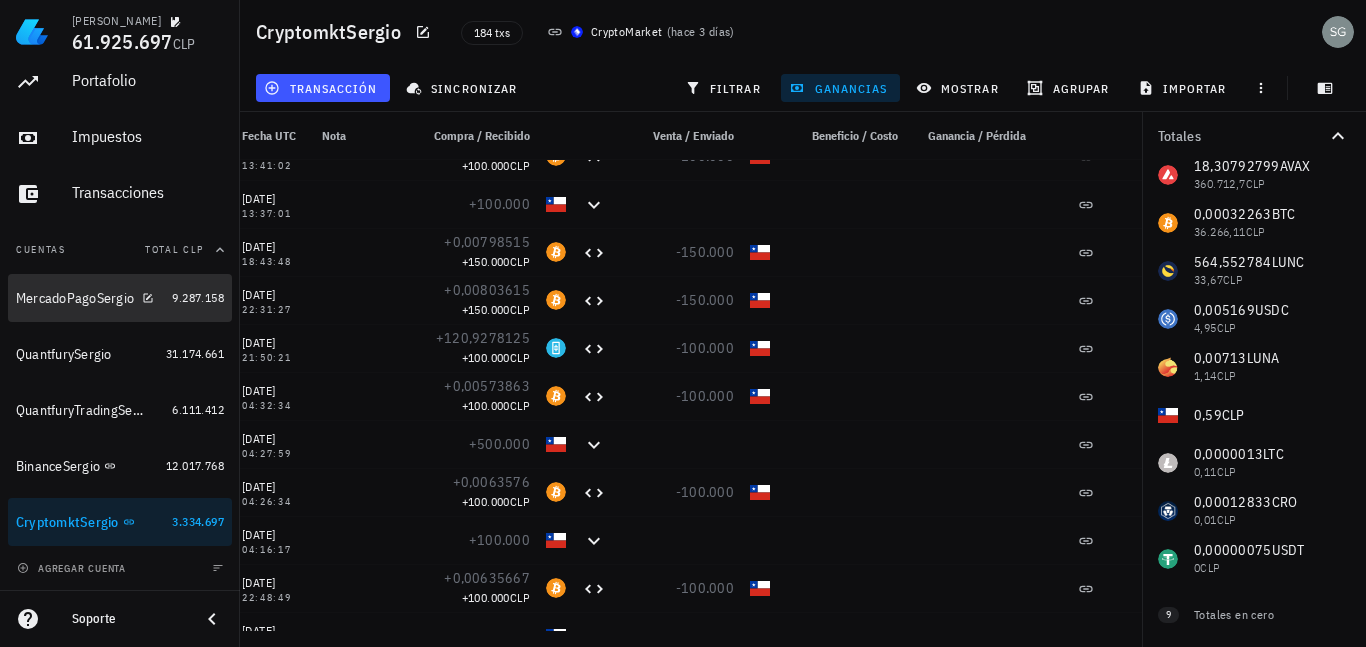 click on "MercadoPagoSergio" at bounding box center (75, 298) 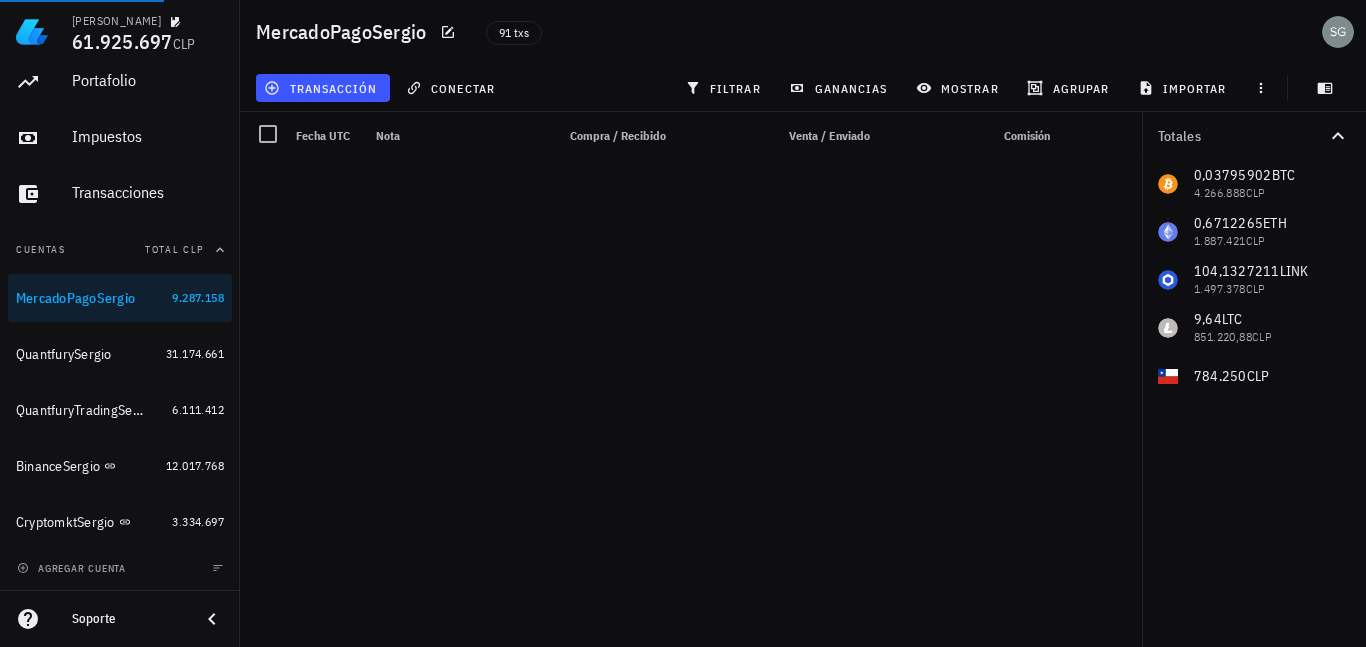 scroll, scrollTop: 3897, scrollLeft: 0, axis: vertical 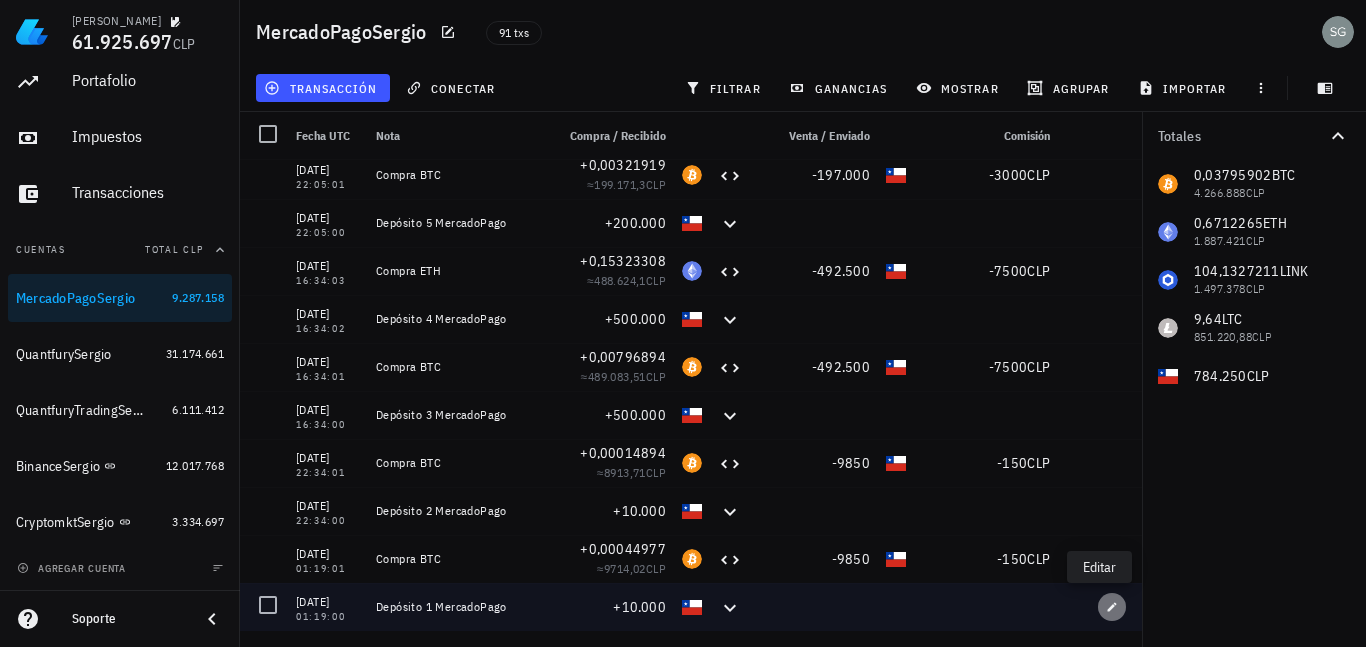 click 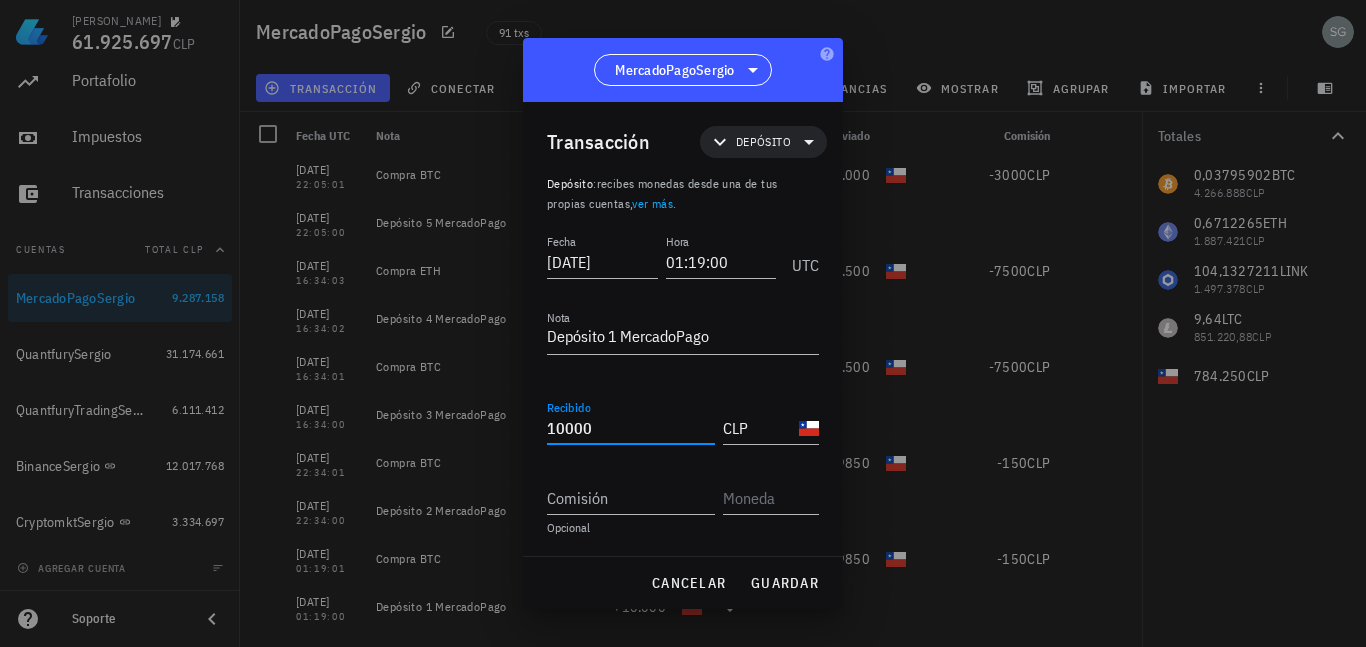 drag, startPoint x: 603, startPoint y: 433, endPoint x: 363, endPoint y: 429, distance: 240.03333 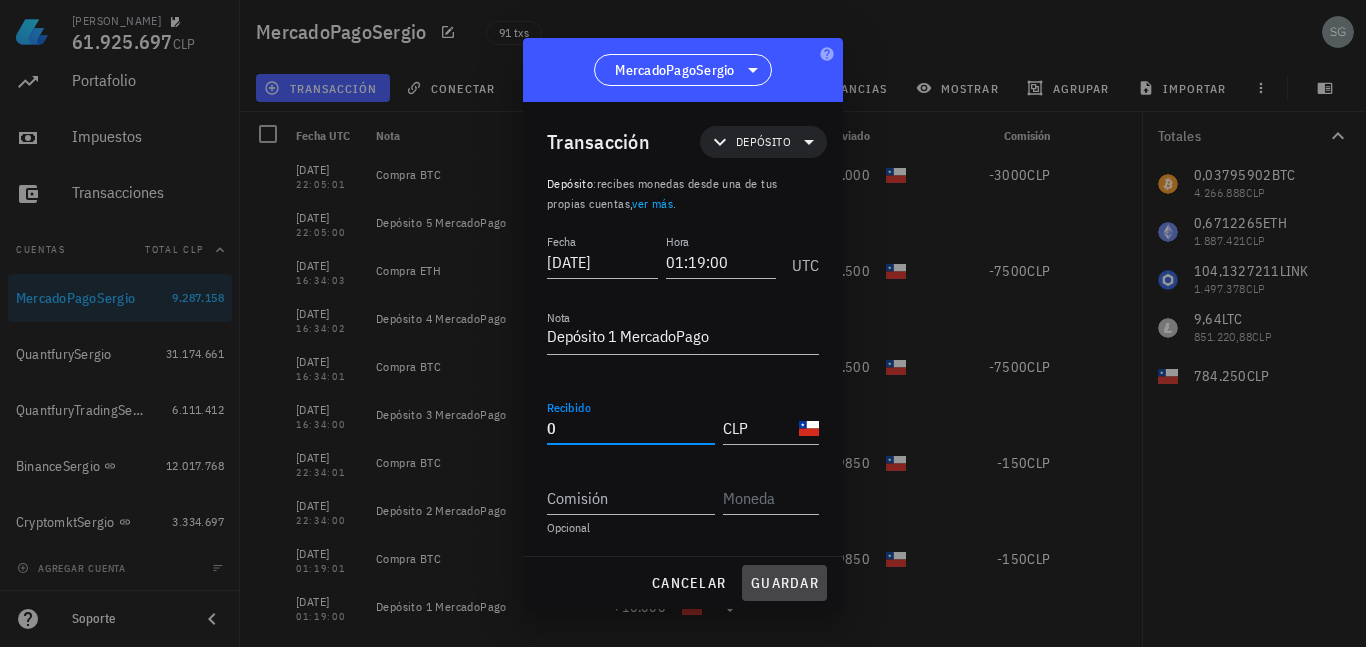 click on "guardar" at bounding box center (784, 583) 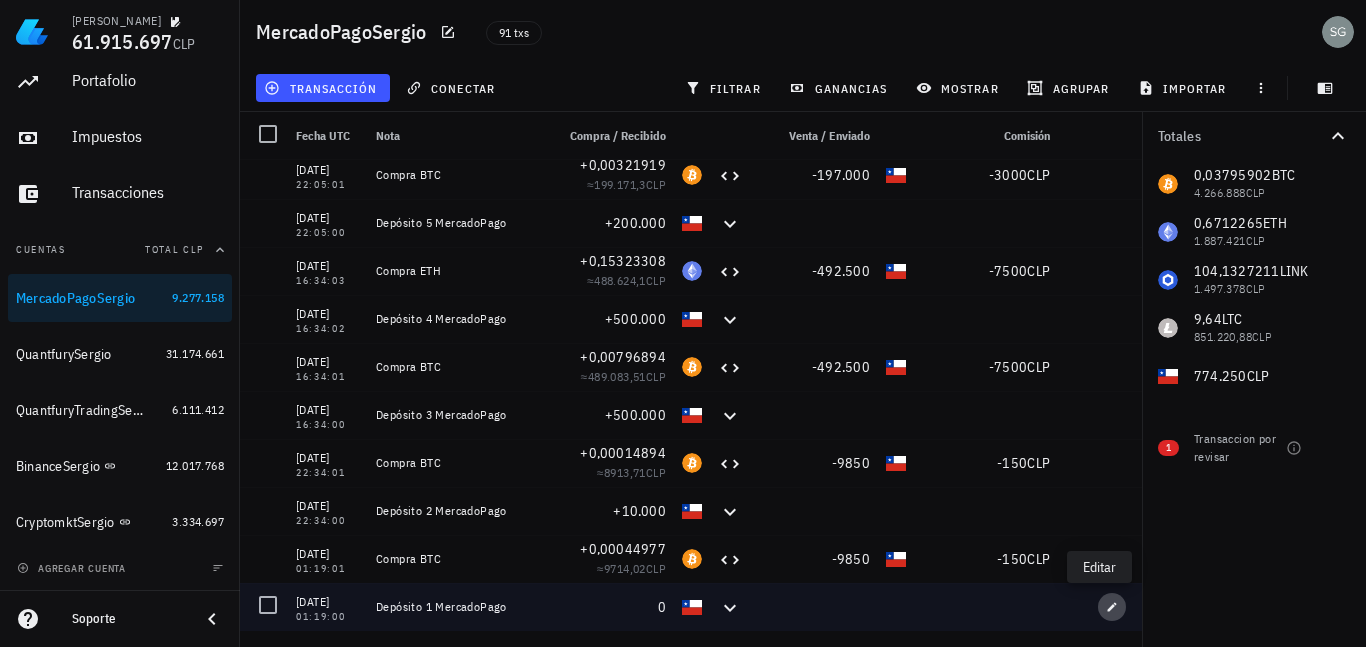 click 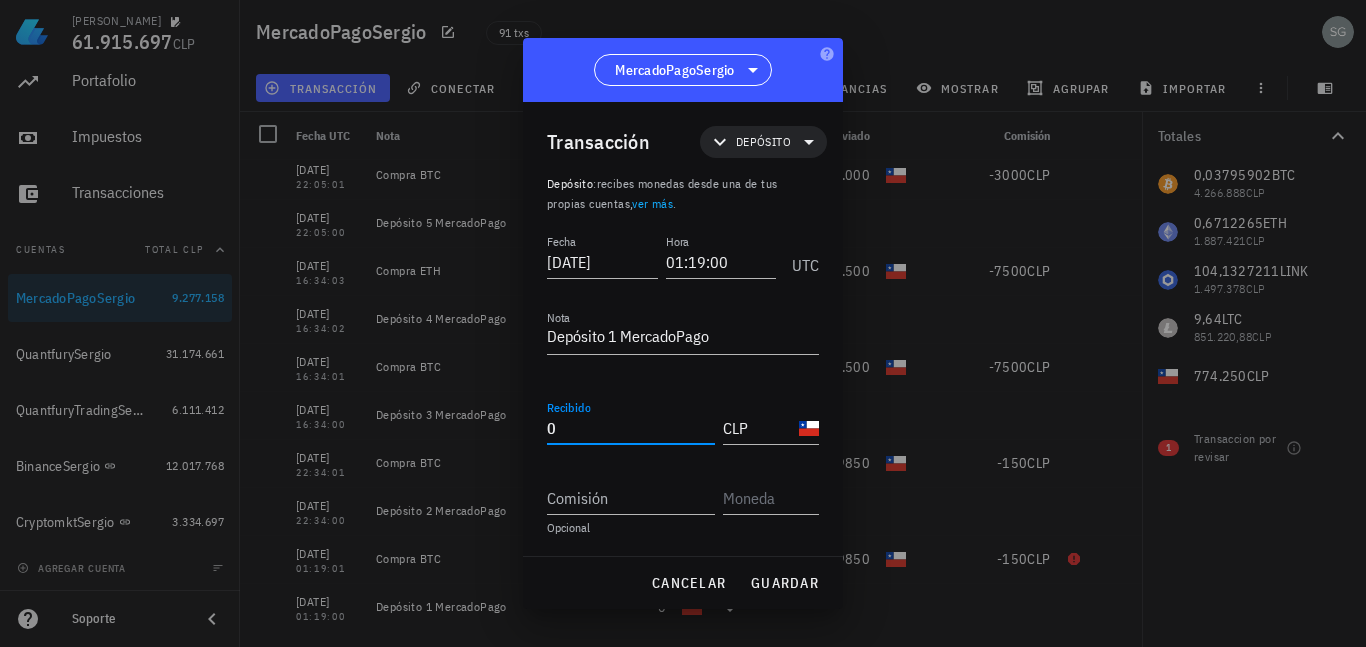 click on "0" at bounding box center [631, 428] 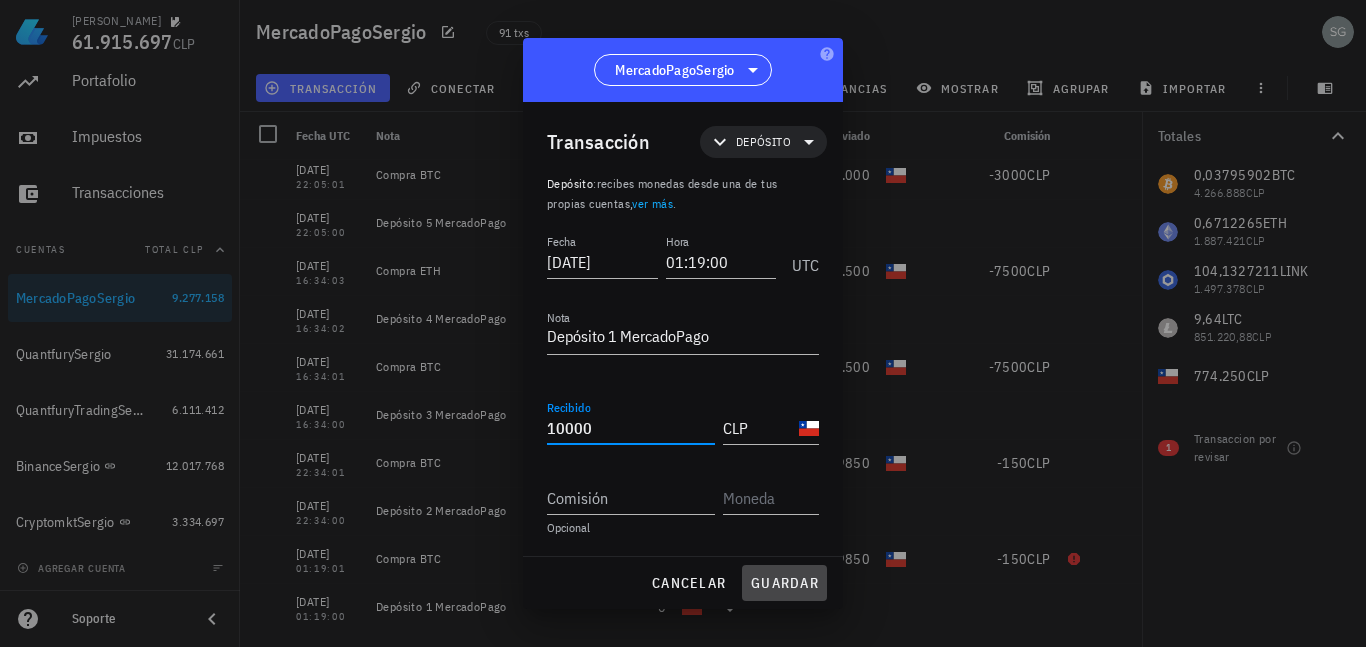 click on "guardar" at bounding box center (784, 583) 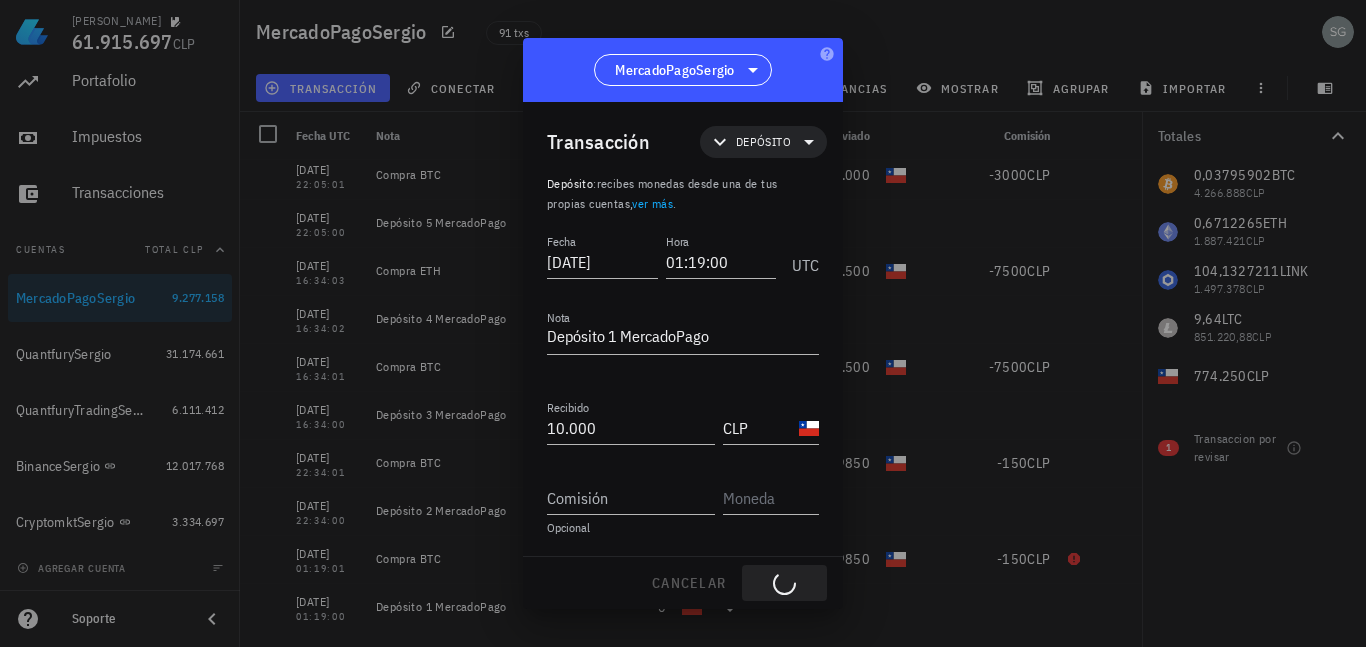 type on "0" 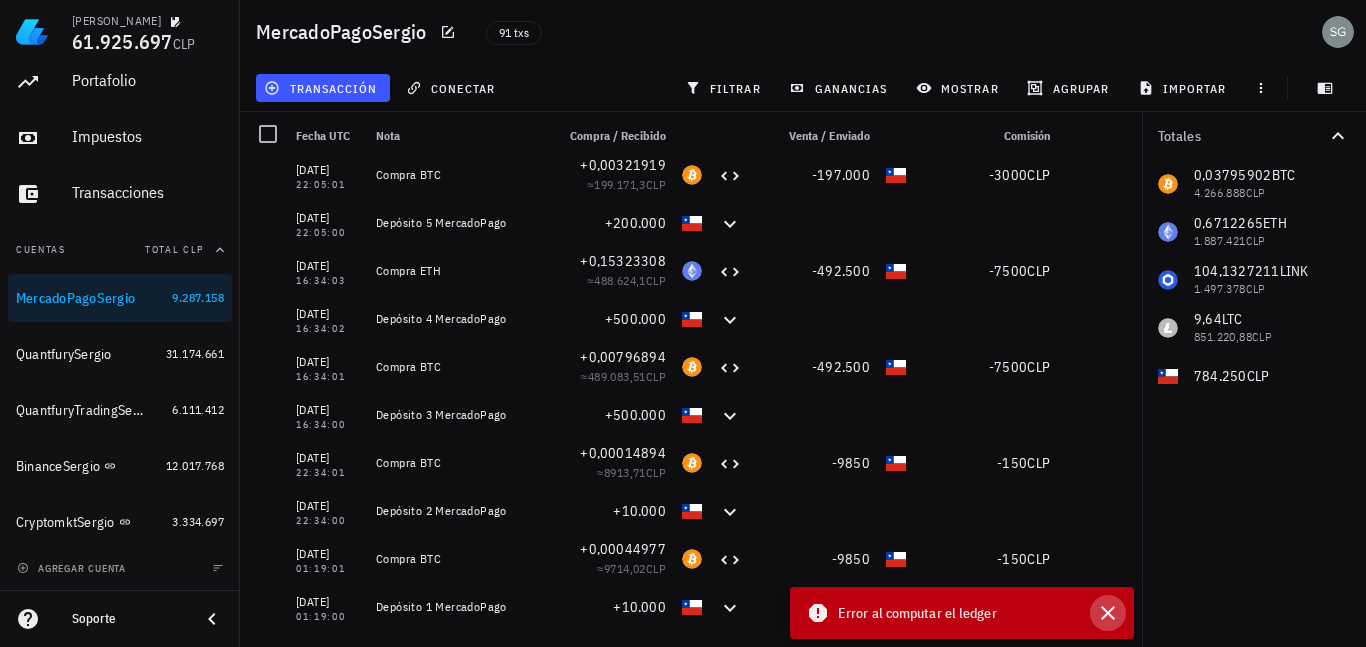 click 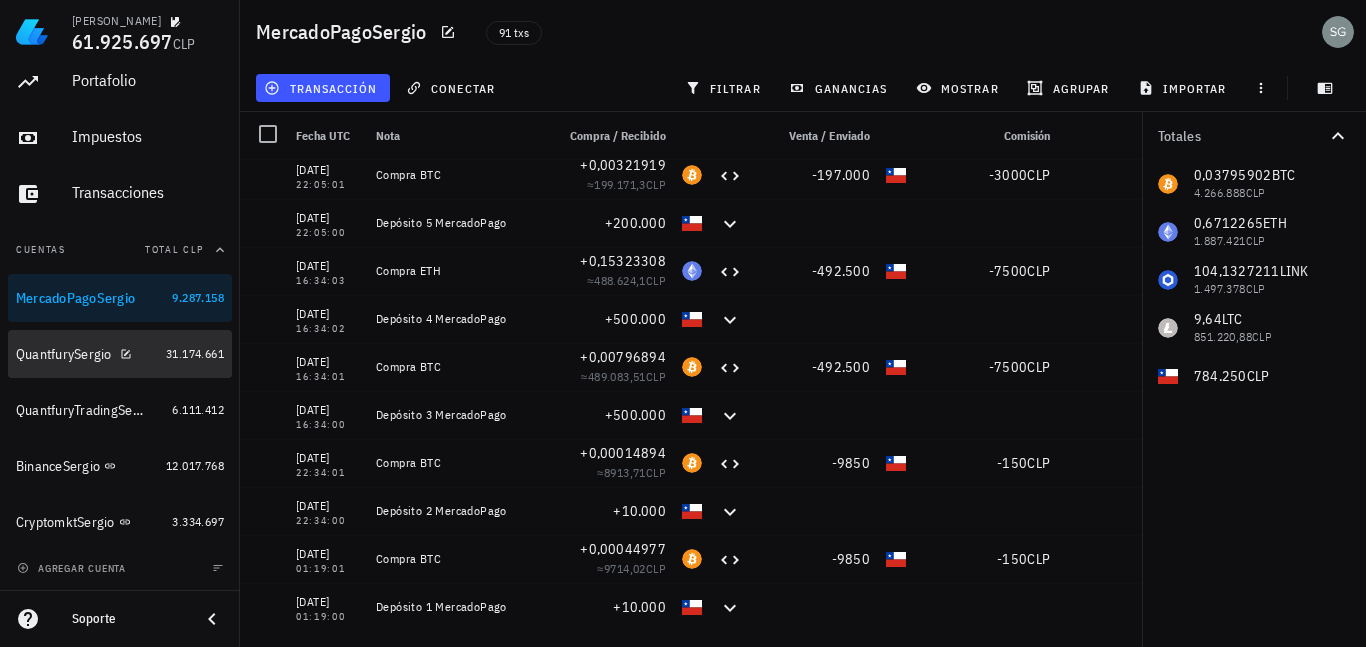 click on "QuantfurySergio" at bounding box center (64, 354) 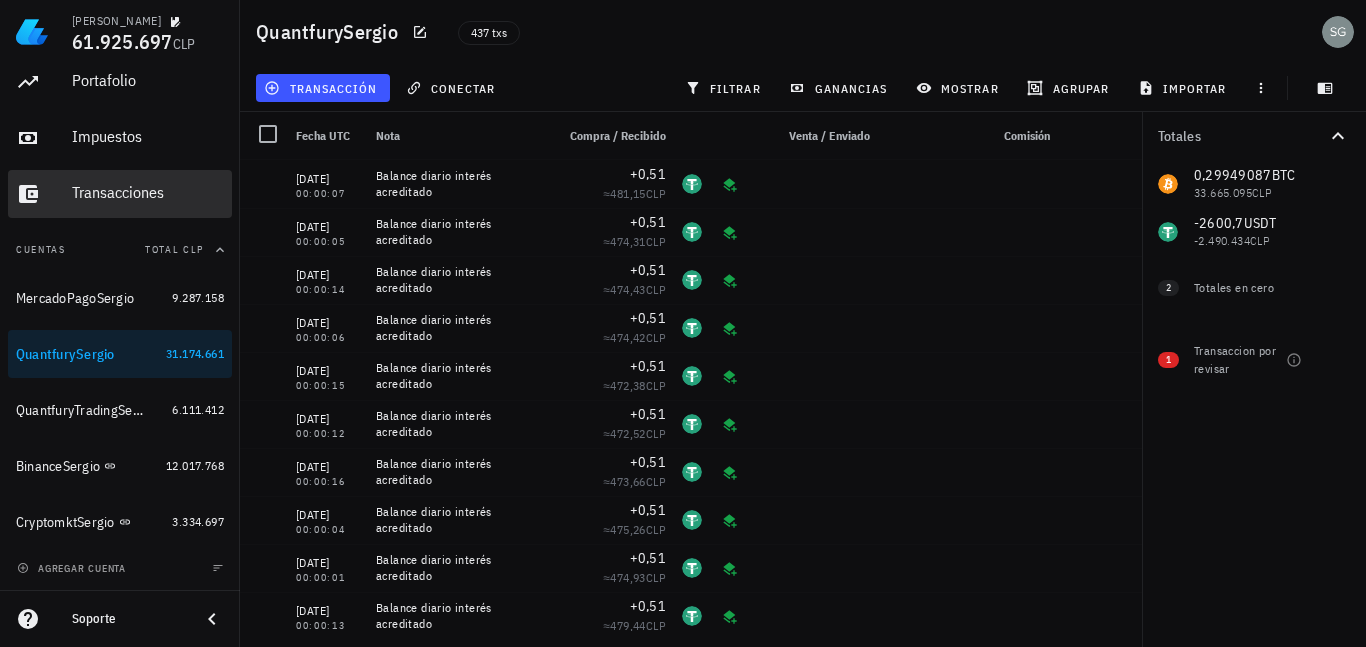 click on "Transacciones" at bounding box center [148, 192] 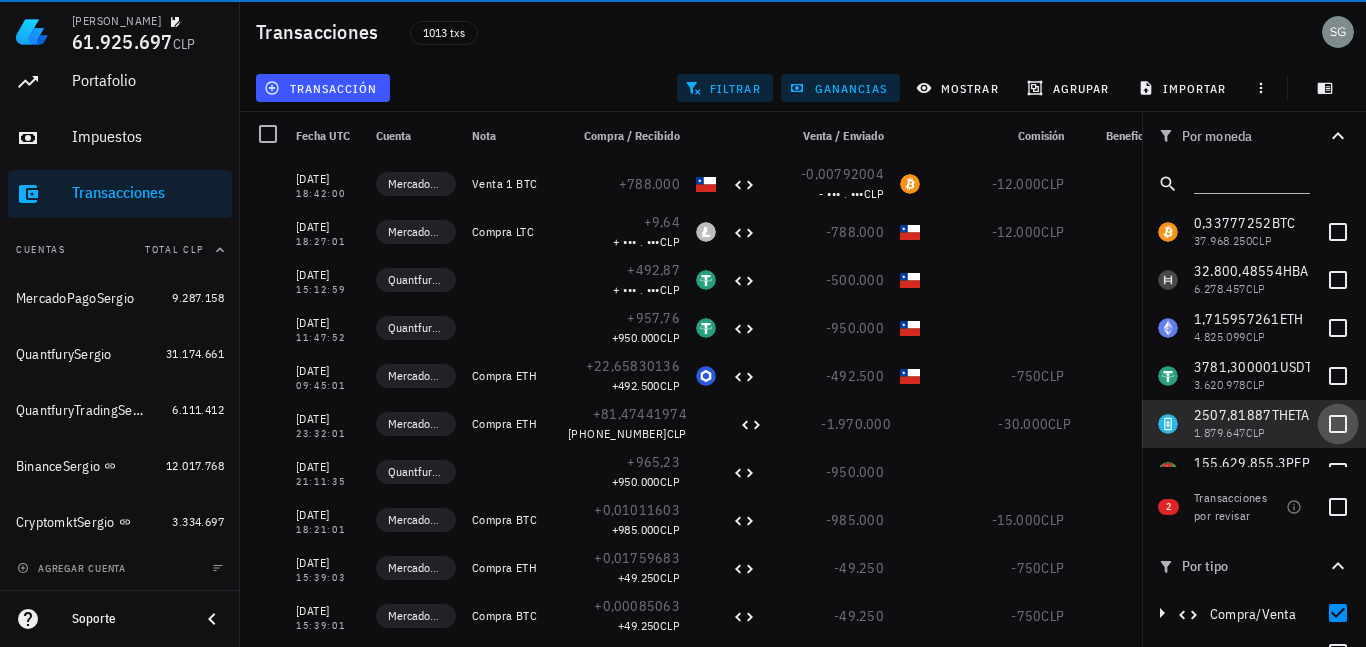 scroll, scrollTop: 100, scrollLeft: 0, axis: vertical 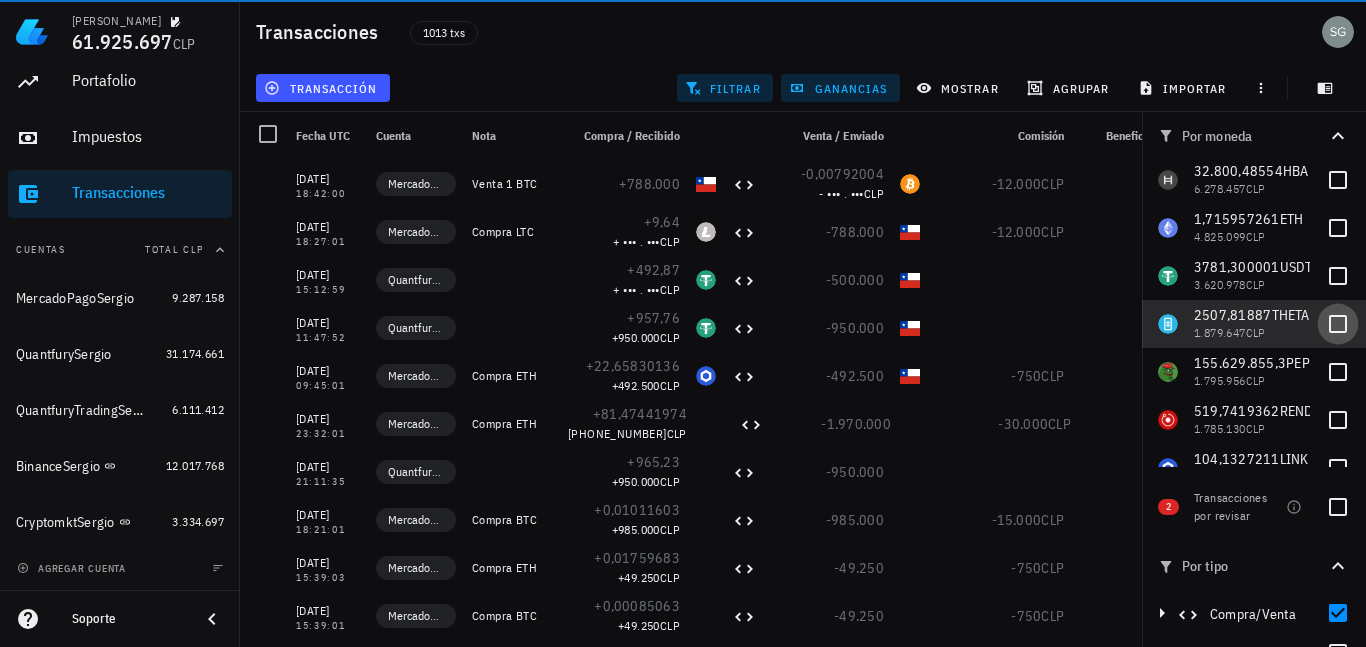 click on "0,33777252  BTC   37.968.250  CLP     32.800,48554  HBAR   6.278.457  CLP     1,715957261  ETH   4.825.099  CLP     3781,300001  USDT   3.620.978  CLP     2507,81887  THETA   1.879.647  CLP     155.629.855,3  PEPE   1.795.956  CLP     519,7419362  RENDER   1.785.130  CLP     104,1327211  LINK   1.497.378  CLP     9,6400013  LTC   851.220,99  CLP     784.250,59  CLP       18,30792799  AVAX   360.712,7  CLP     211,5616052  WLD   205.550,12  CLP     7,93299925  [PERSON_NAME]   73.027,74  CLP     564,552784  LUNC   33,67  CLP     0,005169  USDC   4,95  CLP     0,00713  [PERSON_NAME]   1,14  CLP     0,00012833  CRO   0,01  CLP     0  ADA   0  CLP     0  BNB   0  CLP     0  SOL   0  CLP     0  TRX   0  CLP     0  XTZ   0  CLP     0  BUSD   0  CLP     0  NEXO   0  CLP     519,6850702  RNDR       0  MATIC" at bounding box center (1254, 732) 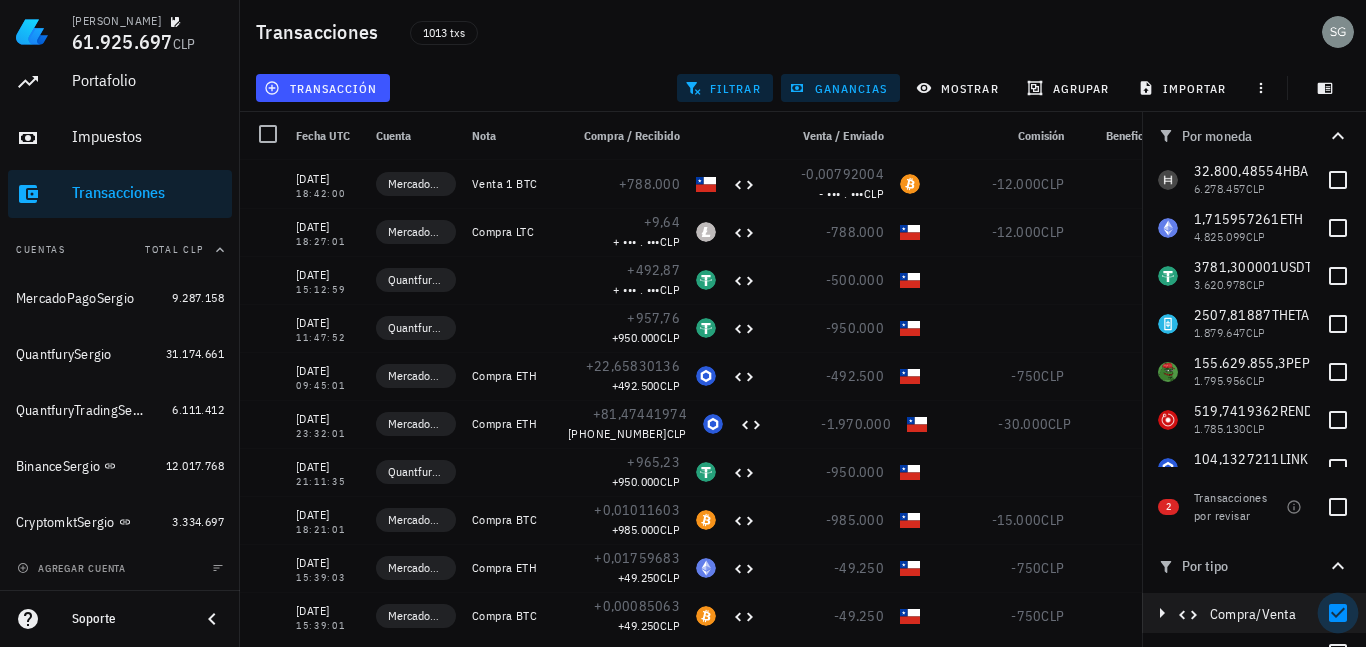 click at bounding box center (1338, 613) 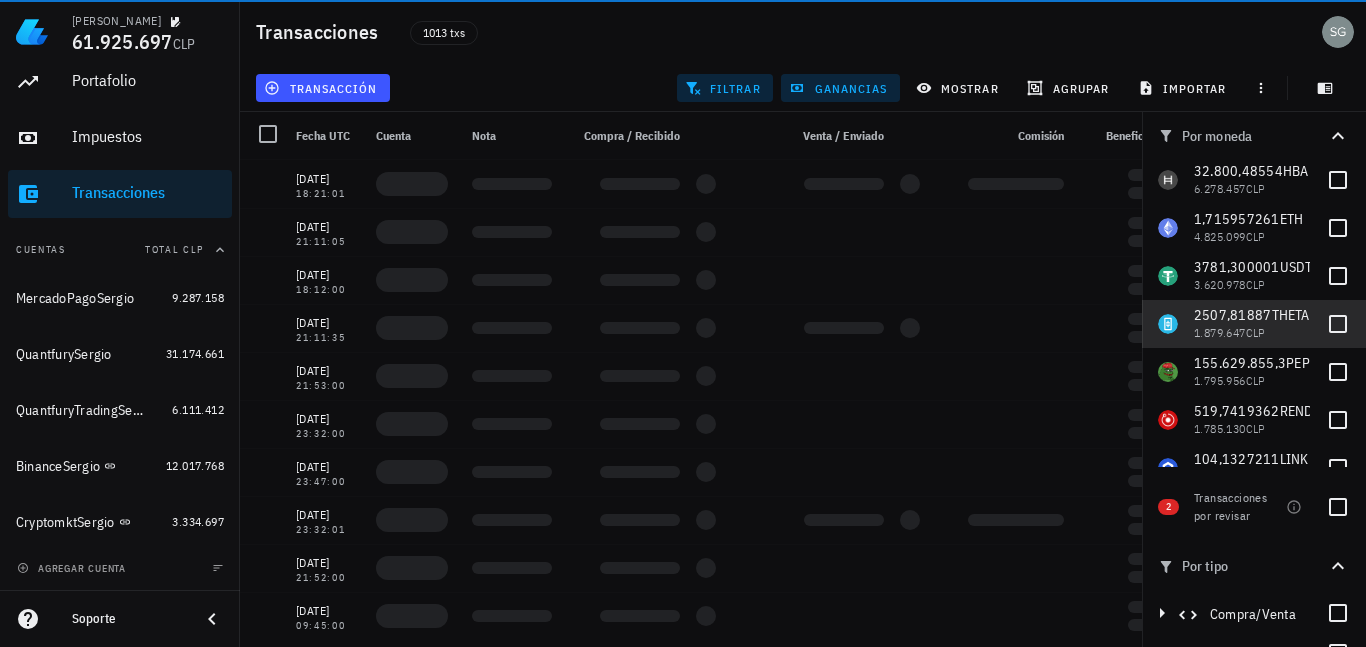 click at bounding box center [1338, 324] 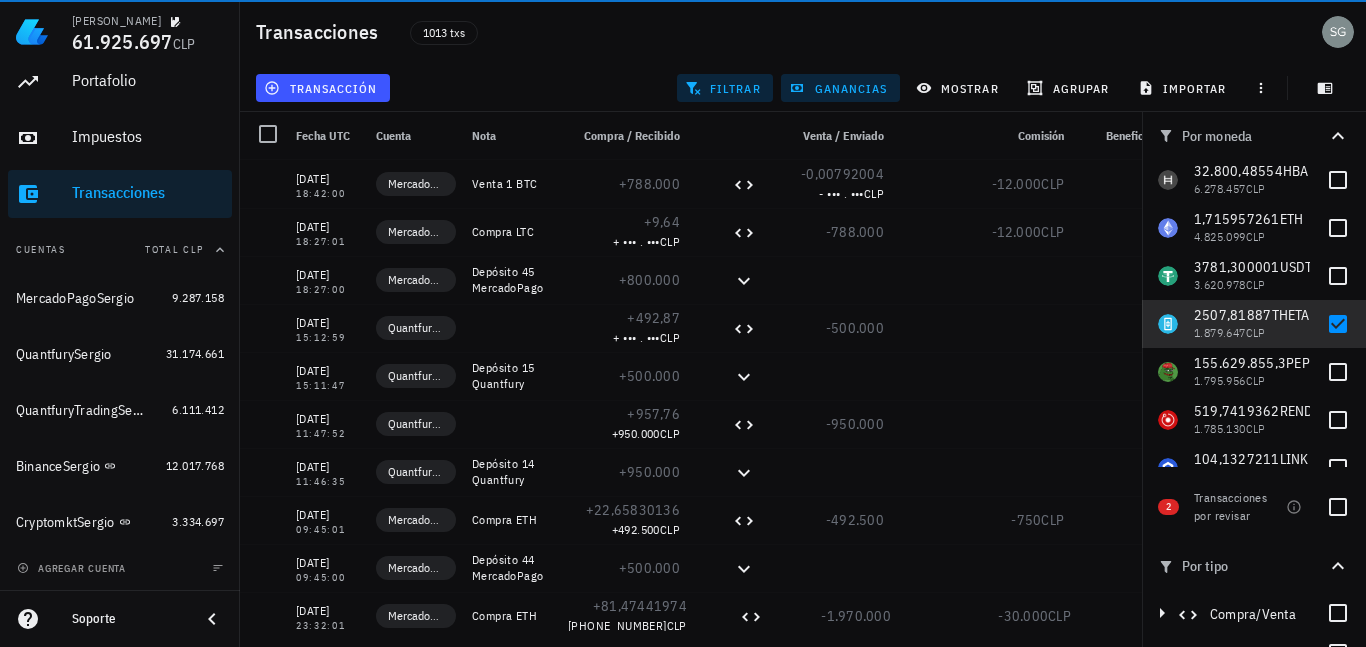 checkbox on "true" 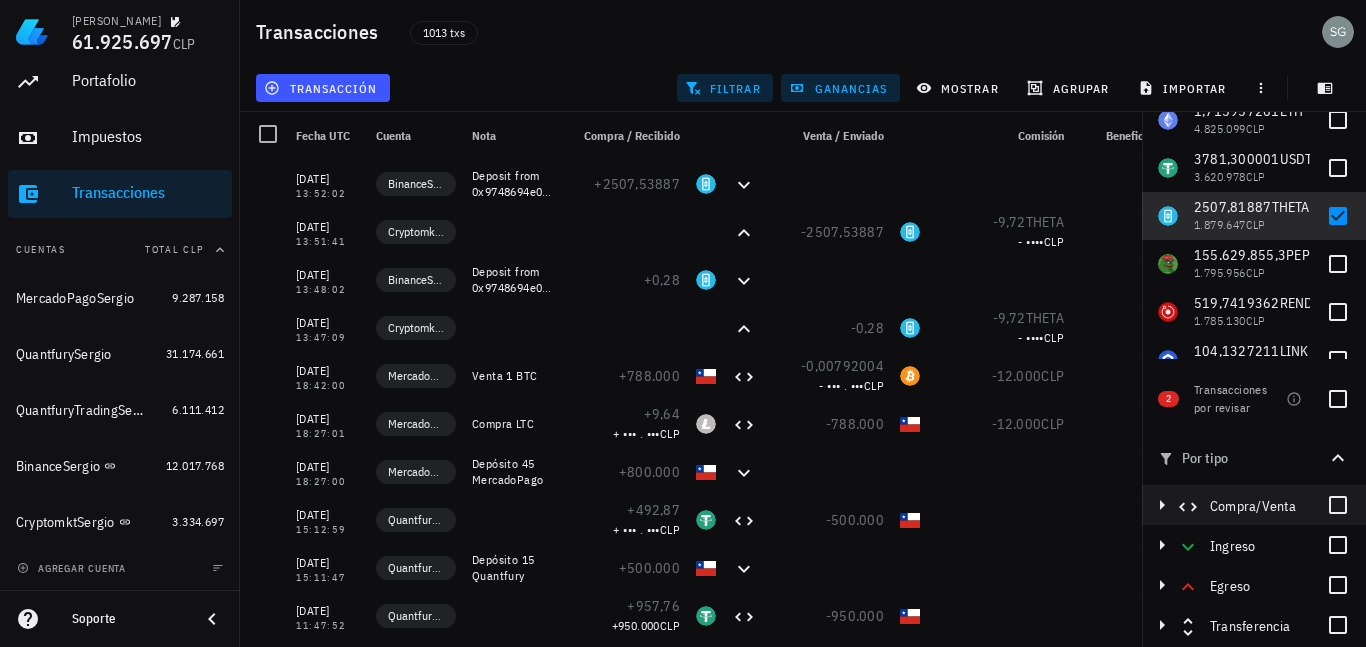 scroll, scrollTop: 0, scrollLeft: 0, axis: both 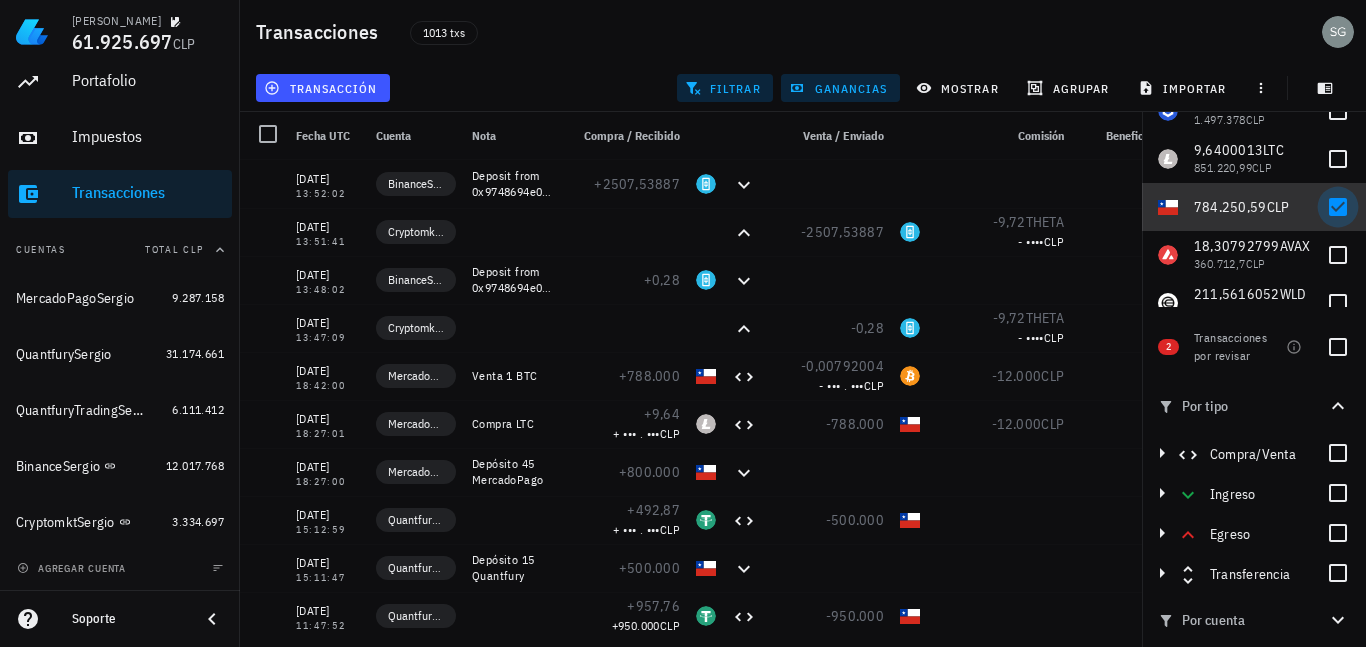 click at bounding box center (1338, 207) 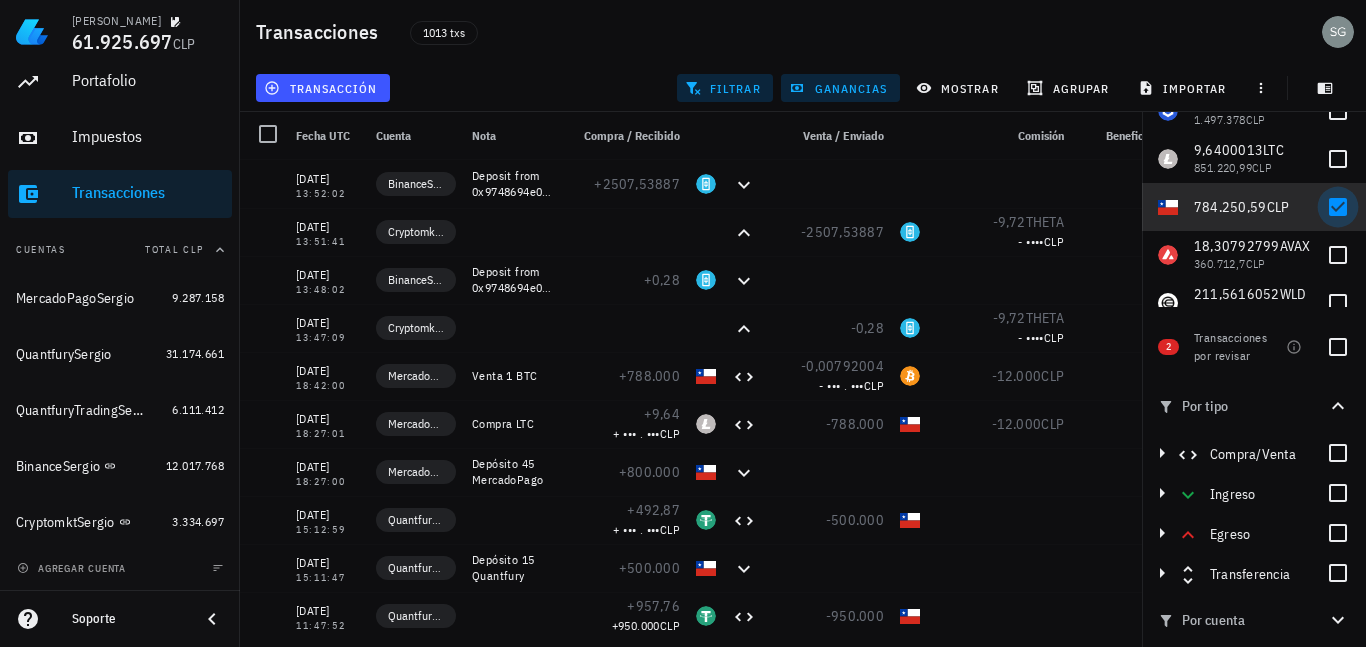 checkbox on "false" 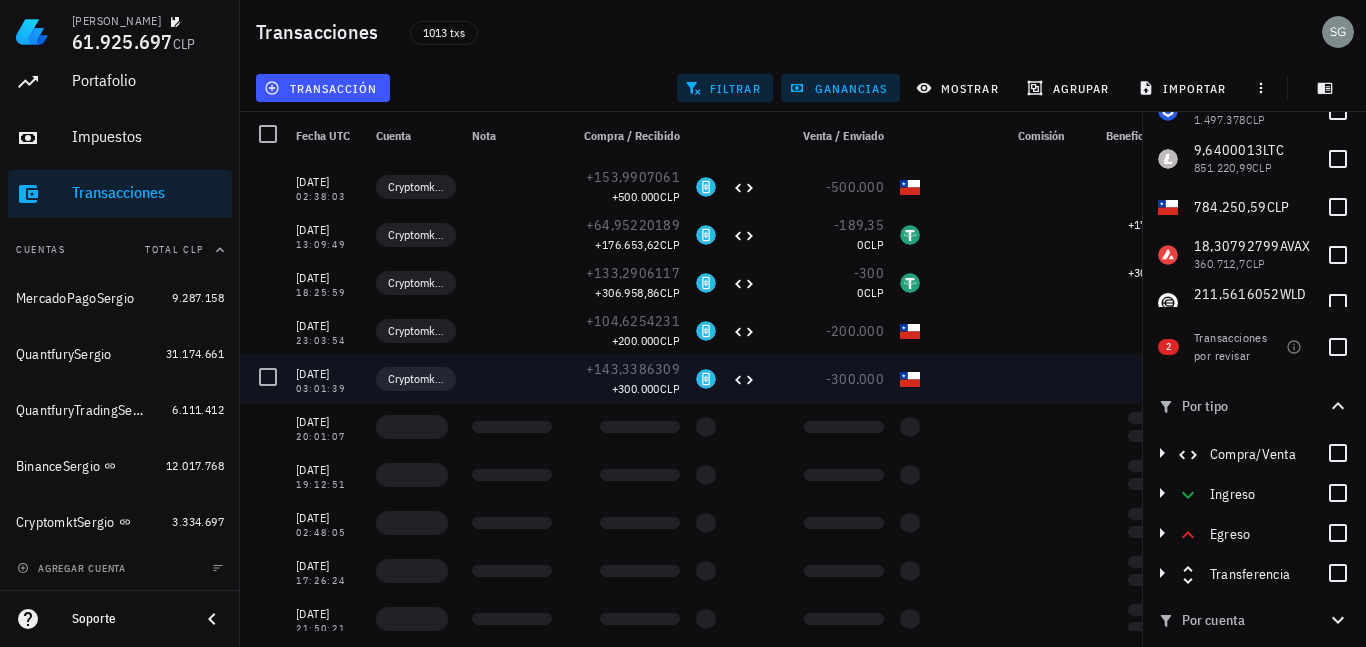scroll, scrollTop: 441, scrollLeft: 0, axis: vertical 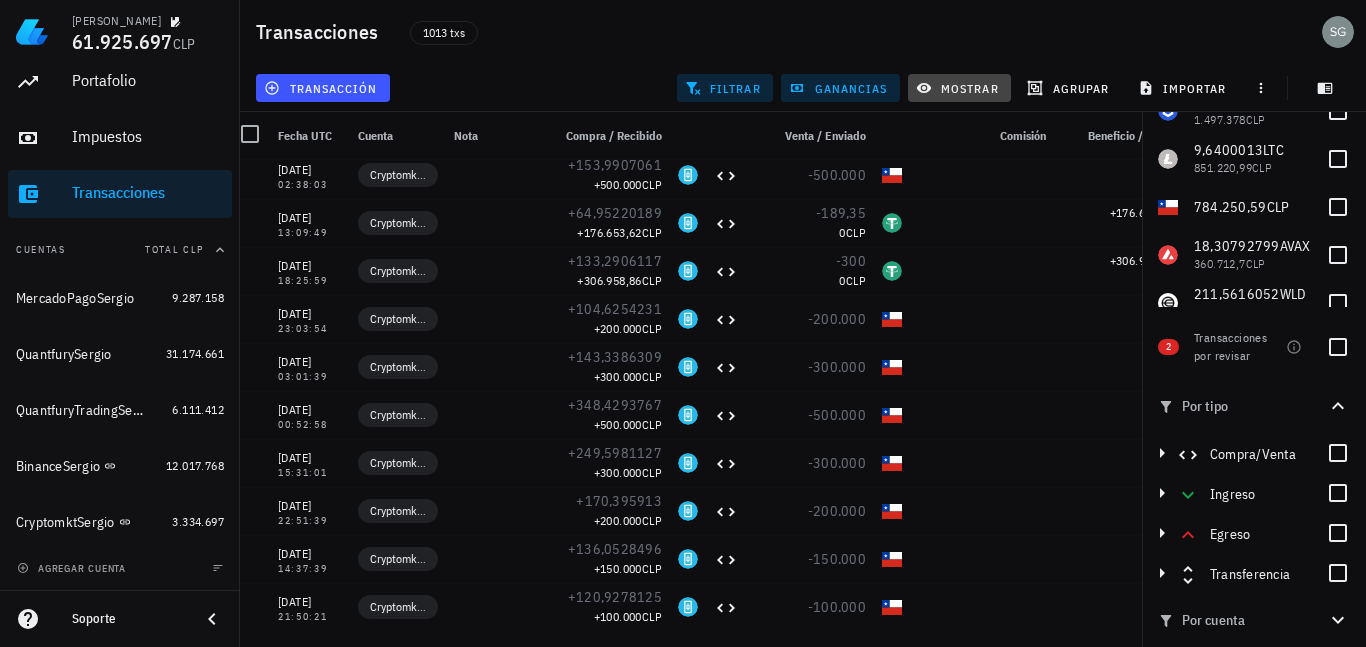 click on "mostrar" at bounding box center [959, 88] 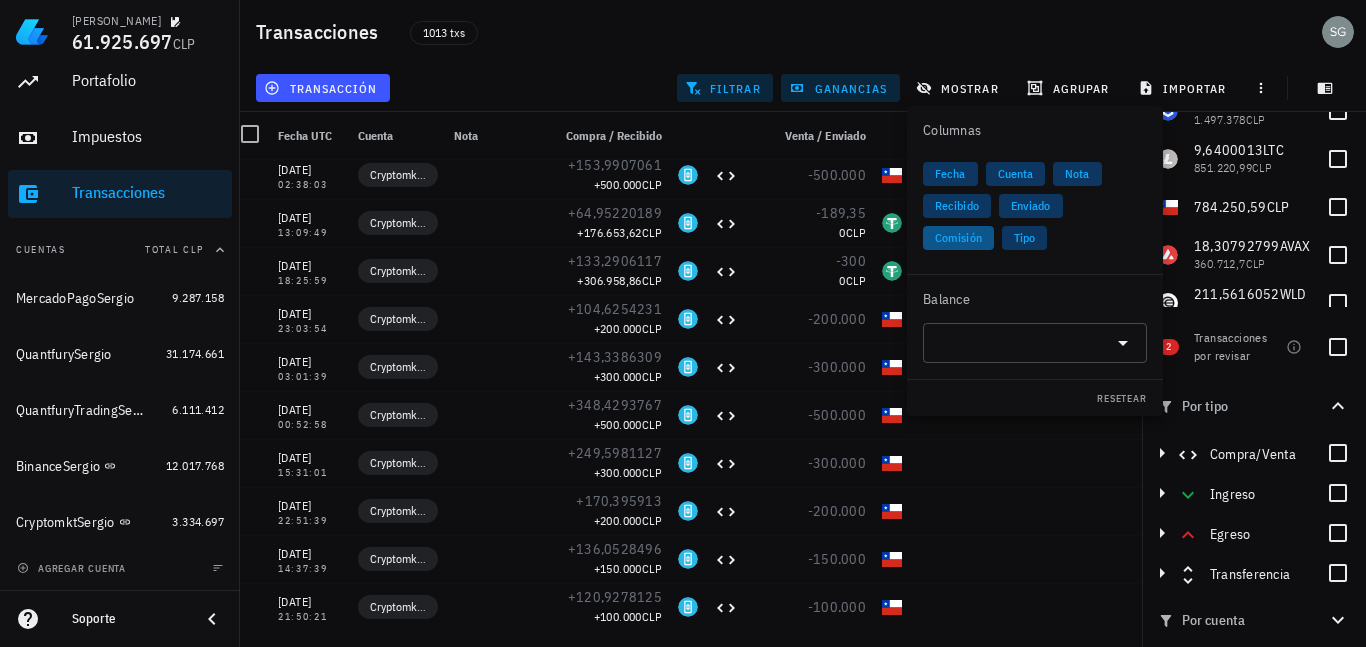 click on "Comisión" at bounding box center (958, 238) 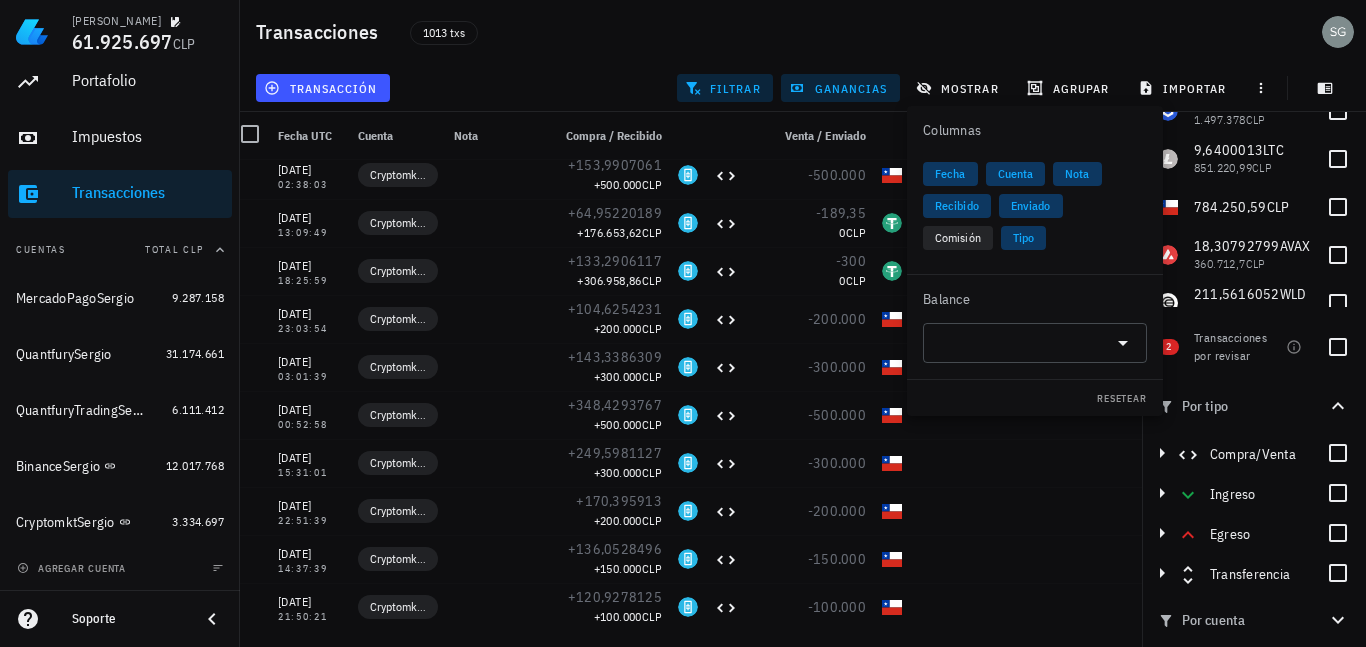 click on "transacción
filtrar
ganancias
mostrar
[GEOGRAPHIC_DATA]
importar" at bounding box center (803, 88) 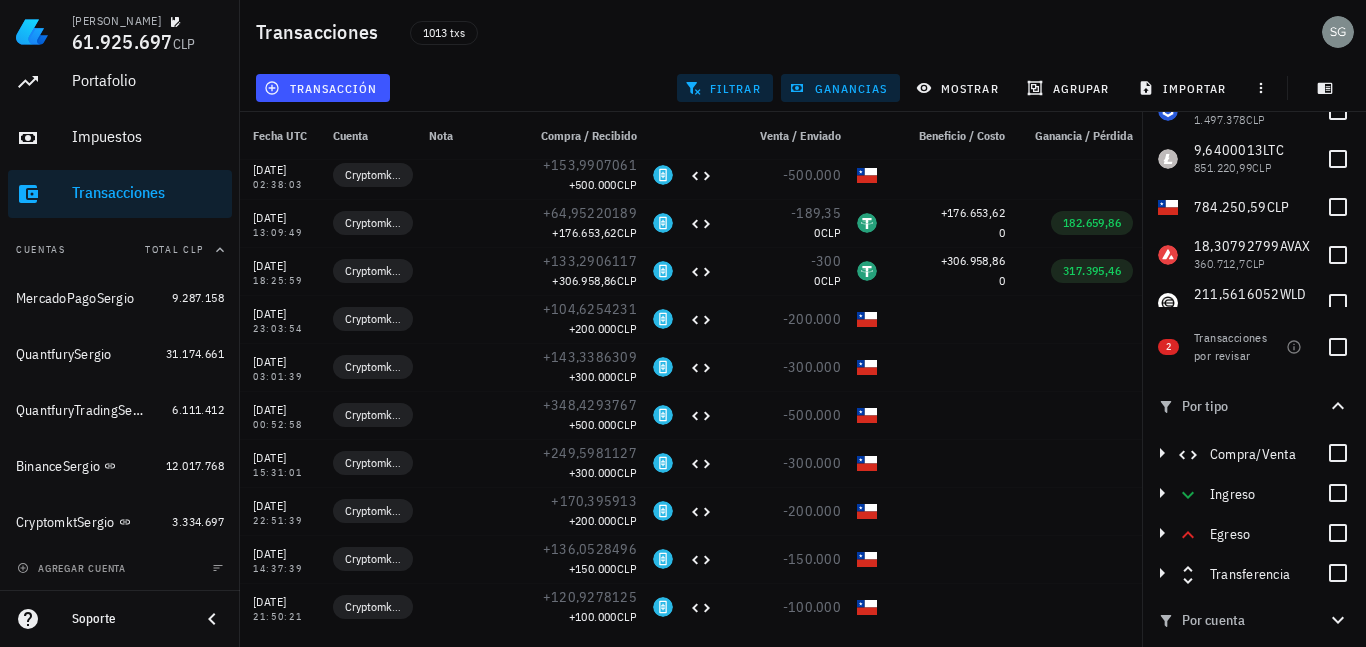 scroll, scrollTop: 0, scrollLeft: 44, axis: horizontal 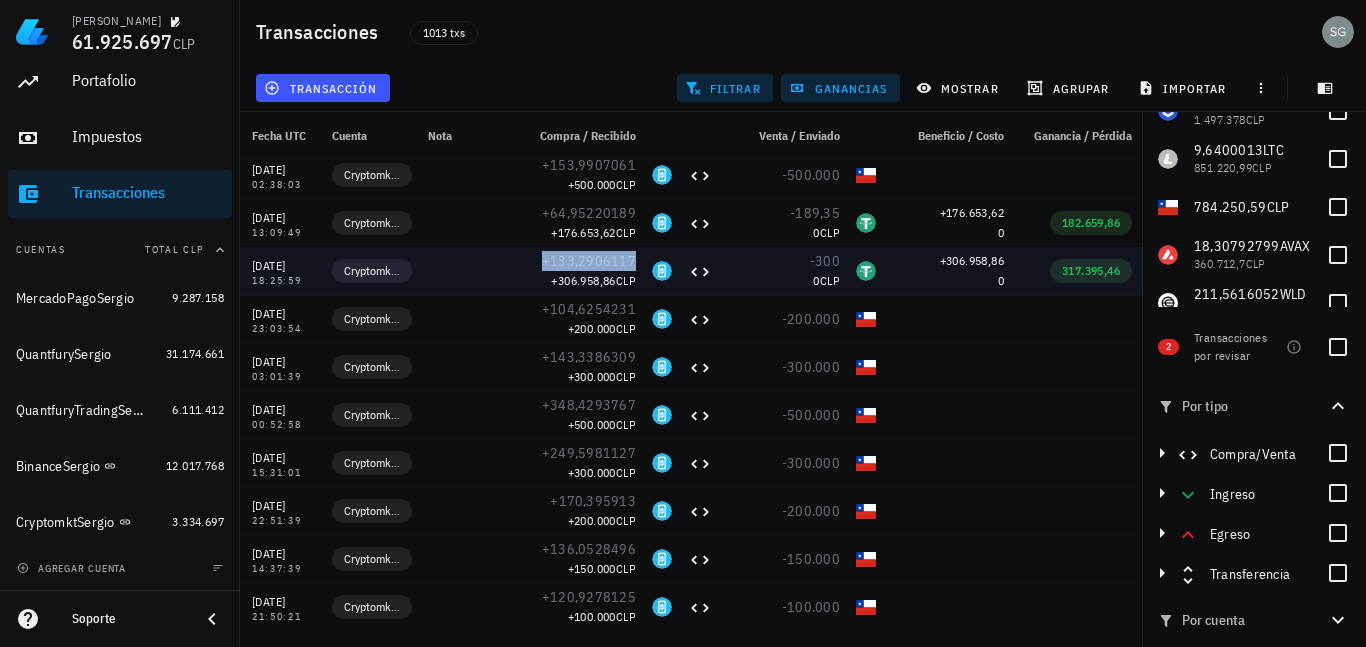 copy on "+133,2906117" 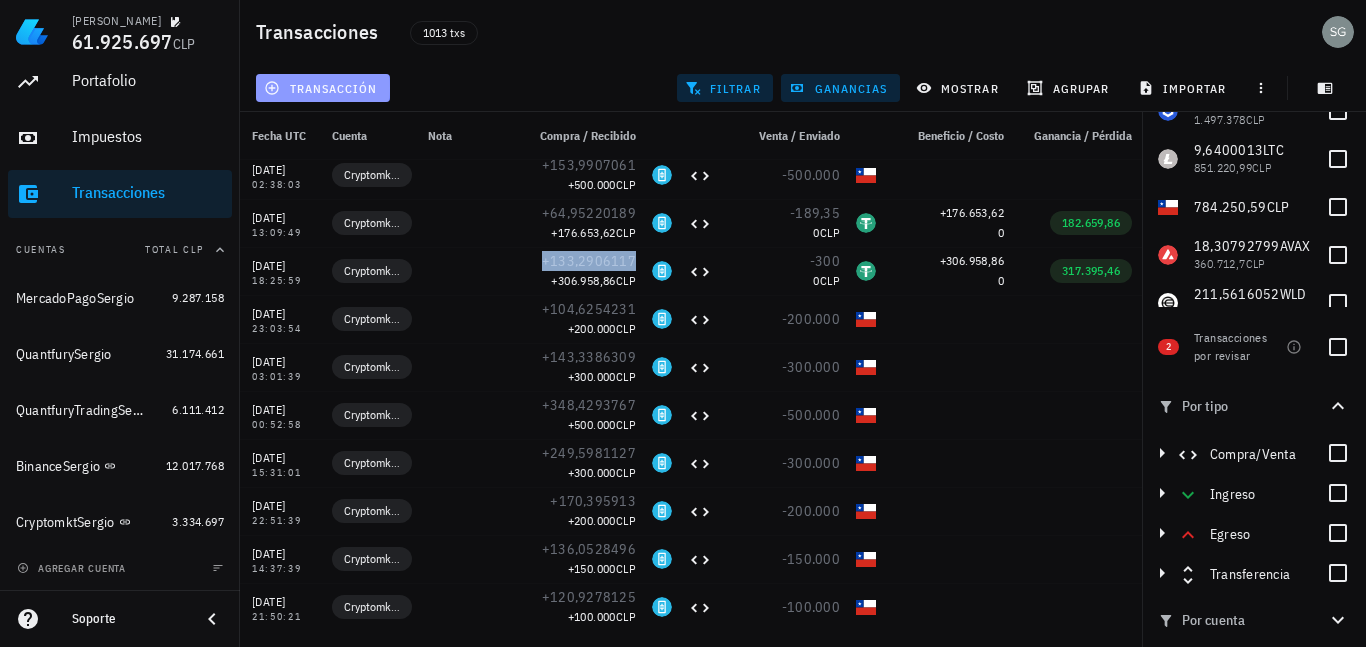 click on "transacción" at bounding box center [322, 88] 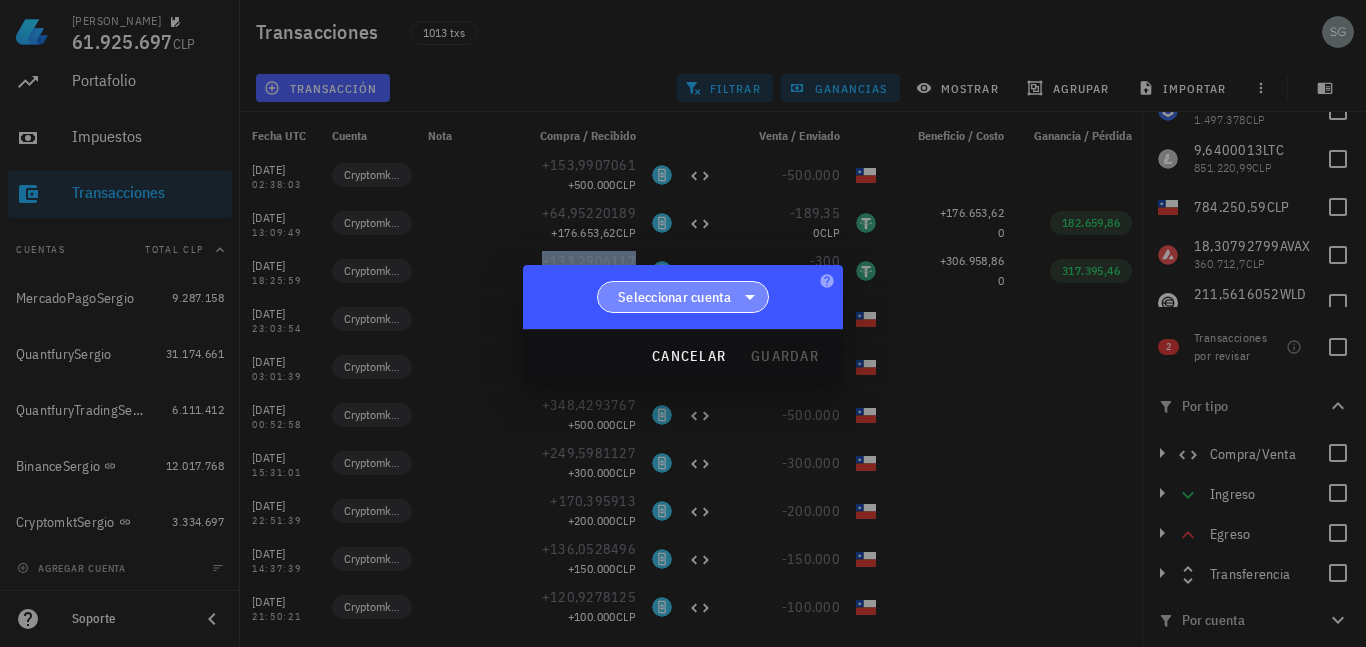 click on "Seleccionar cuenta" at bounding box center [675, 297] 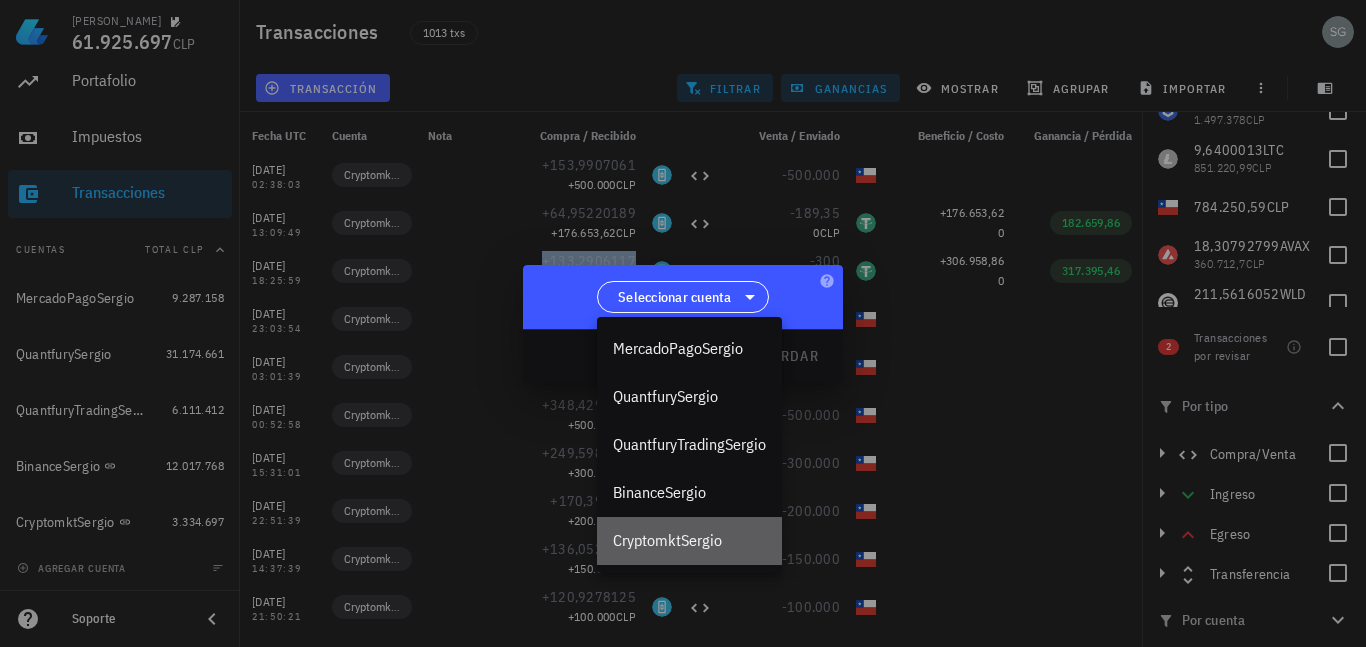 click on "CryptomktSergio" at bounding box center [689, 540] 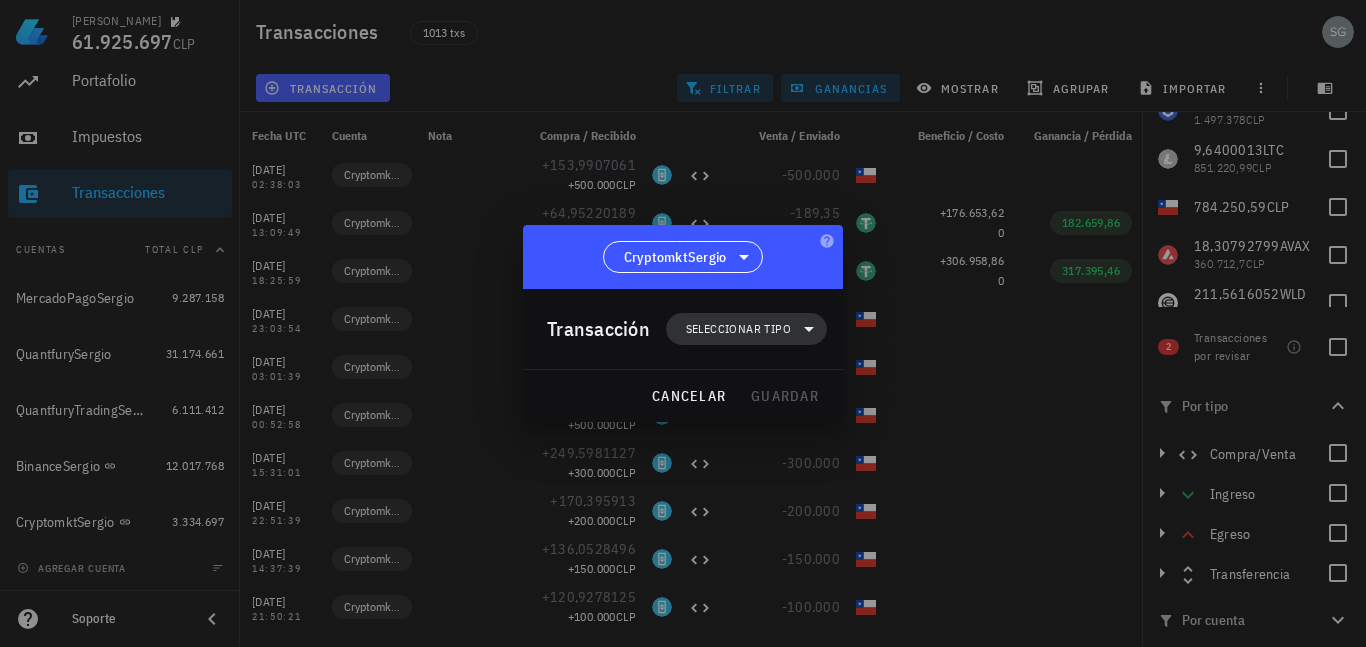 click 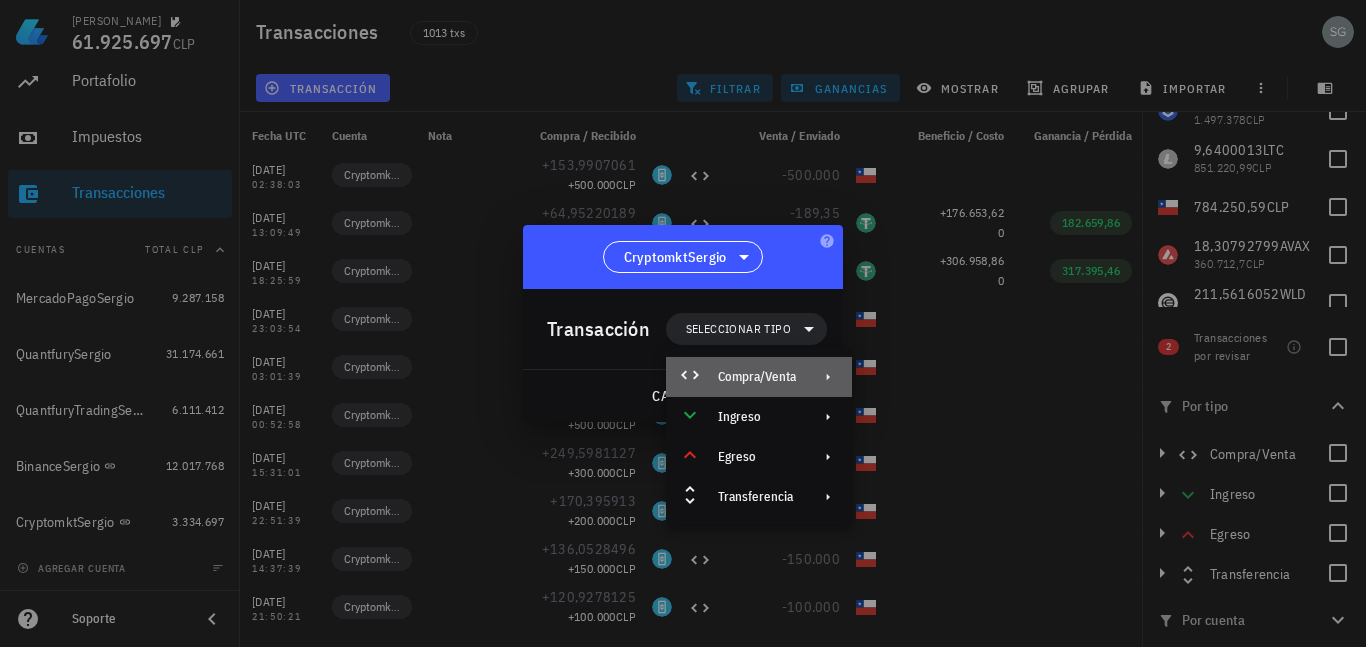 click on "Compra/Venta" at bounding box center (757, 377) 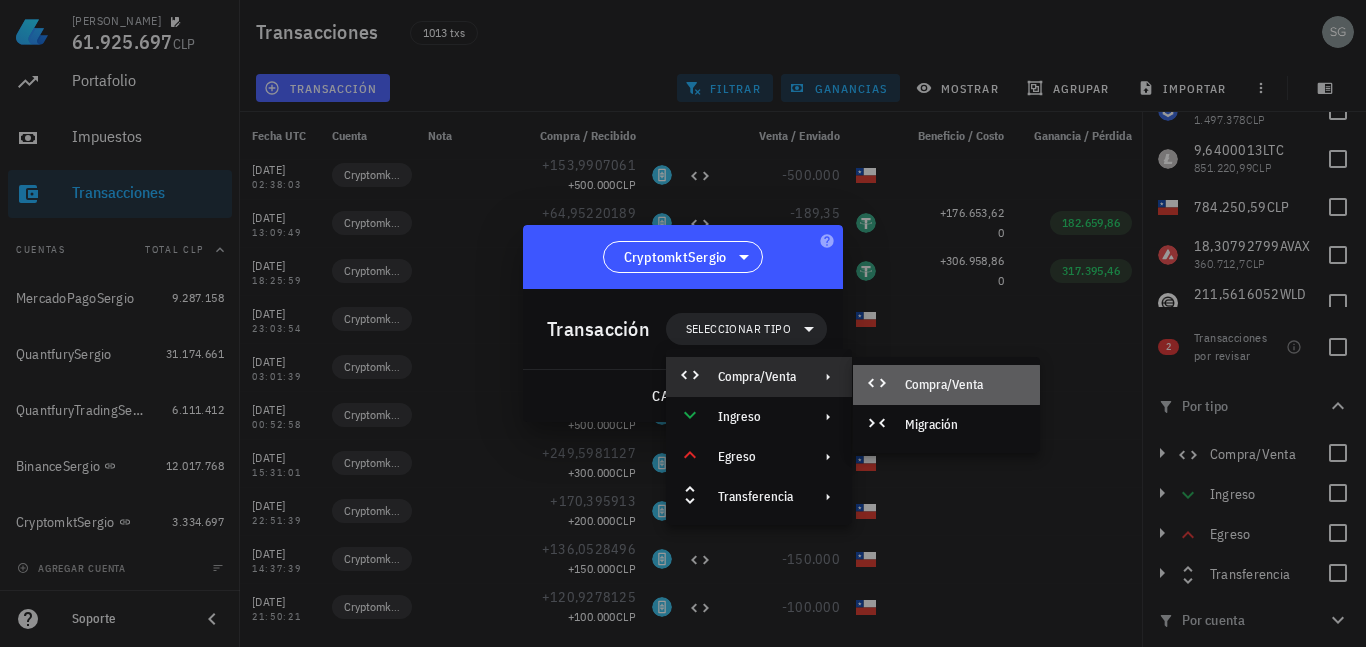 click on "Compra/Venta" at bounding box center (964, 385) 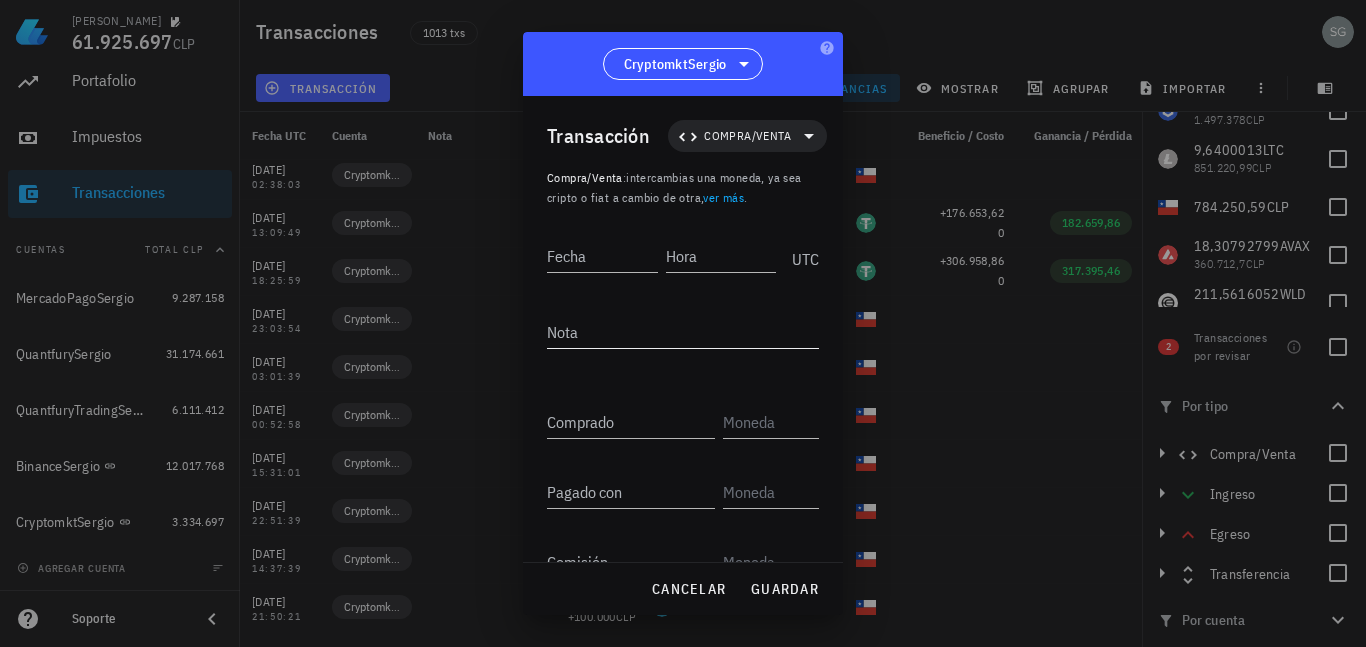 click on "Nota" at bounding box center [683, 332] 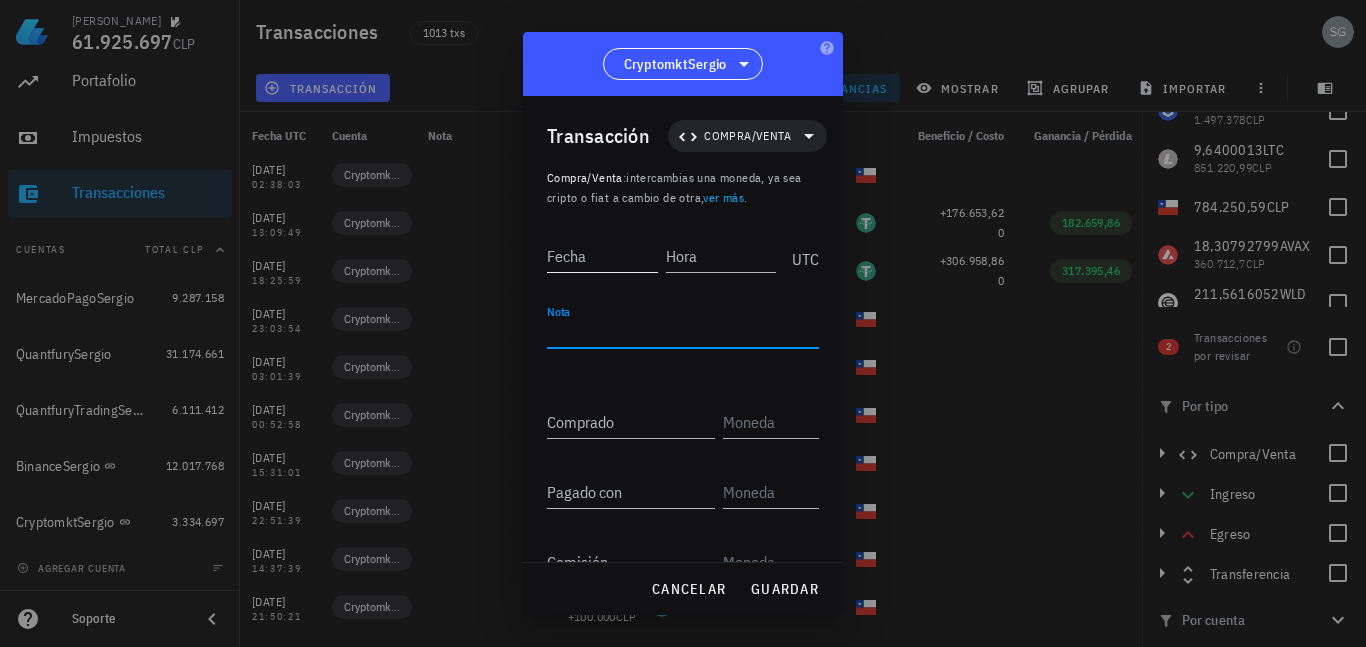 click on "Fecha" at bounding box center (602, 256) 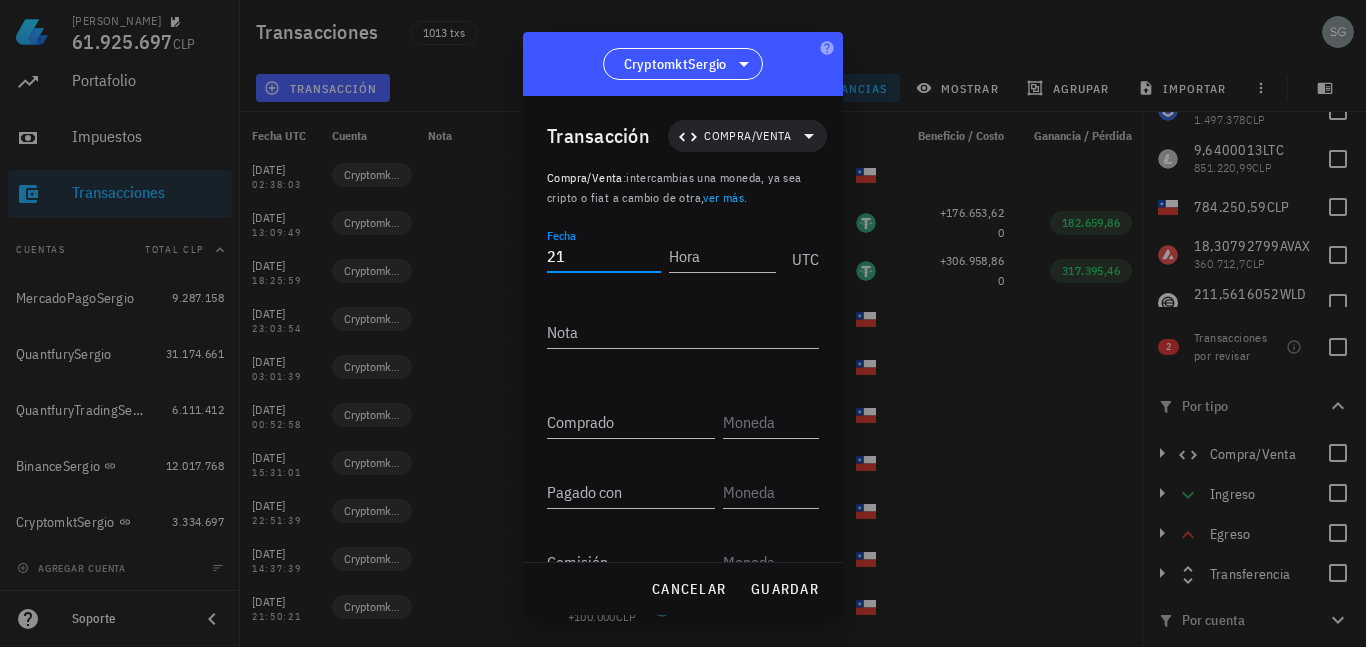 type on "2" 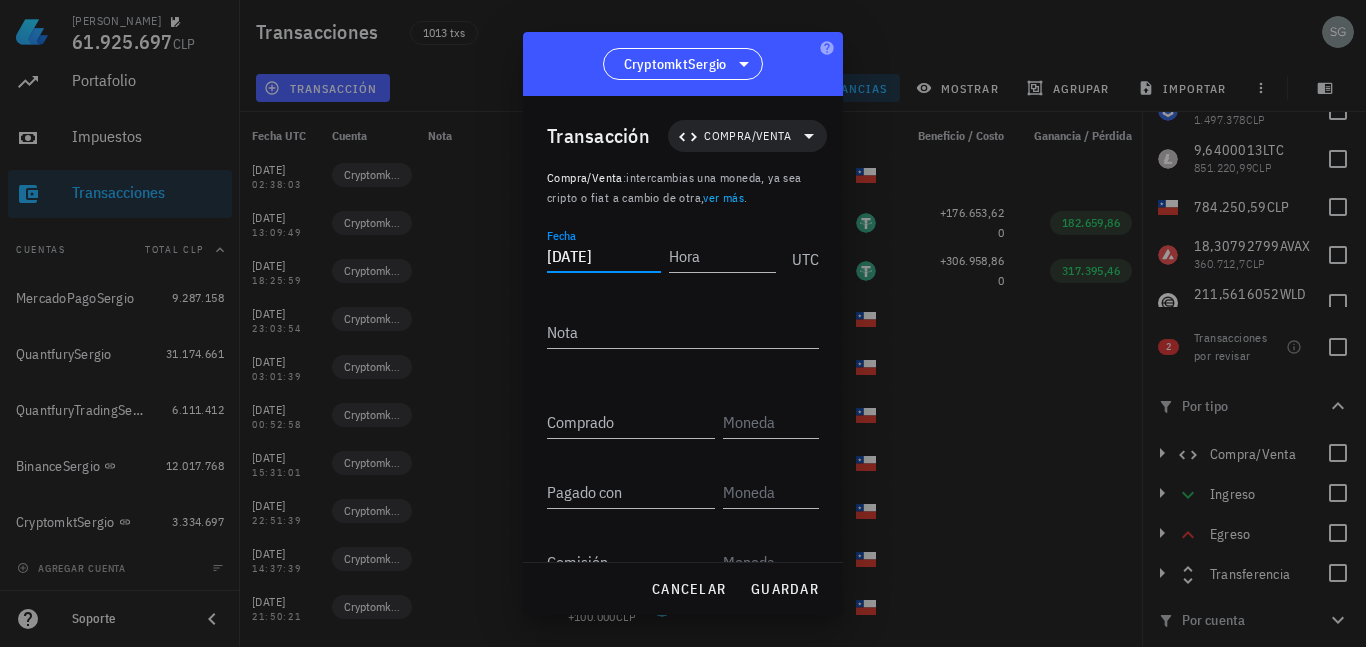 type on "[DATE]" 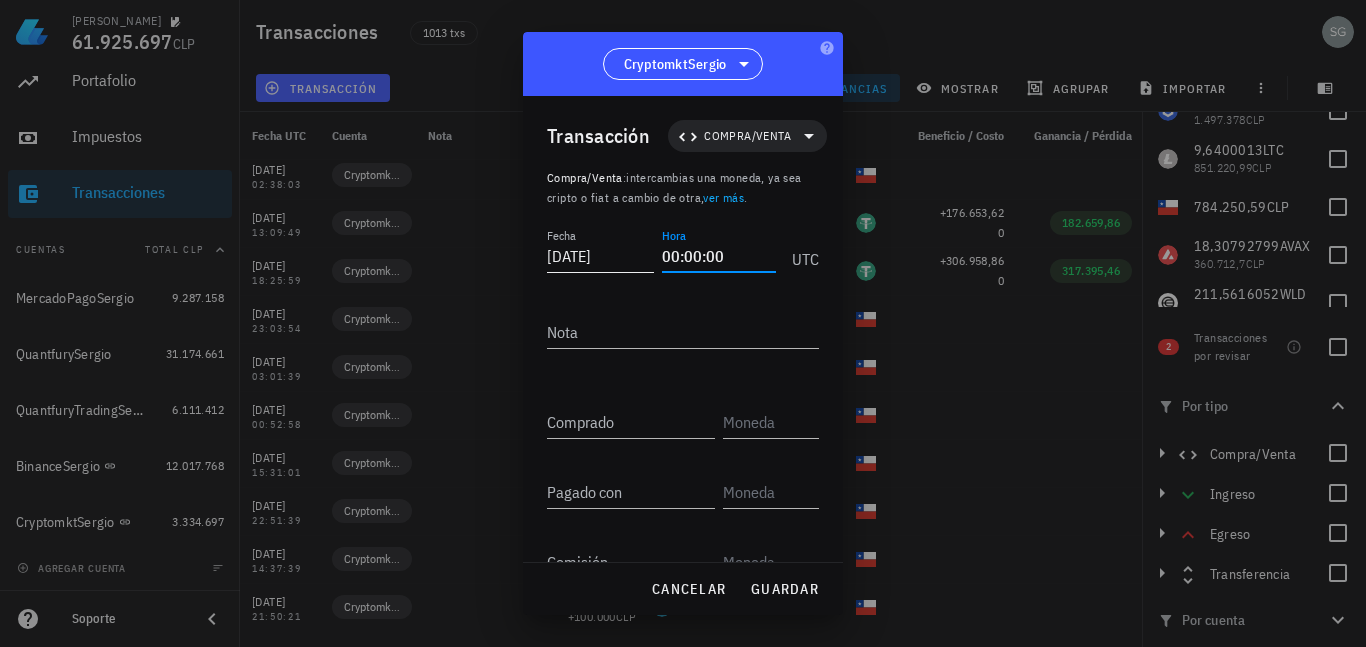 type on "00:00:00" 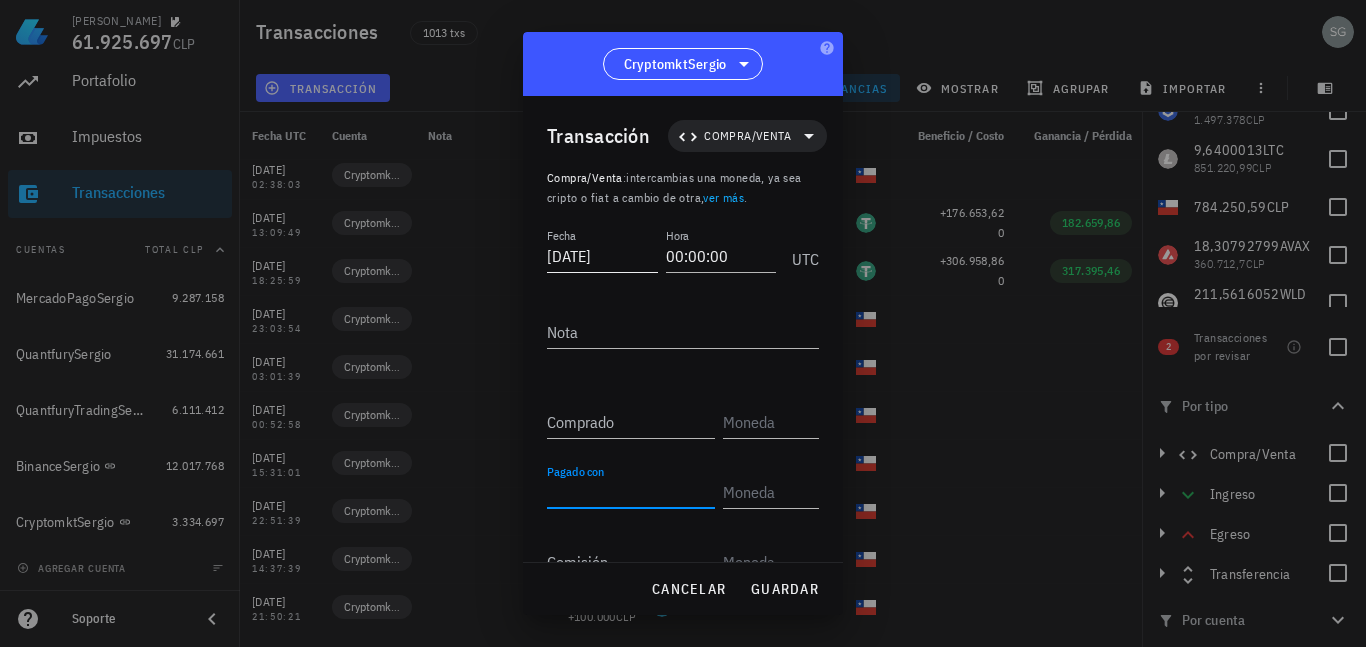 paste on "133,2906117" 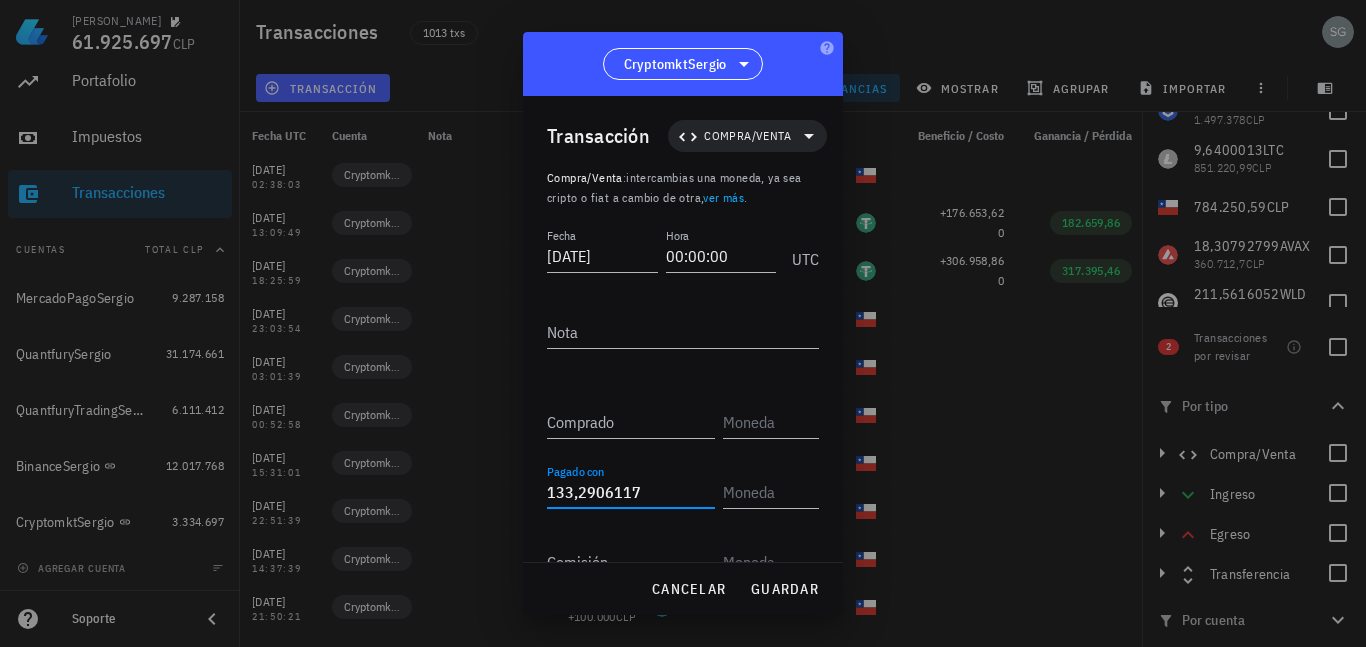 drag, startPoint x: 654, startPoint y: 492, endPoint x: 527, endPoint y: 492, distance: 127 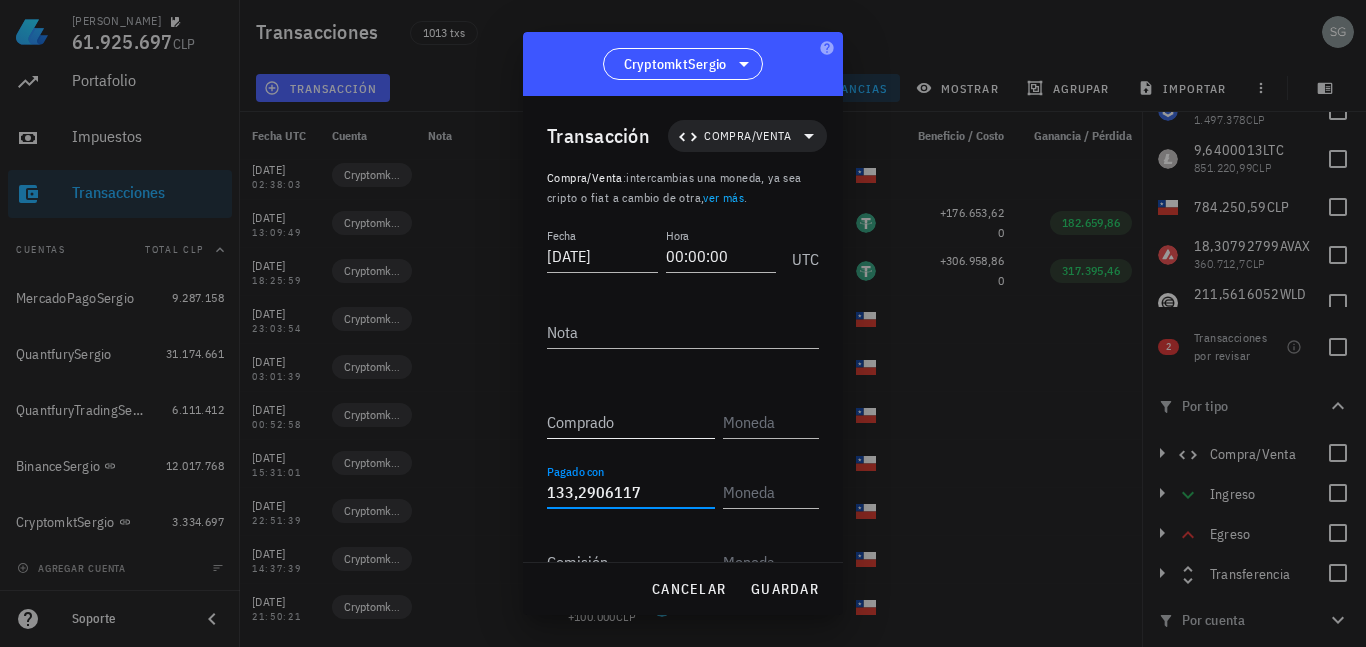 click on "Comprado" at bounding box center (631, 422) 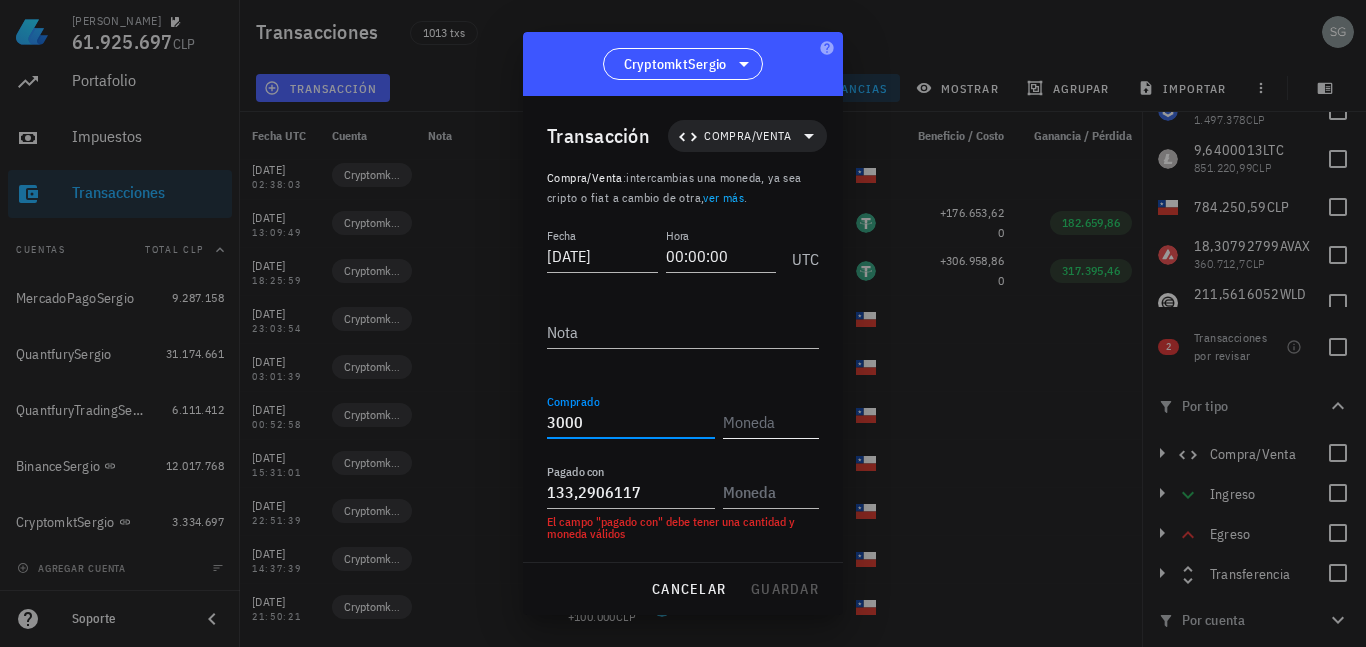 type on "3.000" 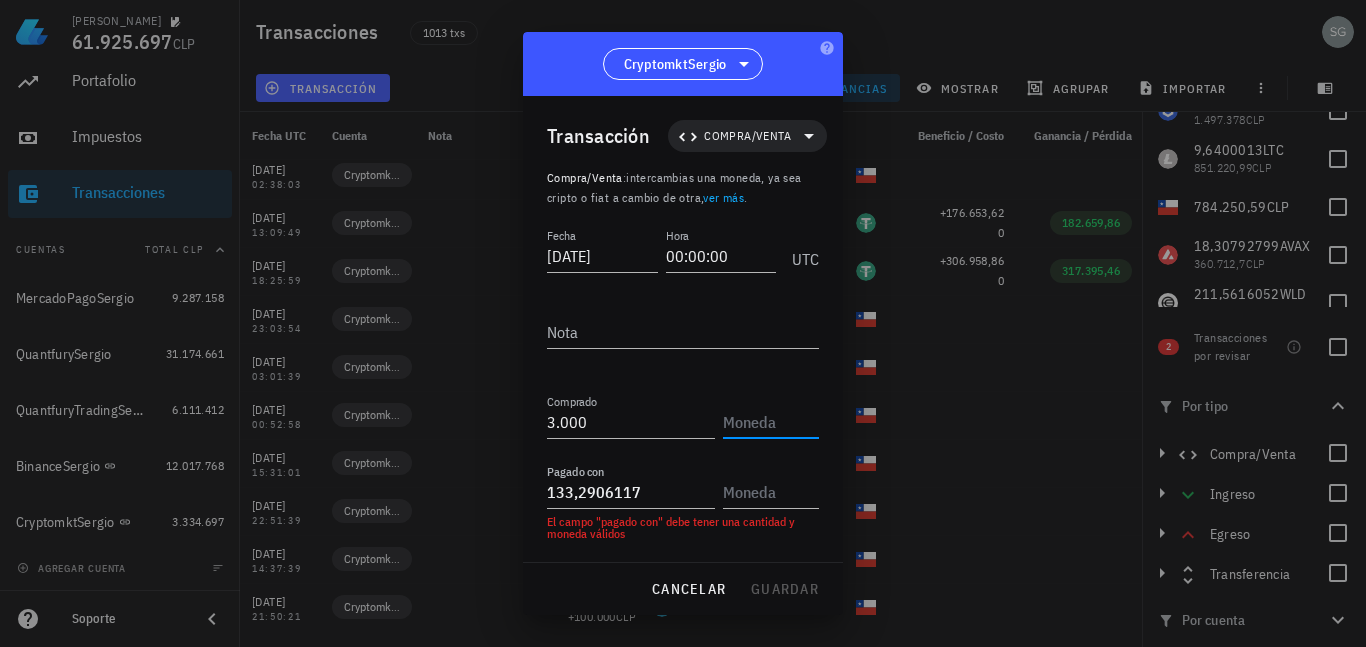 click at bounding box center (769, 422) 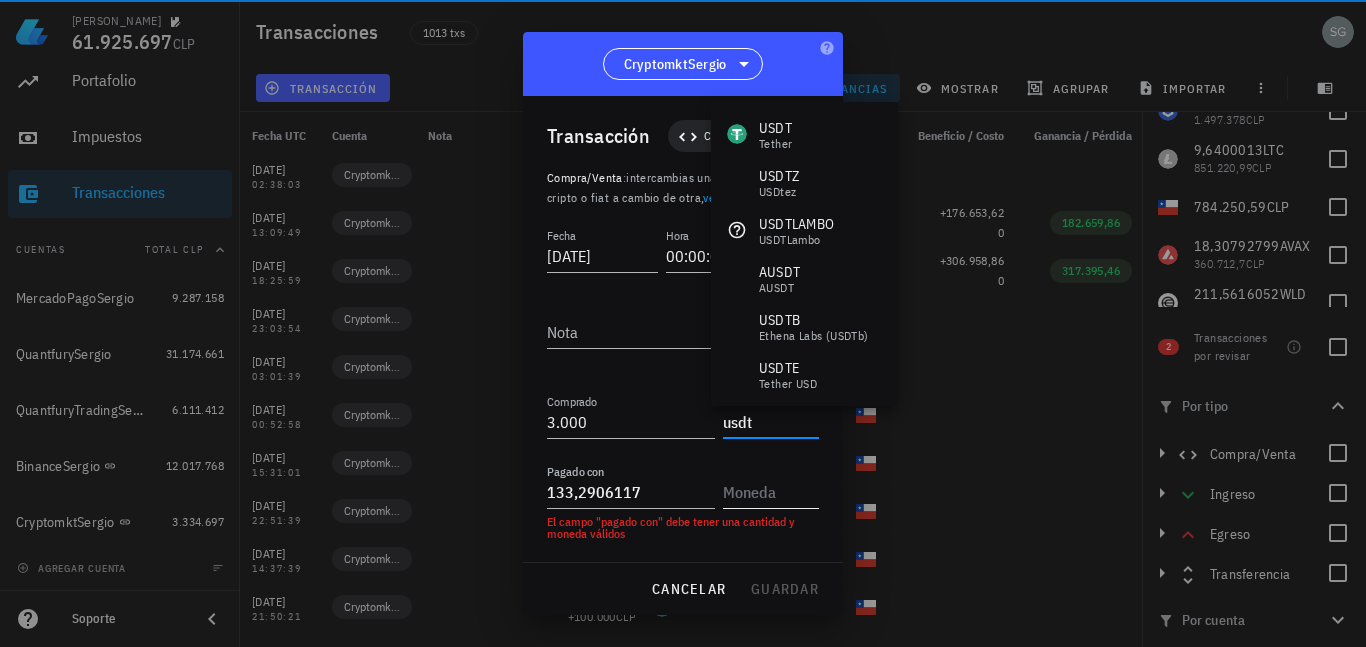 click at bounding box center (769, 492) 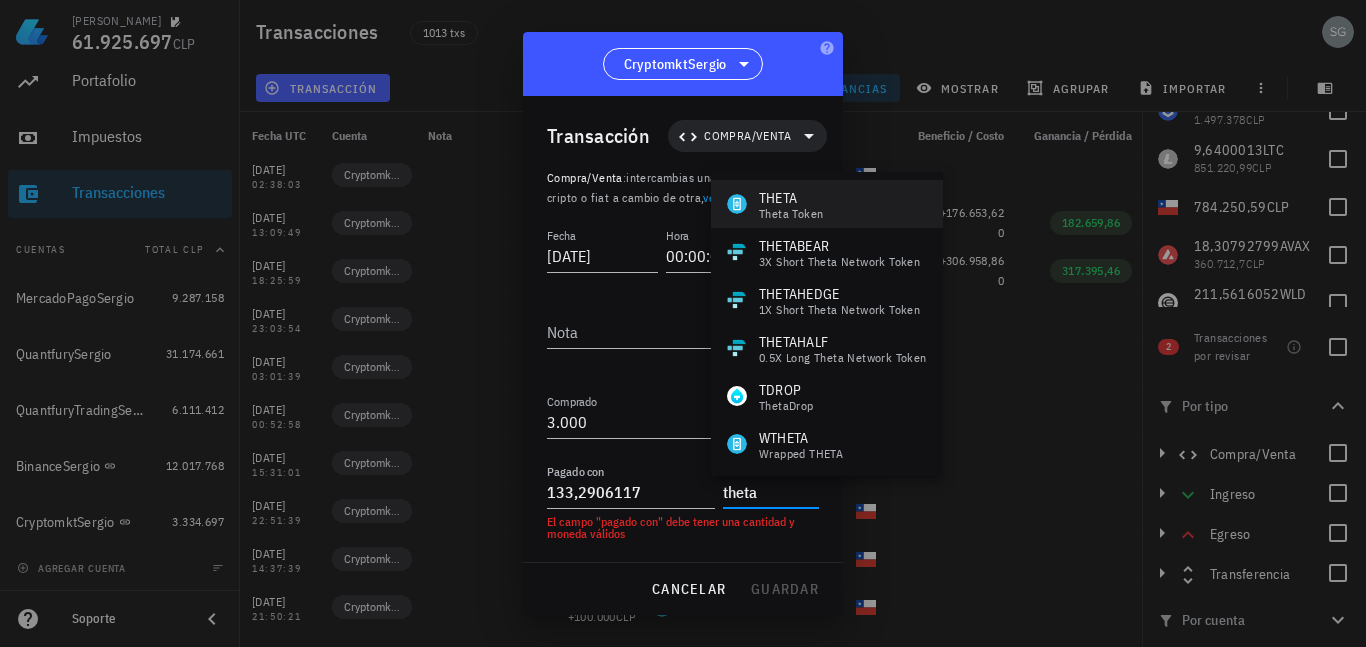click on "THETA" at bounding box center [791, 198] 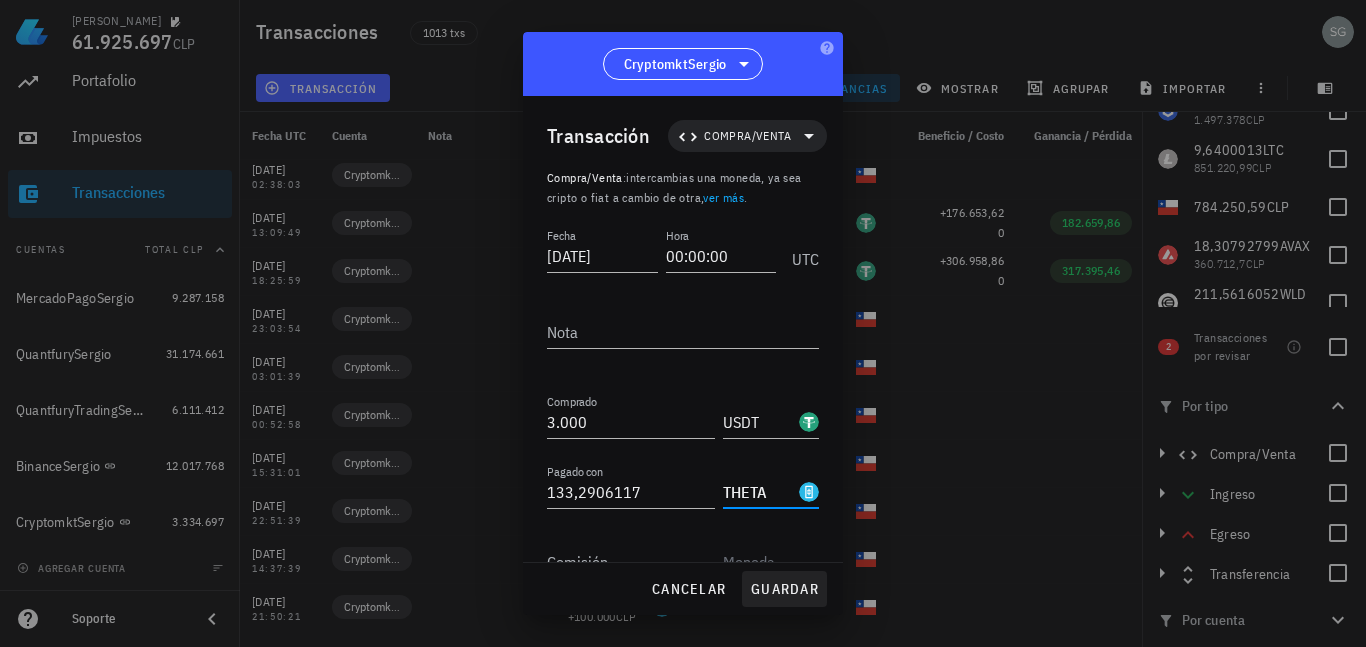 type on "THETA" 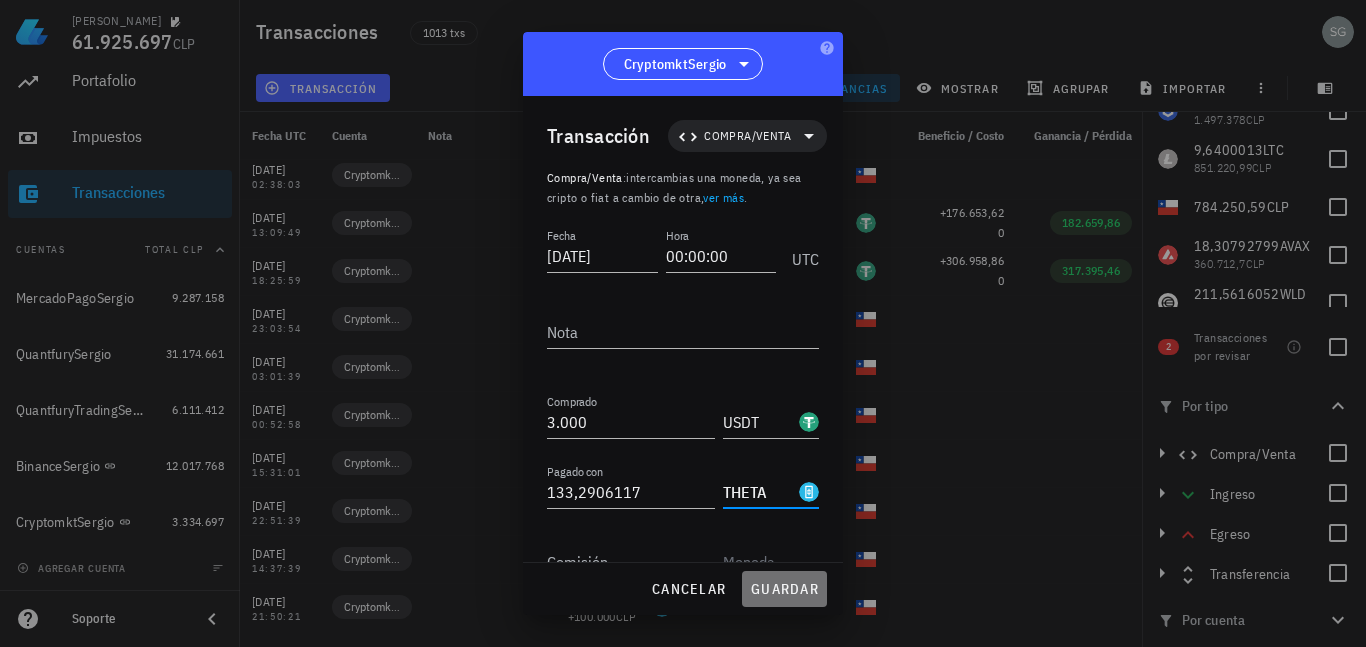 click on "guardar" at bounding box center [784, 589] 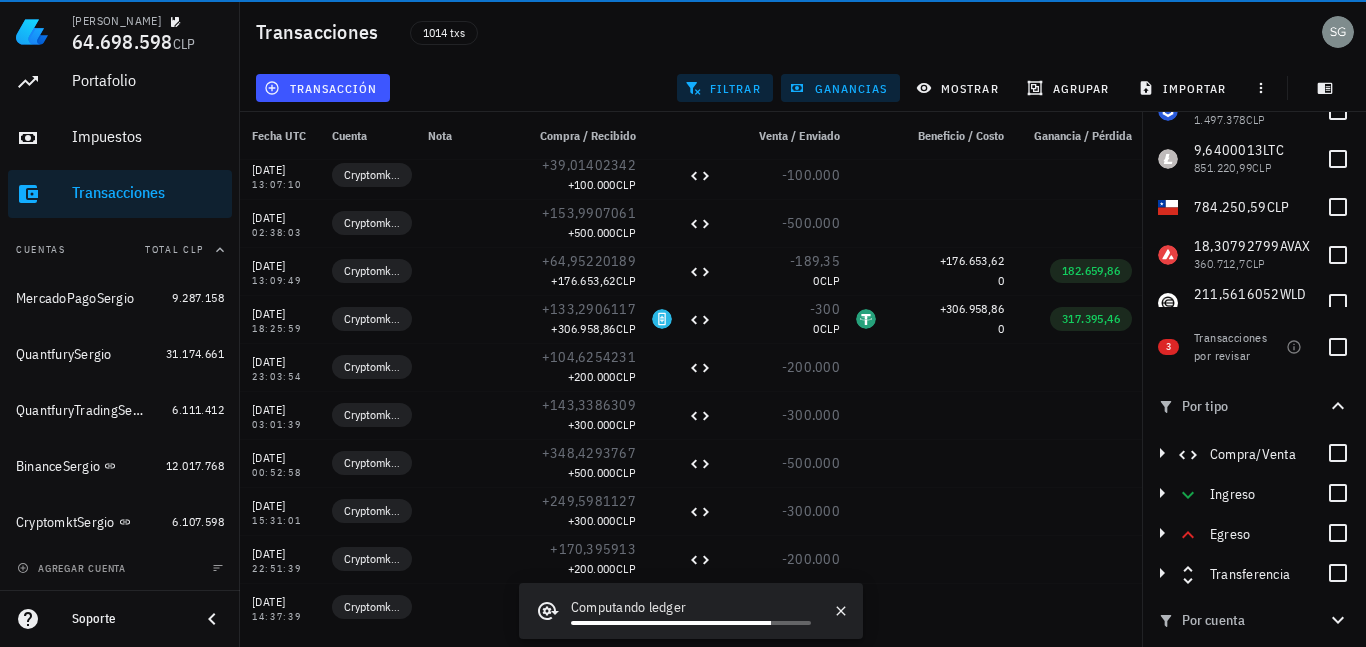scroll, scrollTop: 249, scrollLeft: 0, axis: vertical 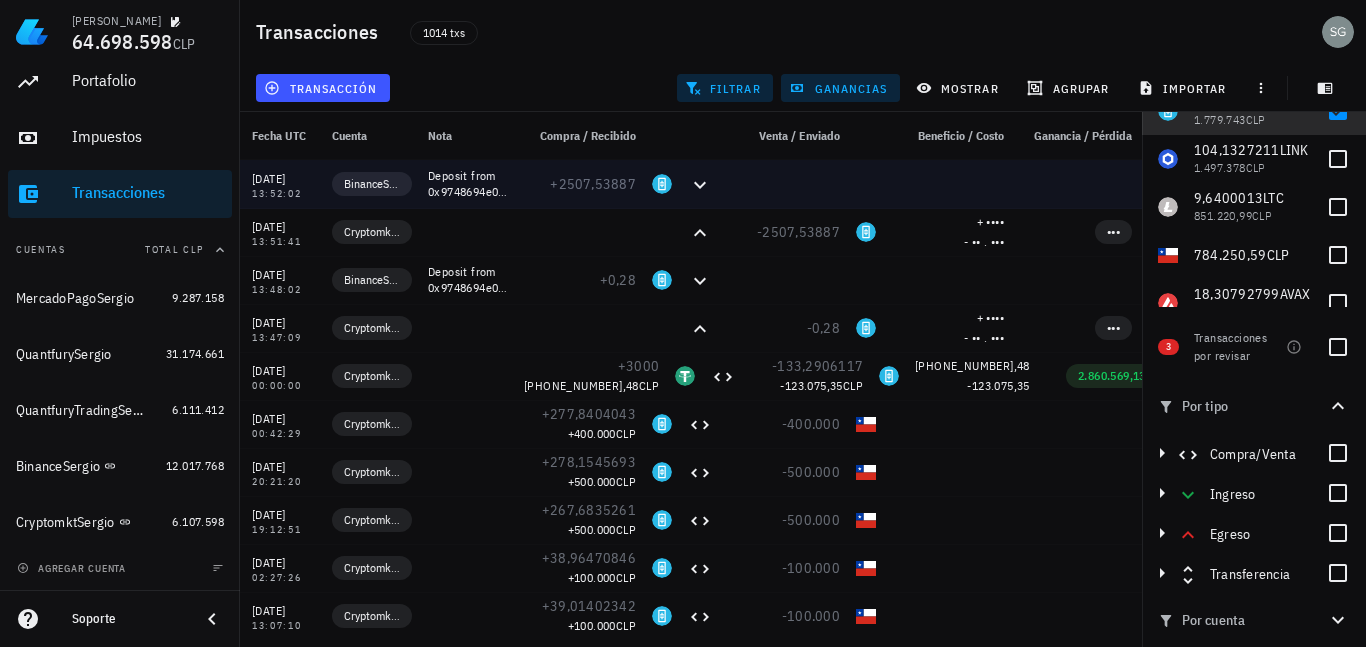 click at bounding box center [1076, 184] 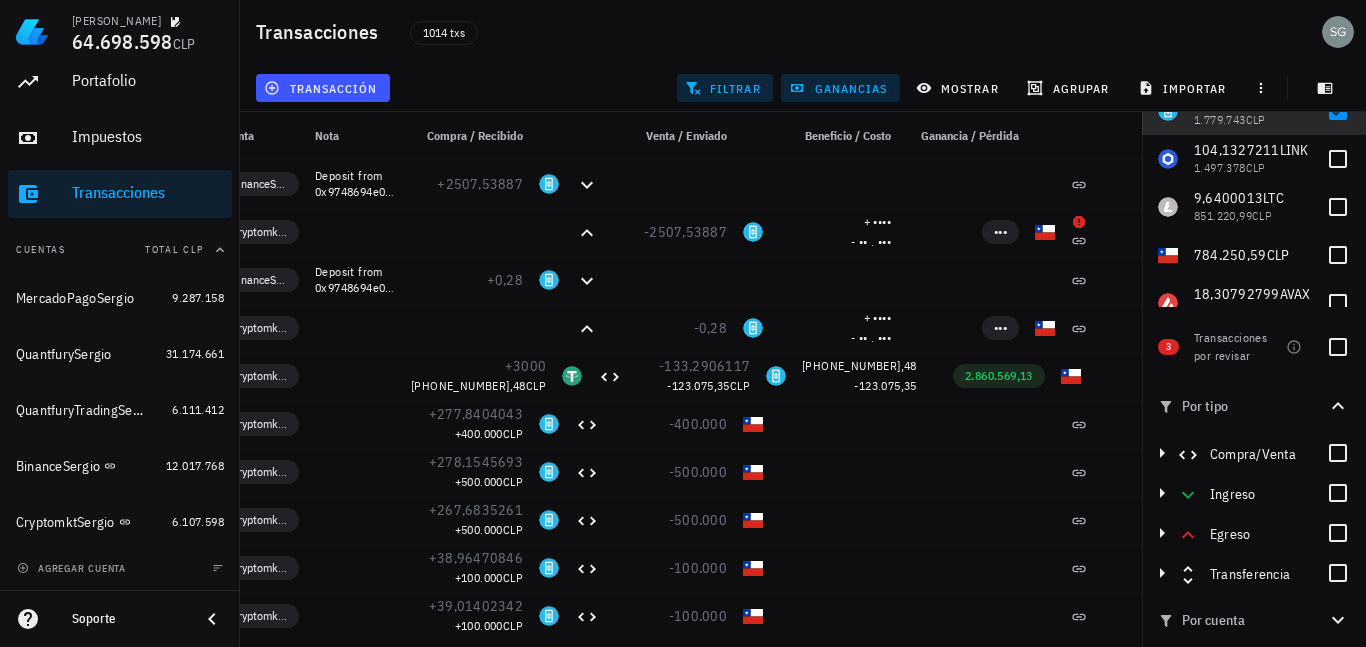 scroll, scrollTop: 0, scrollLeft: 162, axis: horizontal 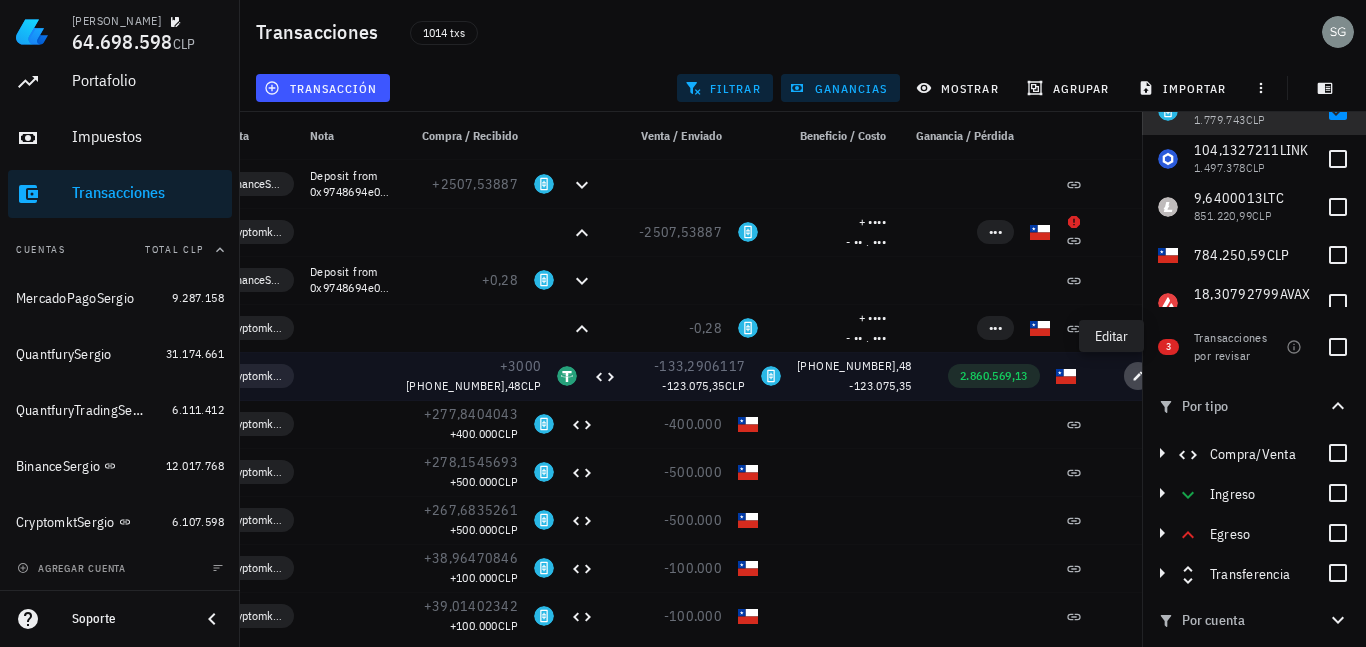 click 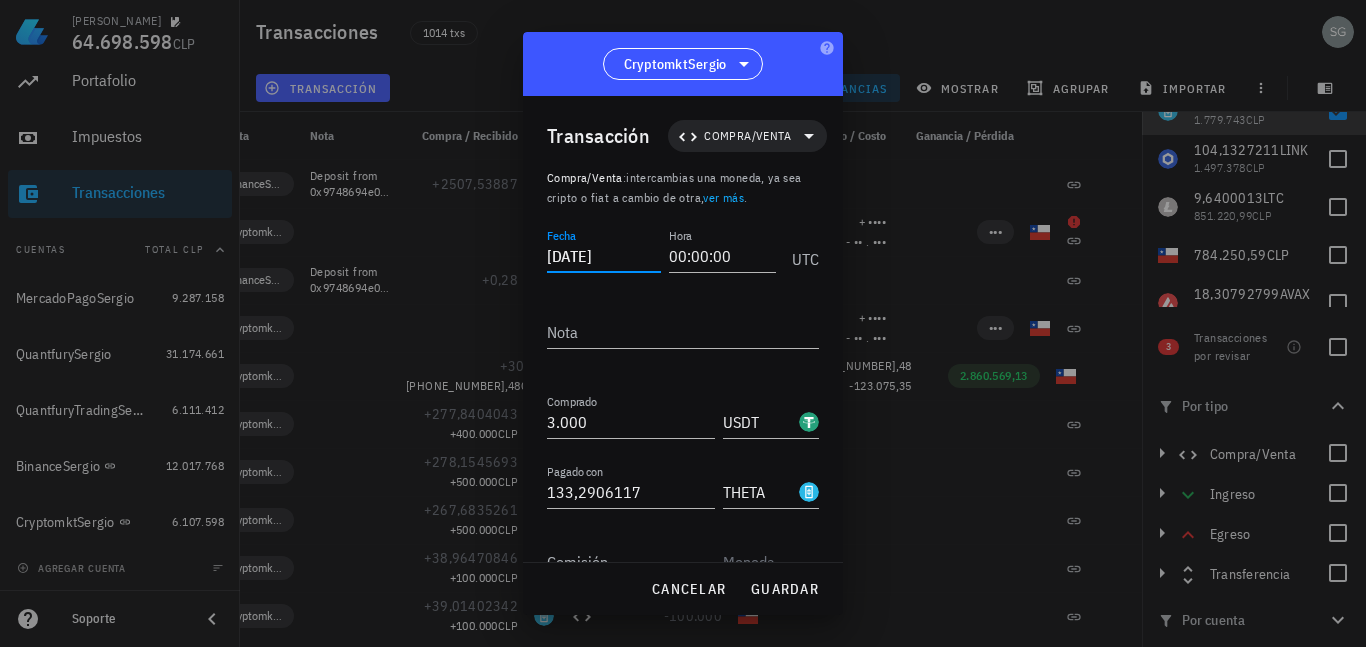 click on "[DATE]" at bounding box center [604, 256] 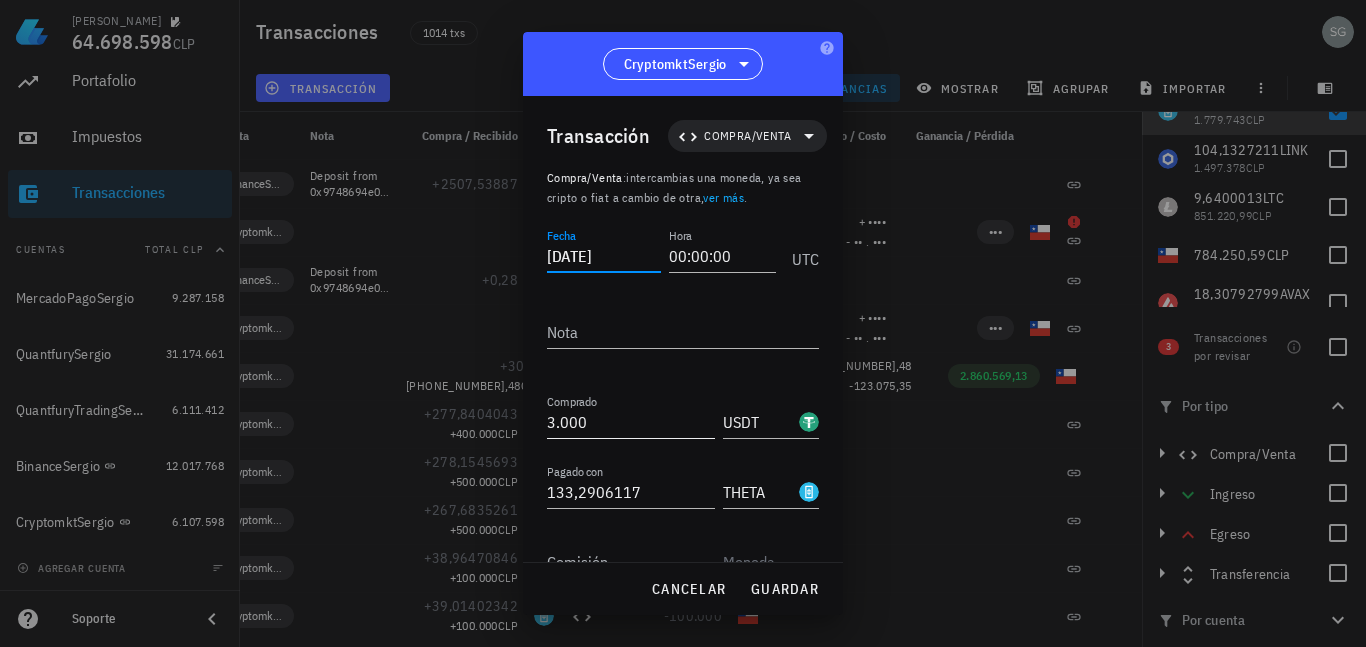 type on "[DATE]" 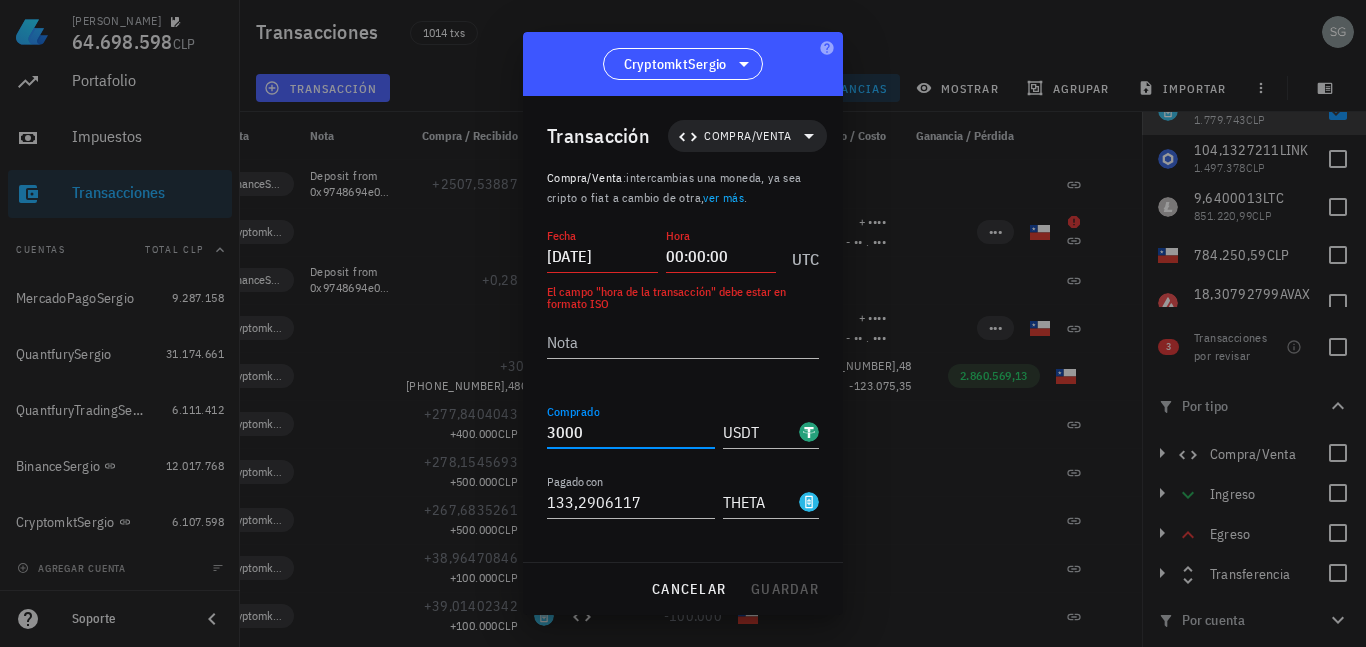 drag, startPoint x: 595, startPoint y: 429, endPoint x: 554, endPoint y: 432, distance: 41.109608 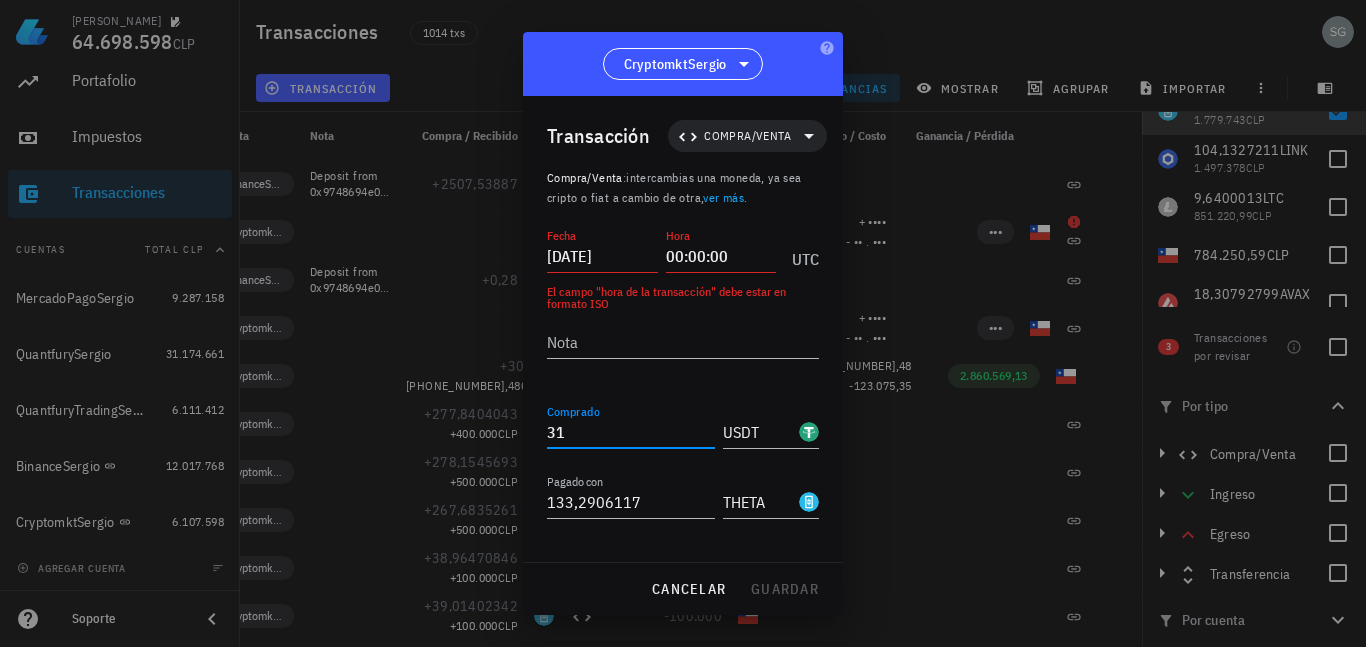 type on "3" 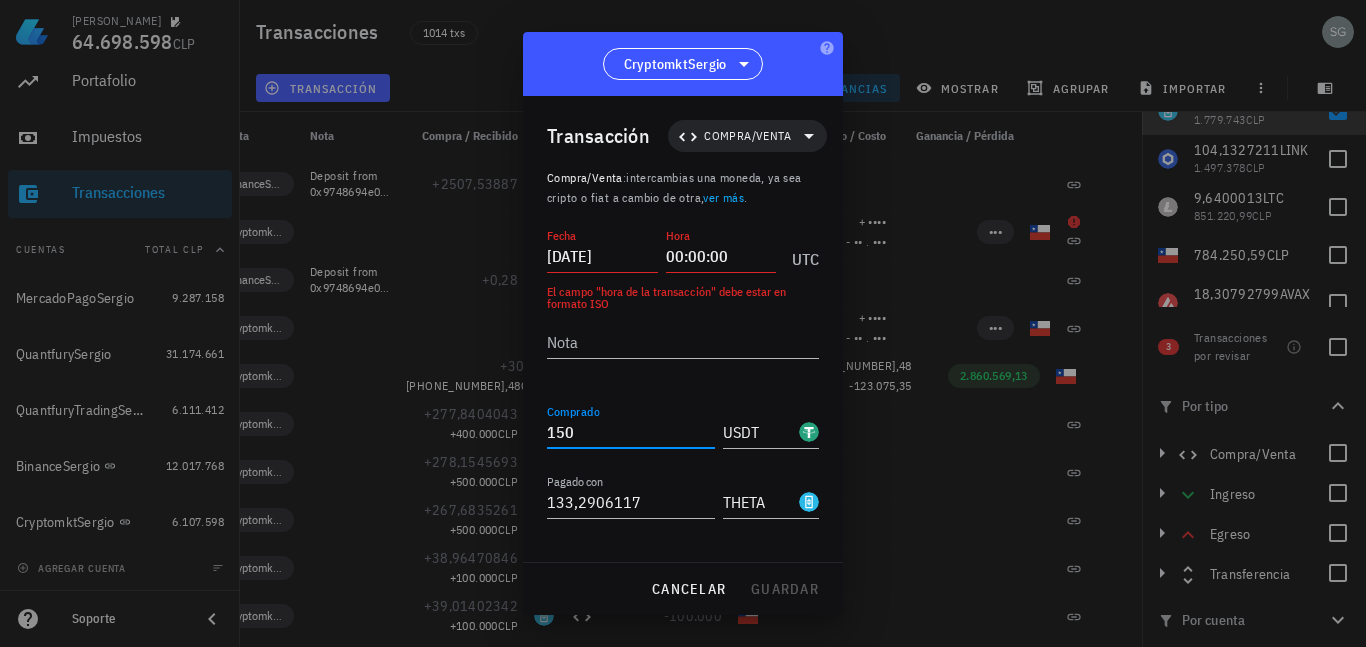 type on "150" 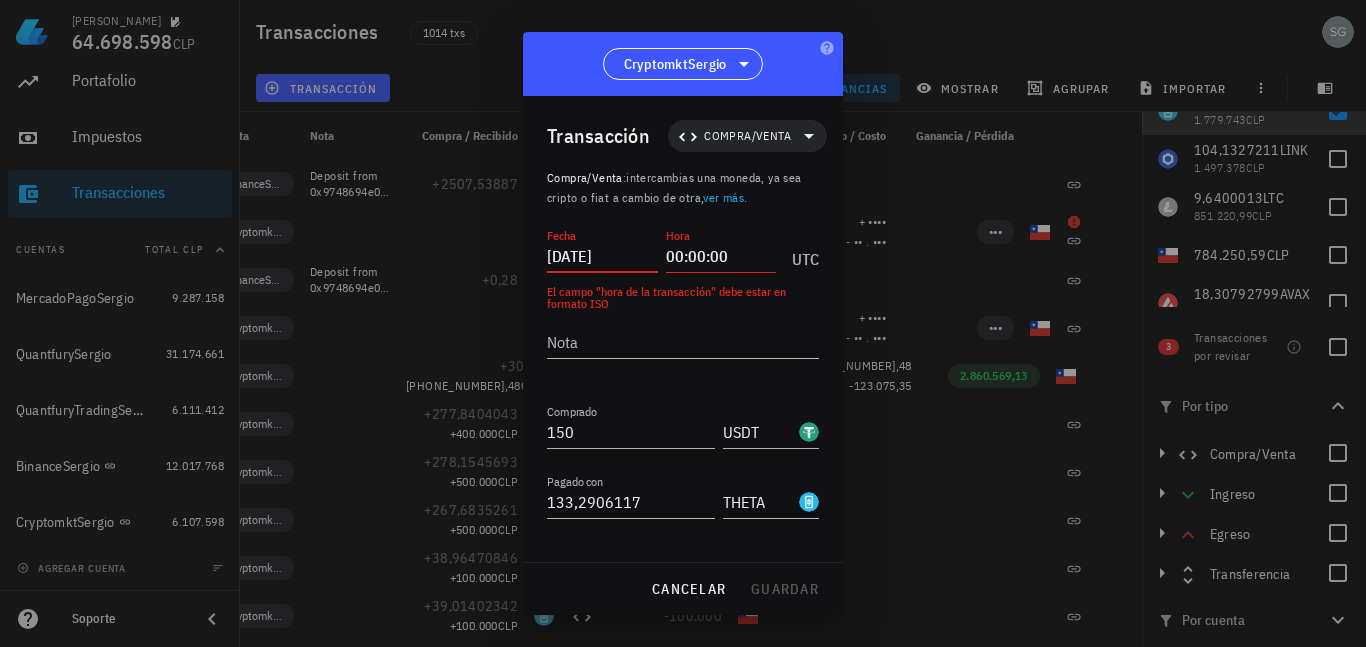 click on "[DATE]" at bounding box center (602, 256) 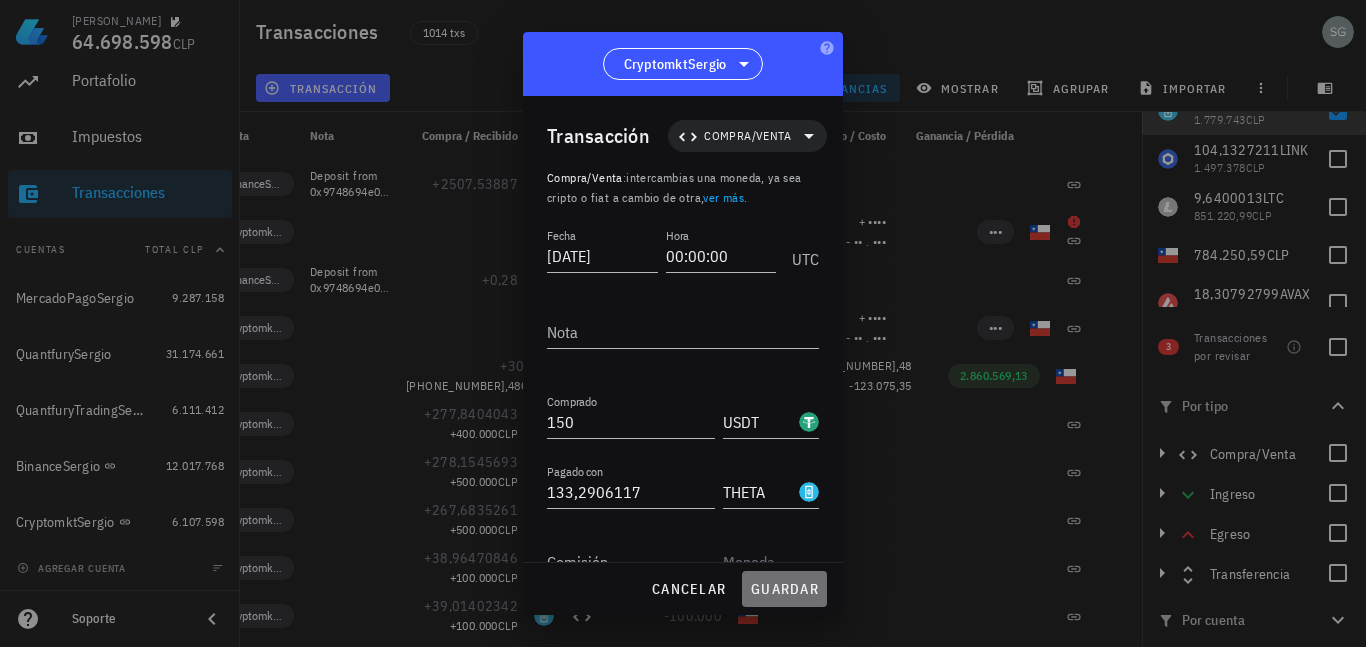 click on "guardar" at bounding box center [784, 589] 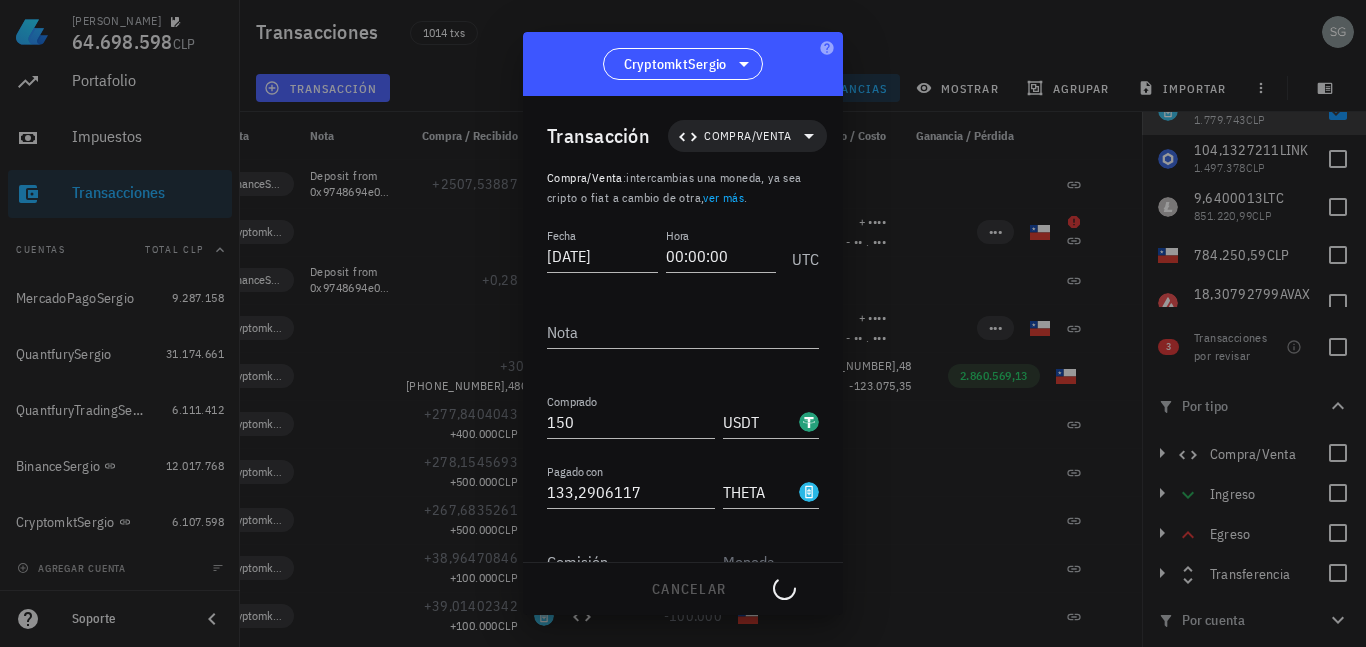 type on "[DATE]" 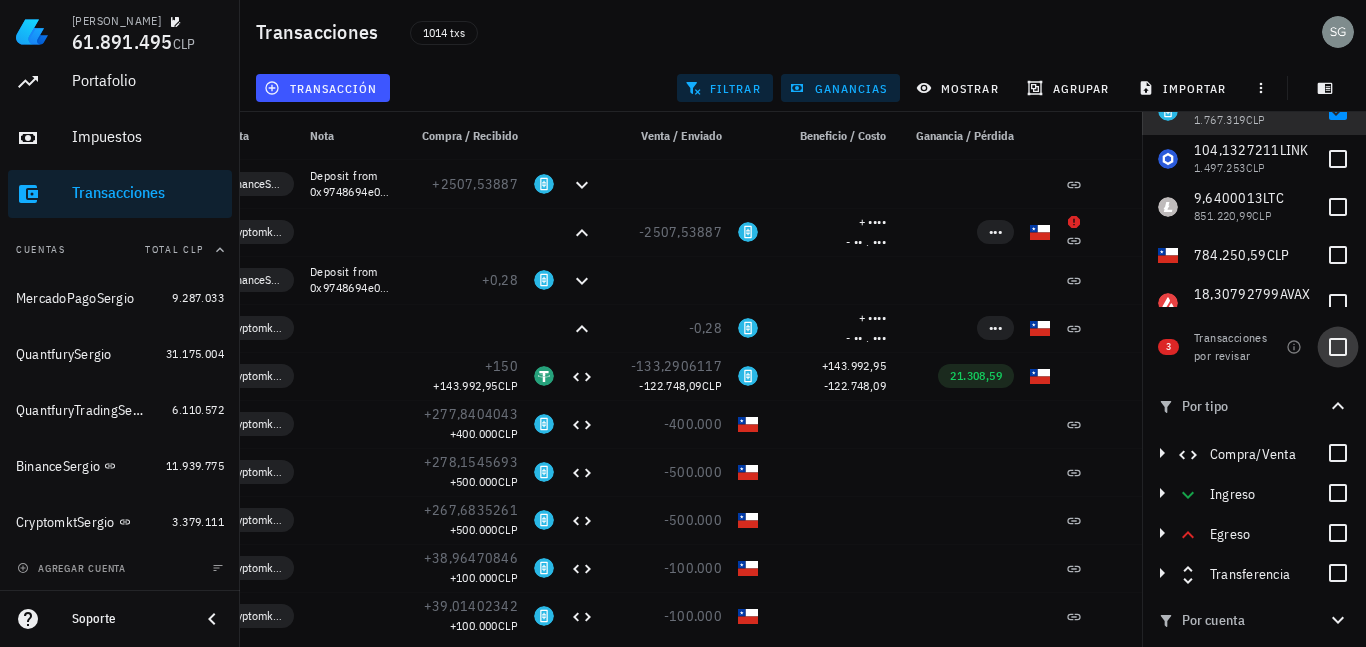 click at bounding box center (1338, 347) 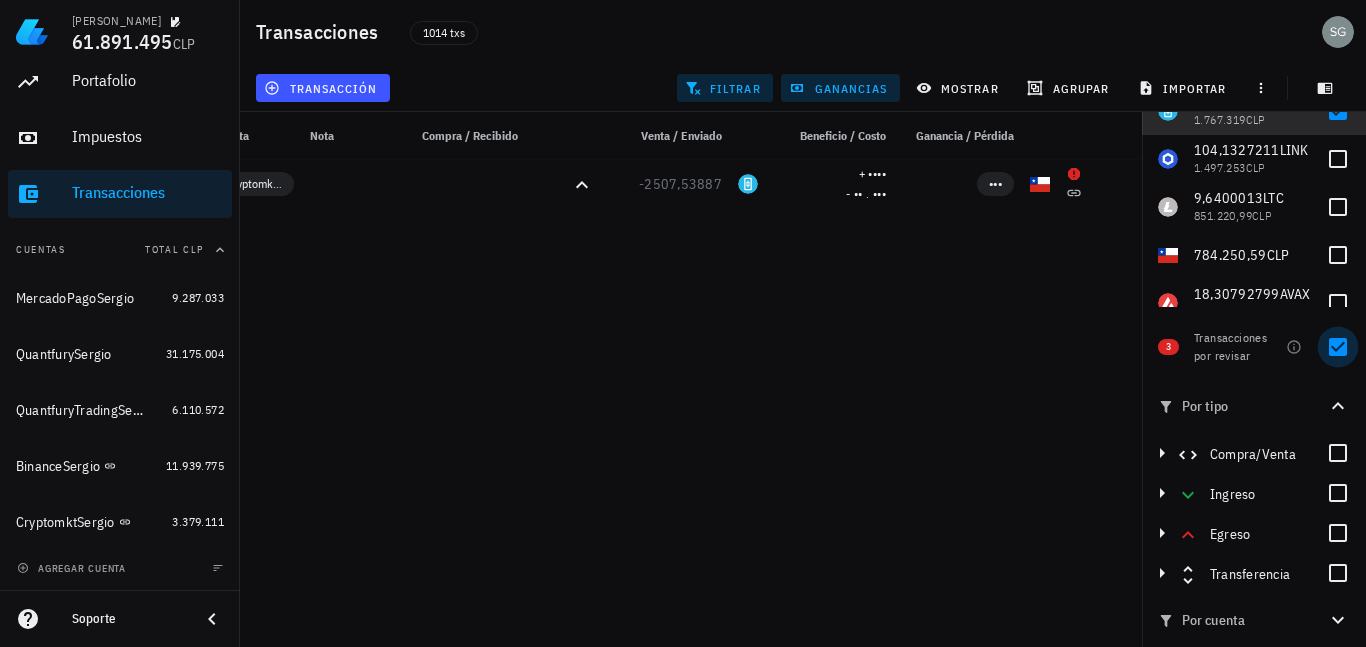 click at bounding box center (1338, 347) 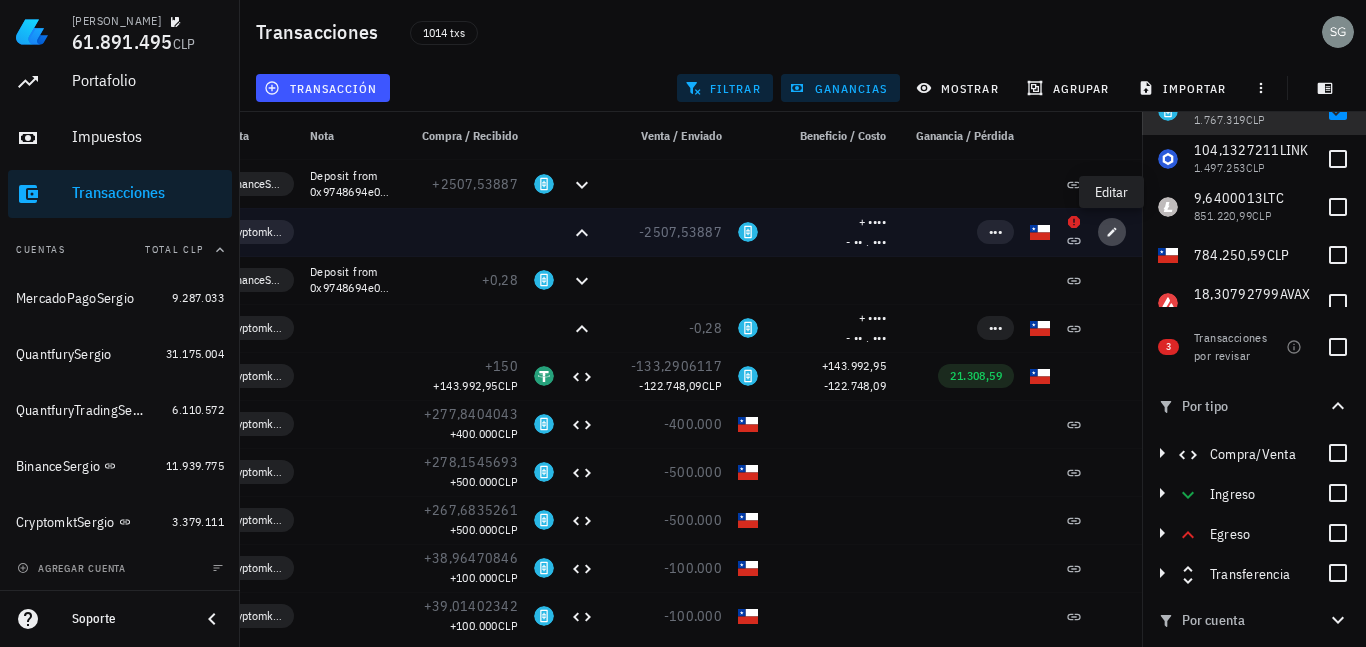 click 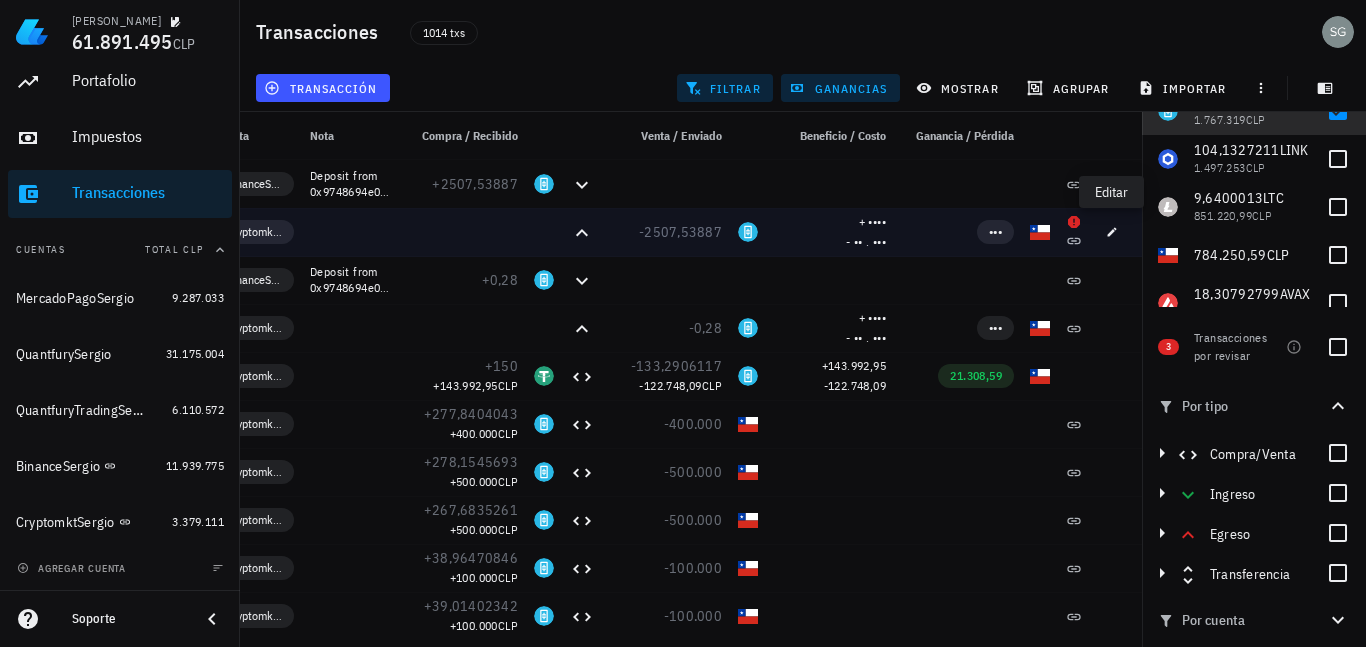 type on "[DATE]" 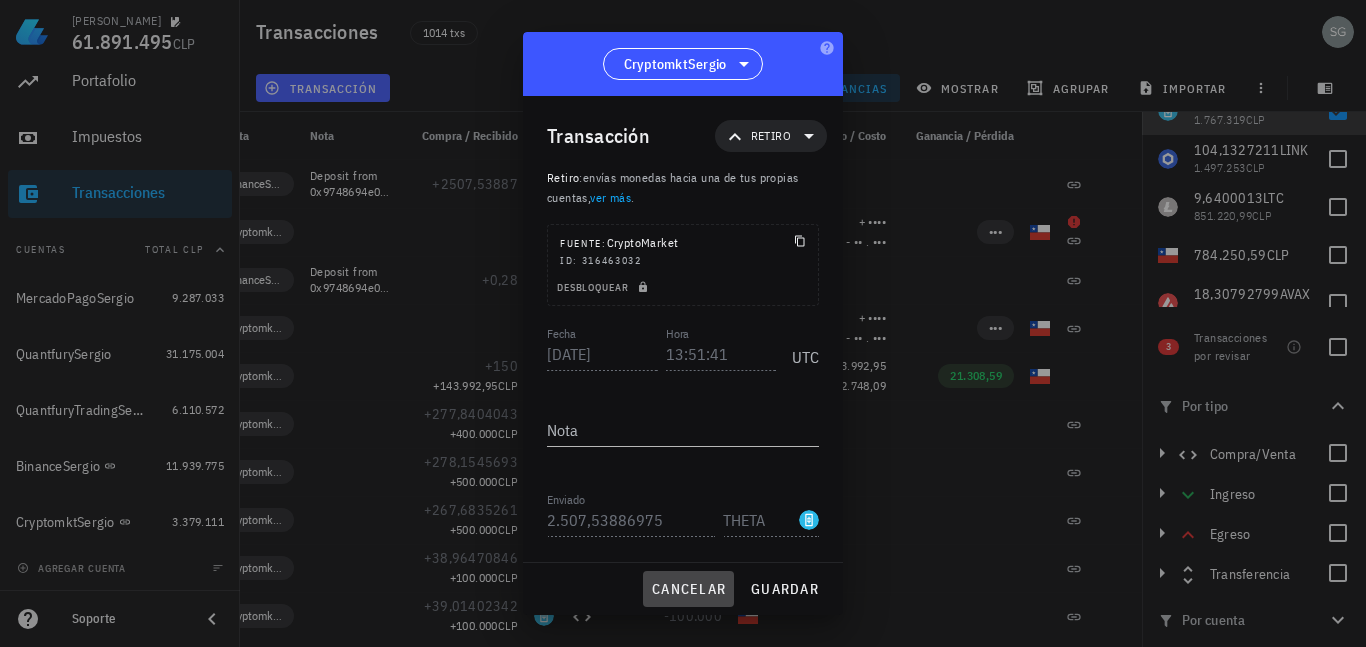 click on "cancelar" at bounding box center (688, 589) 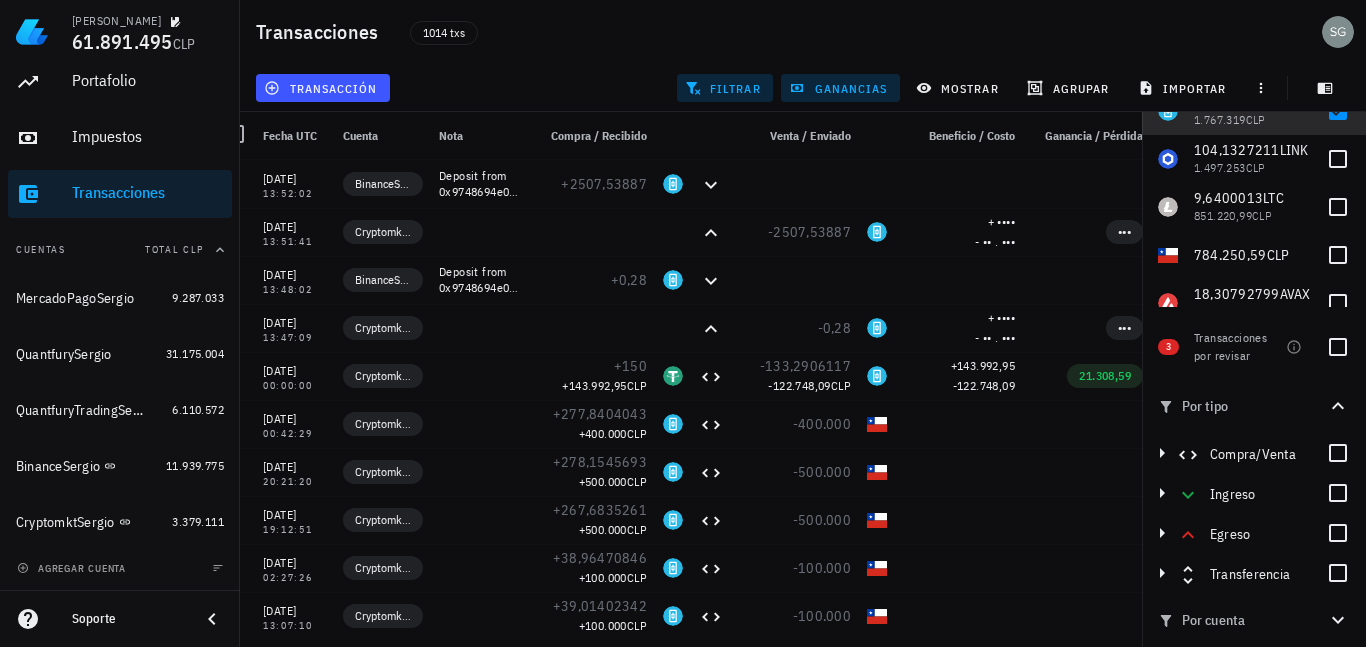 scroll, scrollTop: 0, scrollLeft: 0, axis: both 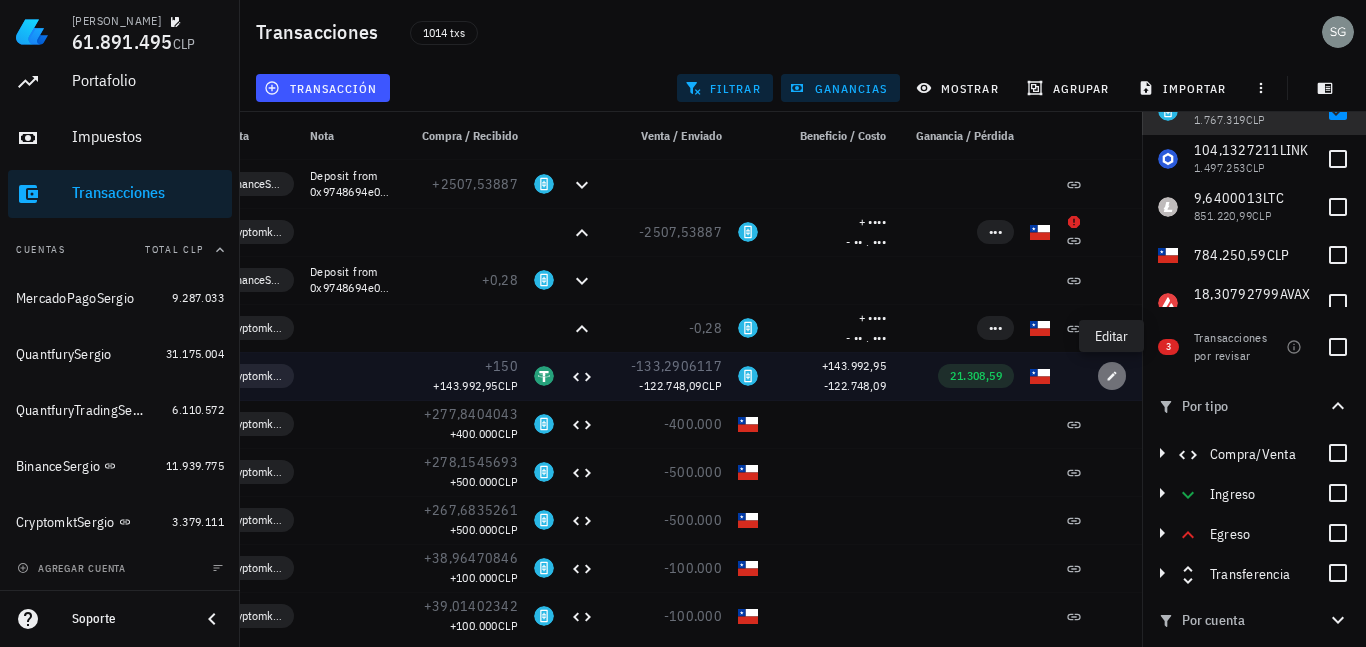 click 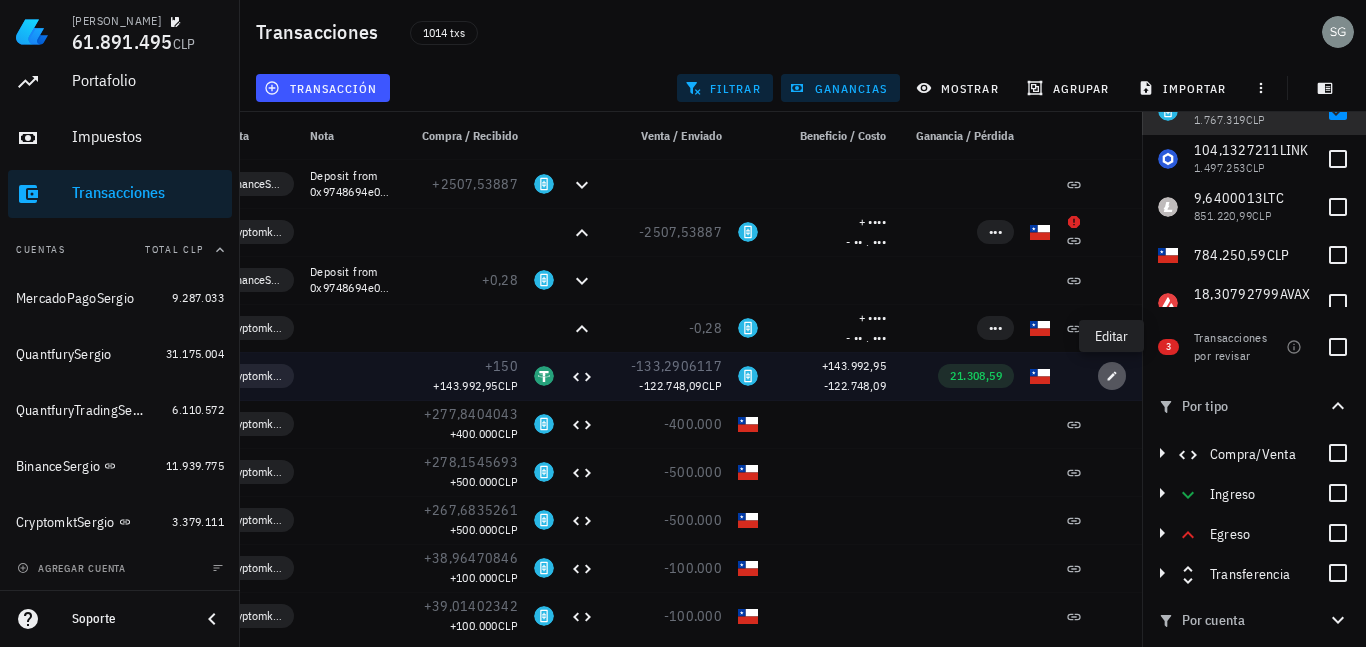 type on "[DATE]" 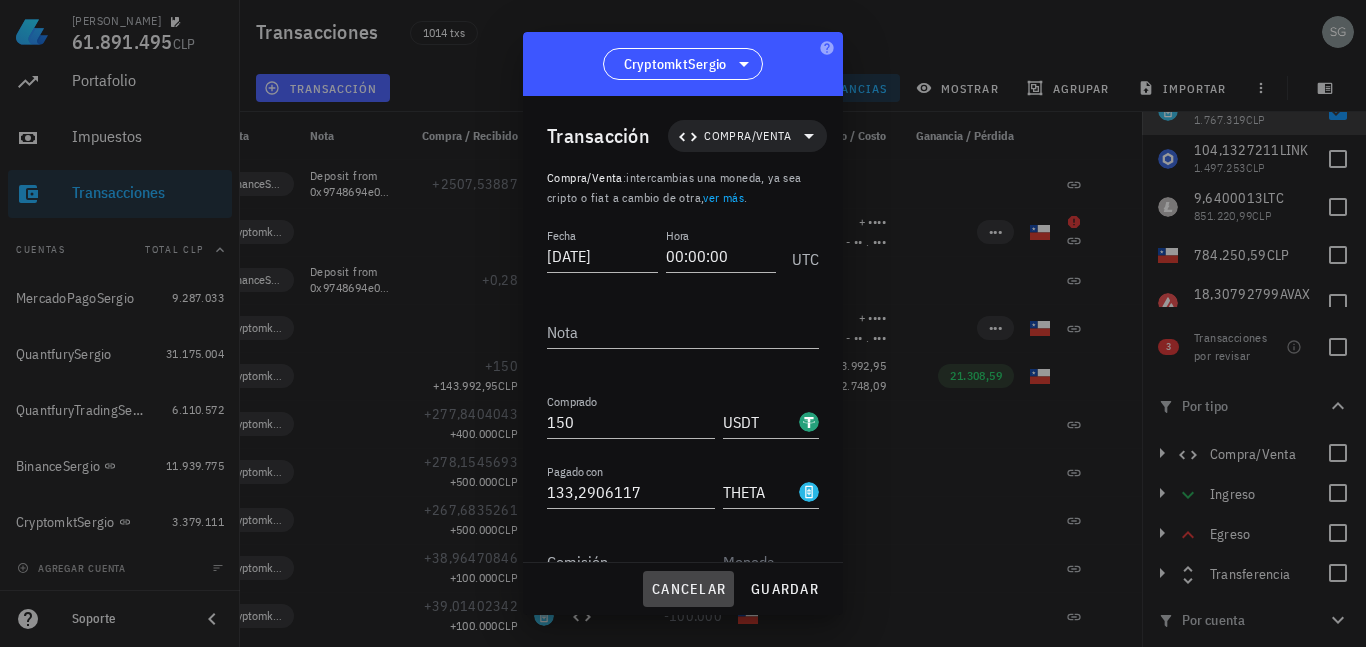 click on "cancelar" at bounding box center (688, 589) 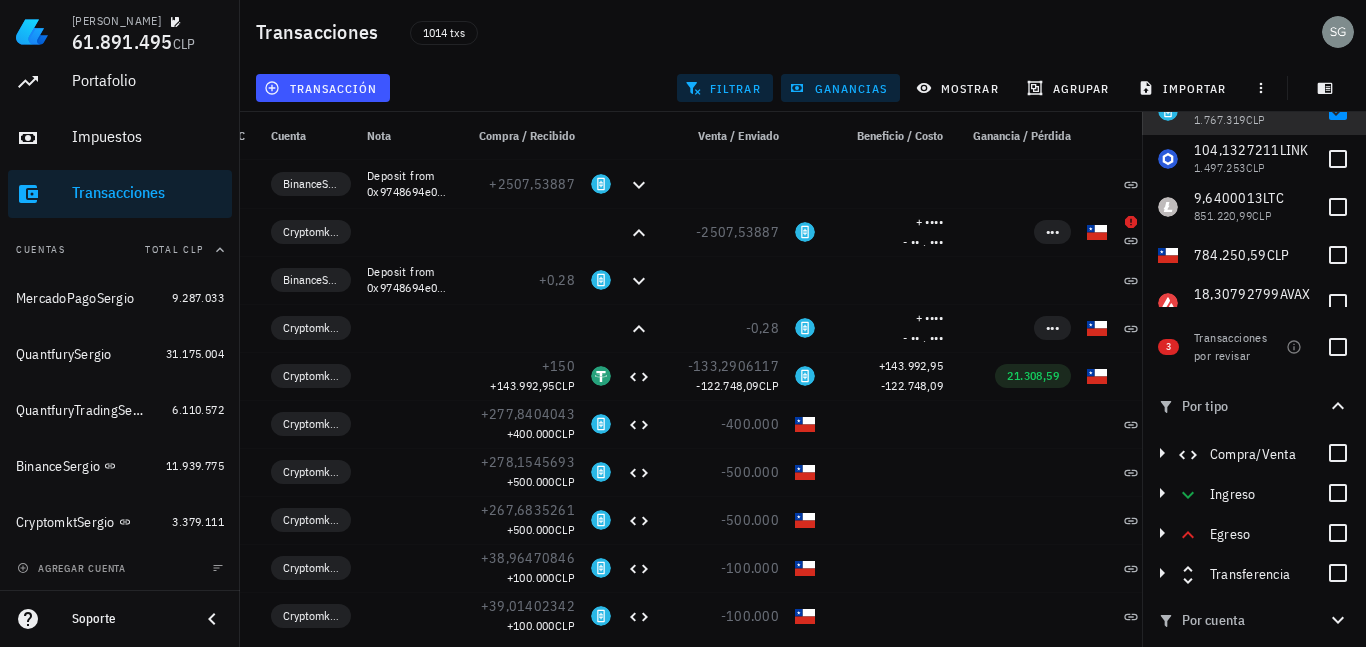 scroll, scrollTop: 0, scrollLeft: 0, axis: both 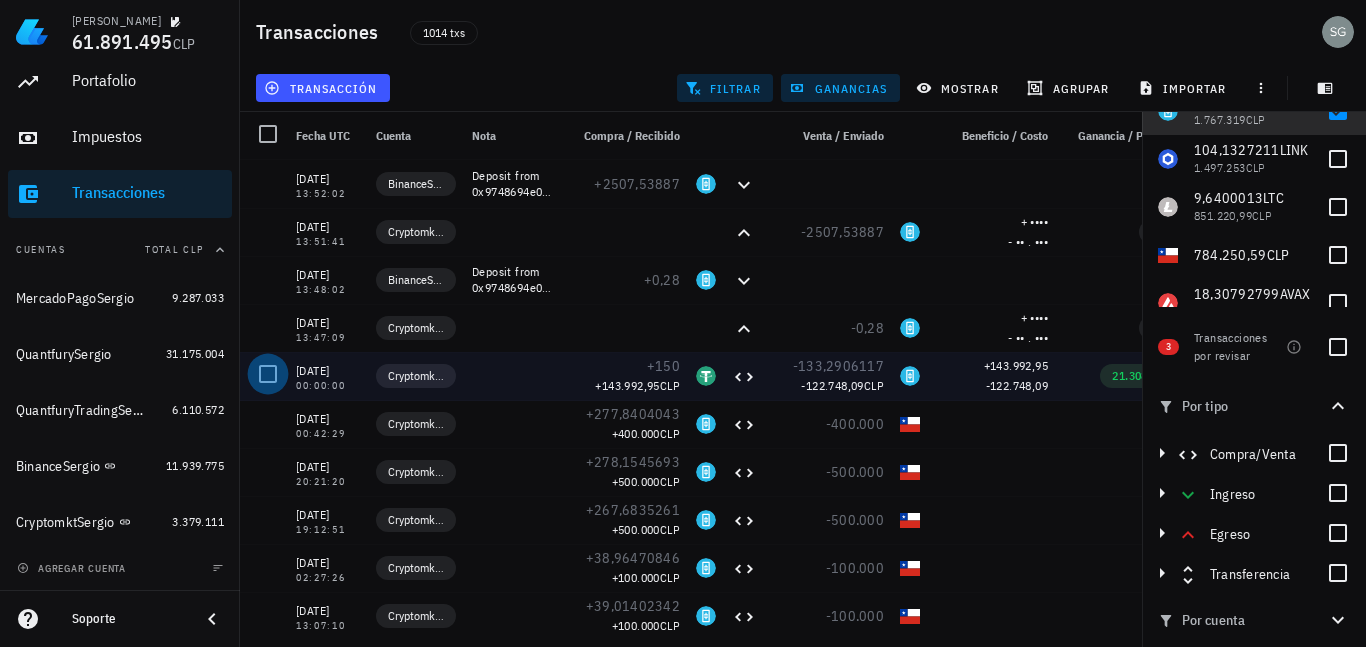 click at bounding box center [268, 374] 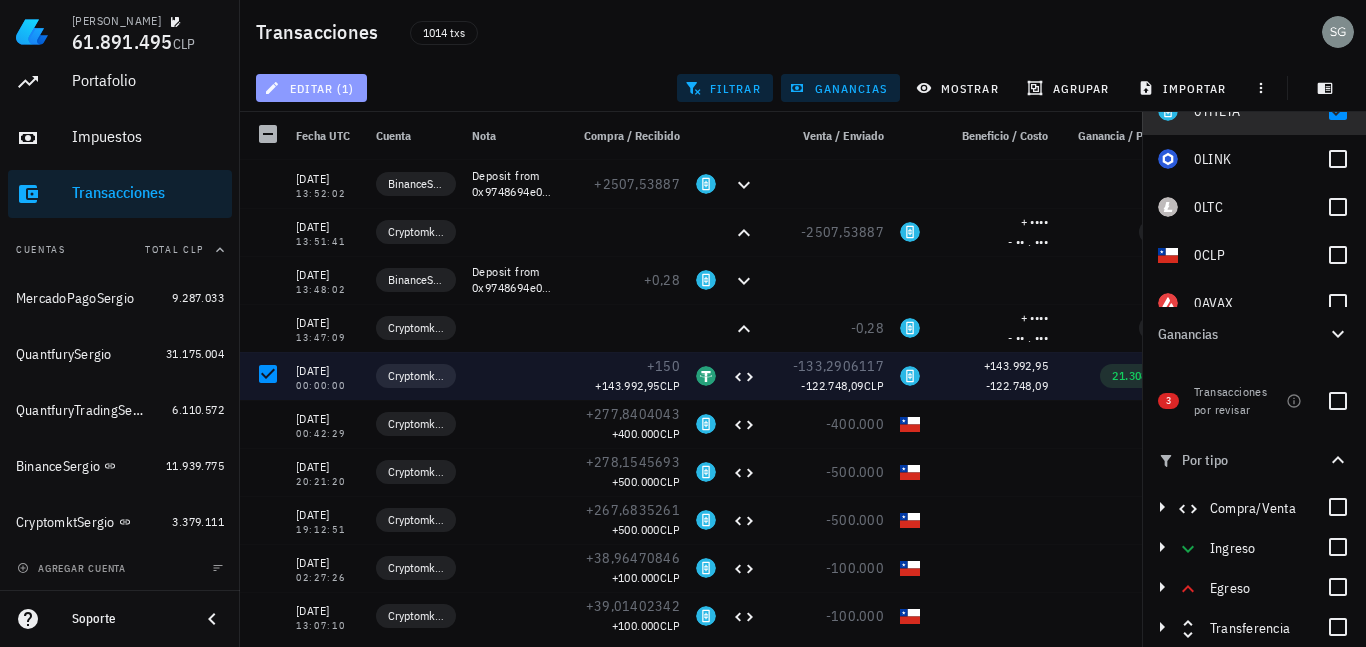 click on "editar (1)" at bounding box center (311, 88) 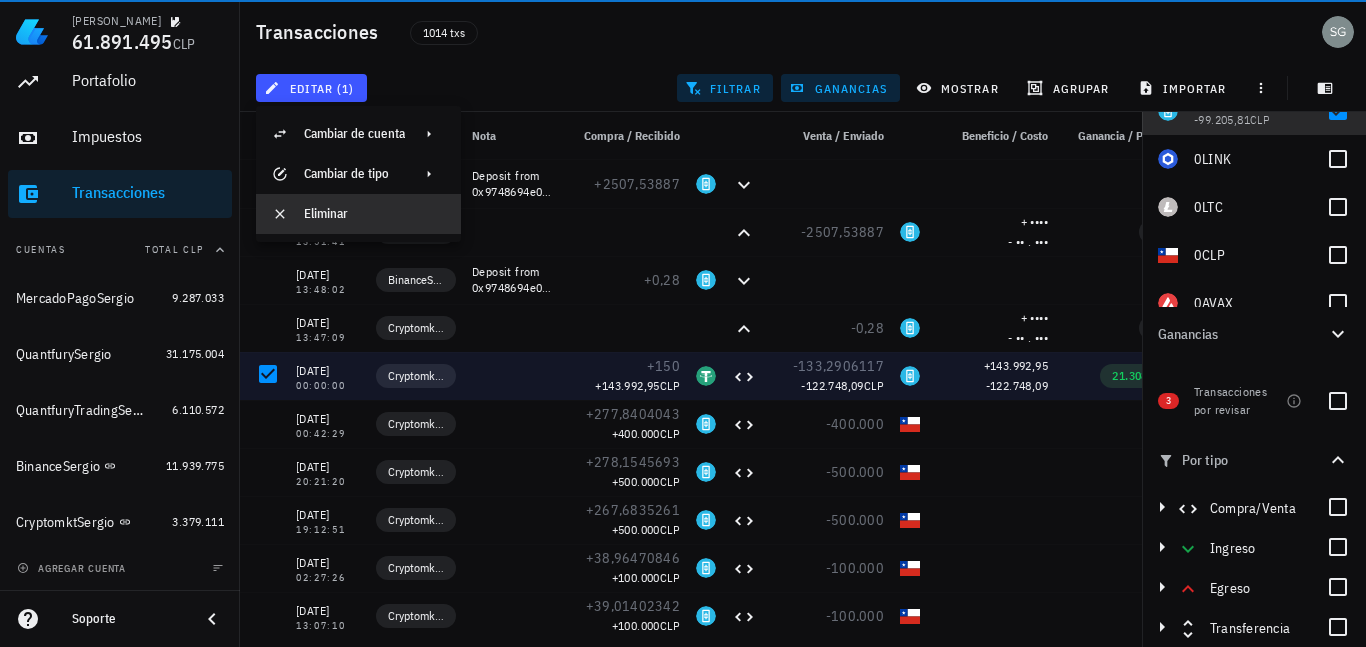 click on "Eliminar" at bounding box center [374, 214] 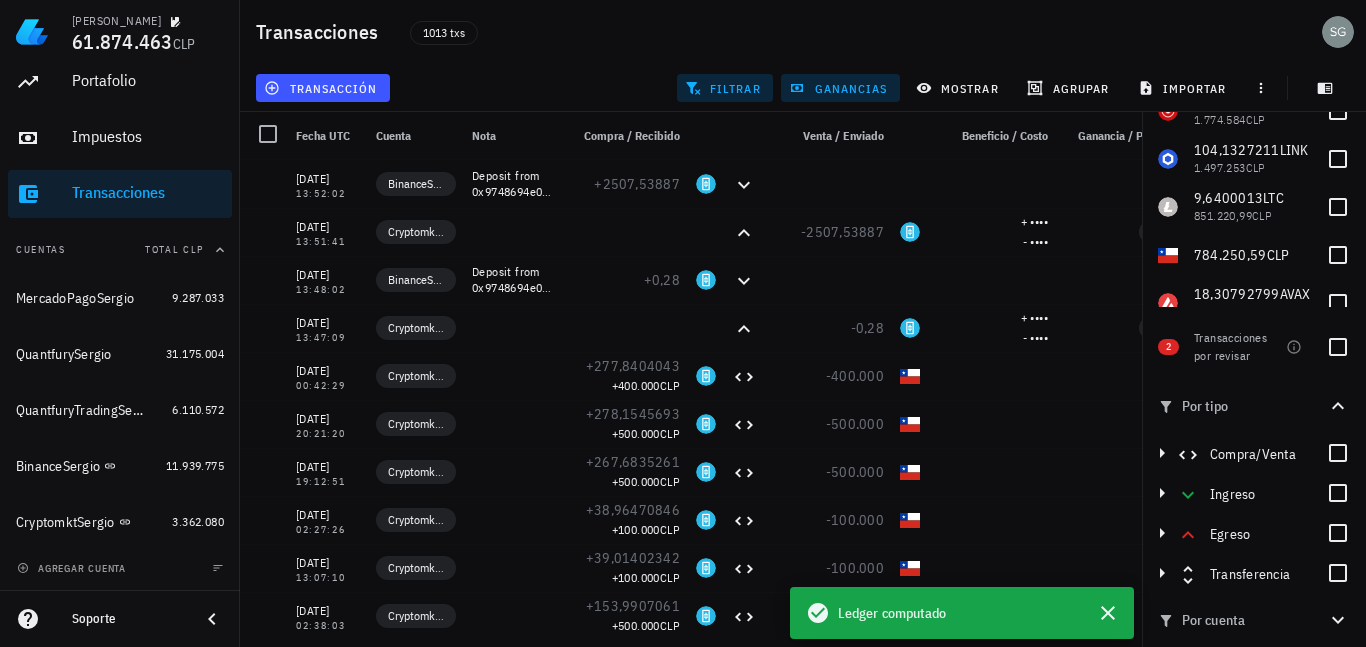 scroll, scrollTop: 297, scrollLeft: 0, axis: vertical 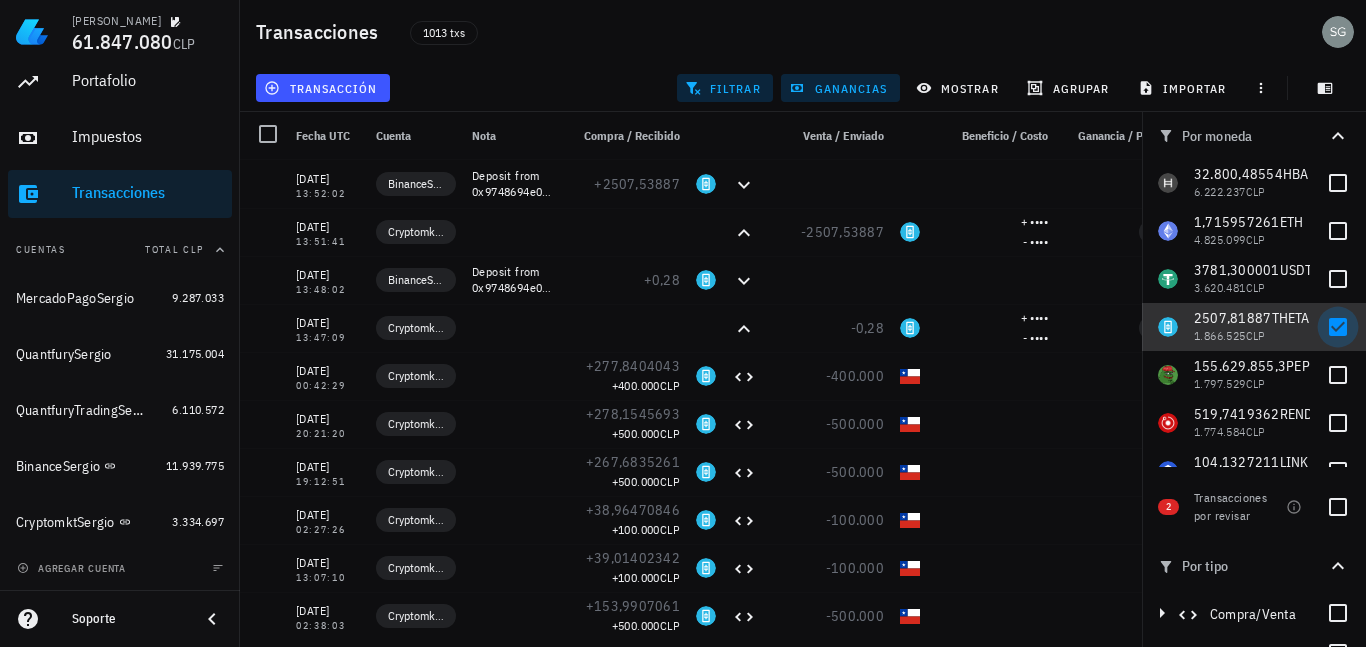 click at bounding box center (1338, 327) 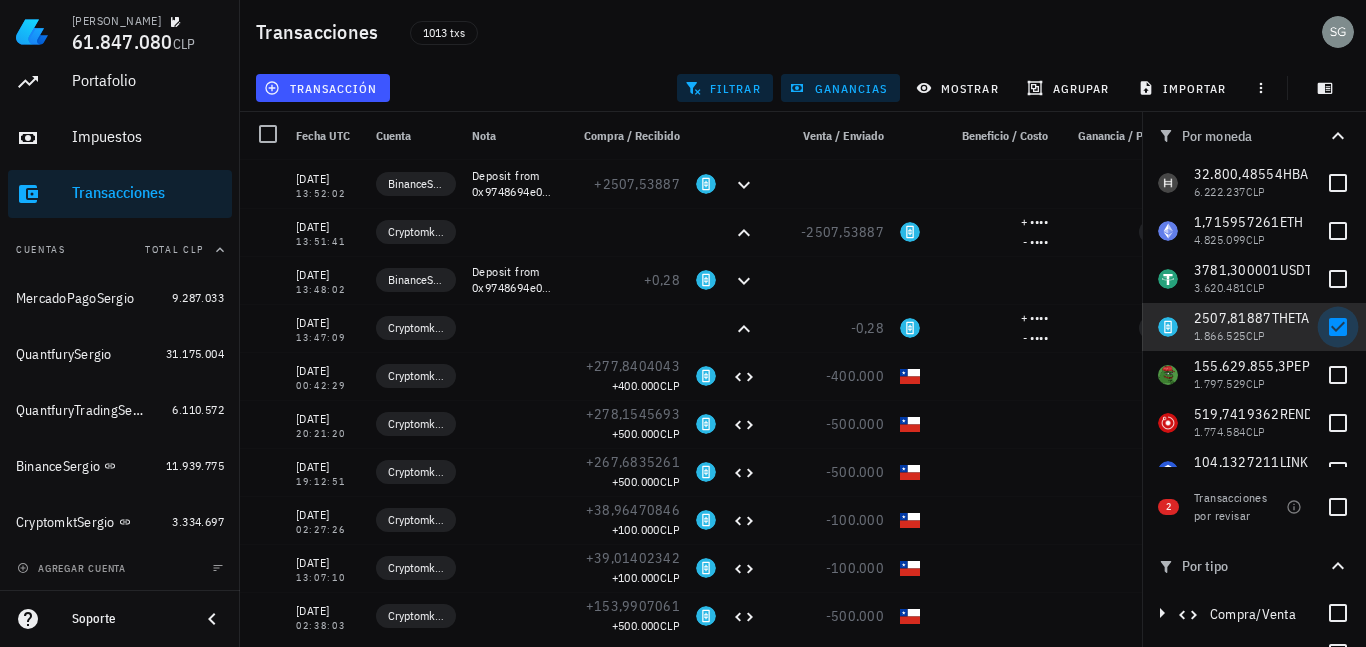 checkbox on "false" 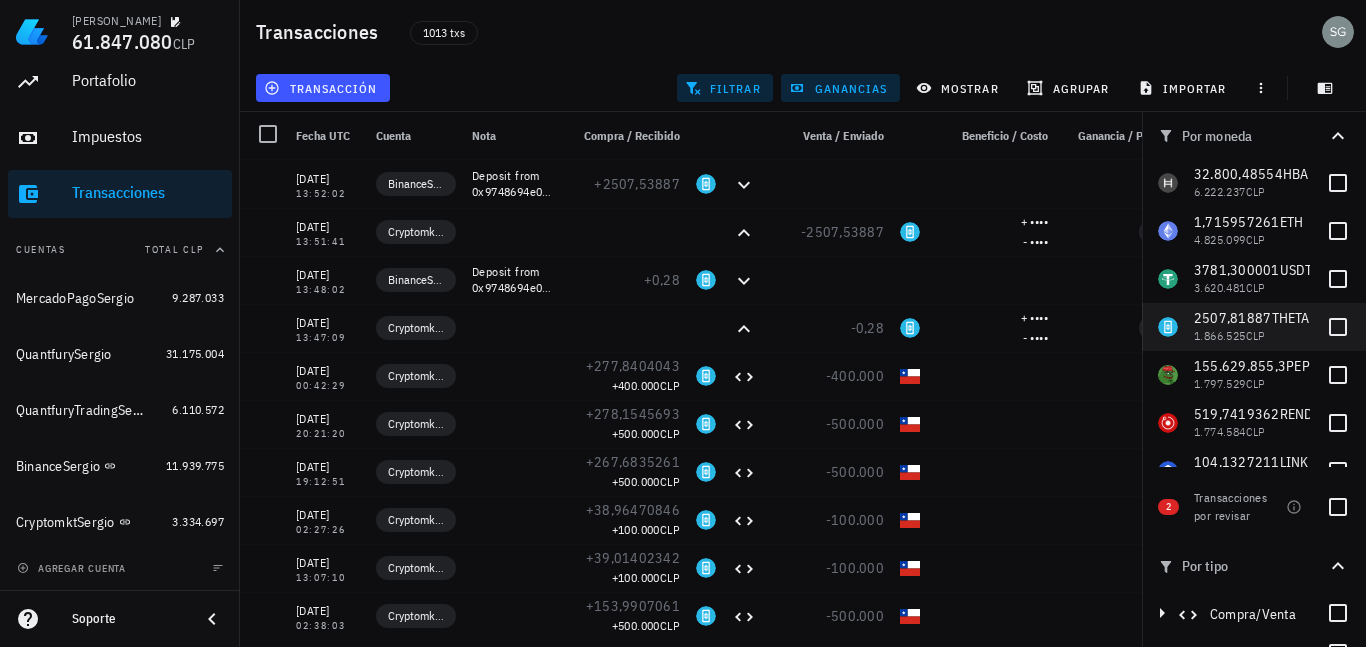 scroll, scrollTop: 0, scrollLeft: 0, axis: both 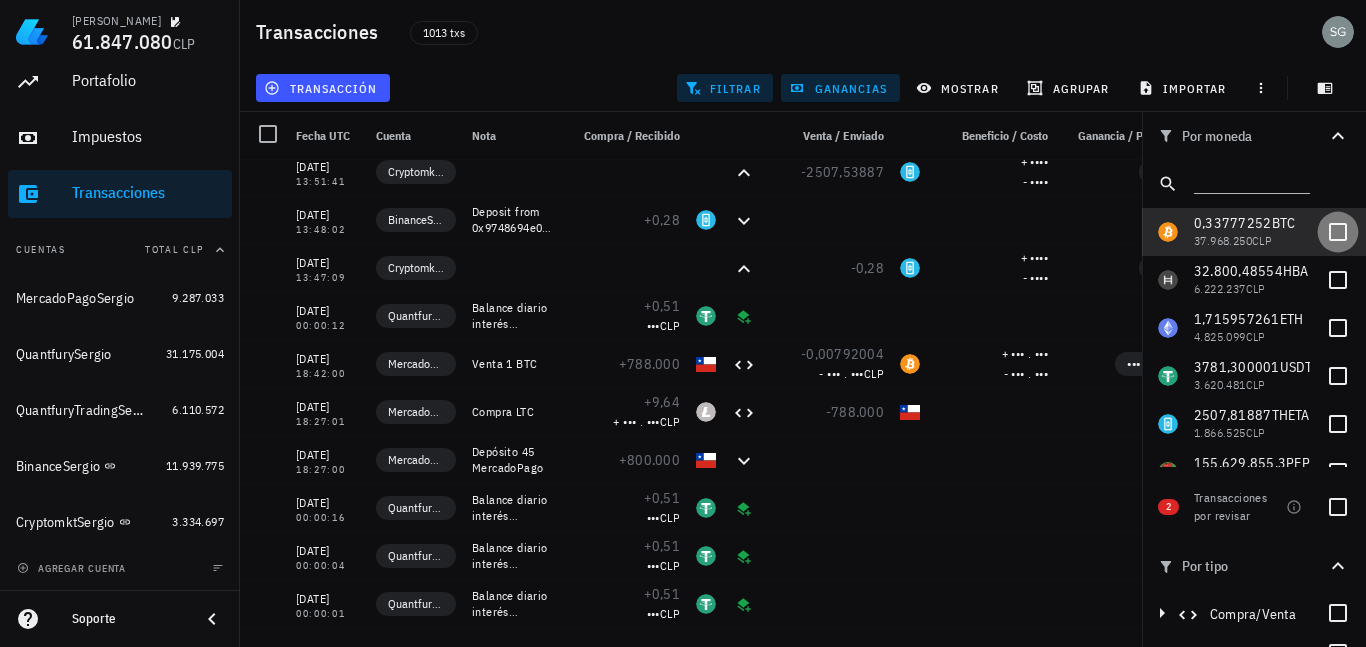 click at bounding box center (1338, 232) 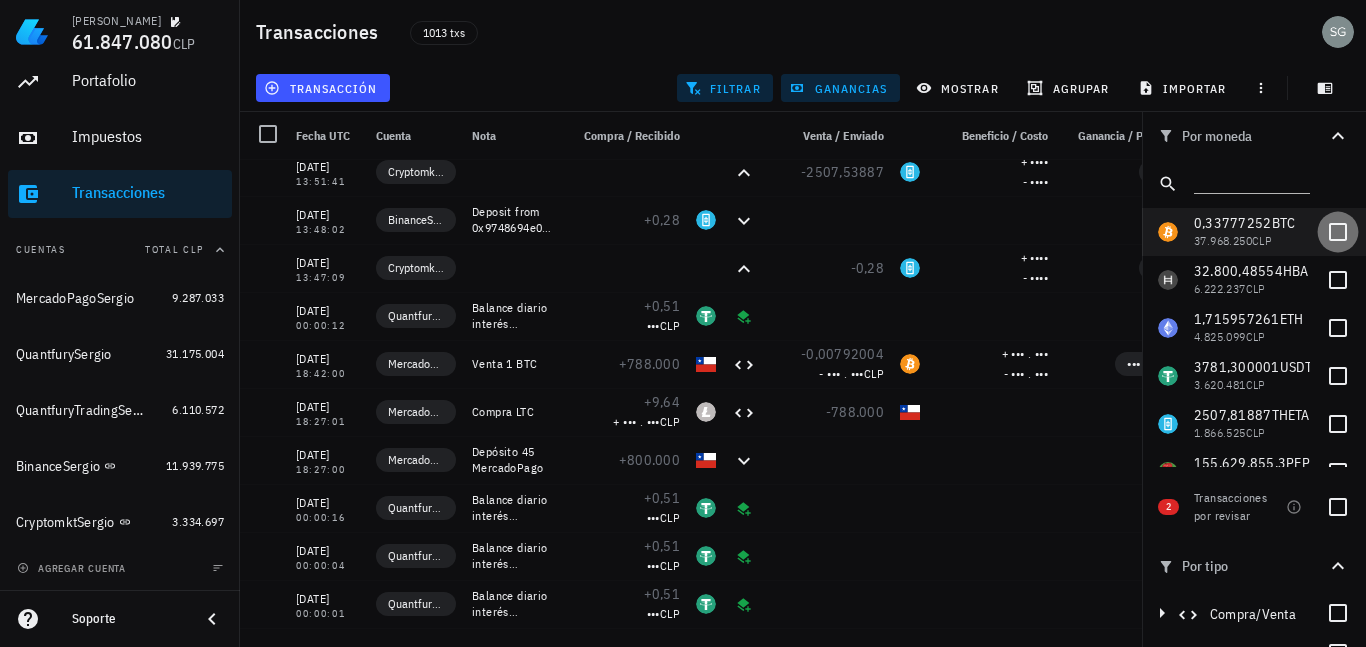 checkbox on "true" 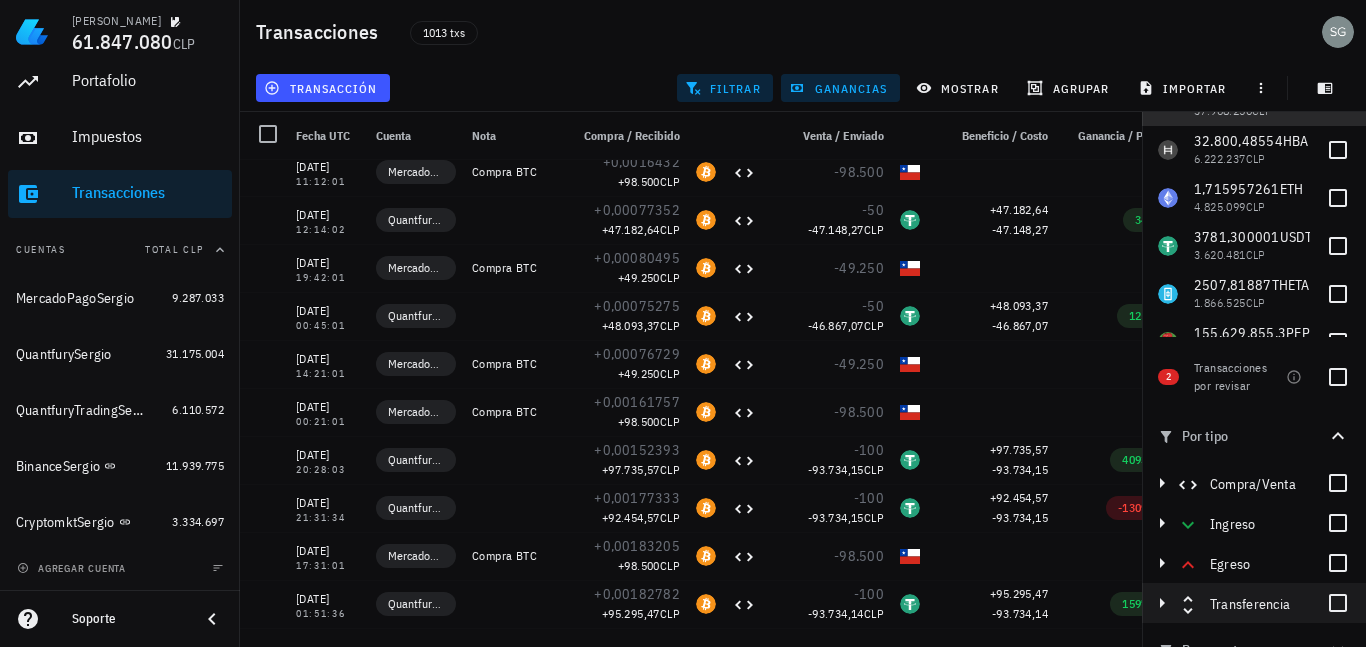 scroll, scrollTop: 160, scrollLeft: 0, axis: vertical 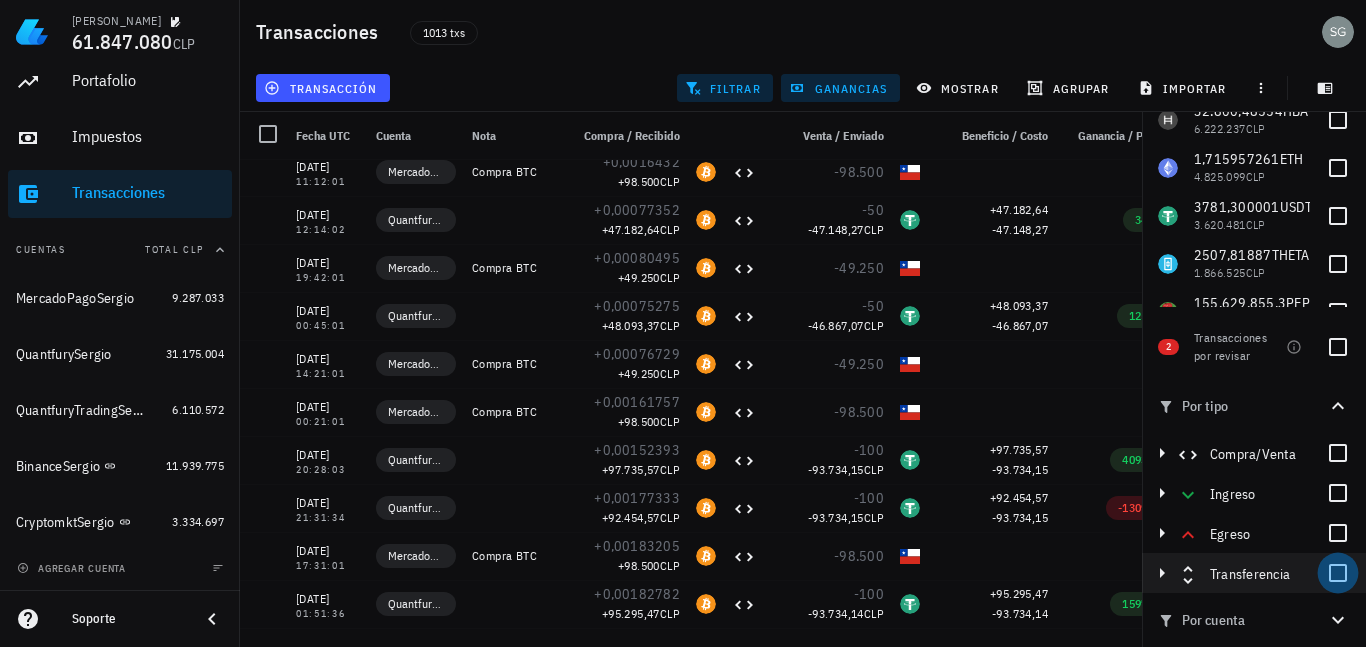click at bounding box center (1338, 573) 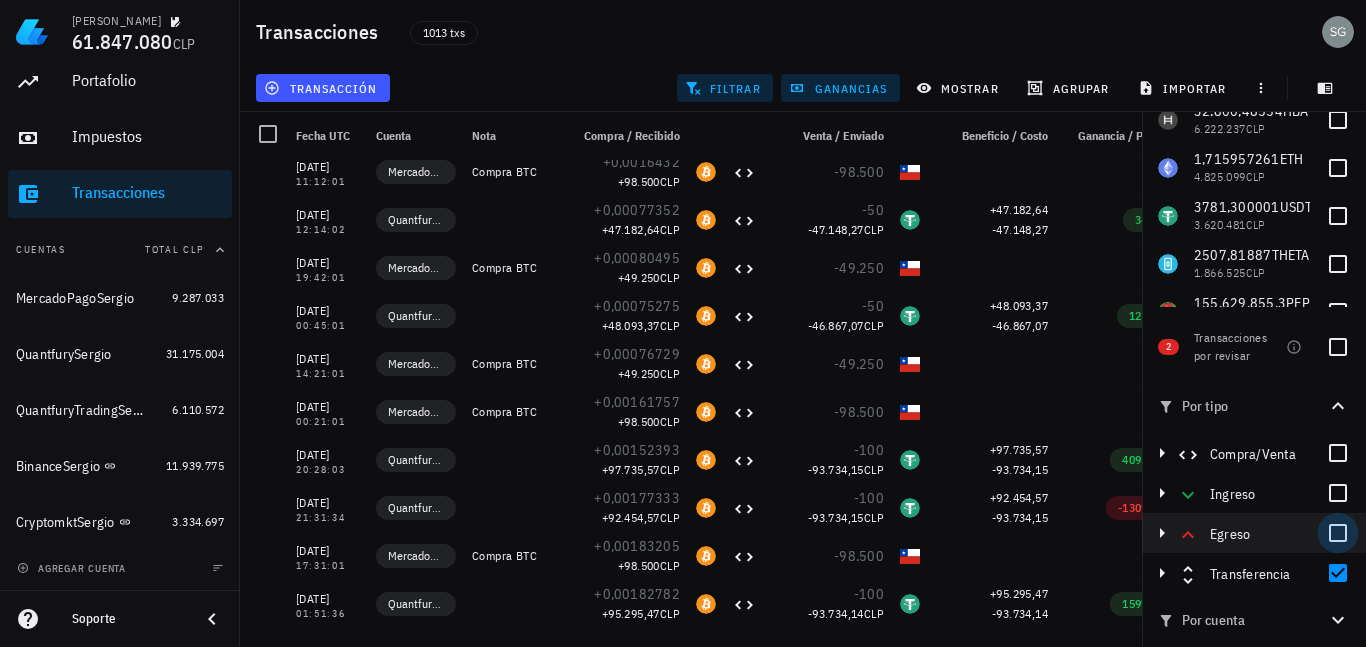 scroll, scrollTop: 0, scrollLeft: 0, axis: both 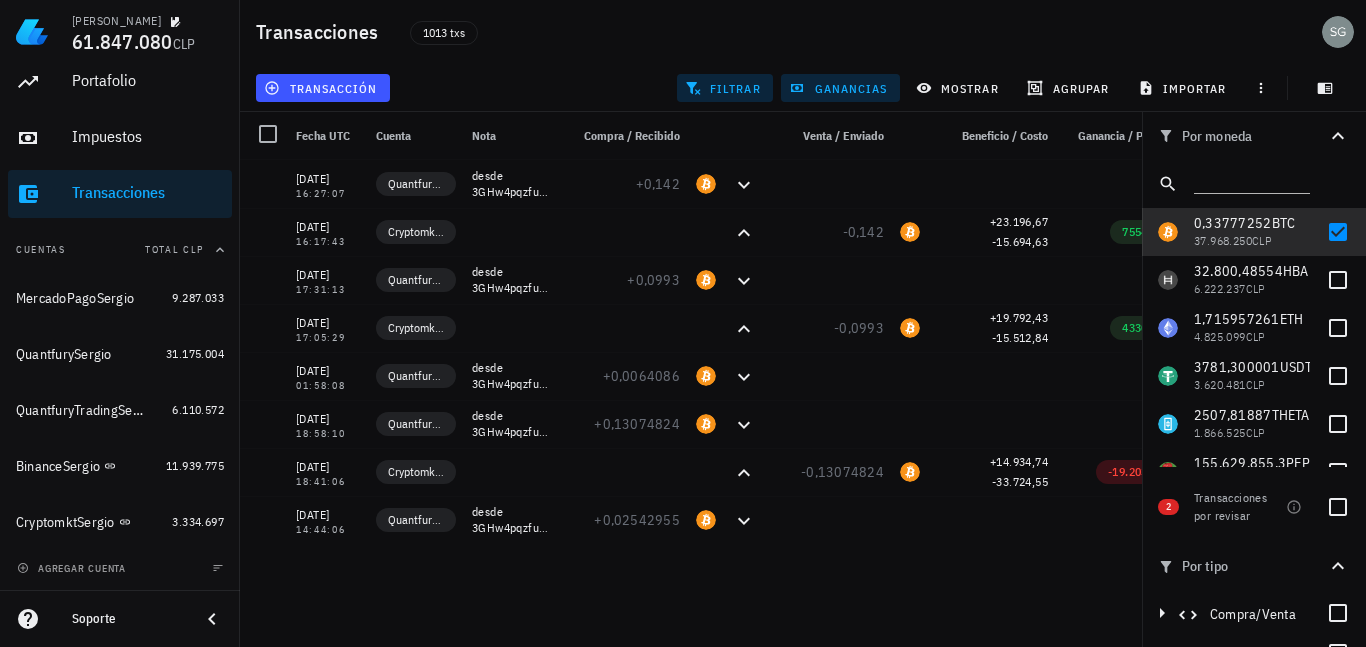 click on "[DATE]
00:00:14
QuantfurySergio
Balance diario interés acreditado
+0,51
•••   CLP
[DATE]
18:21:01
MercadoPagoSergio
Compra BTC
+0,01011603     +985.000  CLP   -985.000
[DATE]
19:35:07
QuantfurySergio +0,00166152     +97.055,38  CLP   -100     -95.009,63  CLP   +97.055,38   -95.009,63 2078,48
[DATE]
15:39:01
MercadoPagoSergio
Compra BTC
+0,00085063     +49.250  CLP   -49.250
[DATE]
15:11:20
QuantfurySergio +0,00159215     +97.628,59  CLP   -100     -95.009,64  CLP   +97.628,59   -95.009,64 2660,85
[DATE]
11:12:01
MercadoPagoSergio
Compra BTC
+0,0016432     +98.500  CLP   -98.500
[DATE]
12:14:02
QuantfurySergio +0,00077352     +47.182,64  CLP   -50     -47.148,27  CLP   +47.182,64   -47.148,27 34,92
[DATE]
19:42:01
+0,00080495" at bounding box center [772, 395] 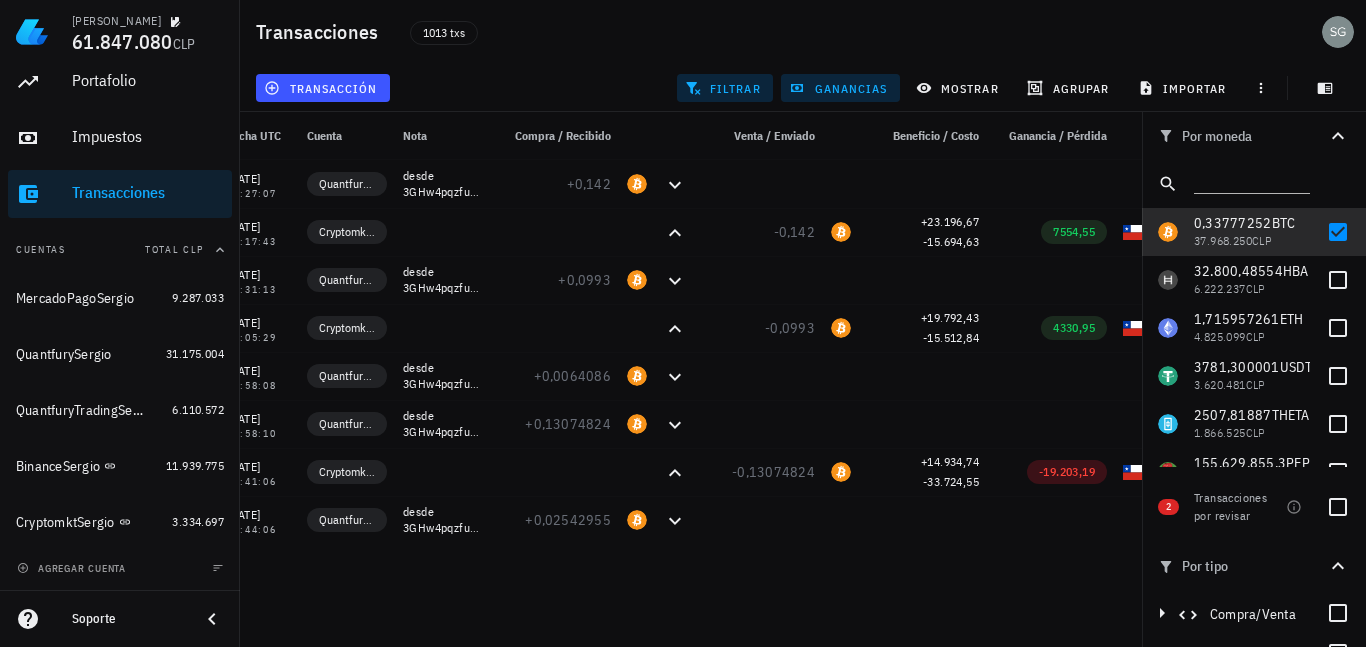 scroll, scrollTop: 0, scrollLeft: 0, axis: both 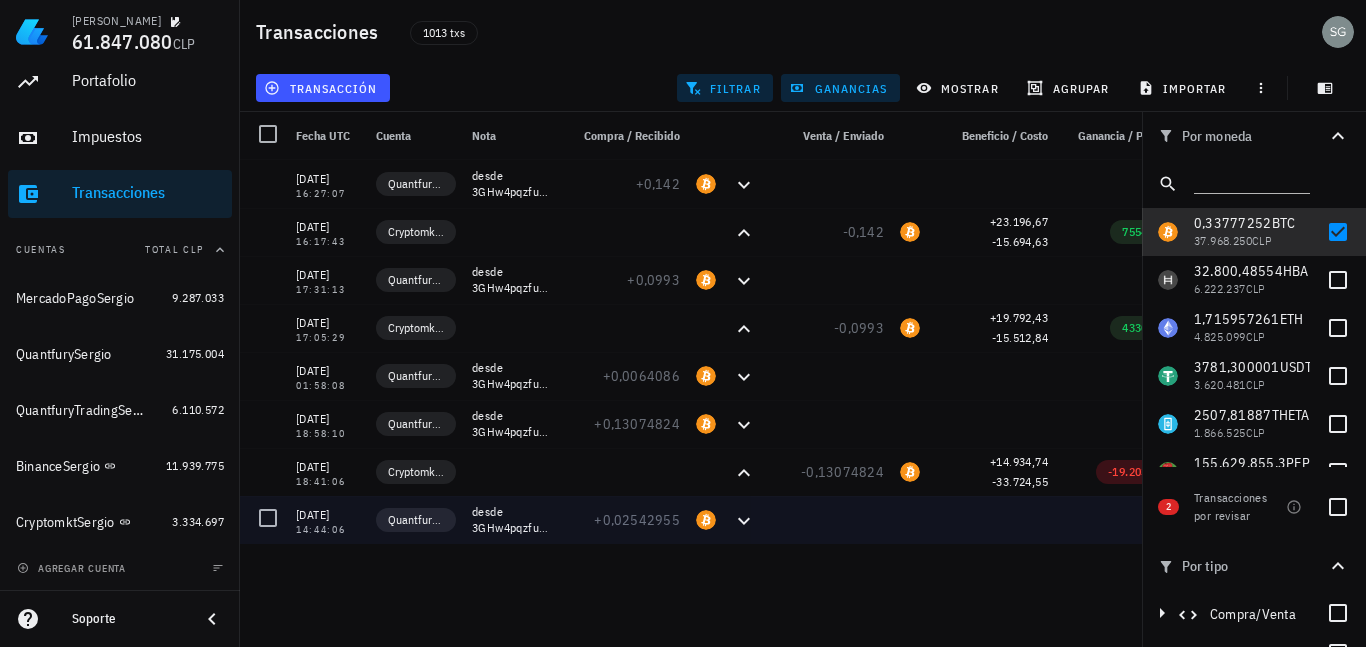 click on "desde 3GHw4pqzfuxMkAQSjSwc8Gsq2HGMqjNzPk" at bounding box center (512, 520) 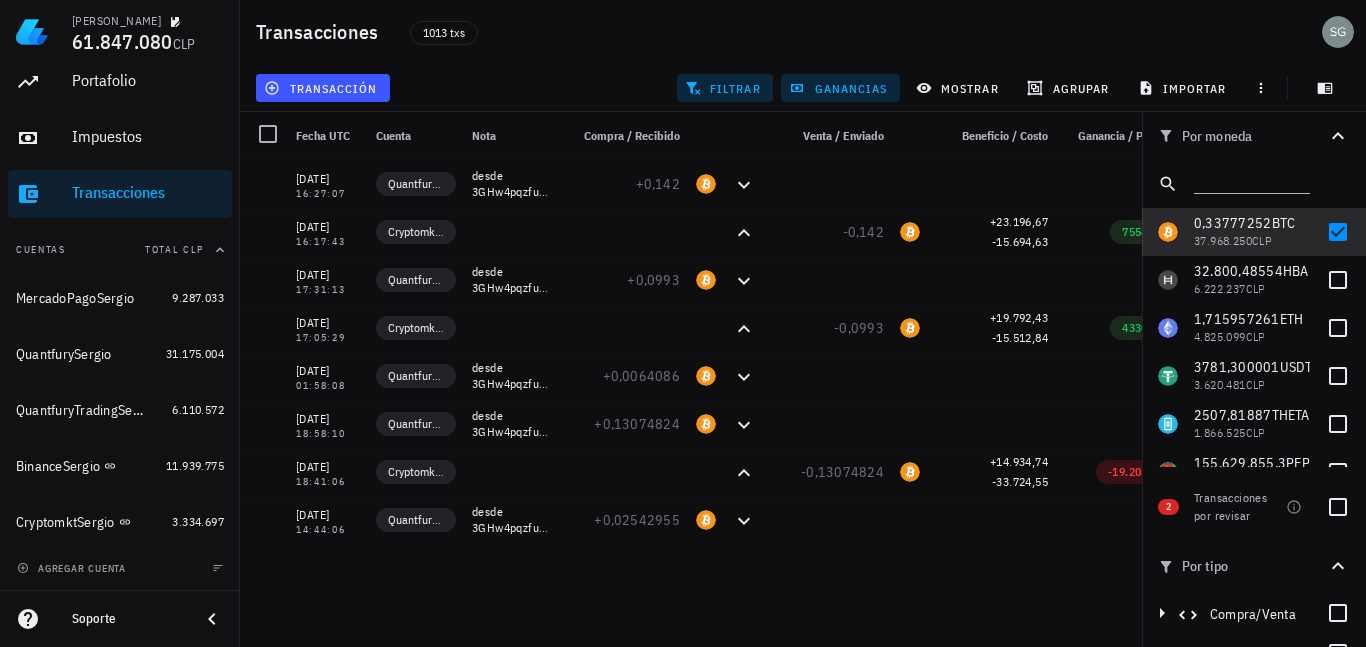click on "[DATE]
00:00:14
QuantfurySergio
Balance diario interés acreditado
+0,51
•••   CLP
[DATE]
18:21:01
MercadoPagoSergio
Compra BTC
+0,01011603     +985.000  CLP   -985.000
[DATE]
19:35:07
QuantfurySergio +0,00166152     +97.055,38  CLP   -100     -95.009,63  CLP   +97.055,38   -95.009,63 2078,48
[DATE]
15:39:01
MercadoPagoSergio
Compra BTC
+0,00085063     +49.250  CLP   -49.250
[DATE]
15:11:20
QuantfurySergio +0,00159215     +97.628,59  CLP   -100     -95.009,64  CLP   +97.628,59   -95.009,64 2660,85
[DATE]
11:12:01
MercadoPagoSergio
Compra BTC
+0,0016432     +98.500  CLP   -98.500
[DATE]
12:14:02
QuantfurySergio +0,00077352     +47.182,64  CLP   -50     -47.148,27  CLP   +47.182,64   -47.148,27 34,92
[DATE]
19:42:01
+0,00080495" at bounding box center [772, 395] 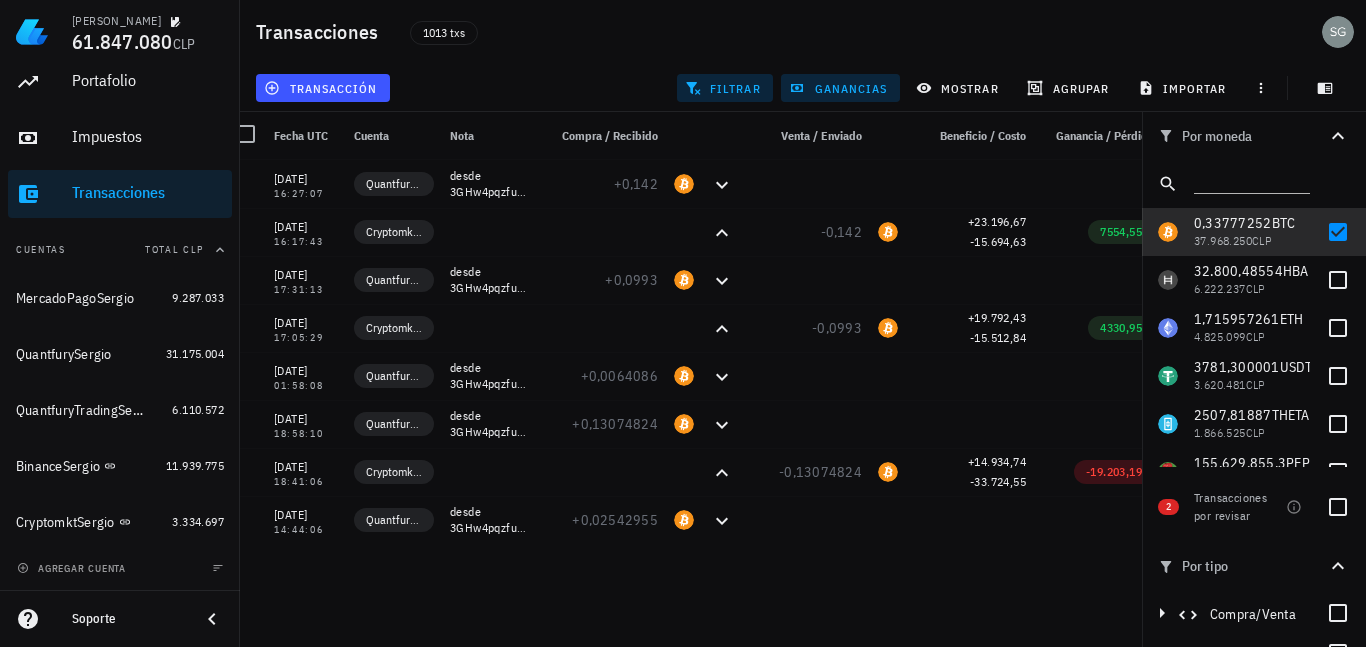 scroll, scrollTop: 0, scrollLeft: 8, axis: horizontal 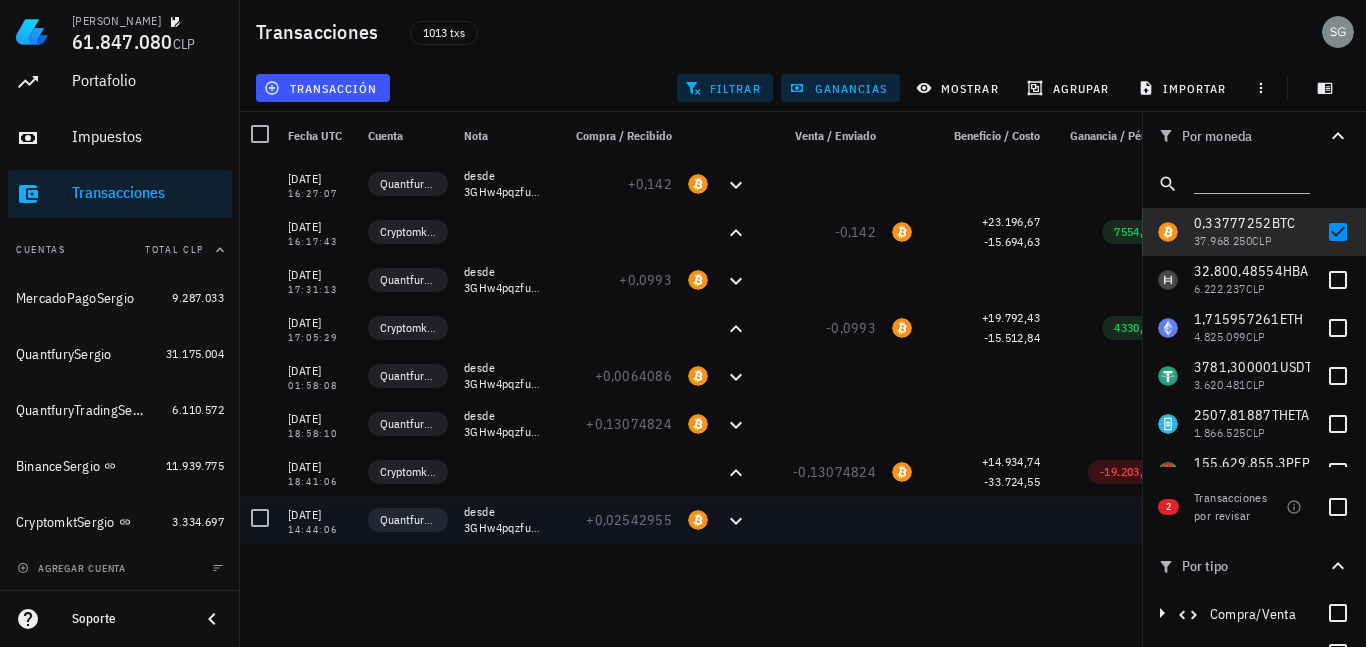 click 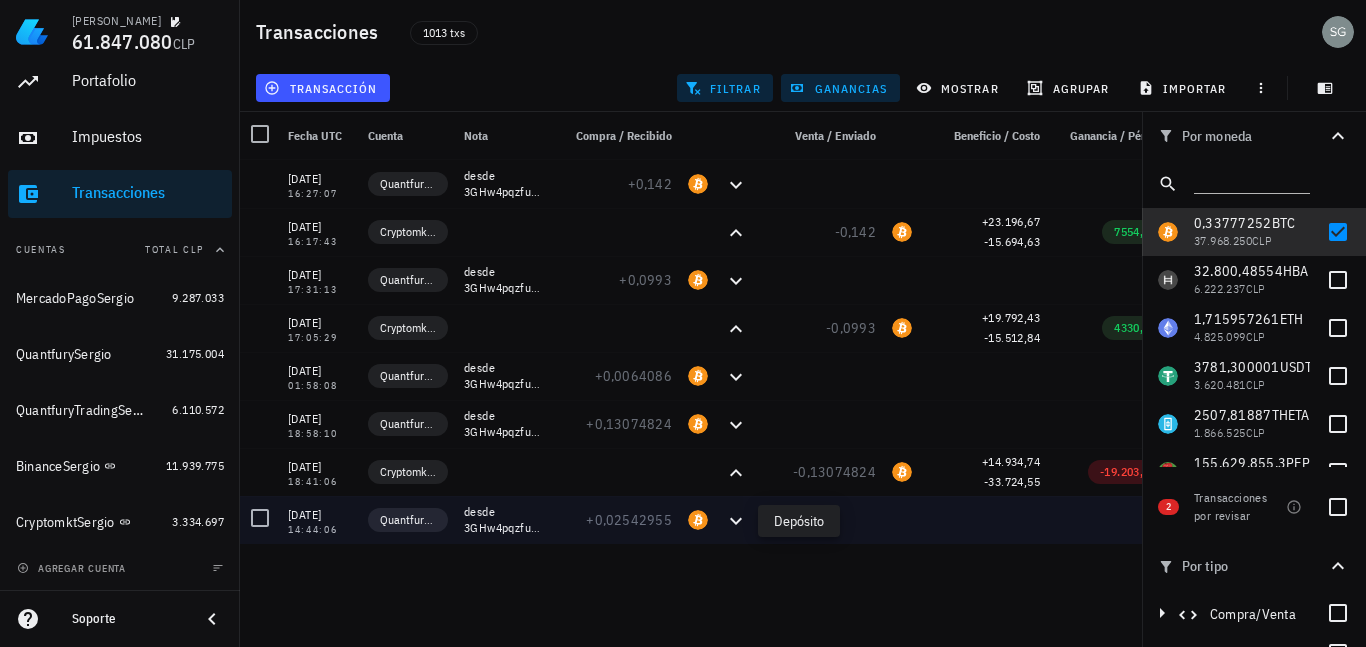 click 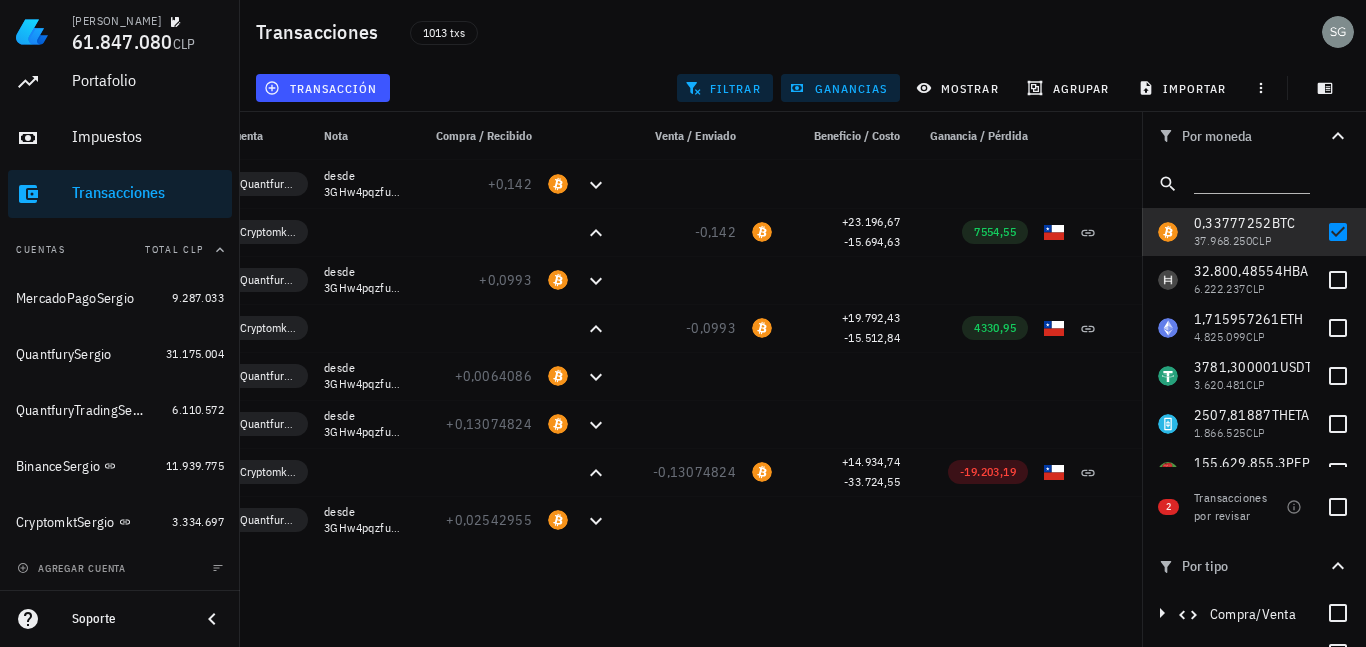 scroll, scrollTop: 0, scrollLeft: 162, axis: horizontal 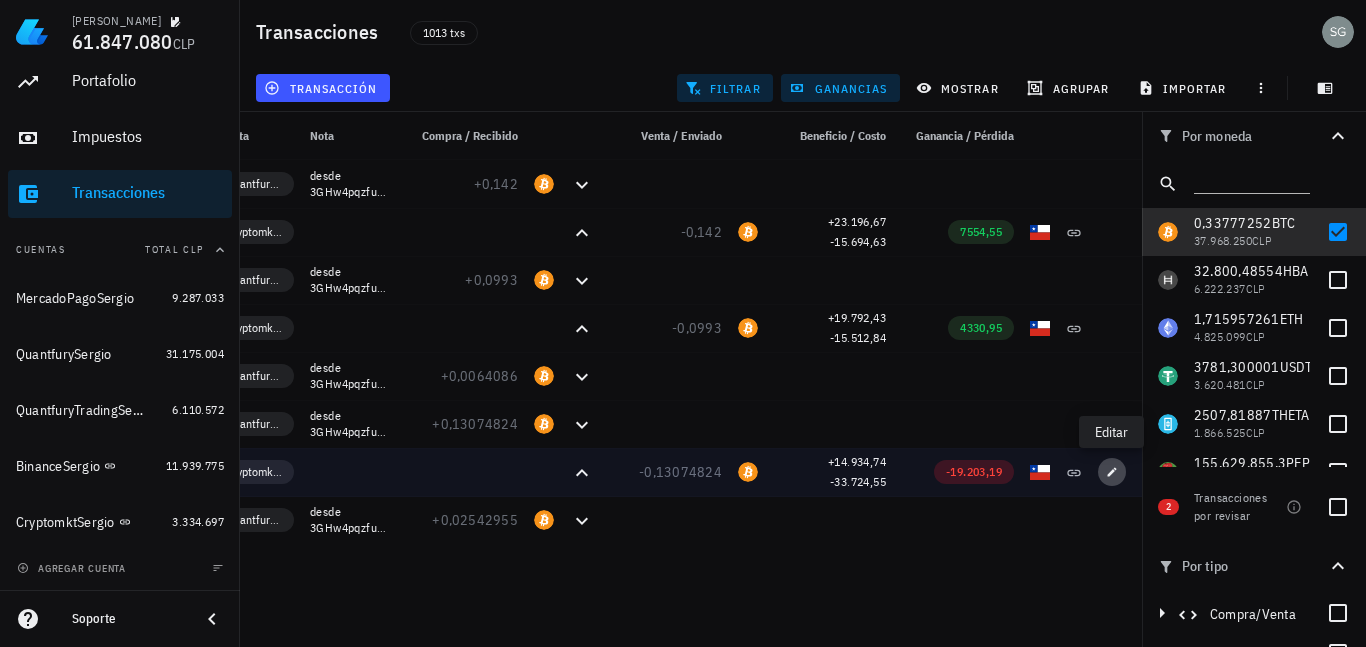 click 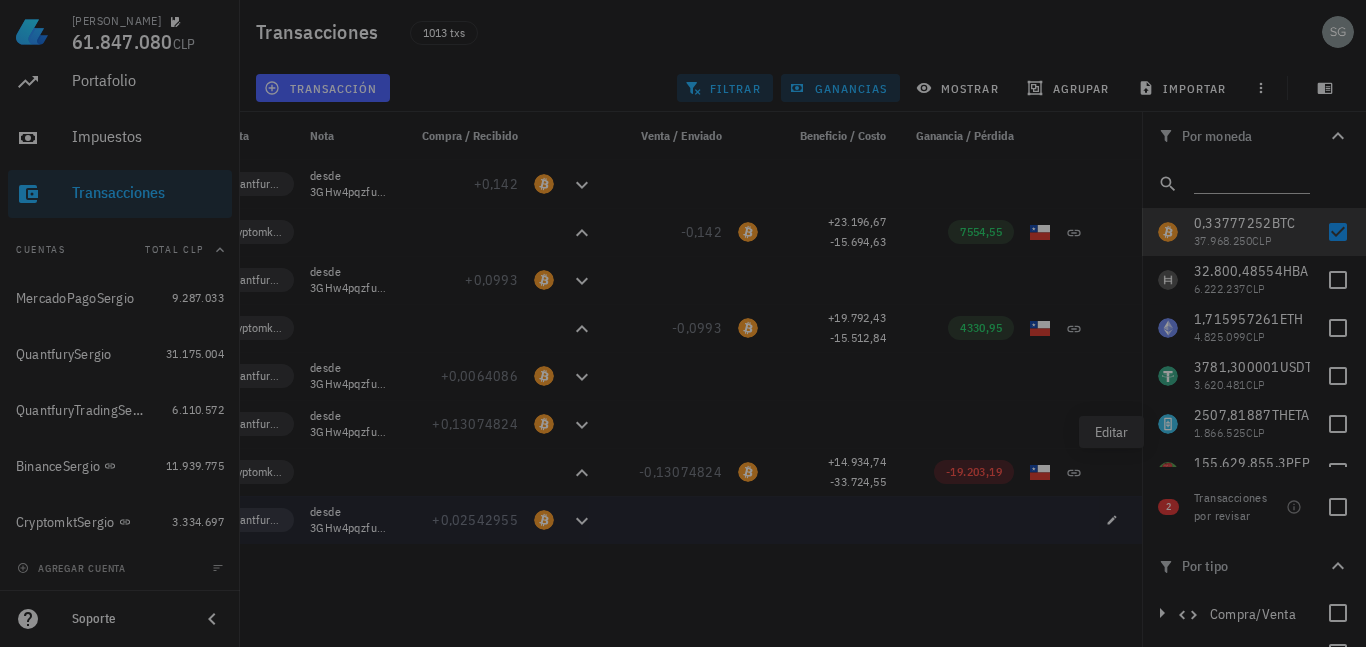 type on "[DATE]" 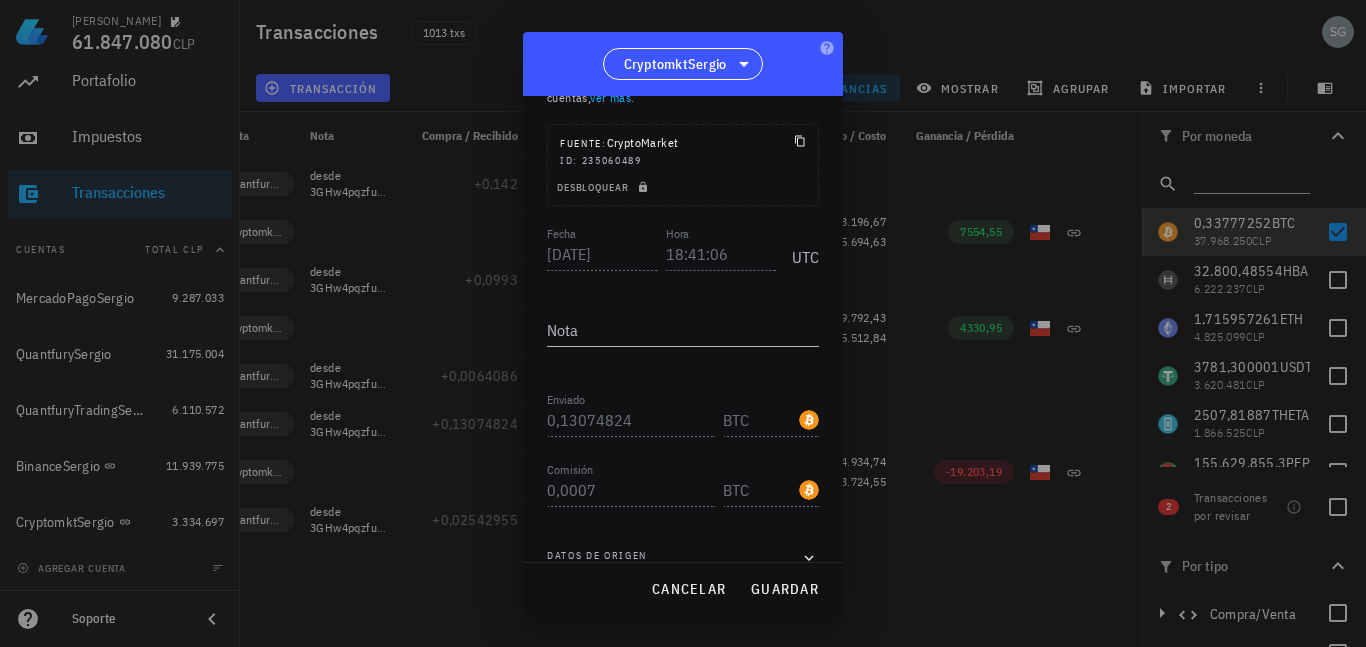 scroll, scrollTop: 126, scrollLeft: 0, axis: vertical 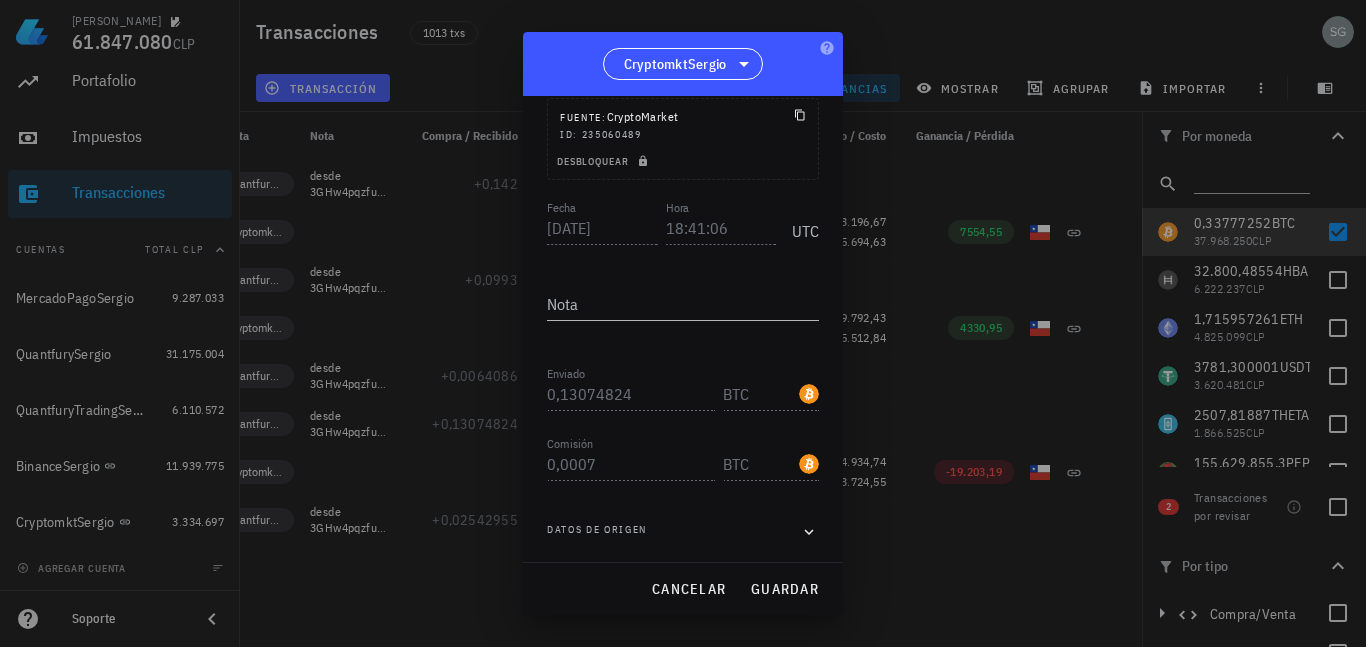 click on "Transacción
Retiro
Retiro :
envías monedas hacia una de tus propias cuentas,  ver más .   Fuente:
CryptoMarket
ID: 235060489
Desbloquear
Fecha [DATE]   Hora 18:41:06   UTC   Nota     Recibido     Enviado 0,13074824   BTC   Comisión 0,0007   BTC     Datos de origen" at bounding box center (683, 328) 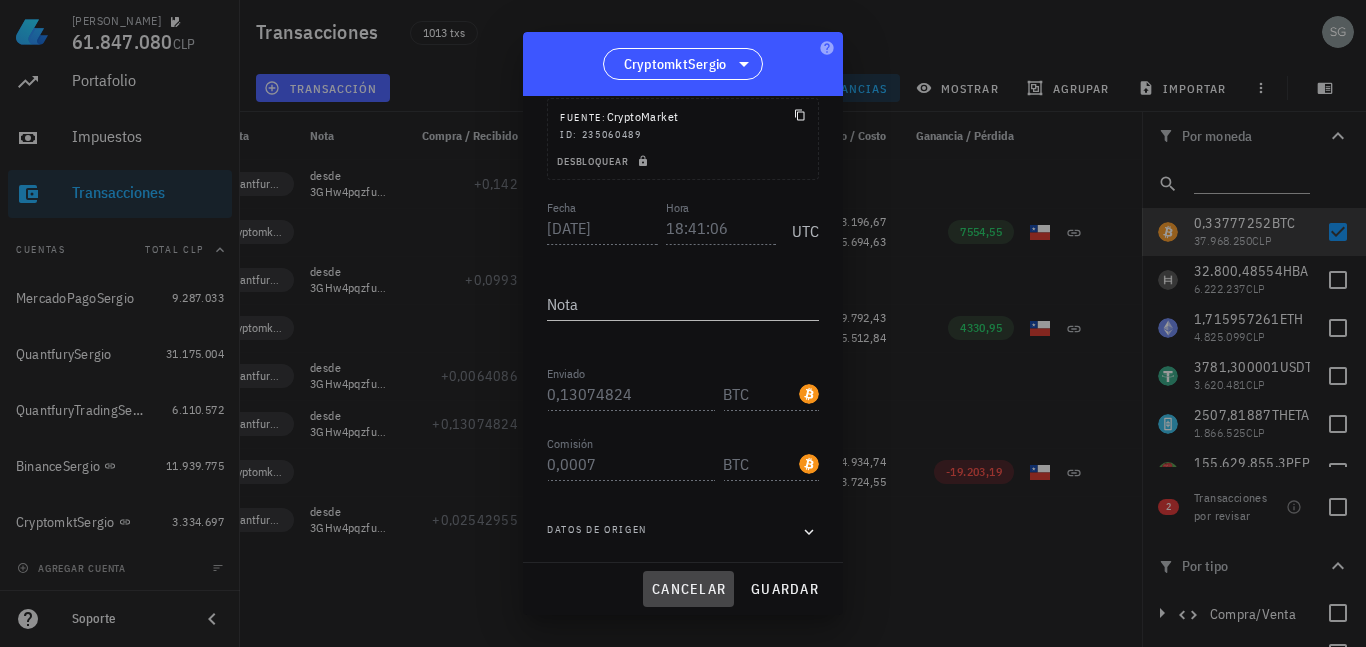 click on "cancelar" at bounding box center [688, 589] 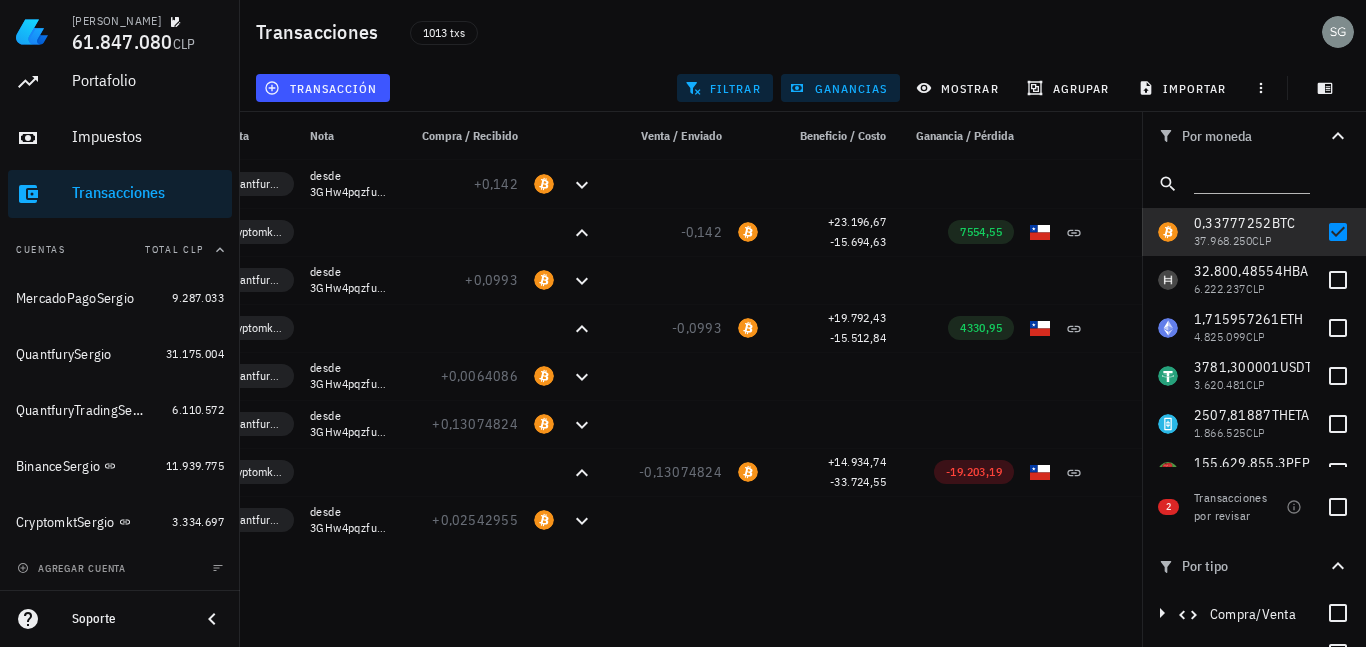click on "[DATE]
00:00:14
QuantfurySergio
Balance diario interés acreditado
+0,51
•••   CLP
[DATE]
18:21:01
MercadoPagoSergio
Compra BTC
+0,01011603     +985.000  CLP   -985.000
[DATE]
19:35:07
QuantfurySergio +0,00166152     +97.055,38  CLP   -100     -95.009,63  CLP   +97.055,38   -95.009,63 2078,48
[DATE]
15:39:01
MercadoPagoSergio
Compra BTC
+0,00085063     +49.250  CLP   -49.250
[DATE]
15:11:20
QuantfurySergio +0,00159215     +97.628,59  CLP   -100     -95.009,64  CLP   +97.628,59   -95.009,64 2660,85
[DATE]
11:12:01
MercadoPagoSergio
Compra BTC
+0,0016432     +98.500  CLP   -98.500
[DATE]
12:14:02
QuantfurySergio +0,00077352     +47.182,64  CLP   -50     -47.148,27  CLP   +47.182,64   -47.148,27 34,92
[DATE]
19:42:01
+0,00080495" at bounding box center [610, 395] 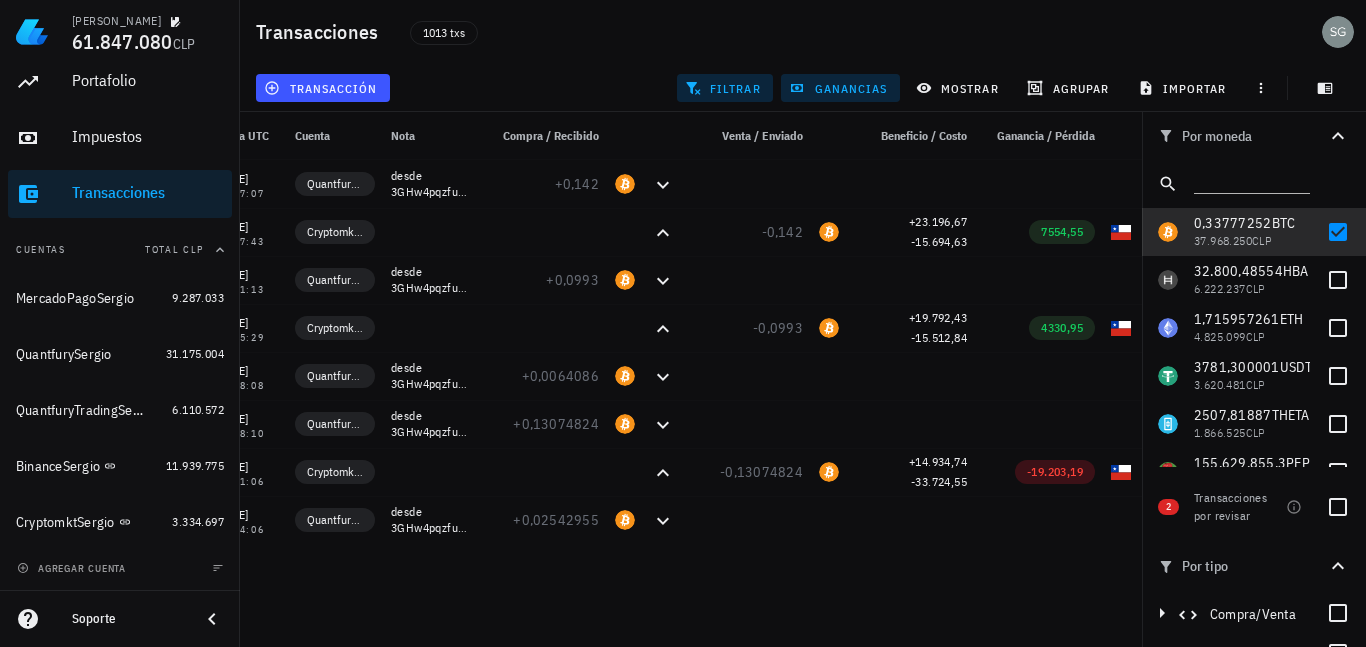 scroll, scrollTop: 0, scrollLeft: 0, axis: both 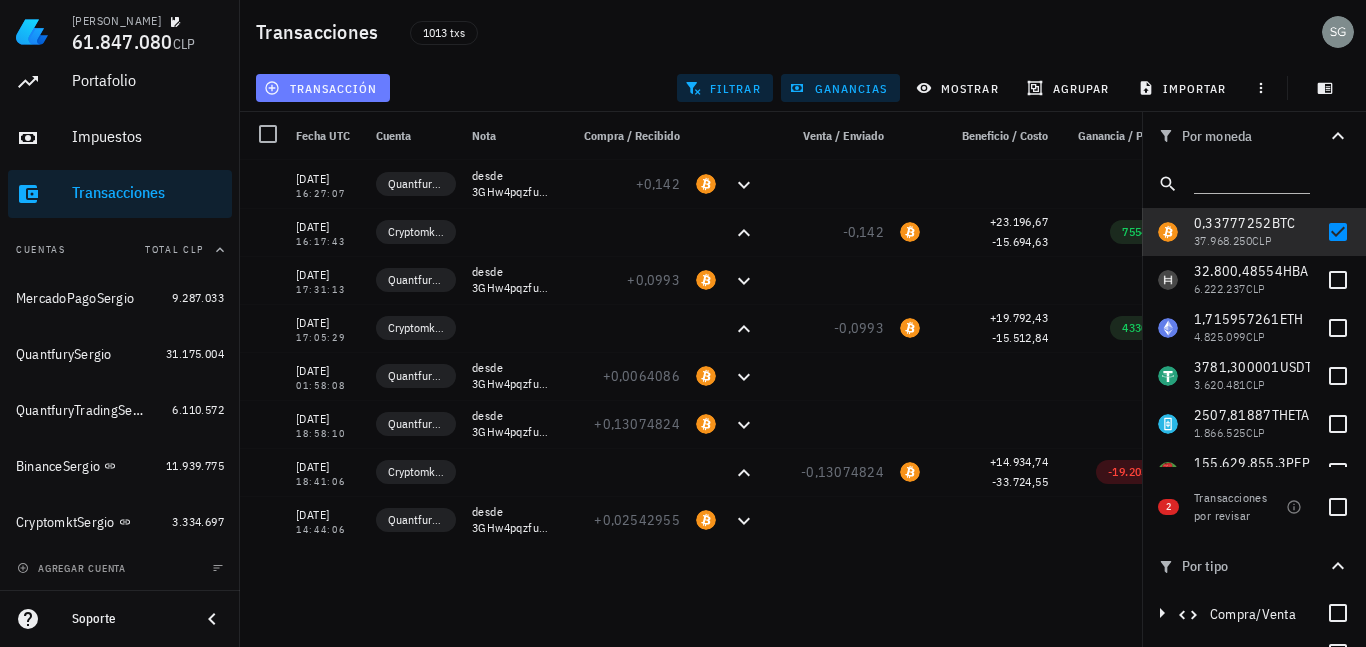 click on "transacción" at bounding box center (322, 88) 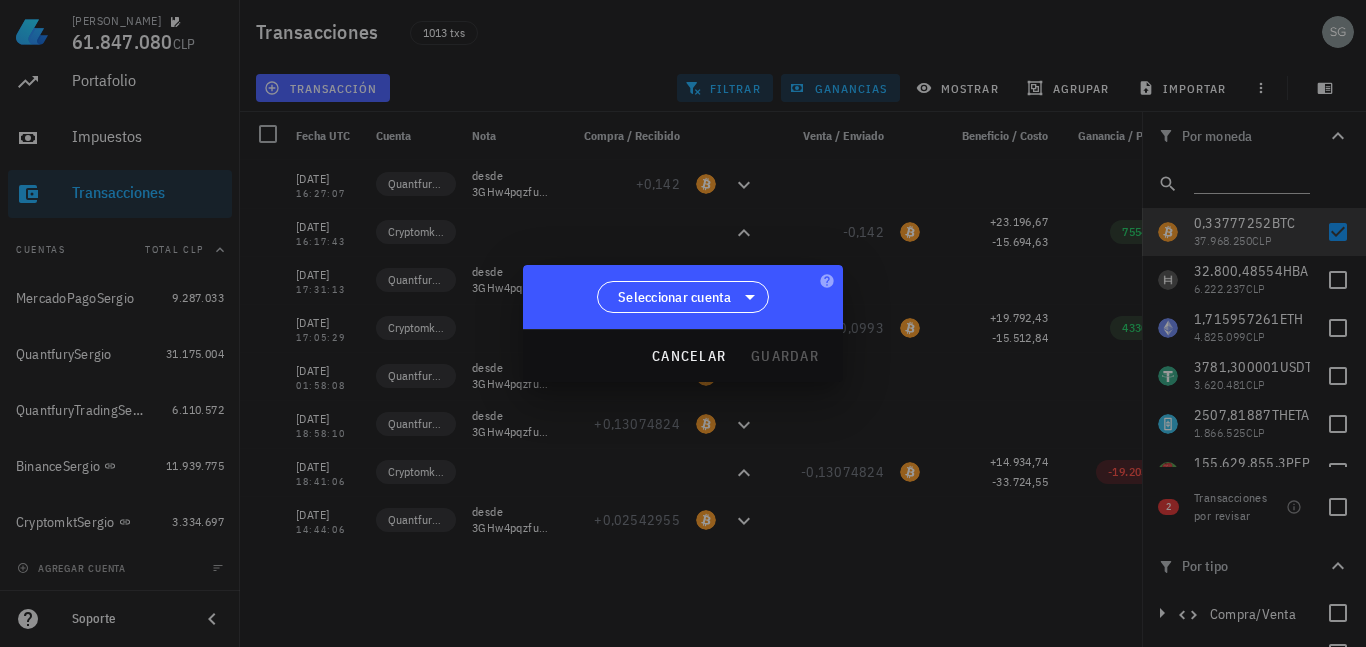 click on "Seleccionar cuenta" at bounding box center [683, 297] 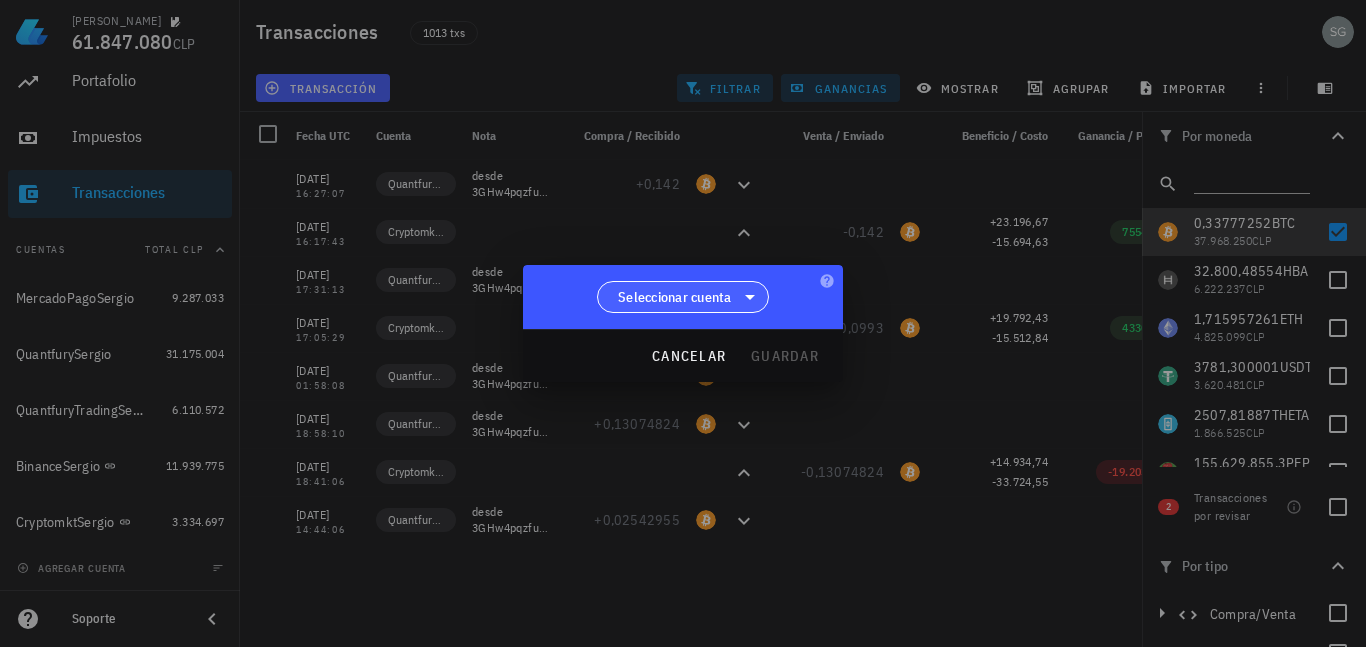 click on "Seleccionar cuenta" at bounding box center [675, 297] 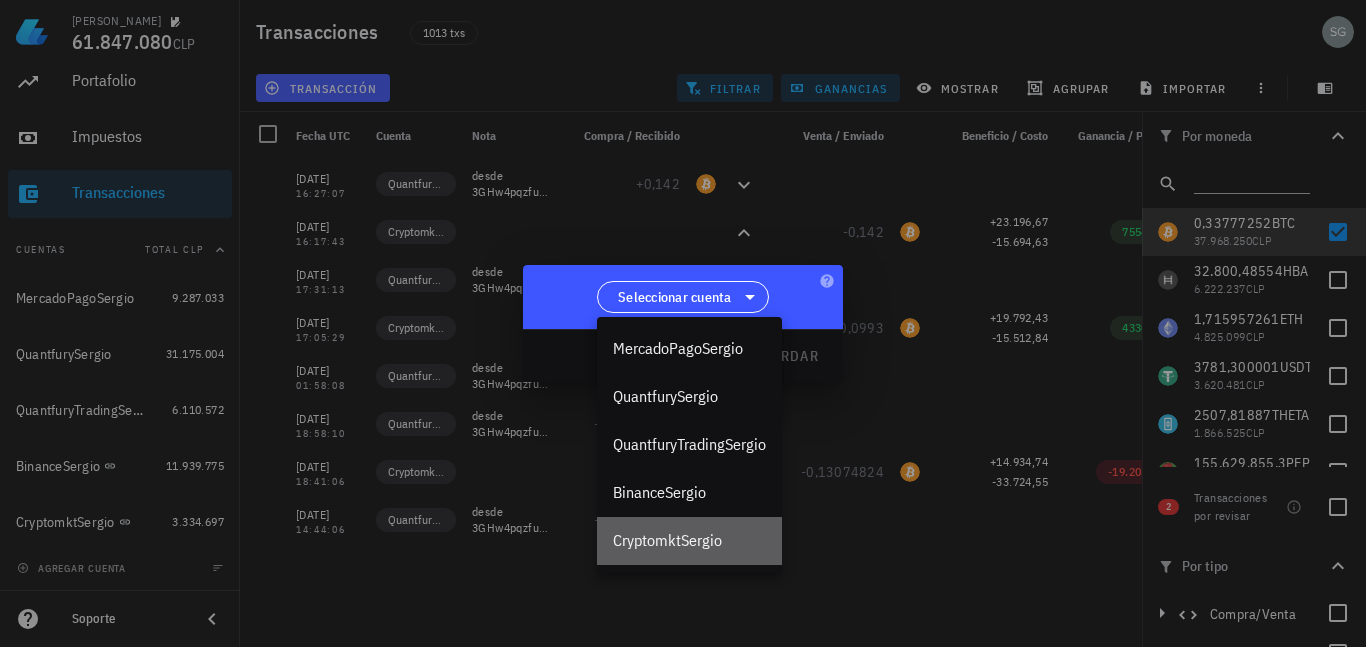 click on "CryptomktSergio" at bounding box center [689, 540] 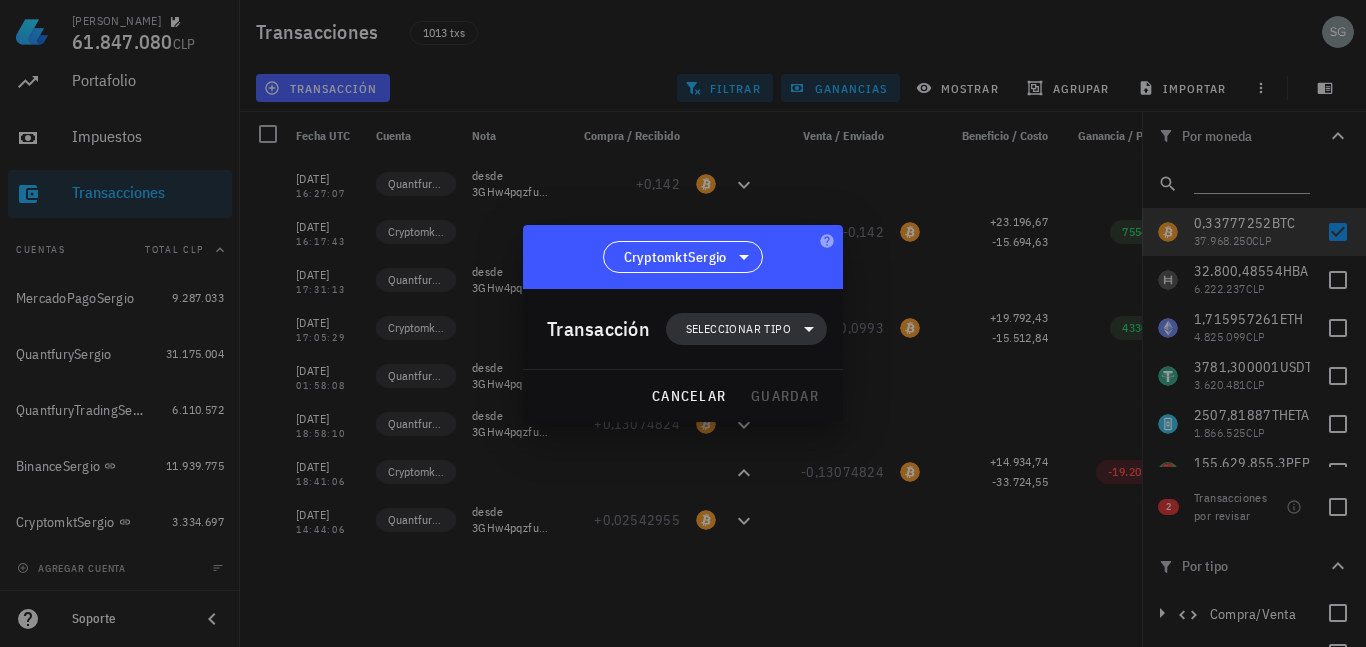 click on "Seleccionar tipo" at bounding box center (746, 329) 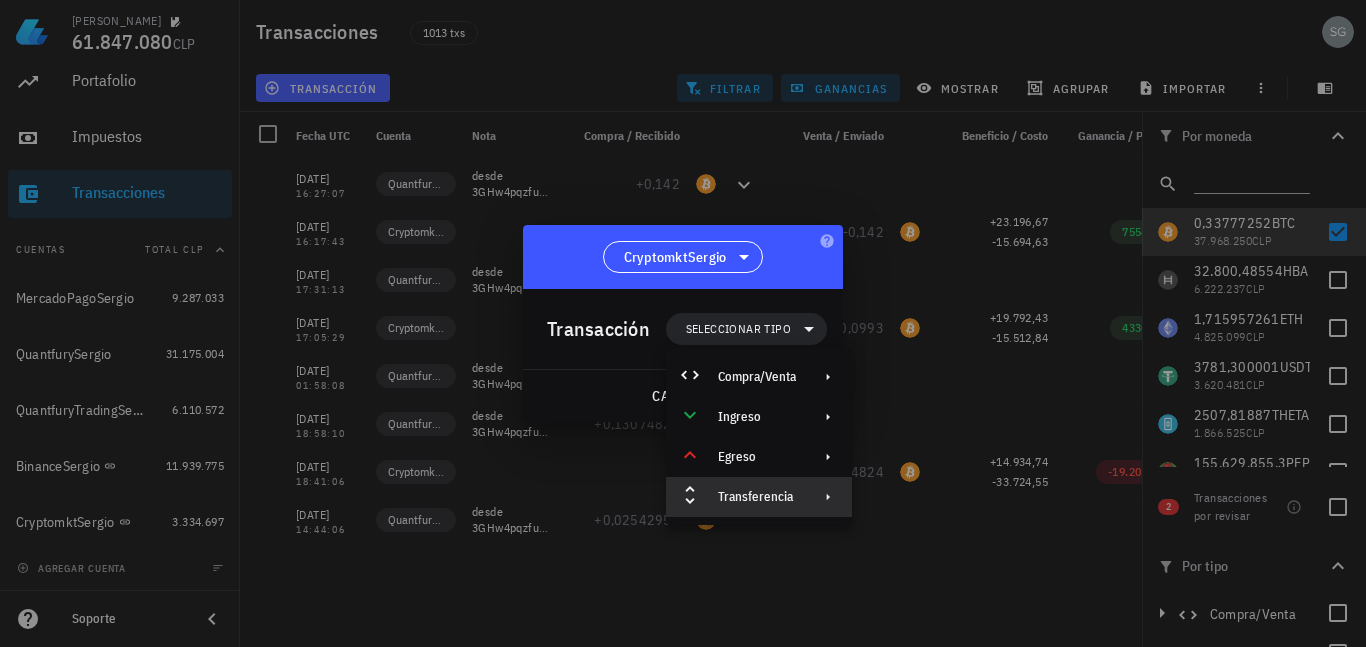 click 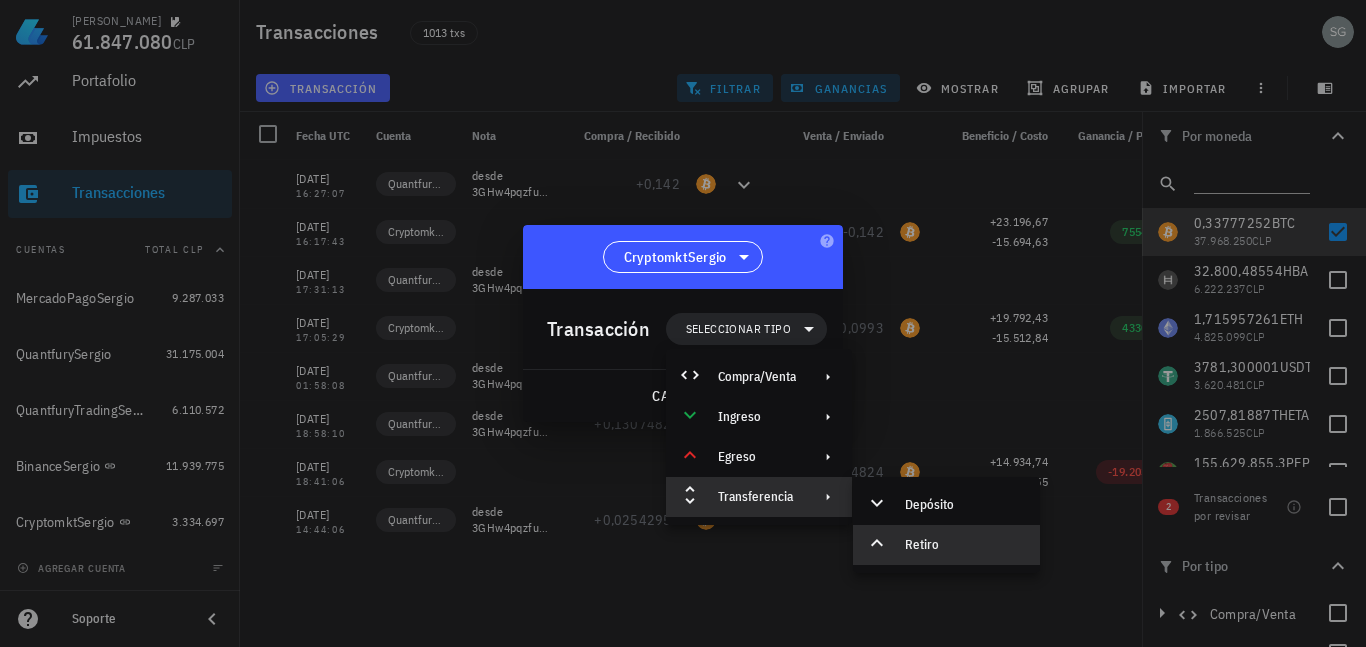 click on "Retiro" at bounding box center [946, 545] 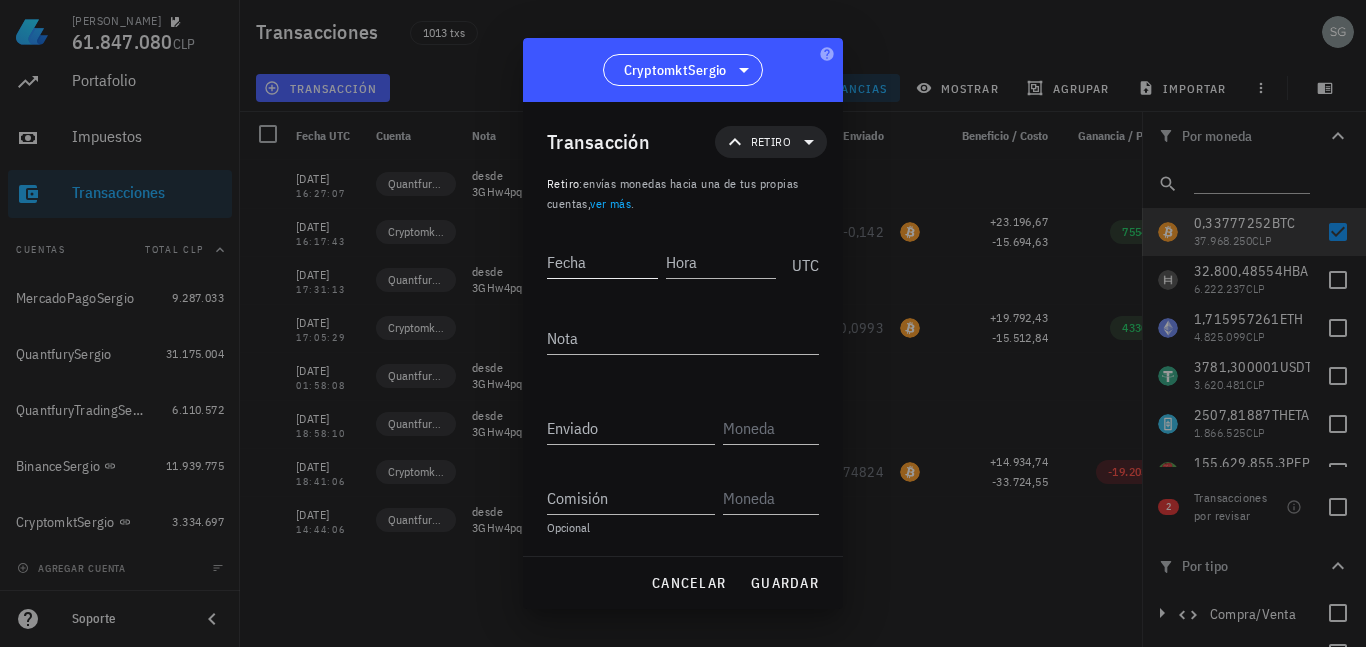 click on "Fecha" at bounding box center [602, 262] 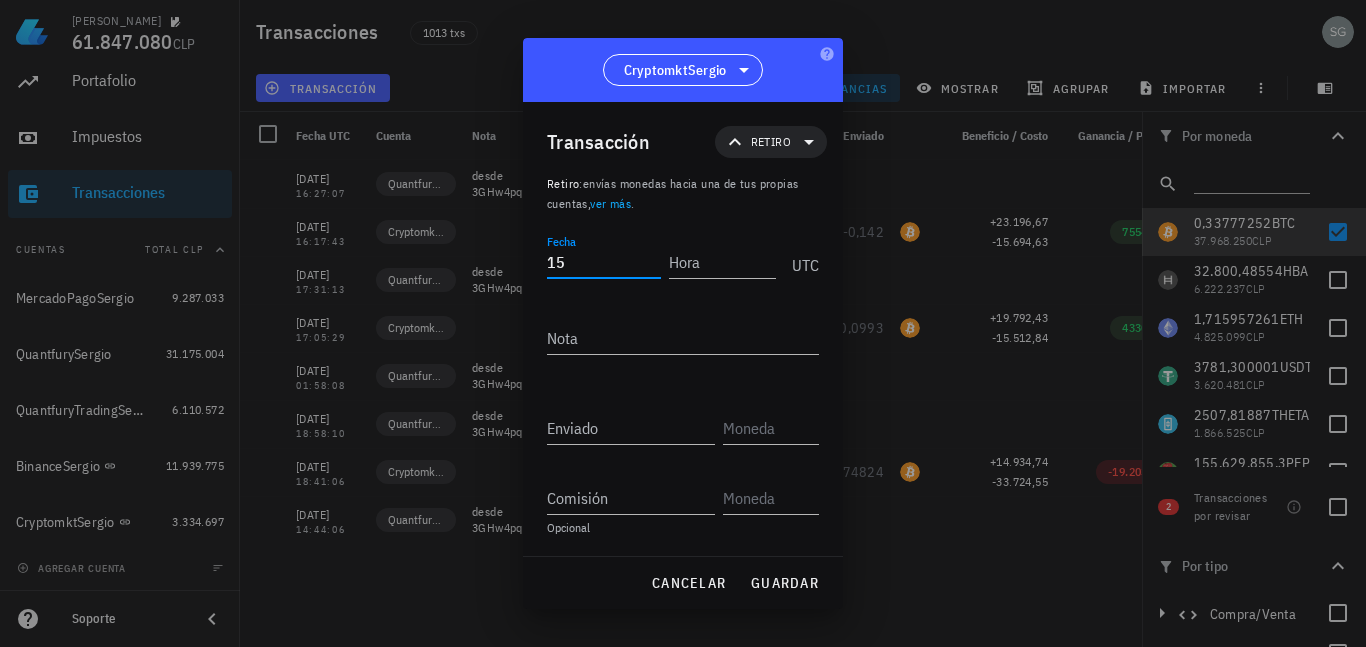 type on "1" 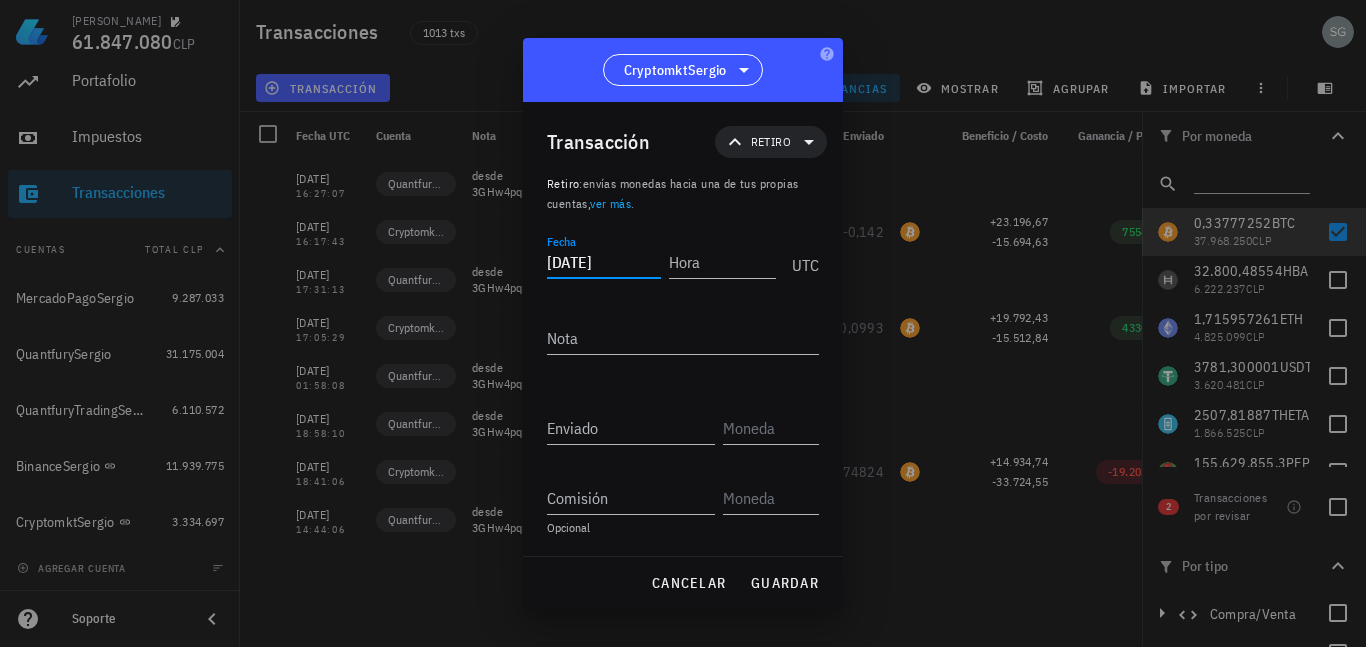 type on "[DATE]" 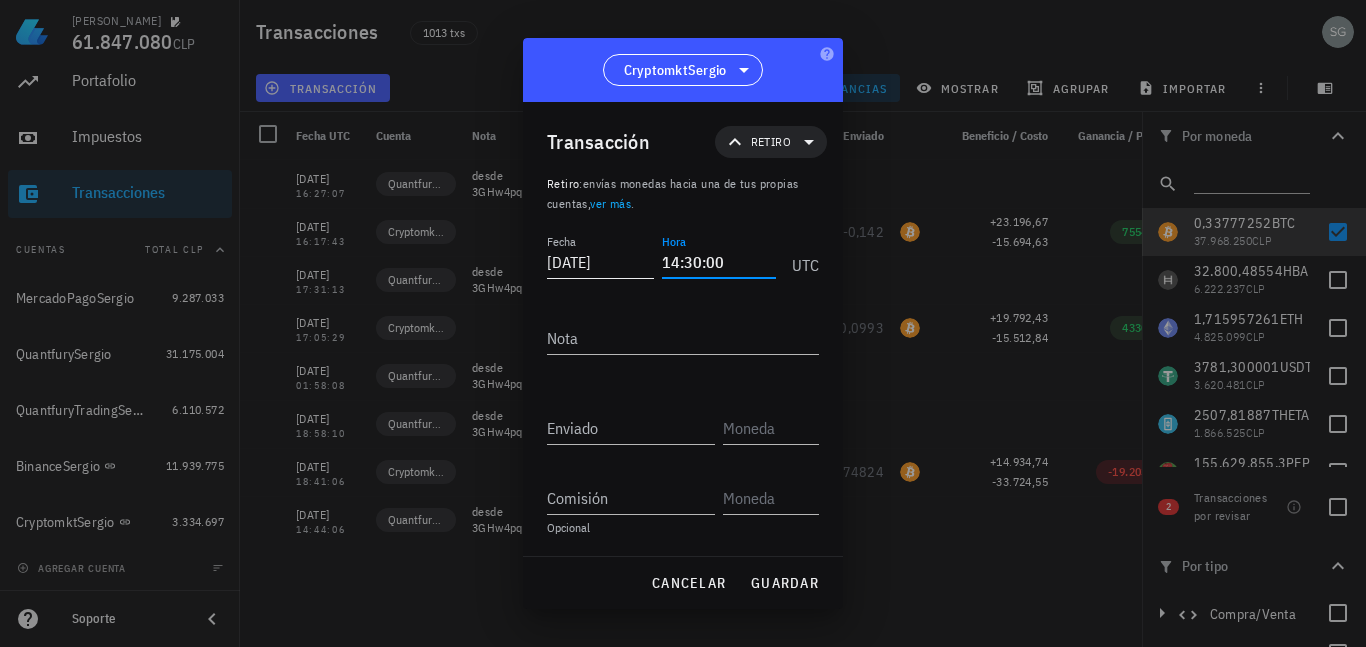 type on "14:30:00" 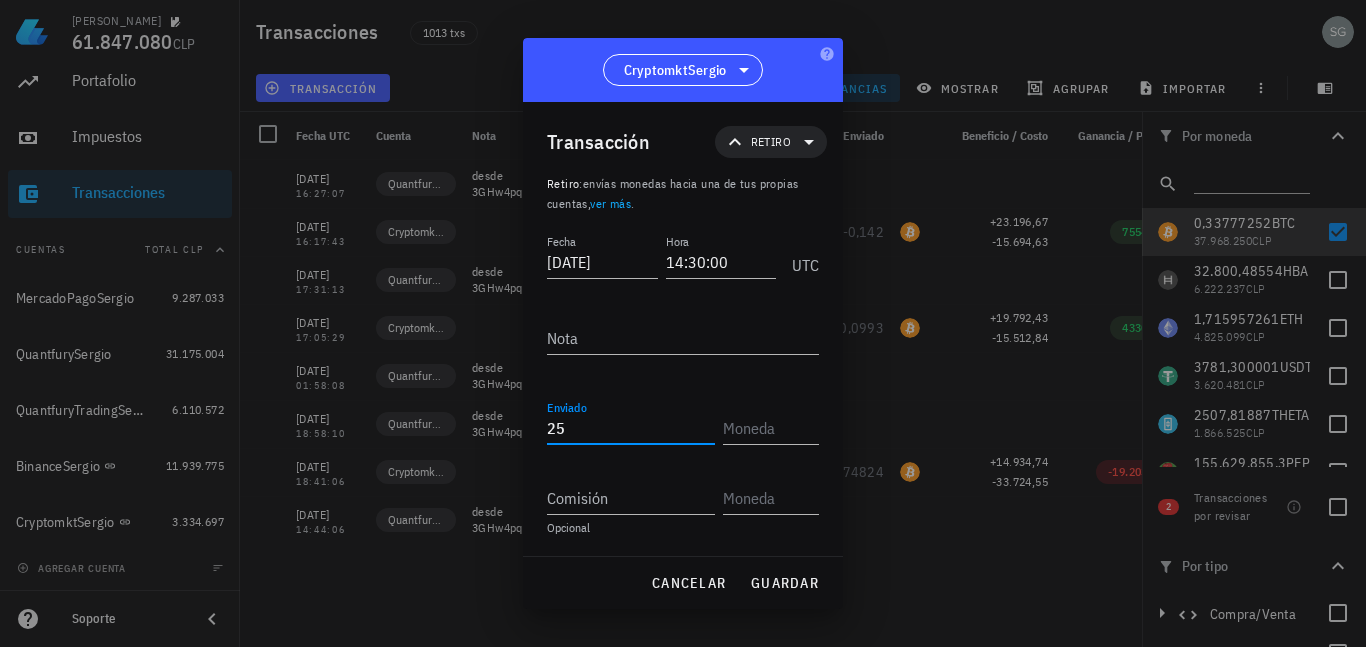 type on "2" 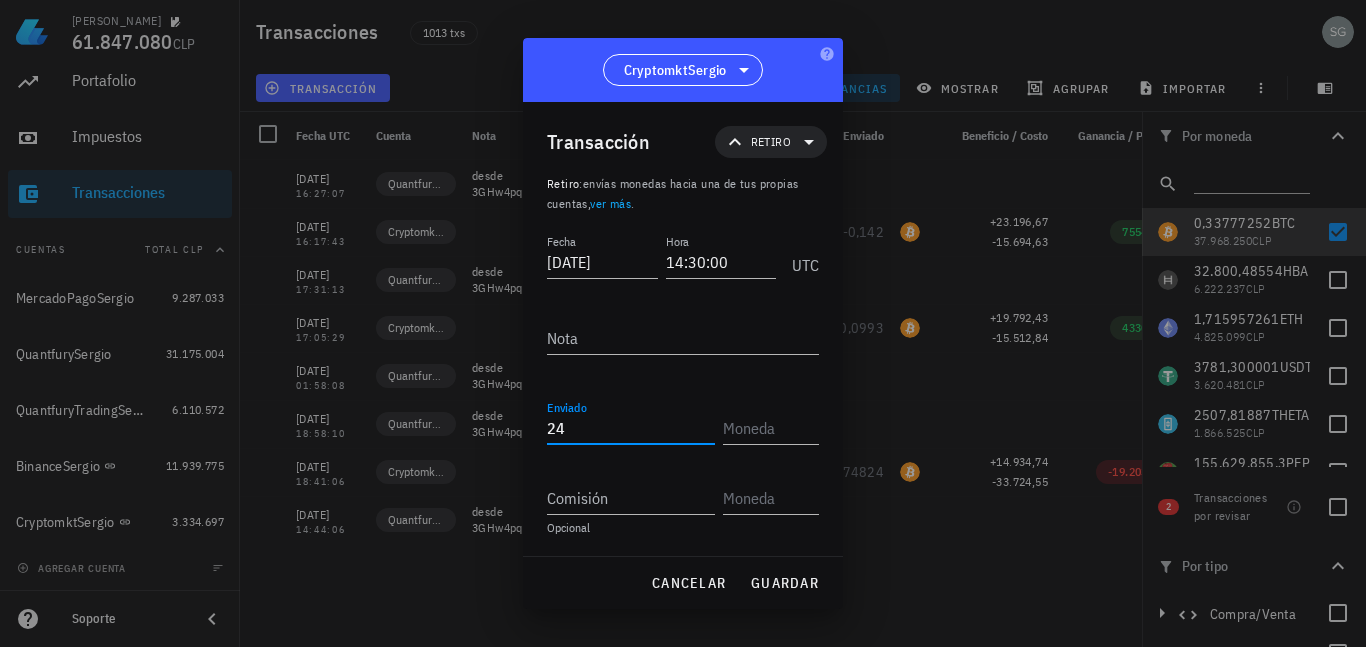 type on "2" 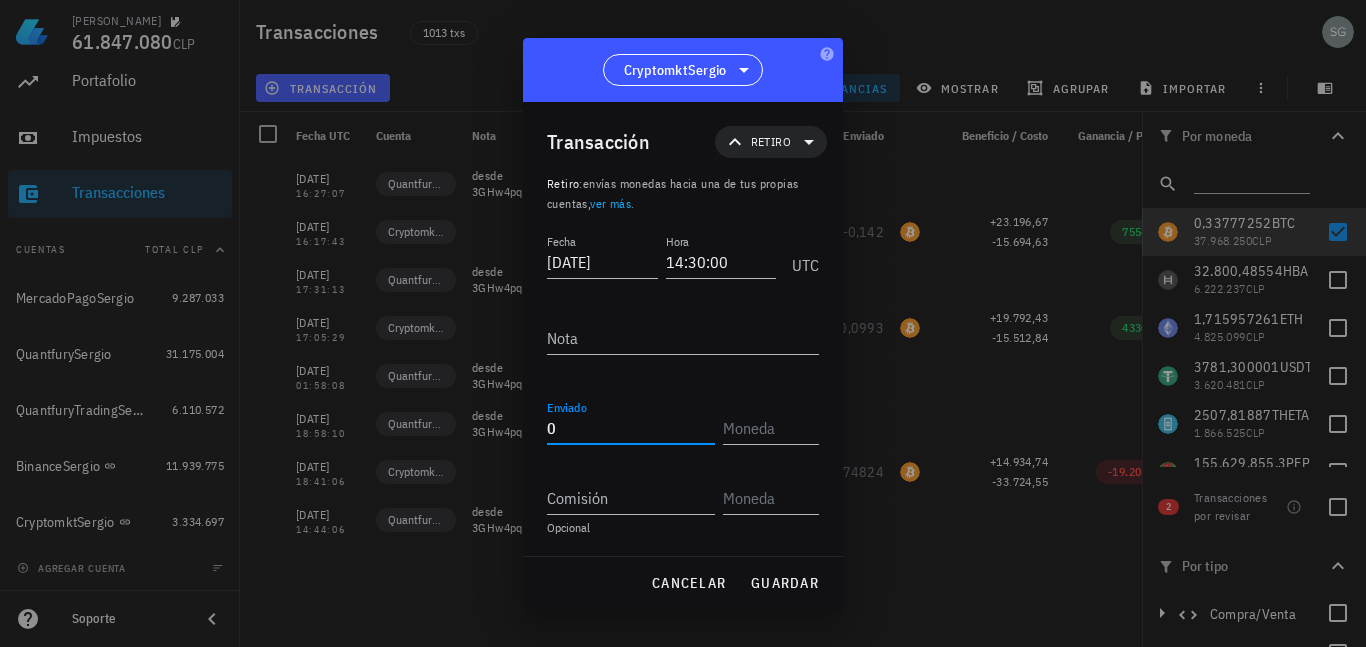 type on "0" 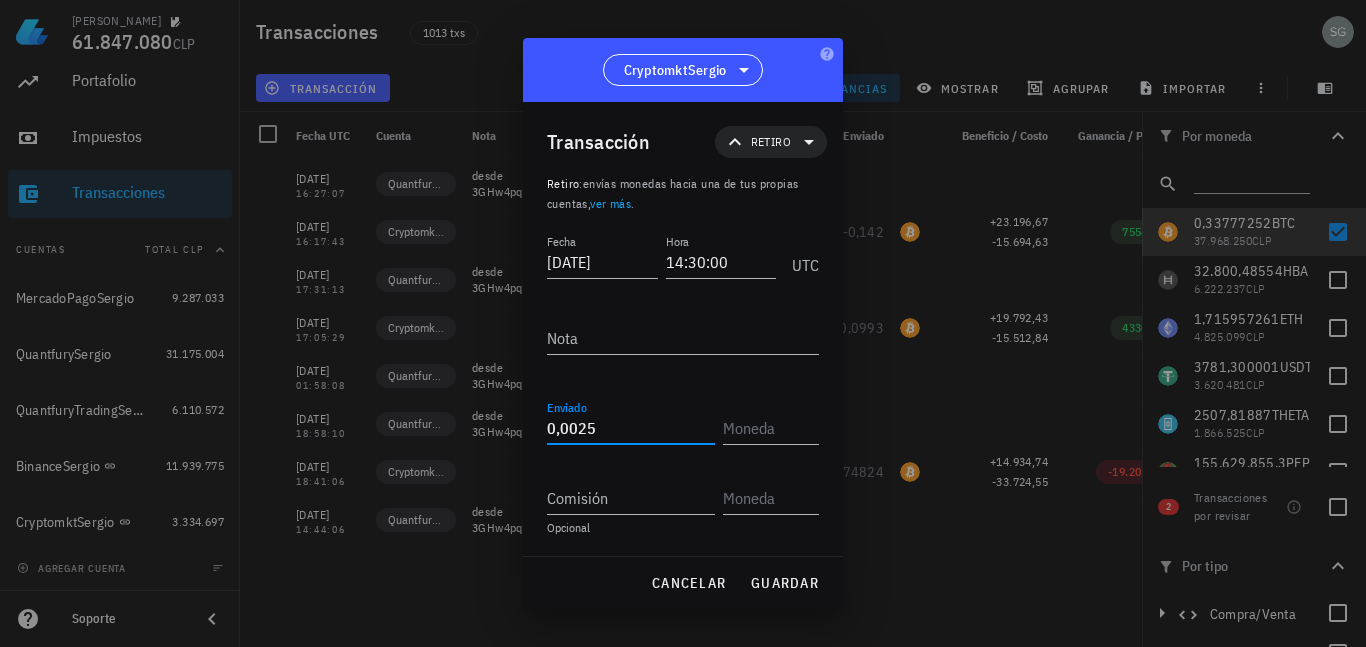 type on "0,0025" 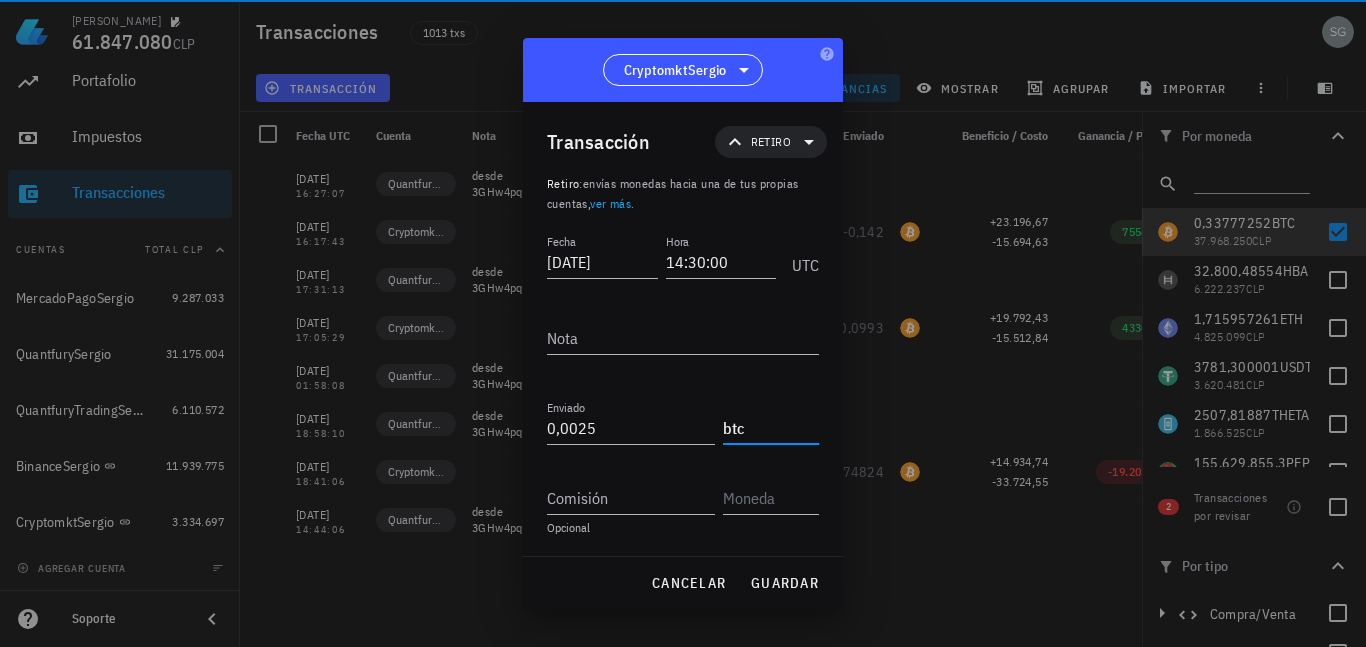 type on "BTC" 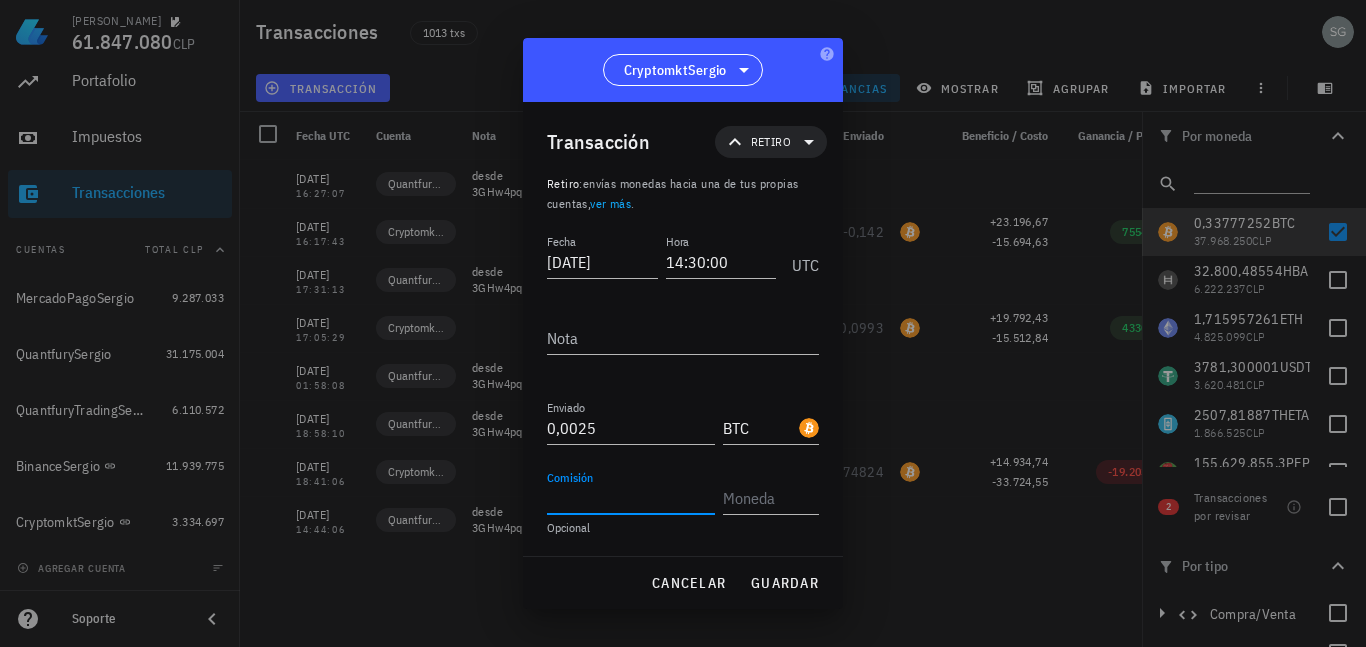 paste on "0,0007" 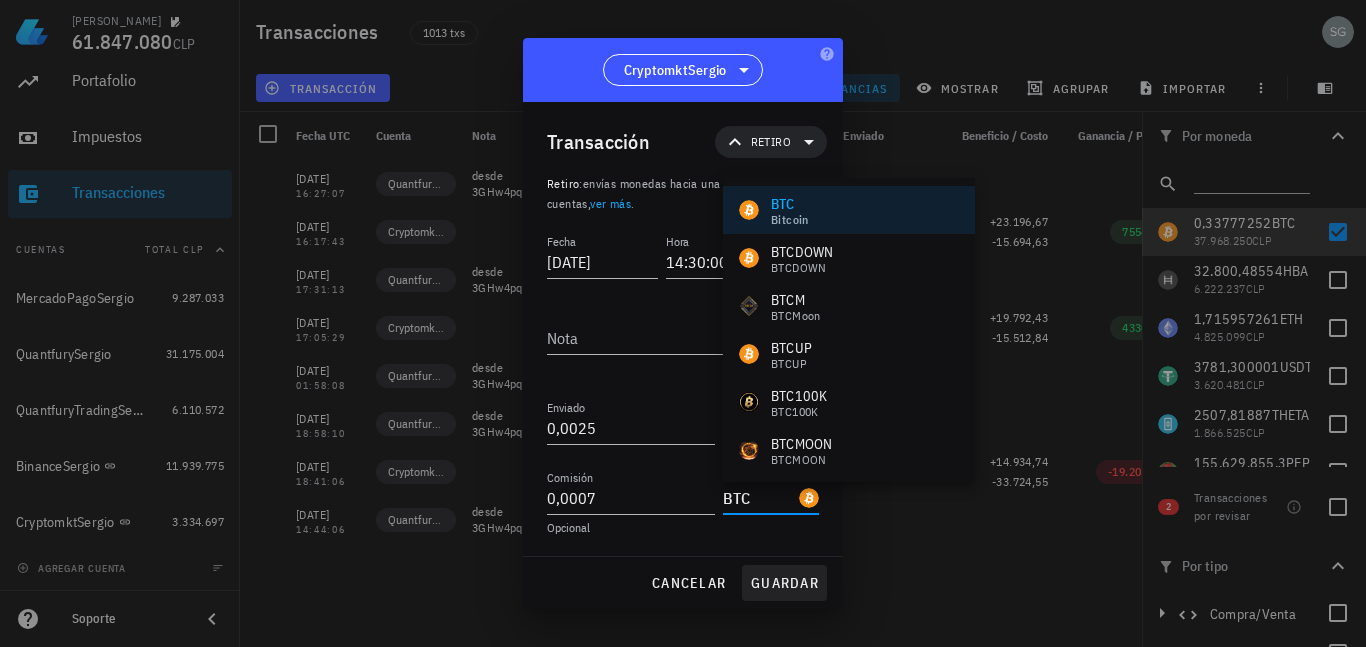 type on "BTC" 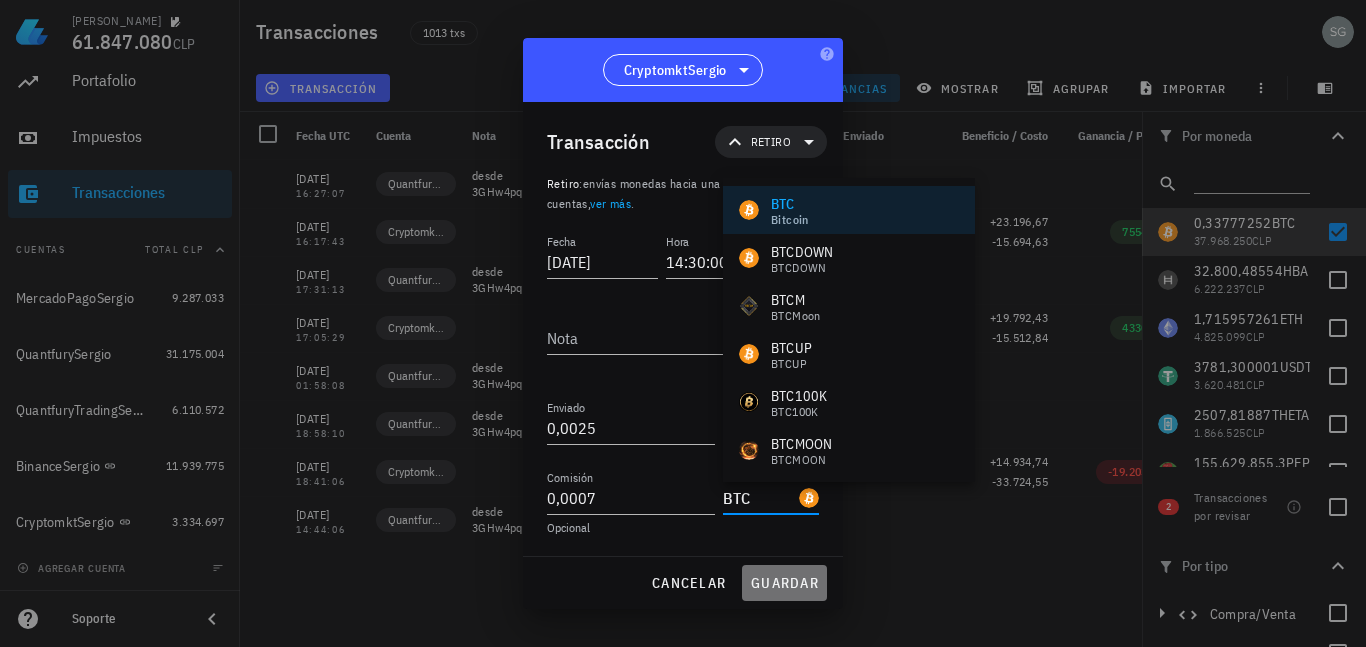 click on "guardar" at bounding box center (784, 583) 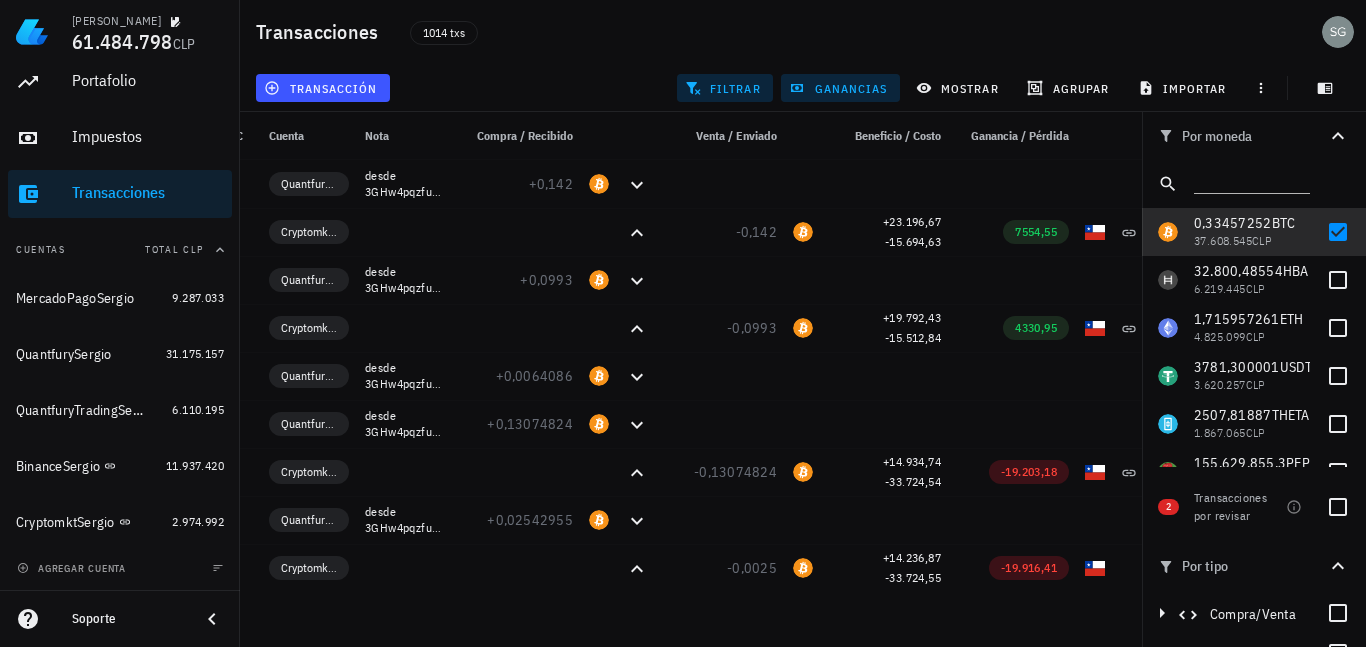scroll, scrollTop: 0, scrollLeft: 162, axis: horizontal 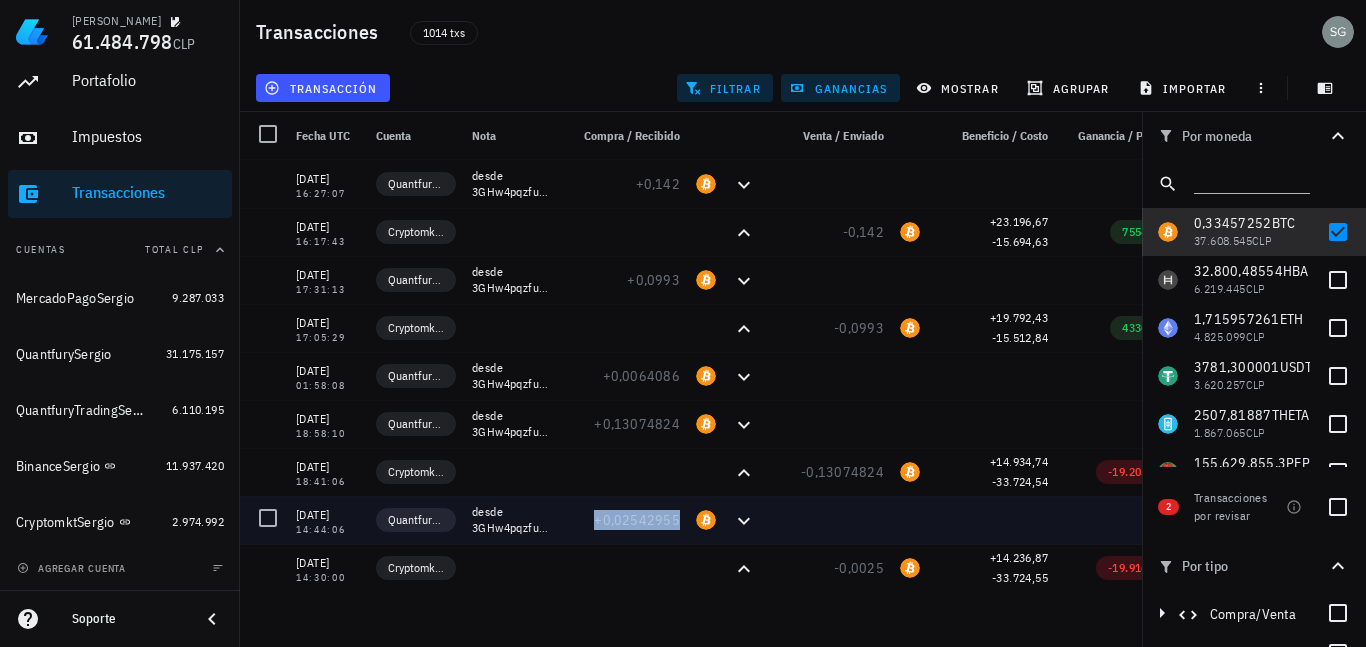 copy on "+0,02542955" 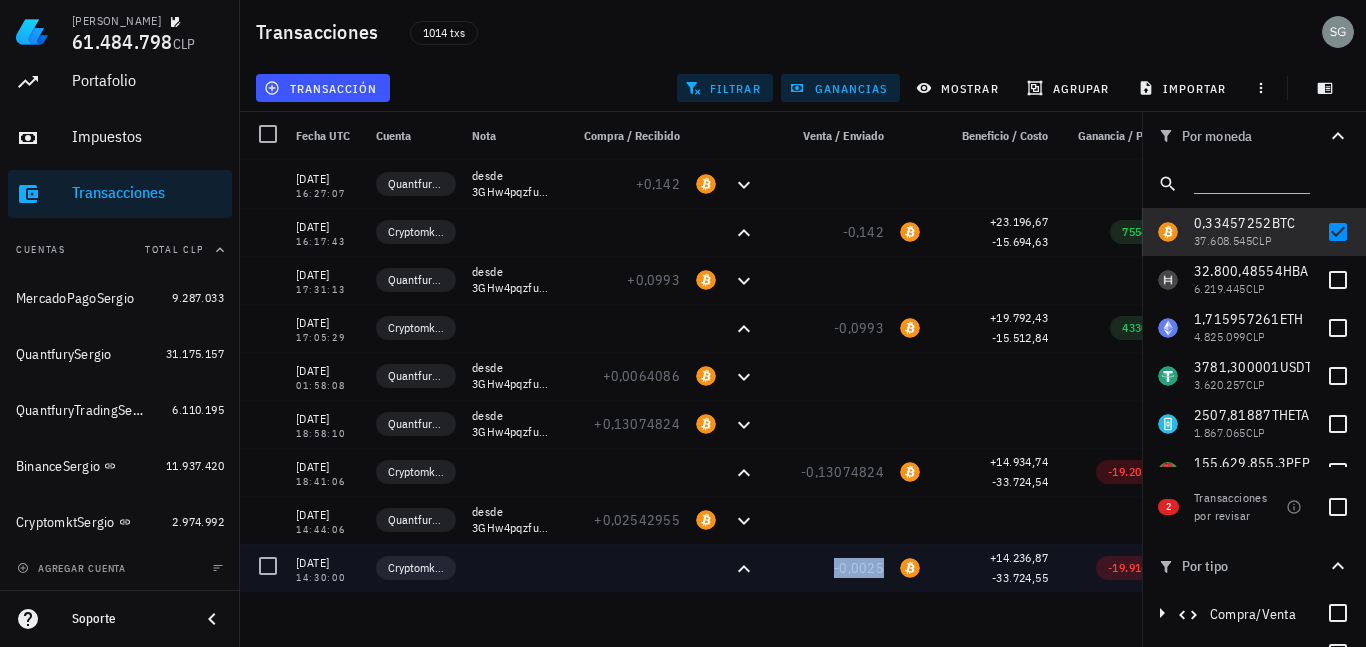 click on "-0,0025" at bounding box center [859, 568] 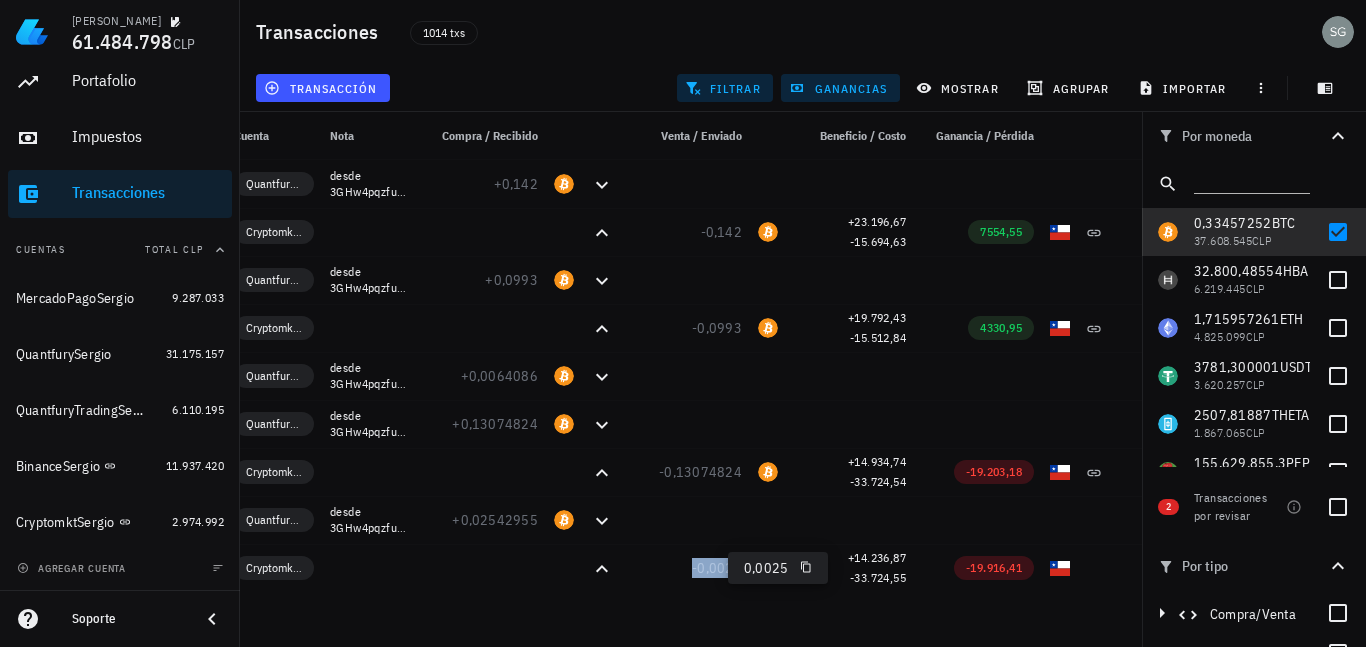 scroll, scrollTop: 0, scrollLeft: 160, axis: horizontal 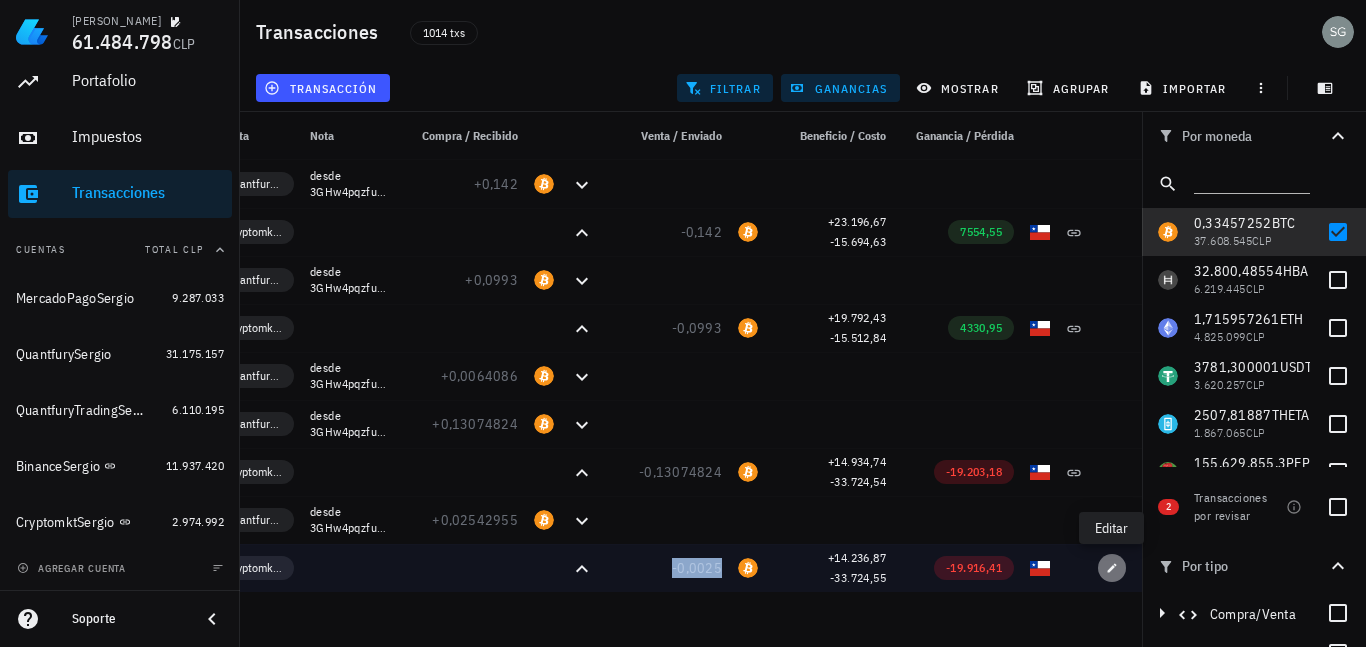 click 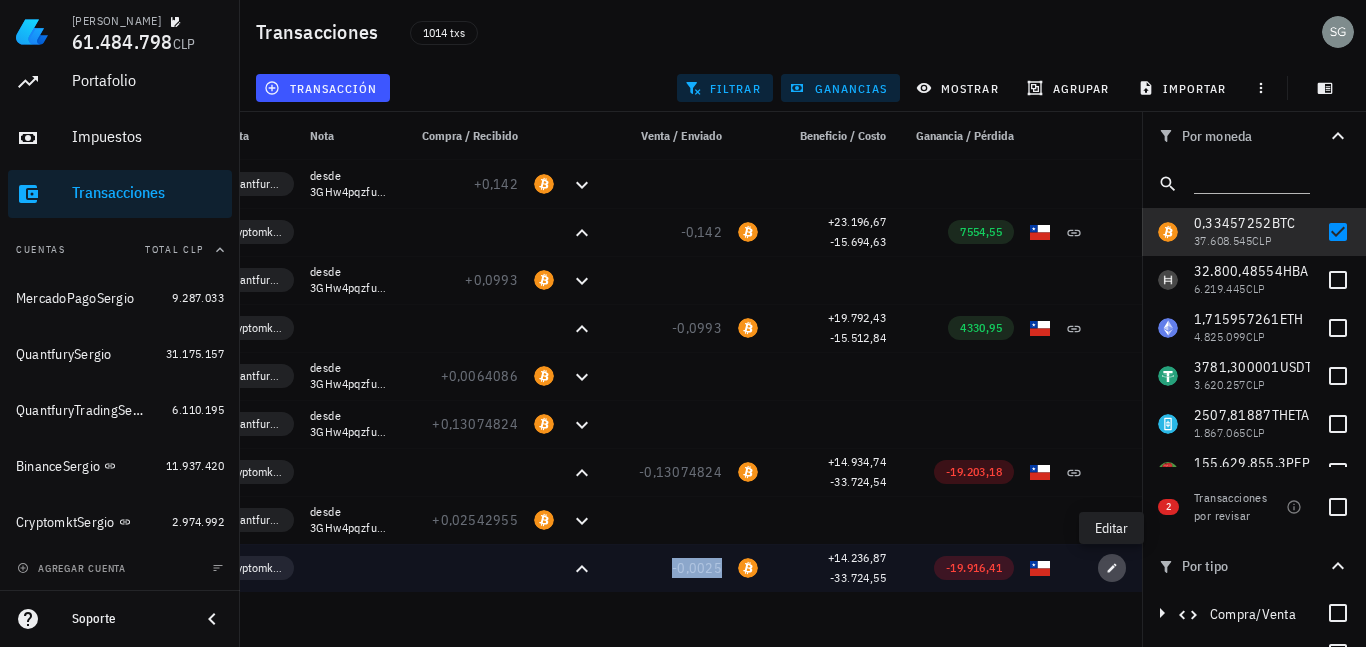 type on "[DATE]" 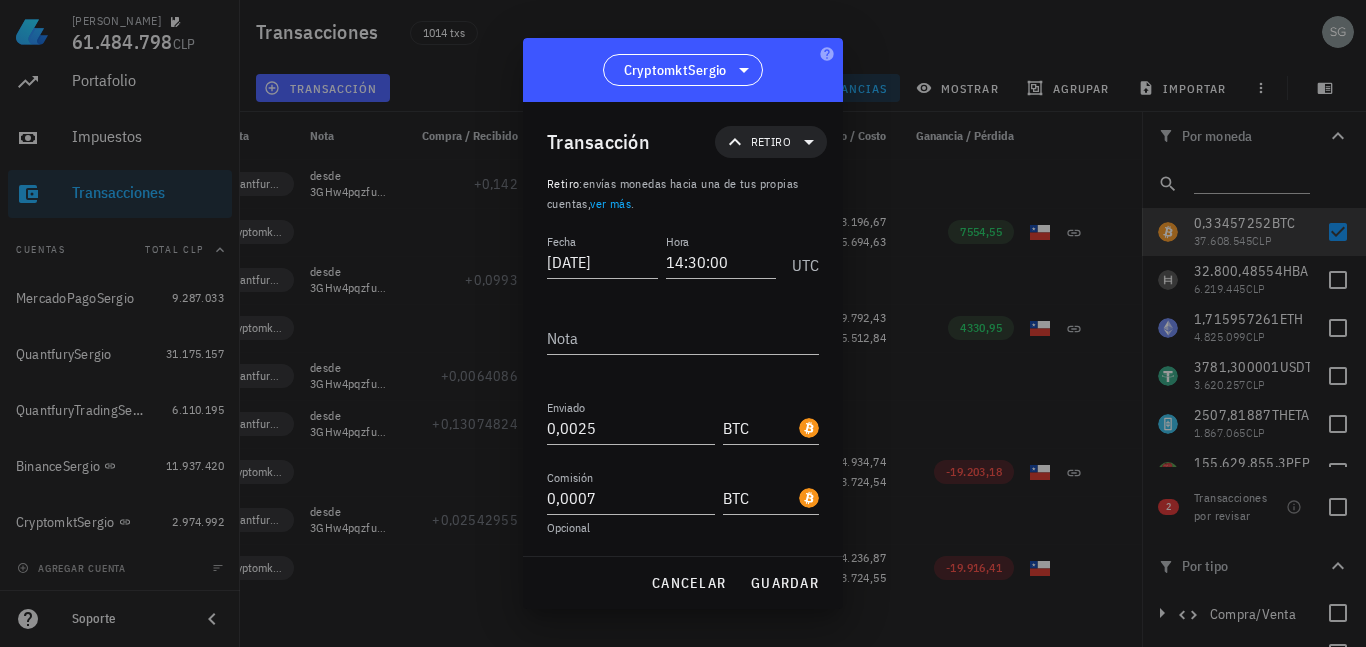 scroll, scrollTop: 0, scrollLeft: 0, axis: both 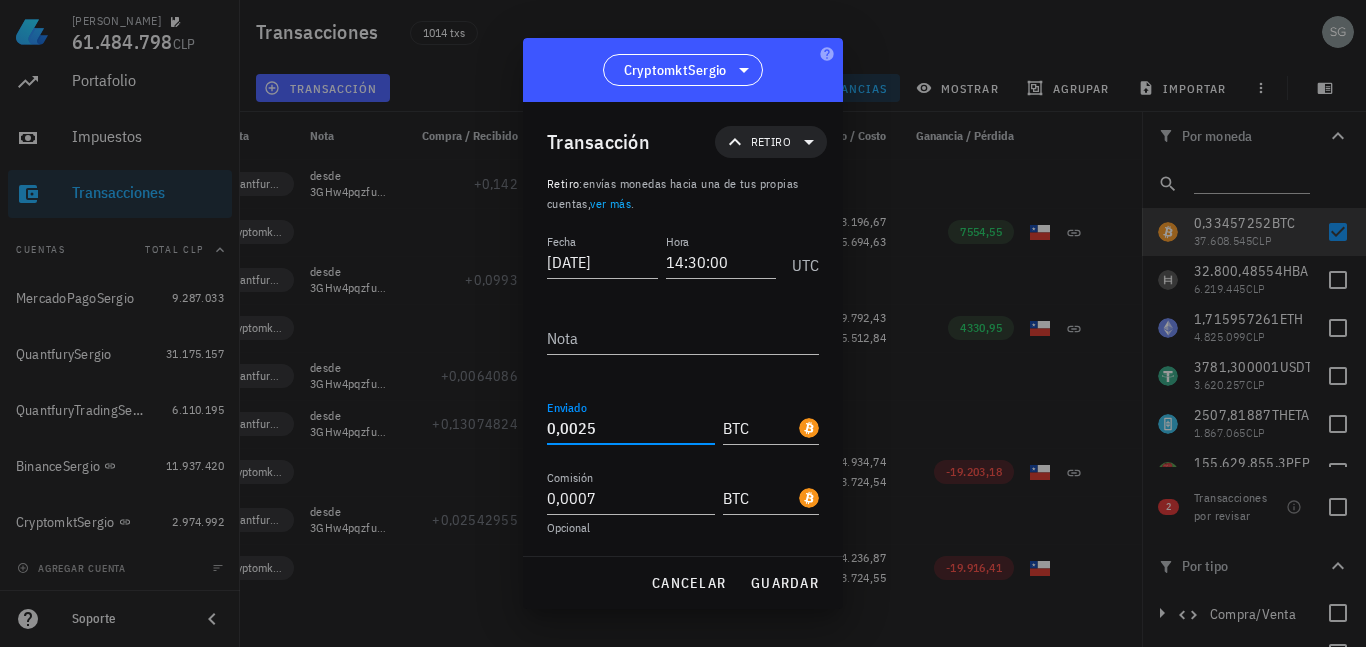 drag, startPoint x: 627, startPoint y: 431, endPoint x: 521, endPoint y: 407, distance: 108.68302 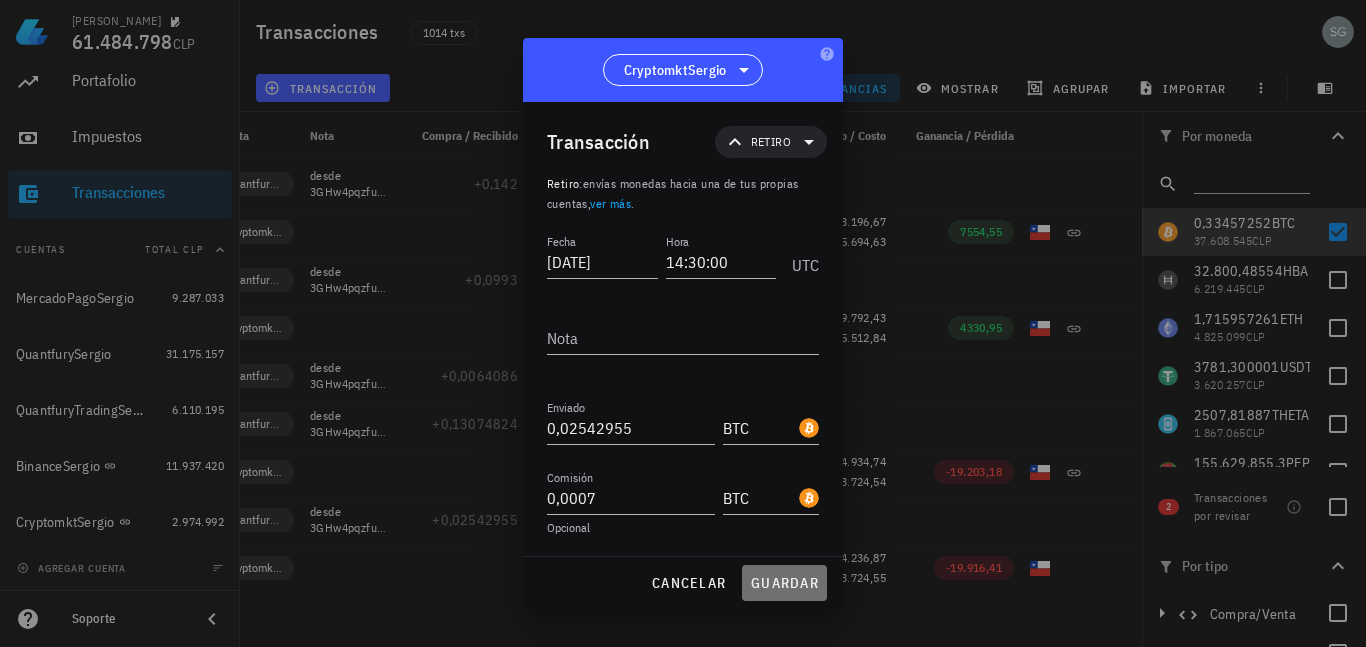 click on "guardar" at bounding box center (784, 583) 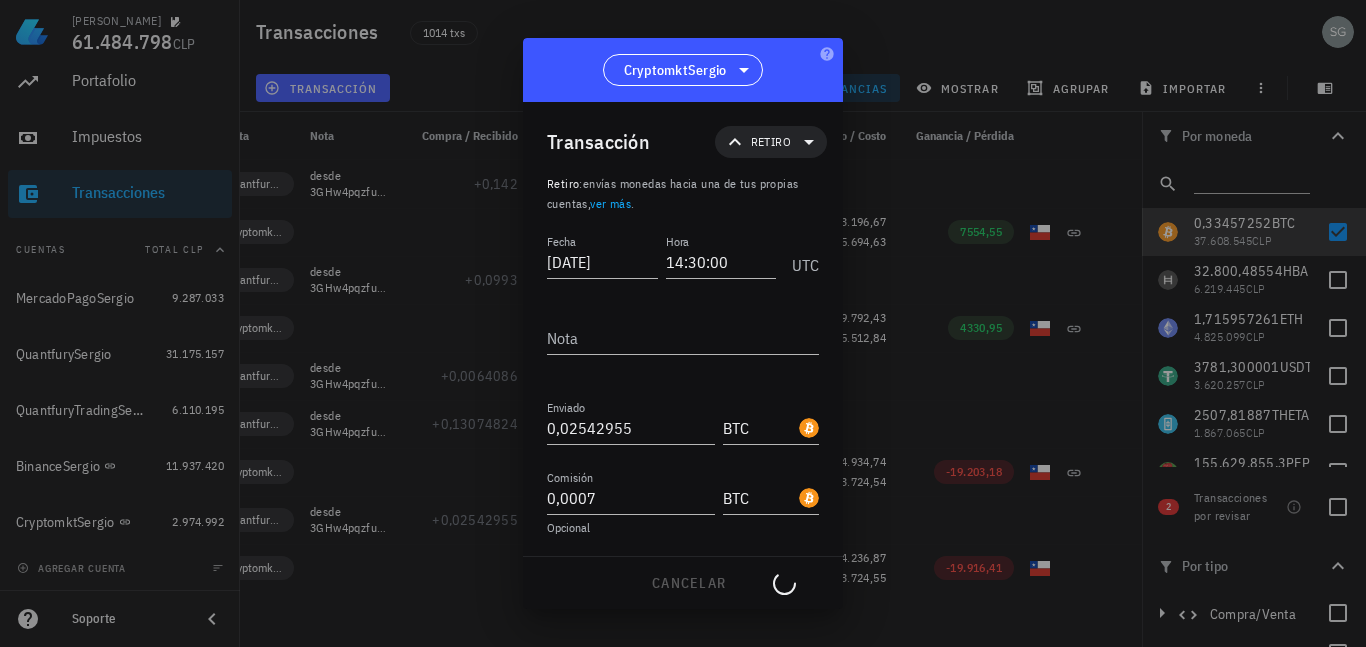 type on "0,0025" 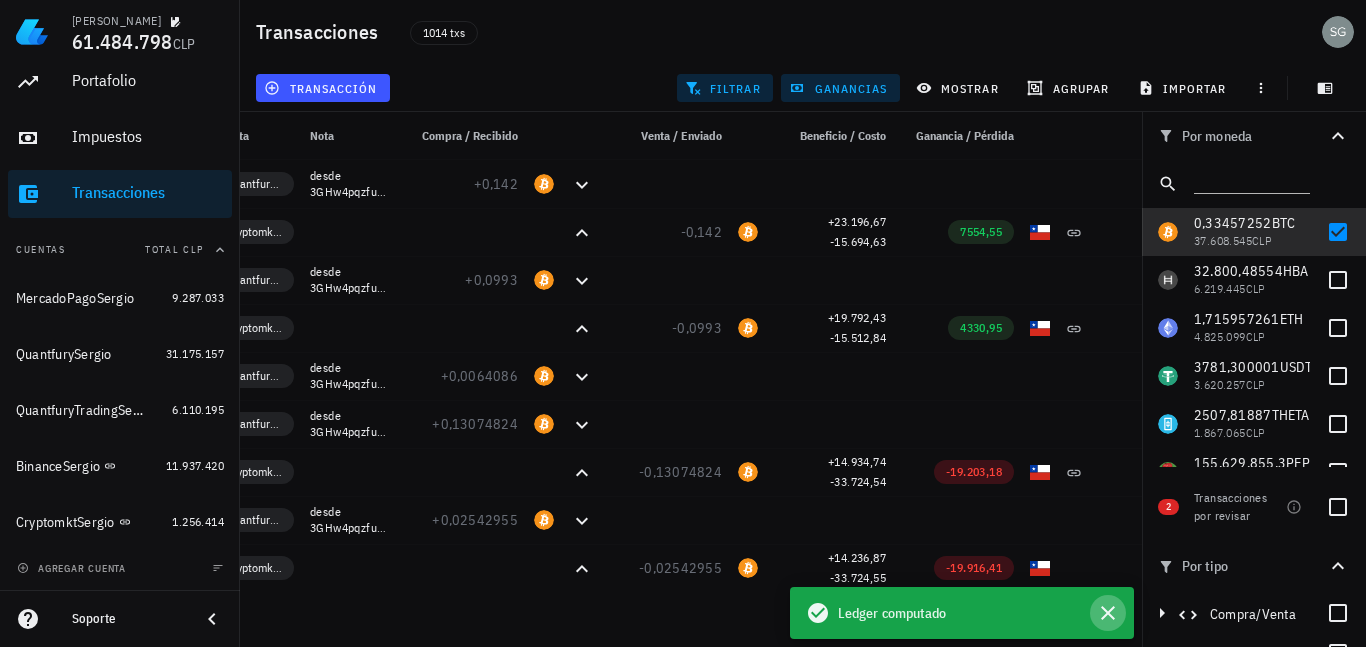 click 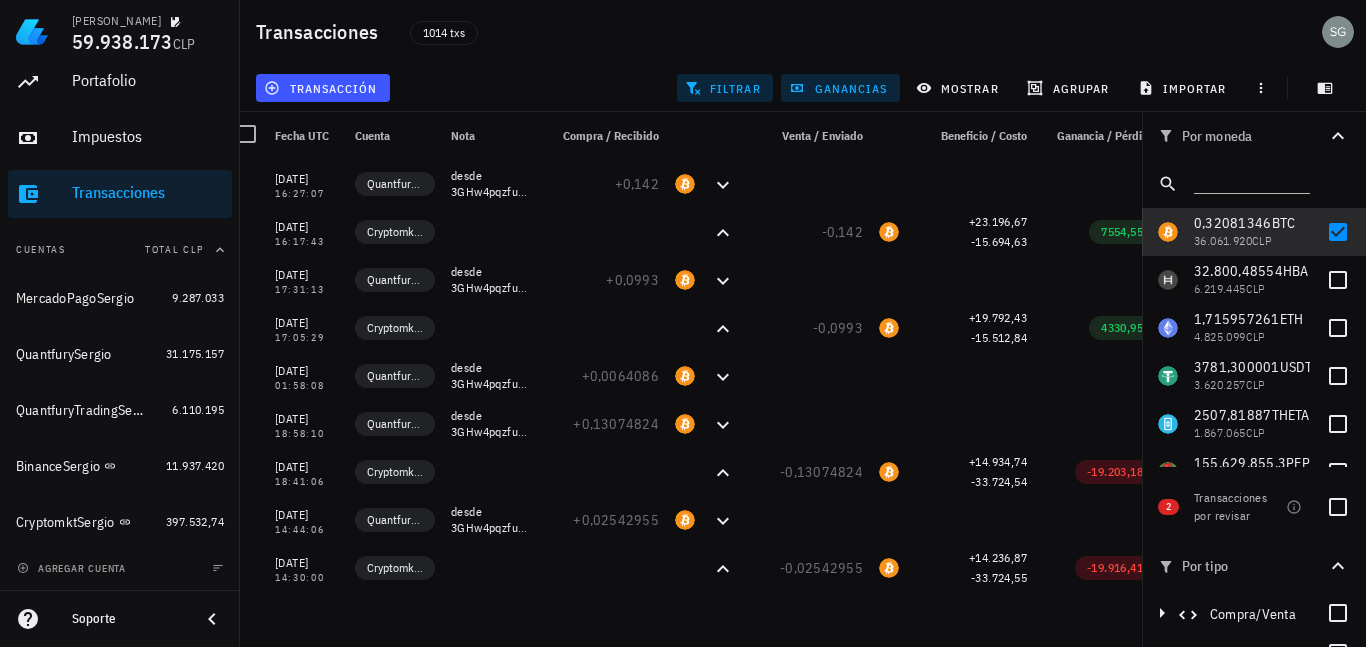 scroll, scrollTop: 0, scrollLeft: 0, axis: both 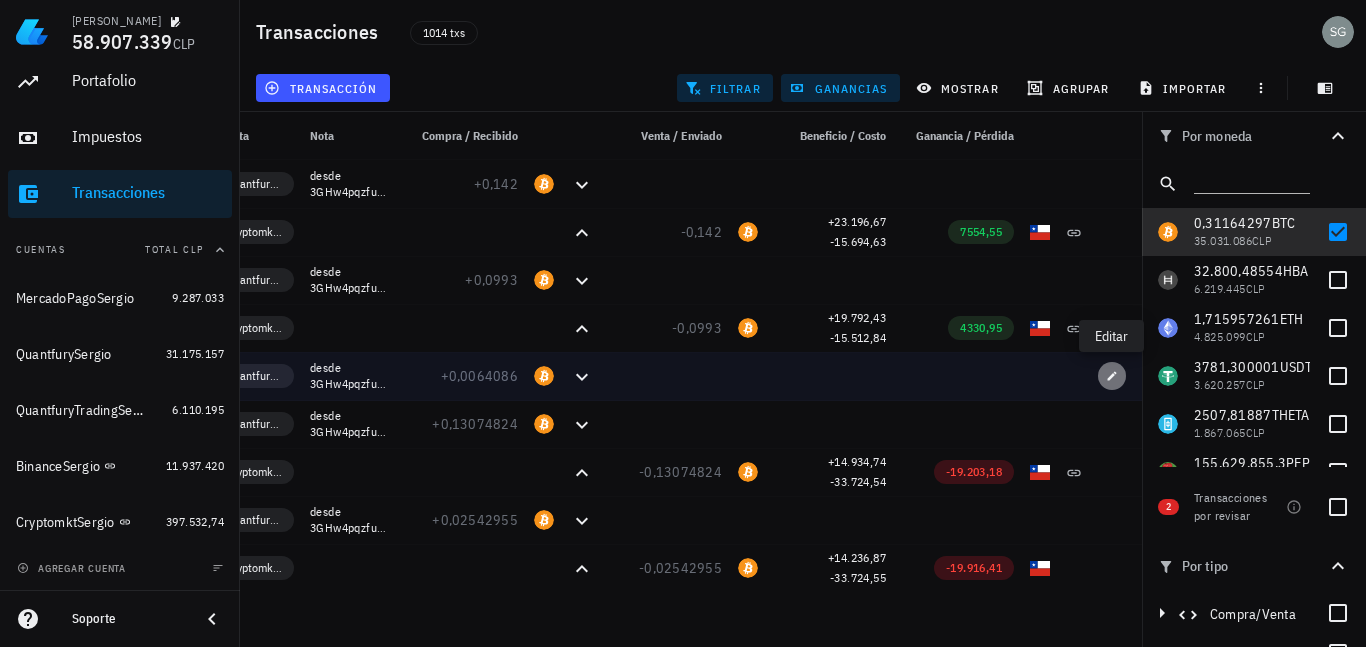 click 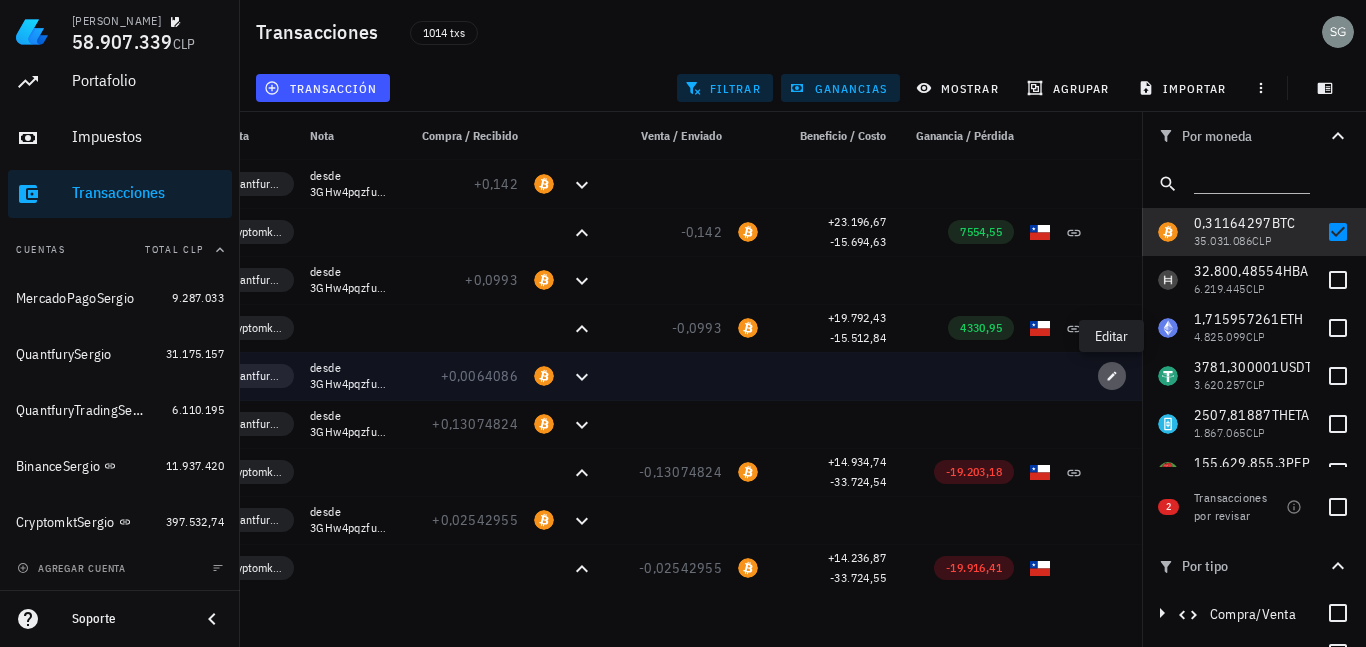 type on "[DATE]" 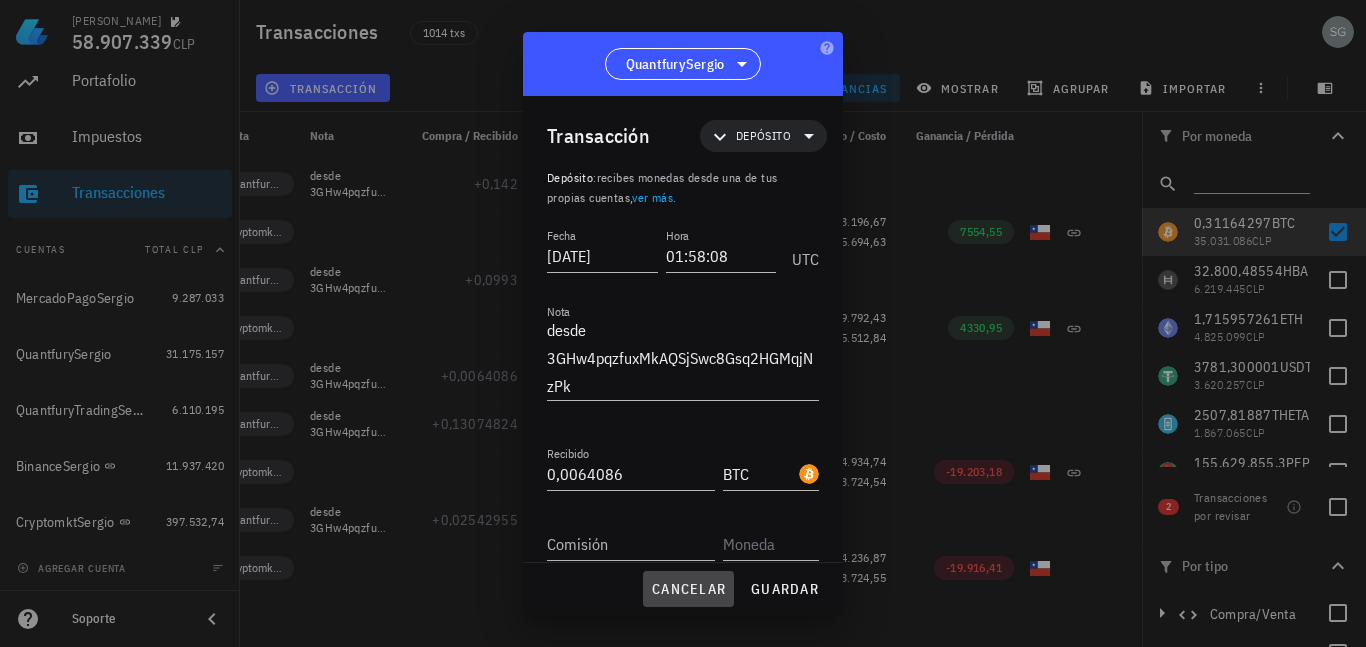 click on "cancelar" at bounding box center [688, 589] 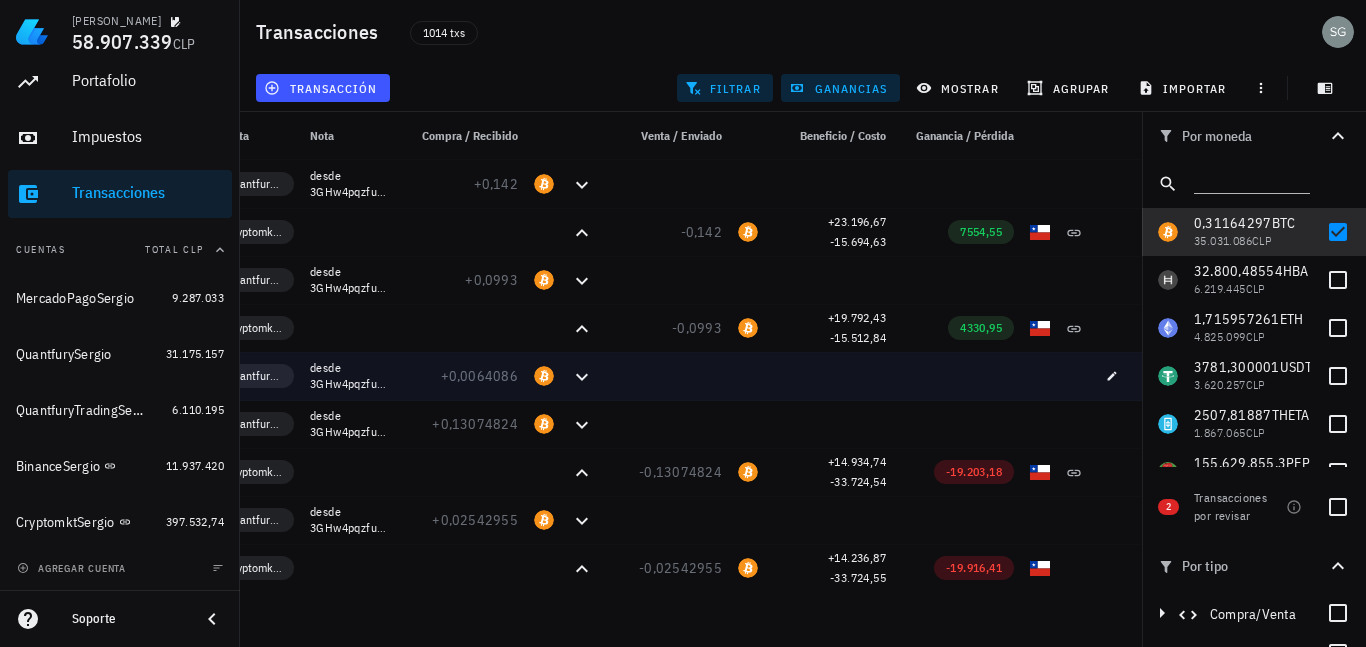 click on "+0,0064086" at bounding box center [462, 376] 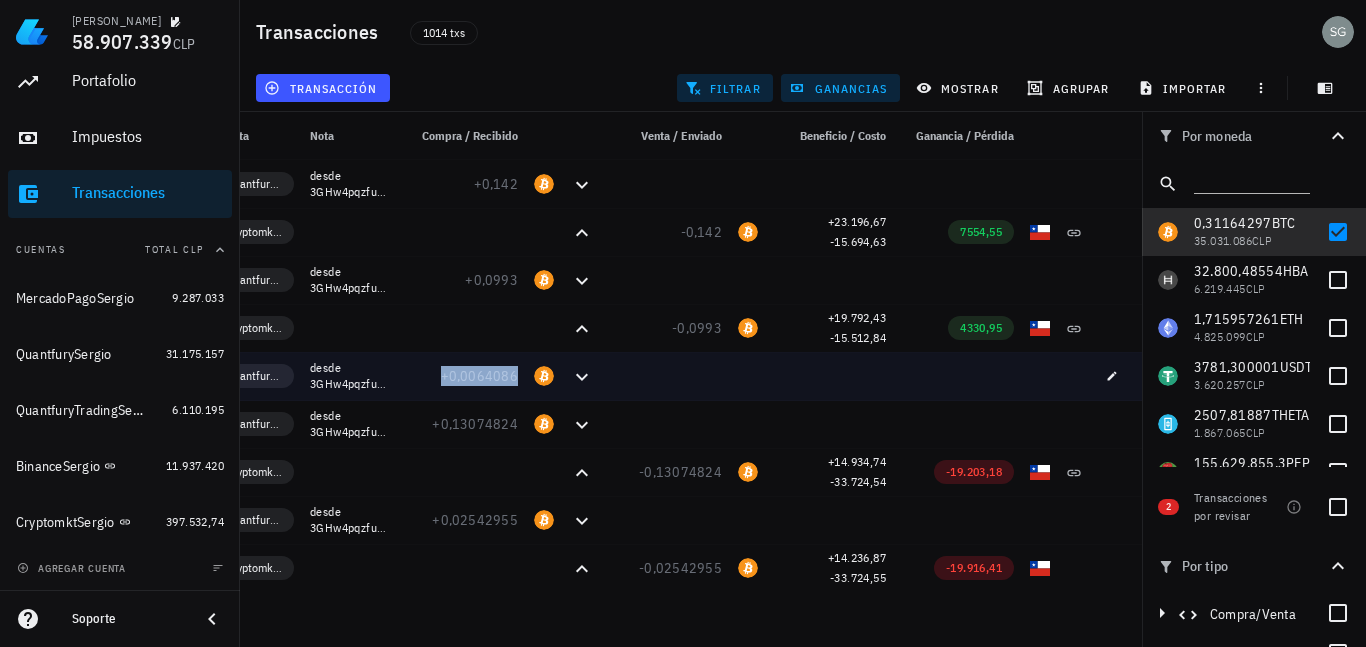 click on "+0,0064086" at bounding box center [480, 376] 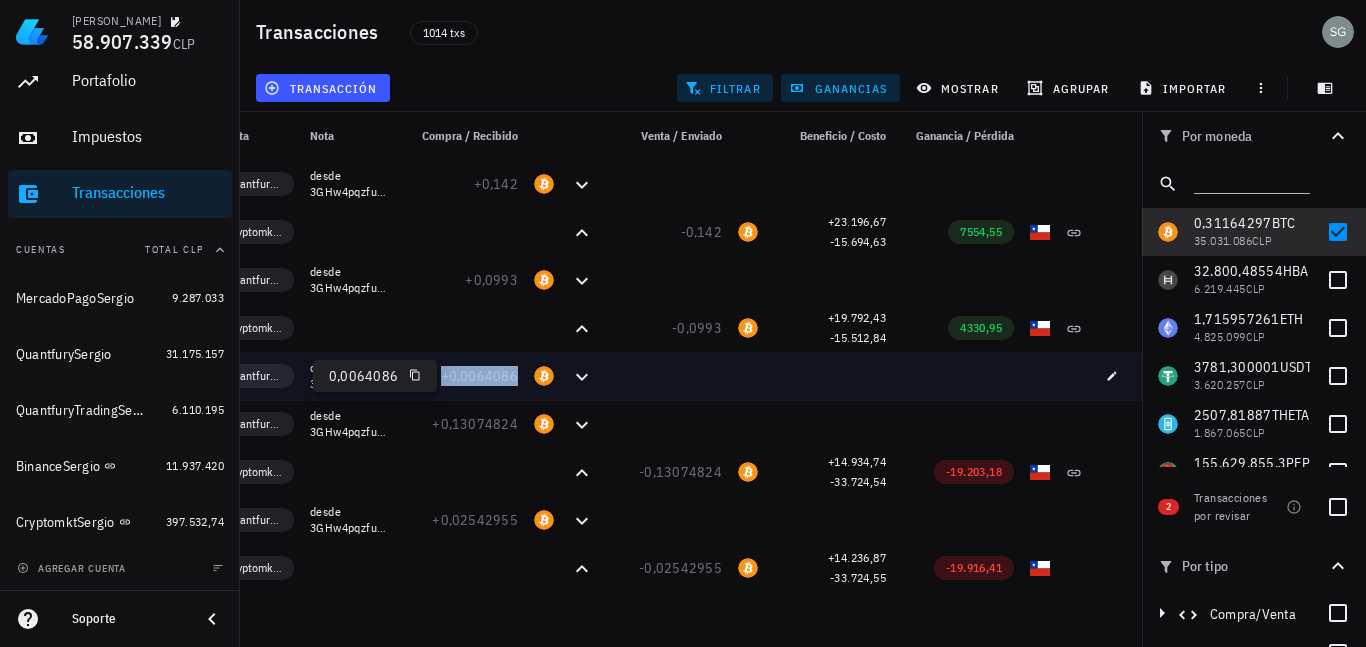 copy on "+0,0064086" 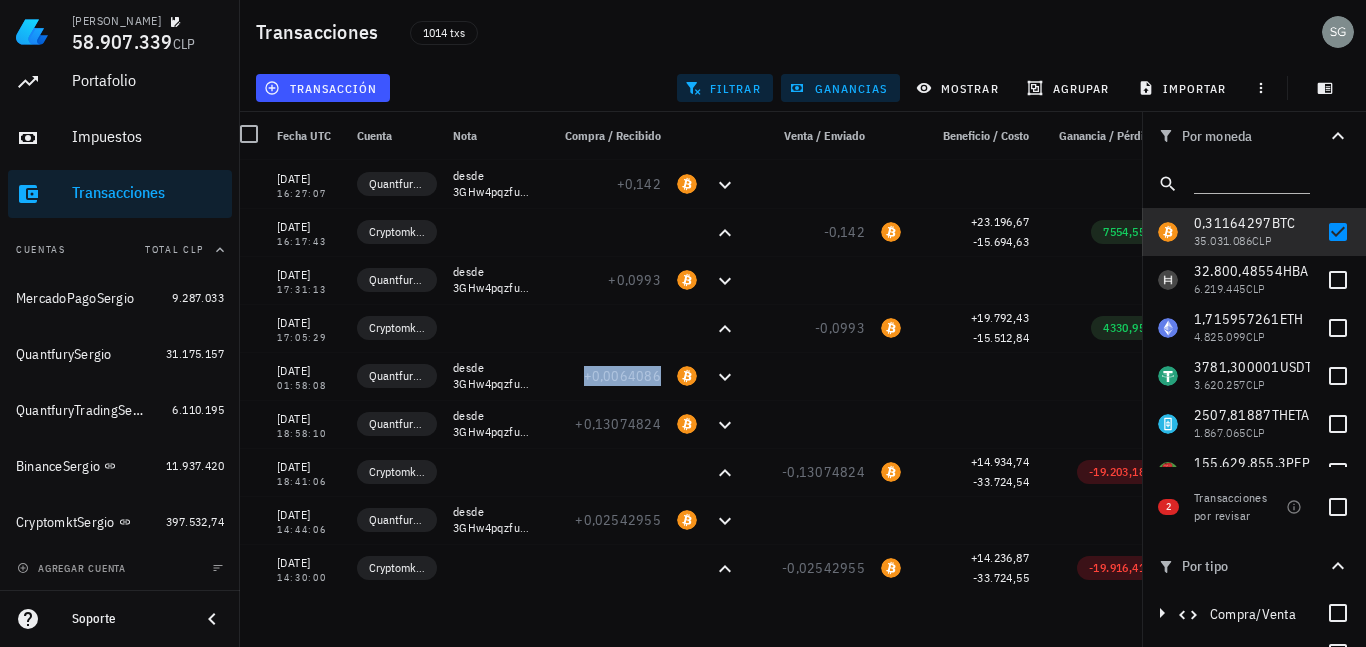 scroll, scrollTop: 0, scrollLeft: 0, axis: both 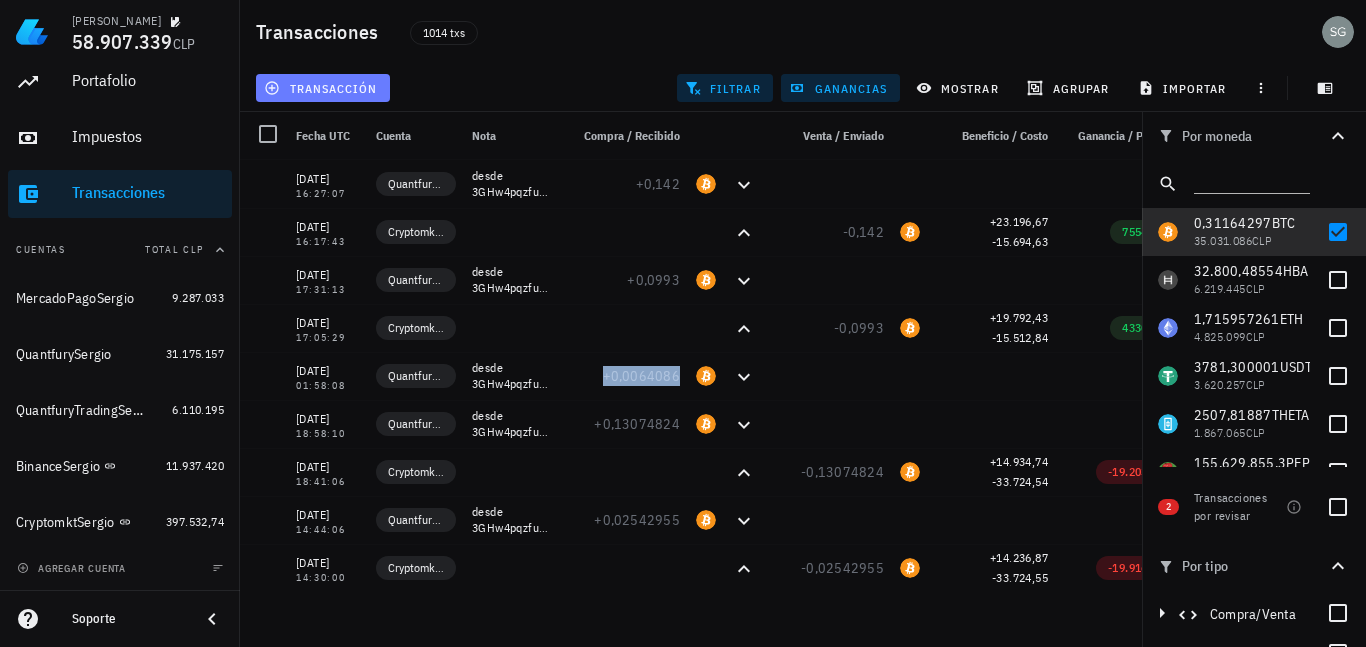 click on "transacción" at bounding box center (323, 88) 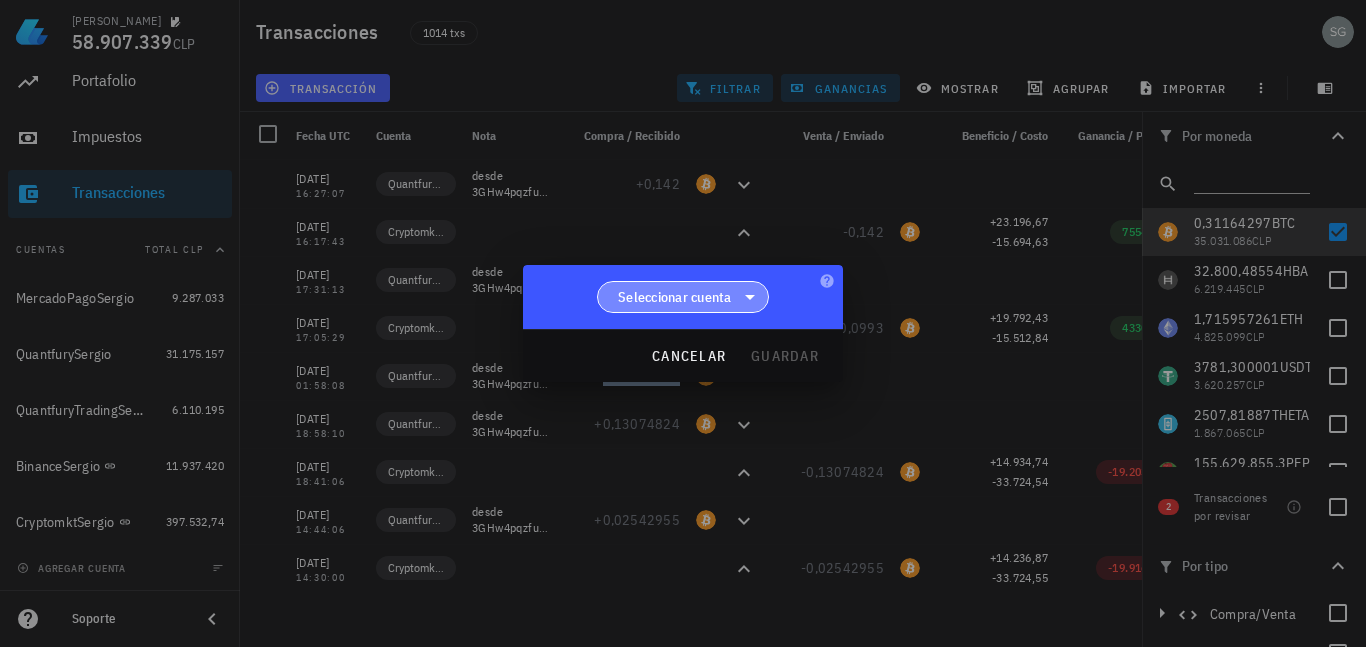 click 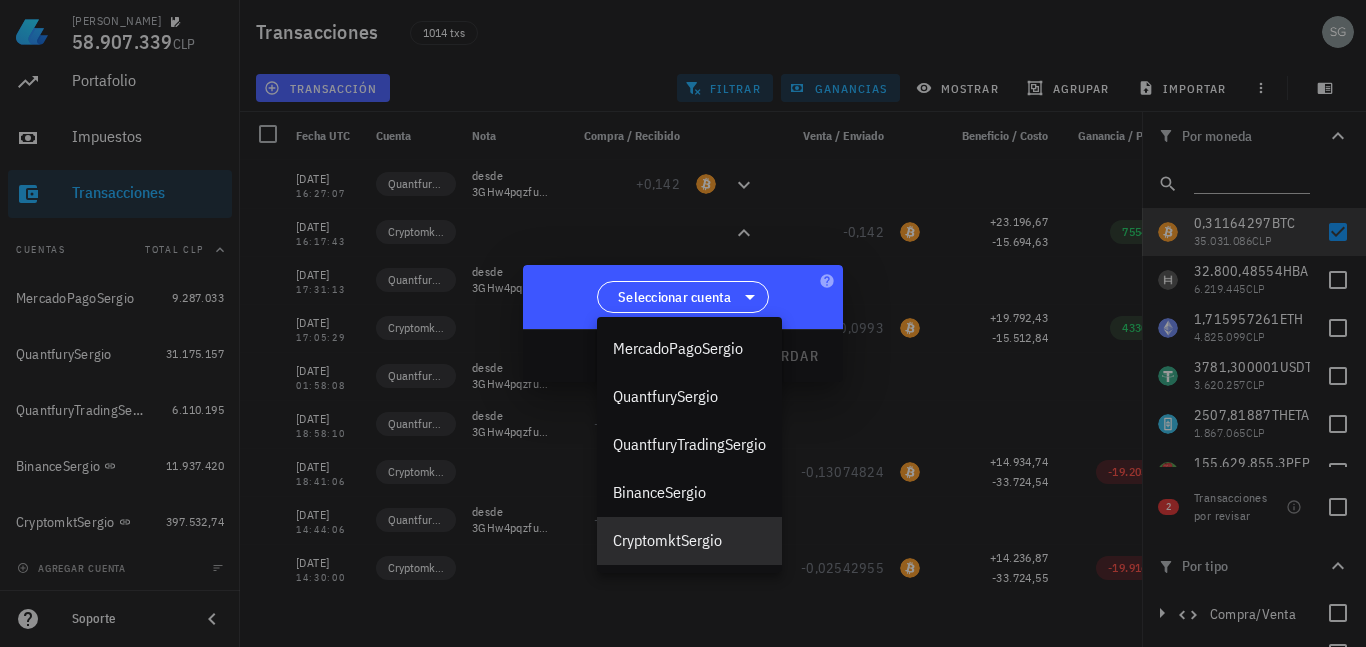 click on "CryptomktSergio" at bounding box center [689, 541] 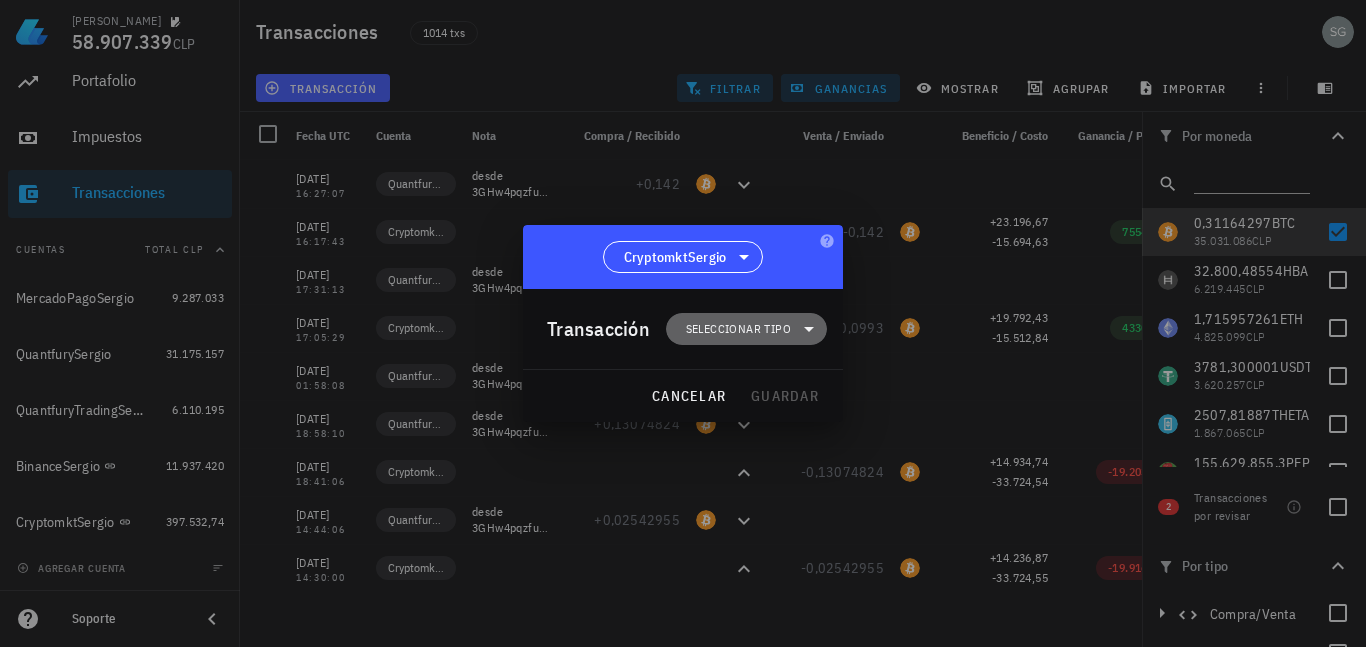 click 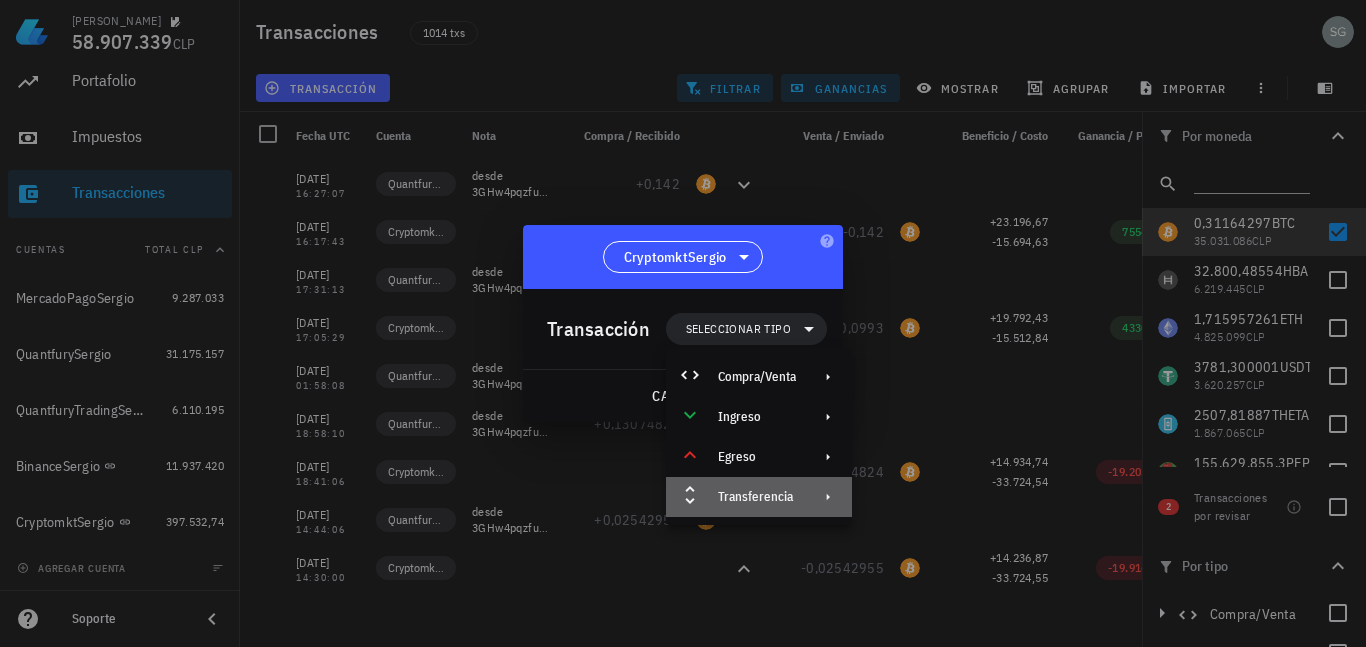 click 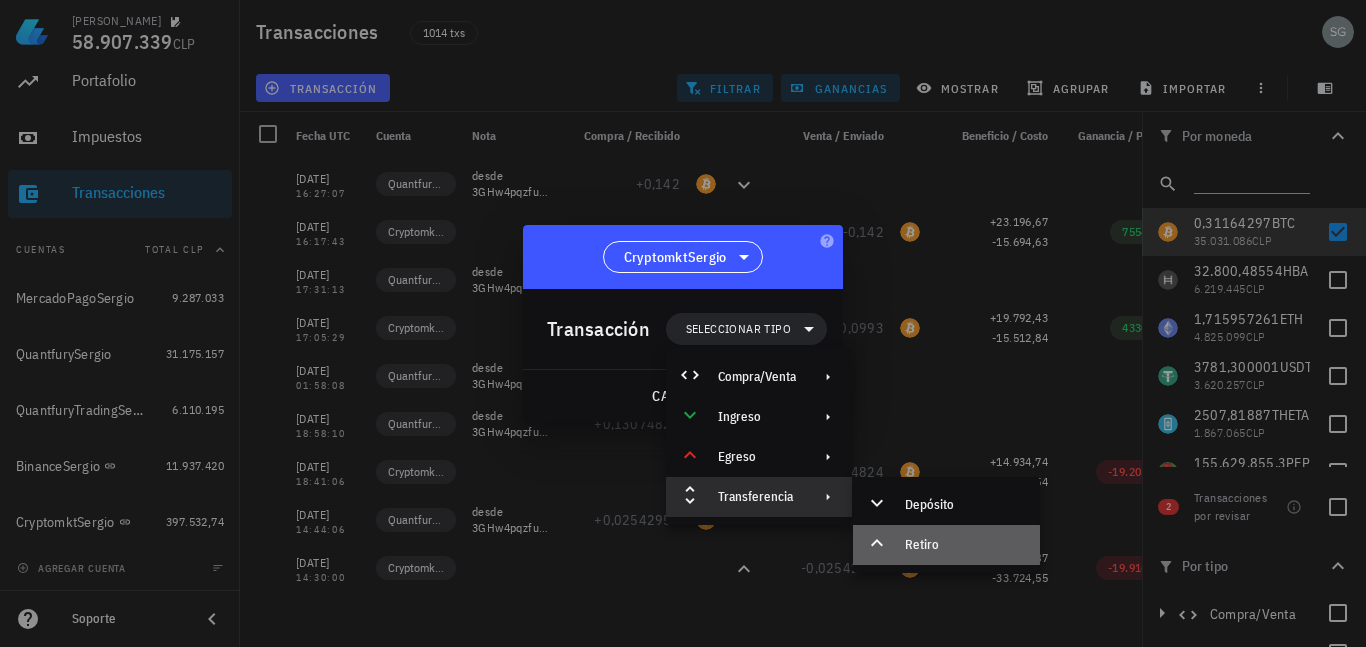 click 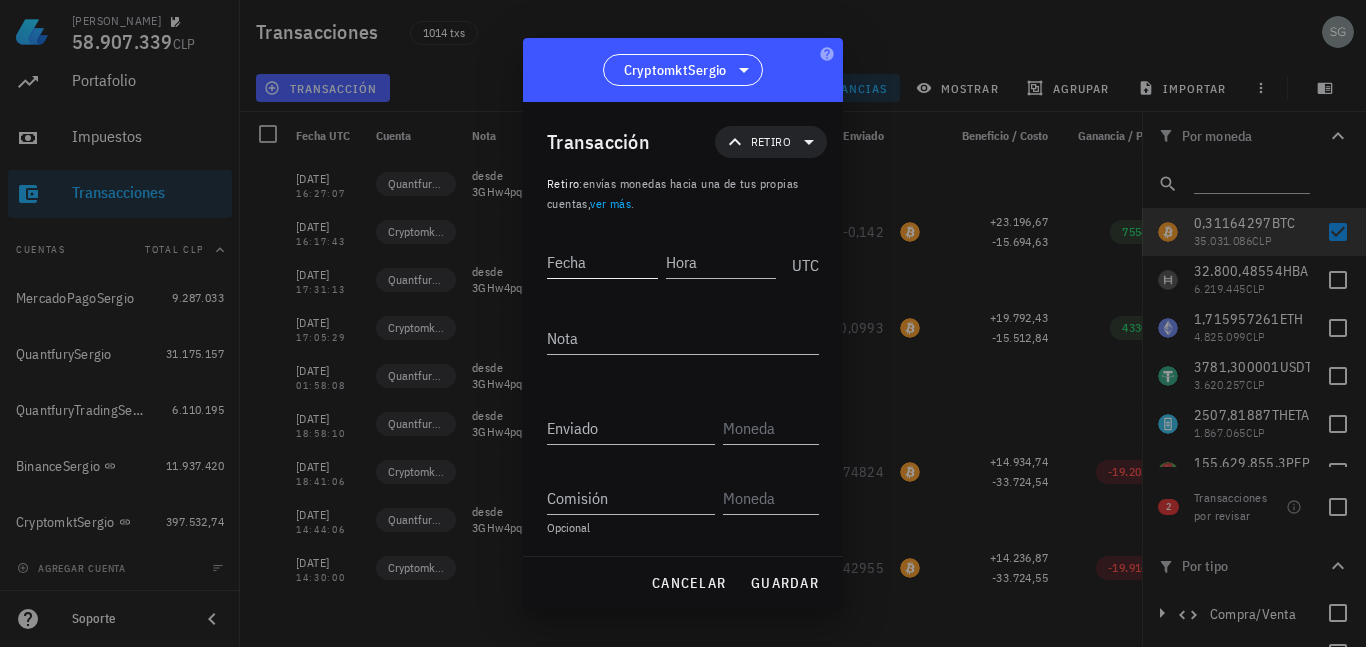 click on "Fecha" at bounding box center [602, 262] 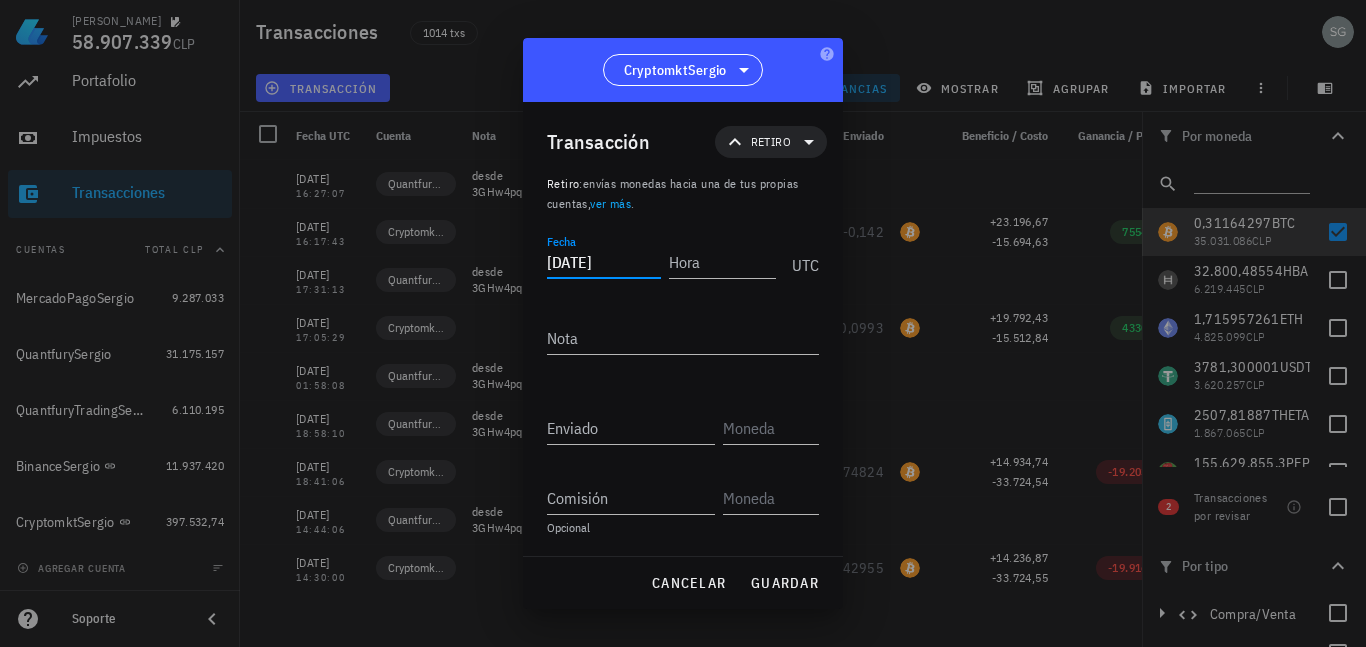 type on "[DATE]" 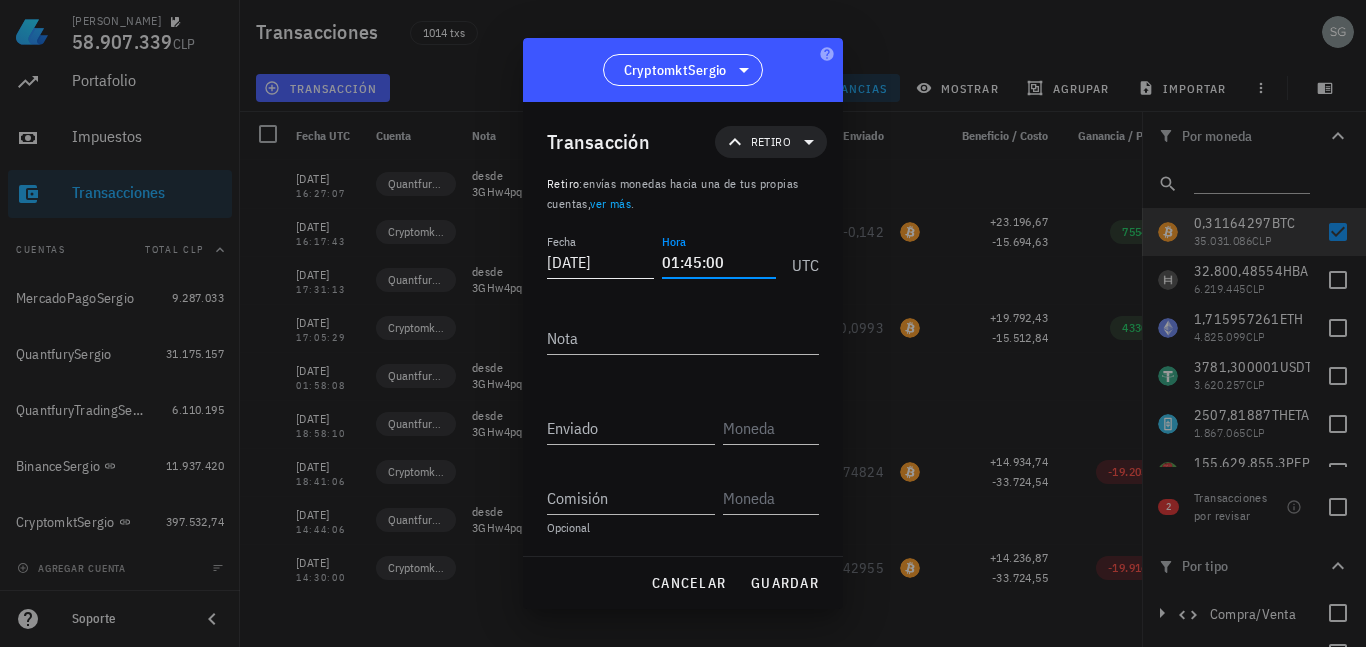 type on "01:45:00" 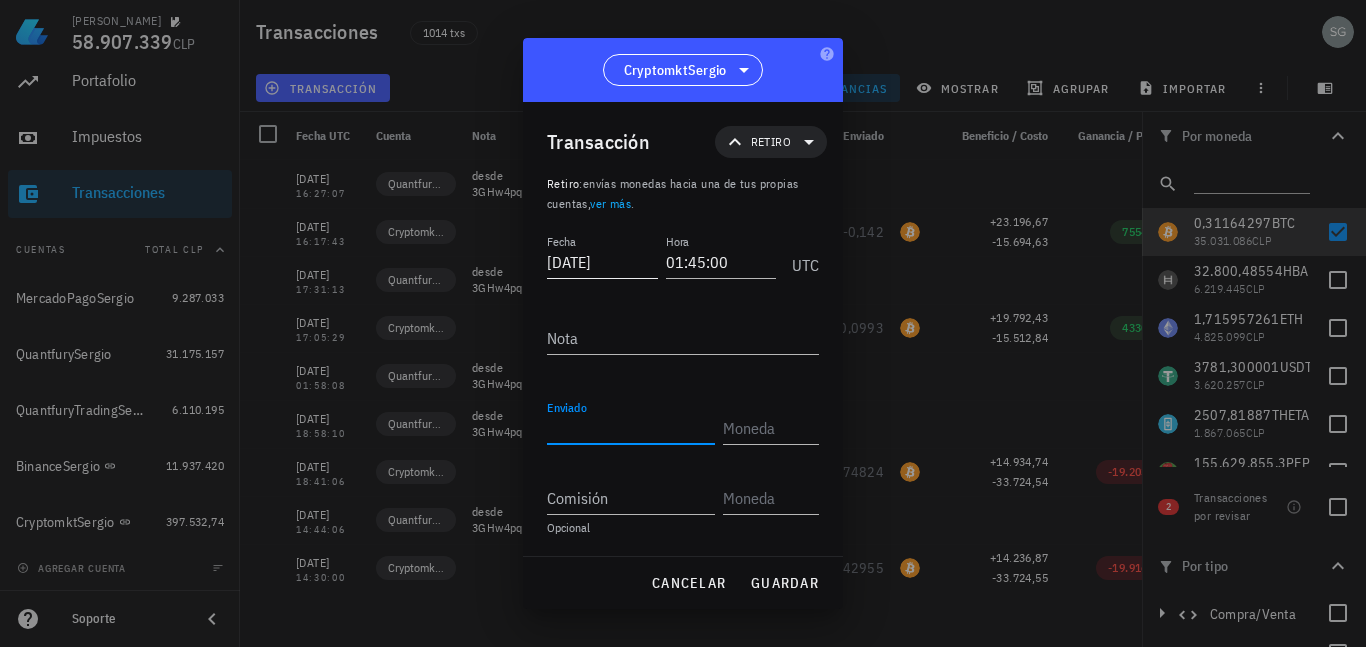 paste on "0,0064086" 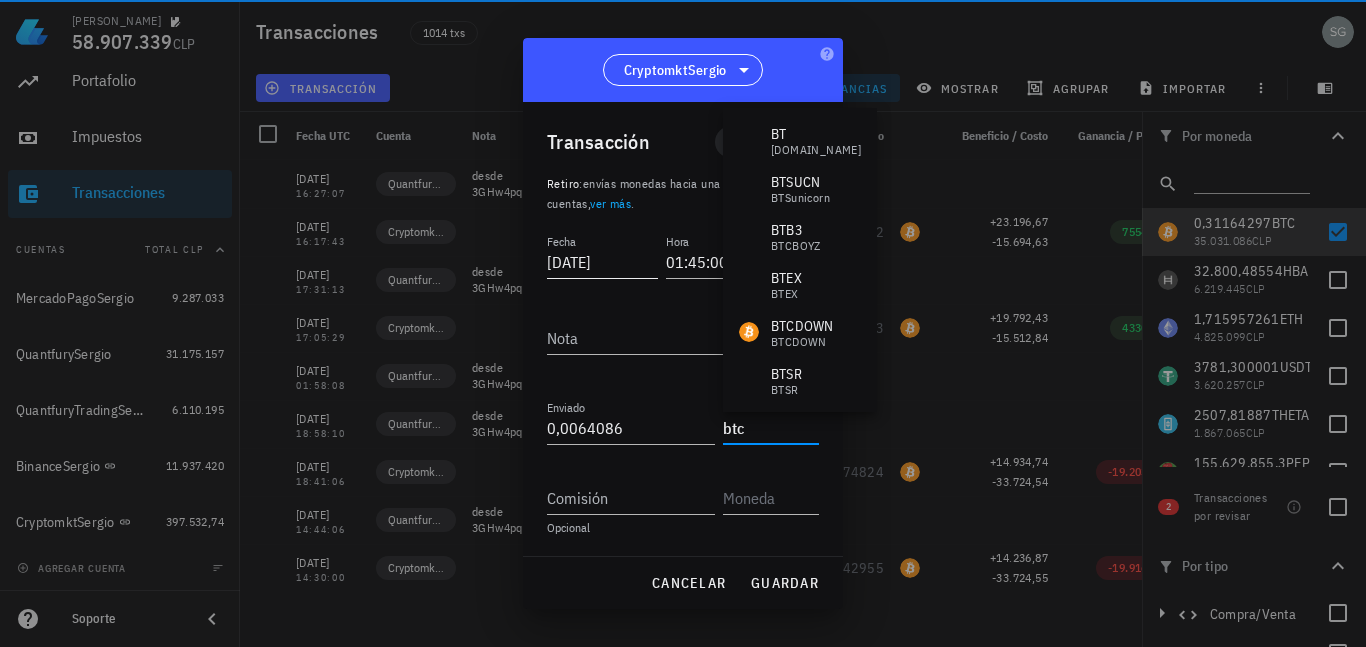 type on "BTC" 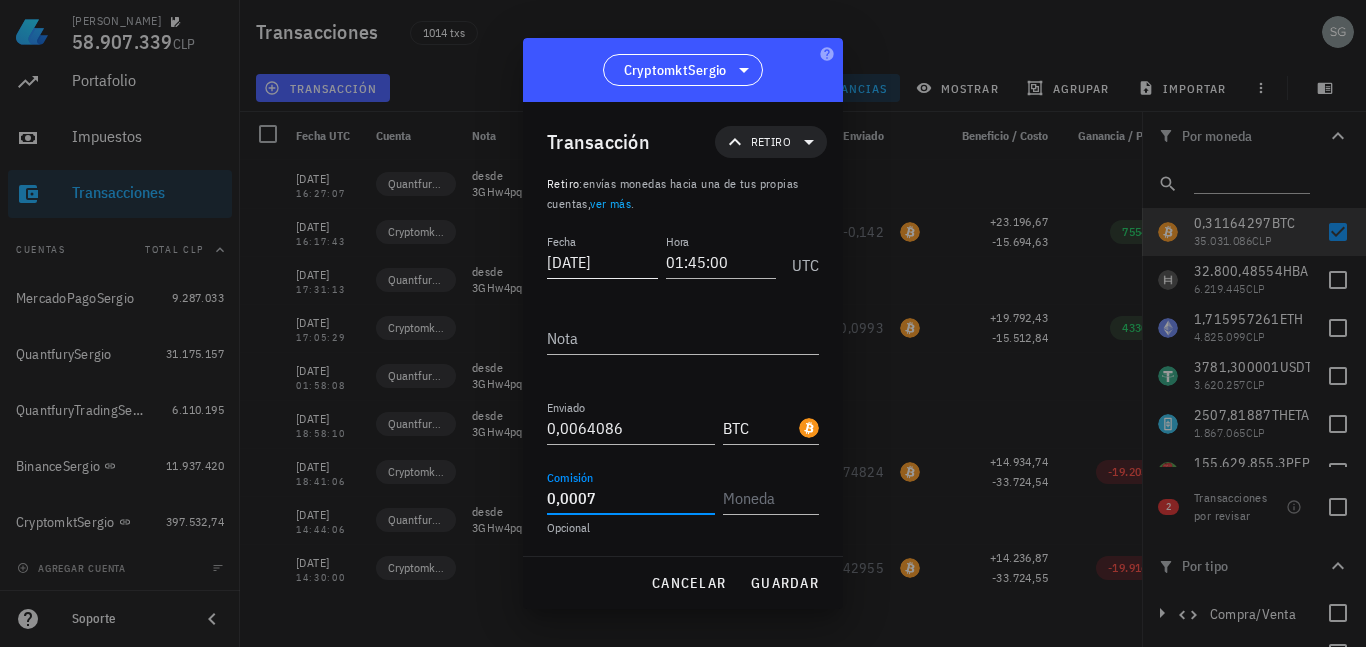 type on "0,0007" 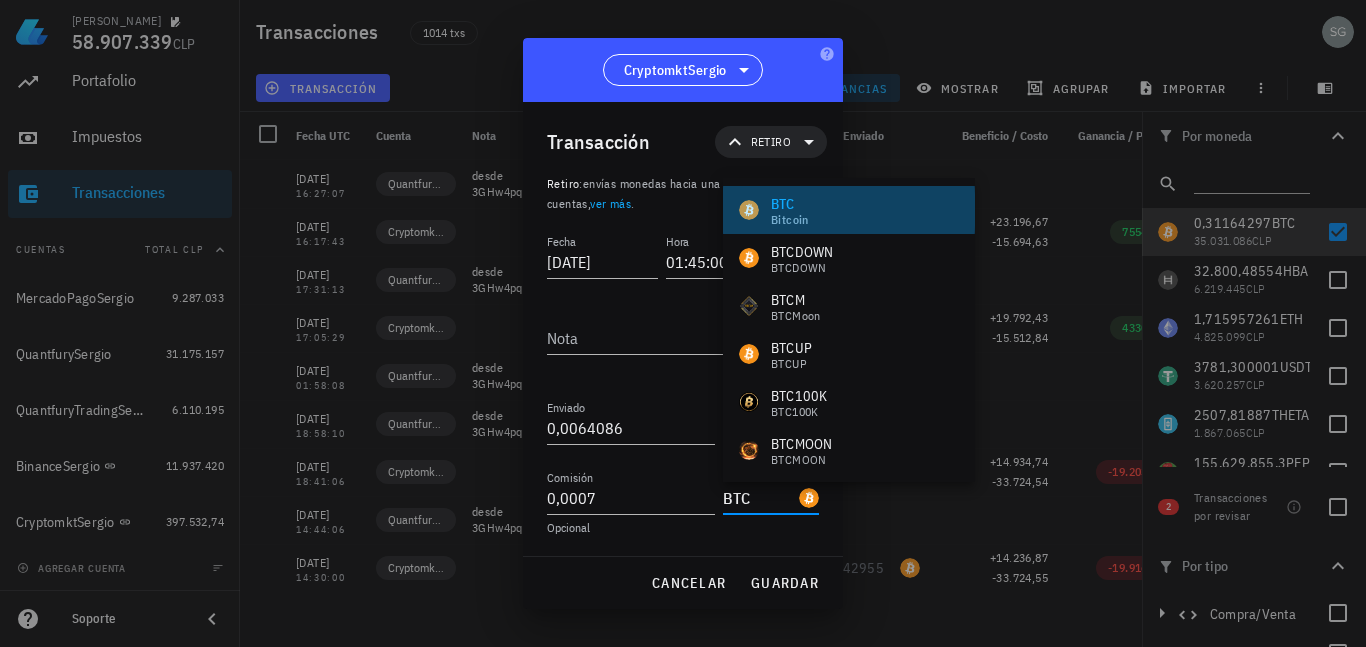 click on "BTC   Bitcoin" at bounding box center [849, 210] 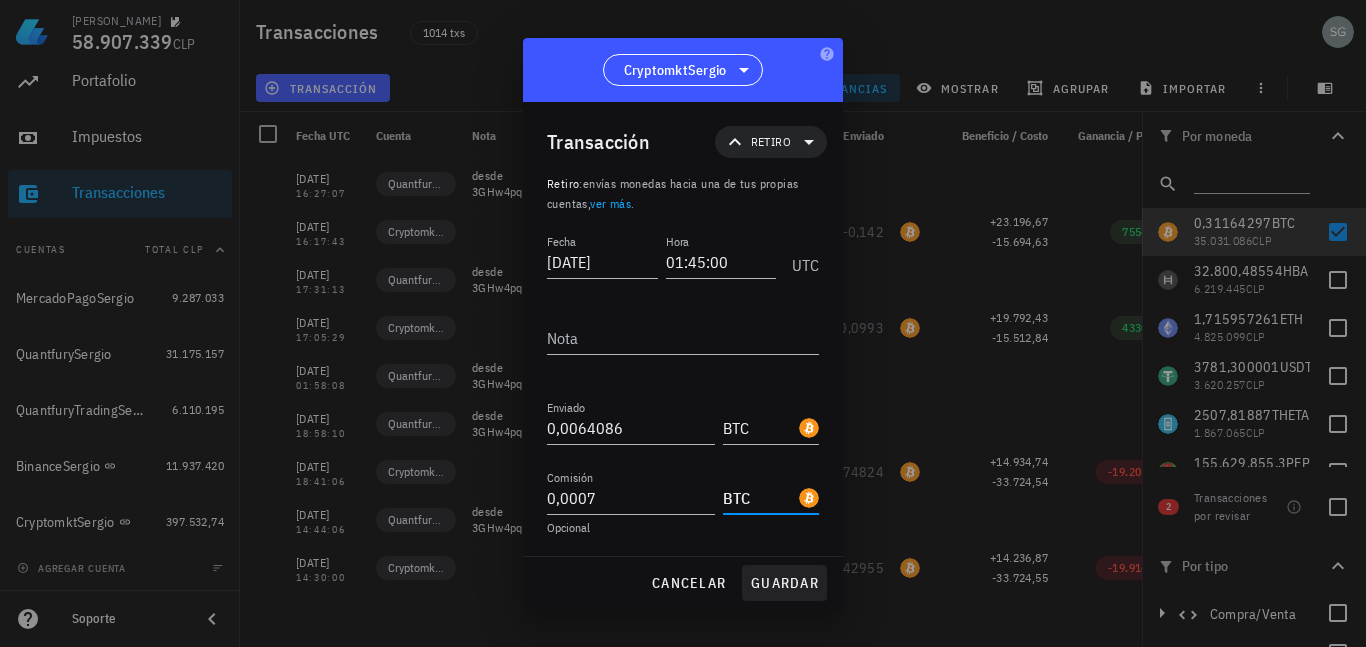 type on "BTC" 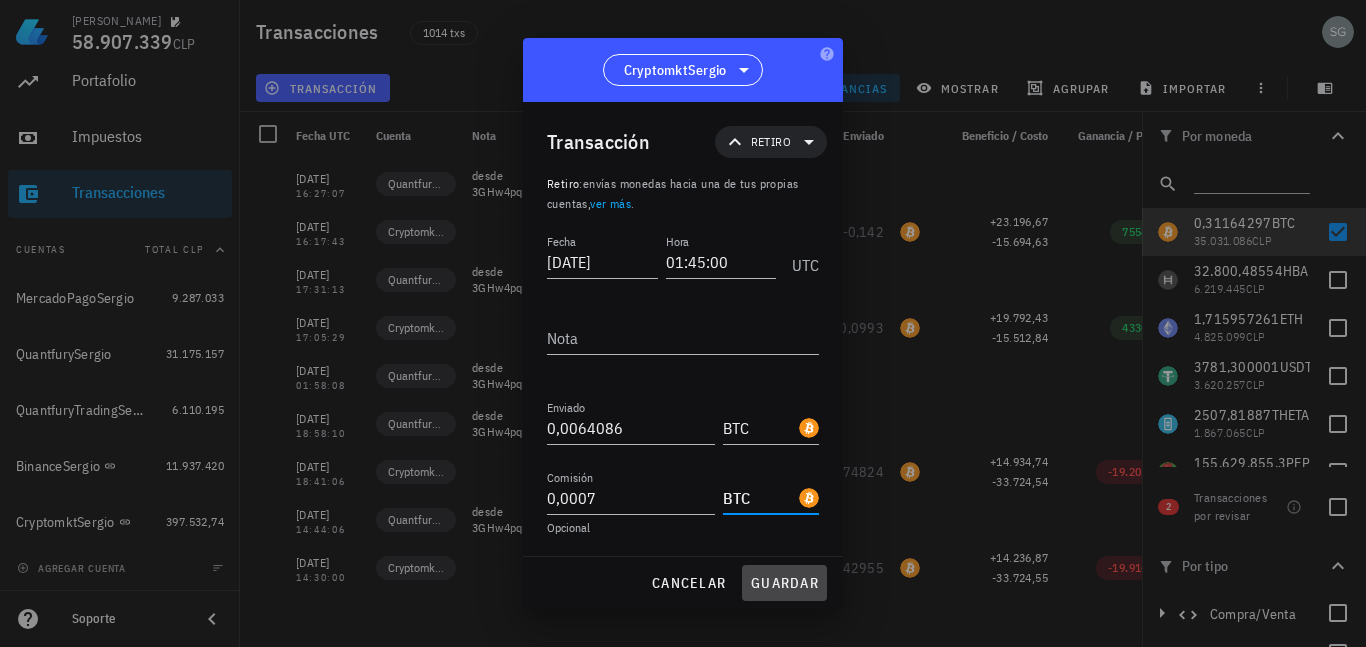 click on "guardar" at bounding box center [784, 583] 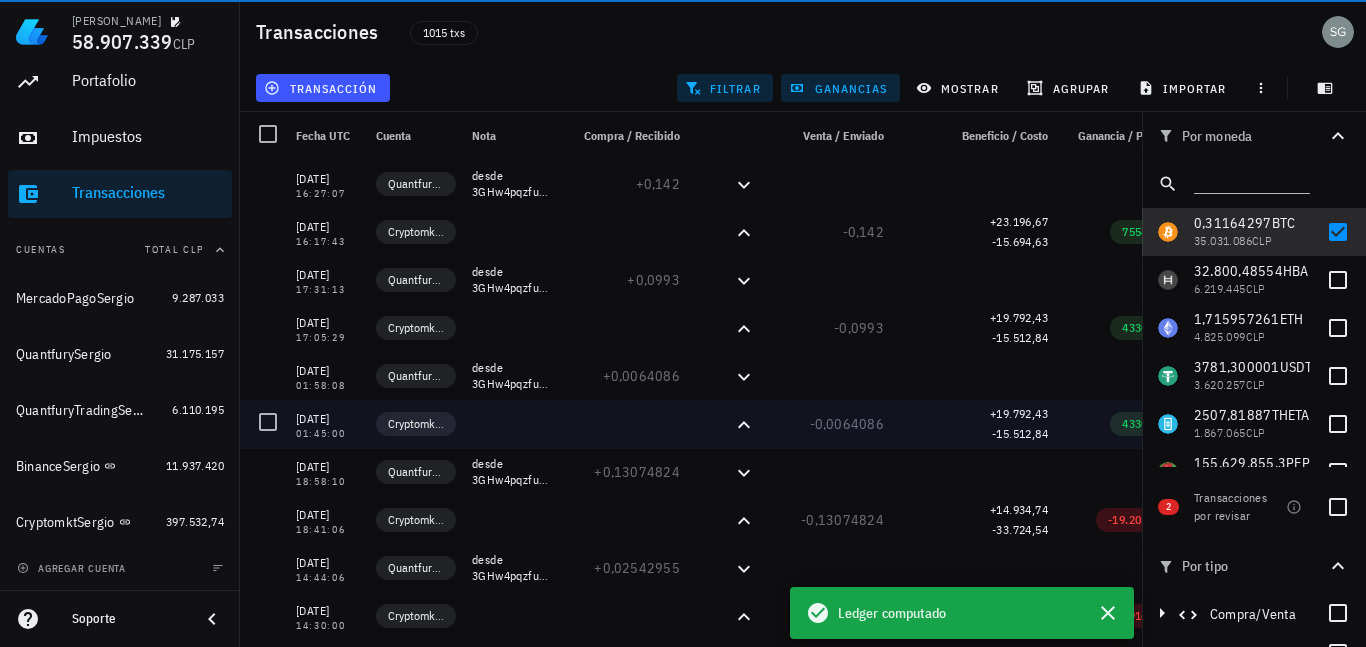 scroll, scrollTop: 9, scrollLeft: 0, axis: vertical 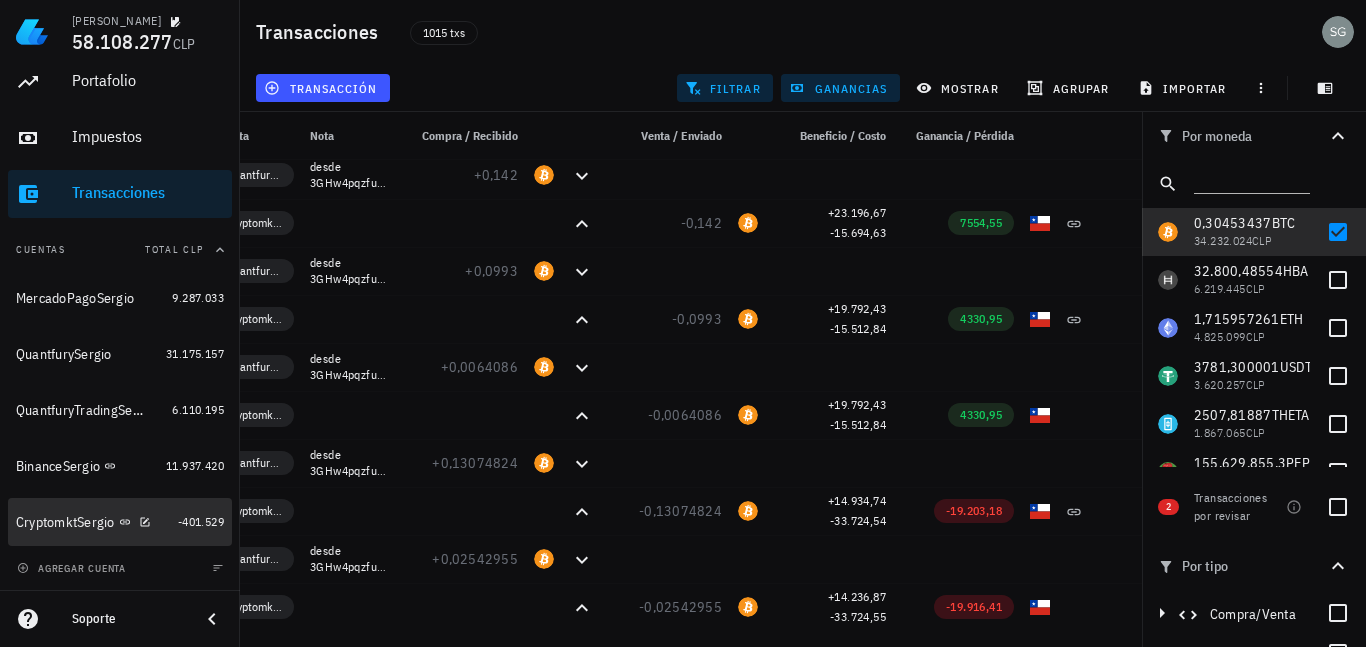 click on "CryptomktSergio" at bounding box center (65, 522) 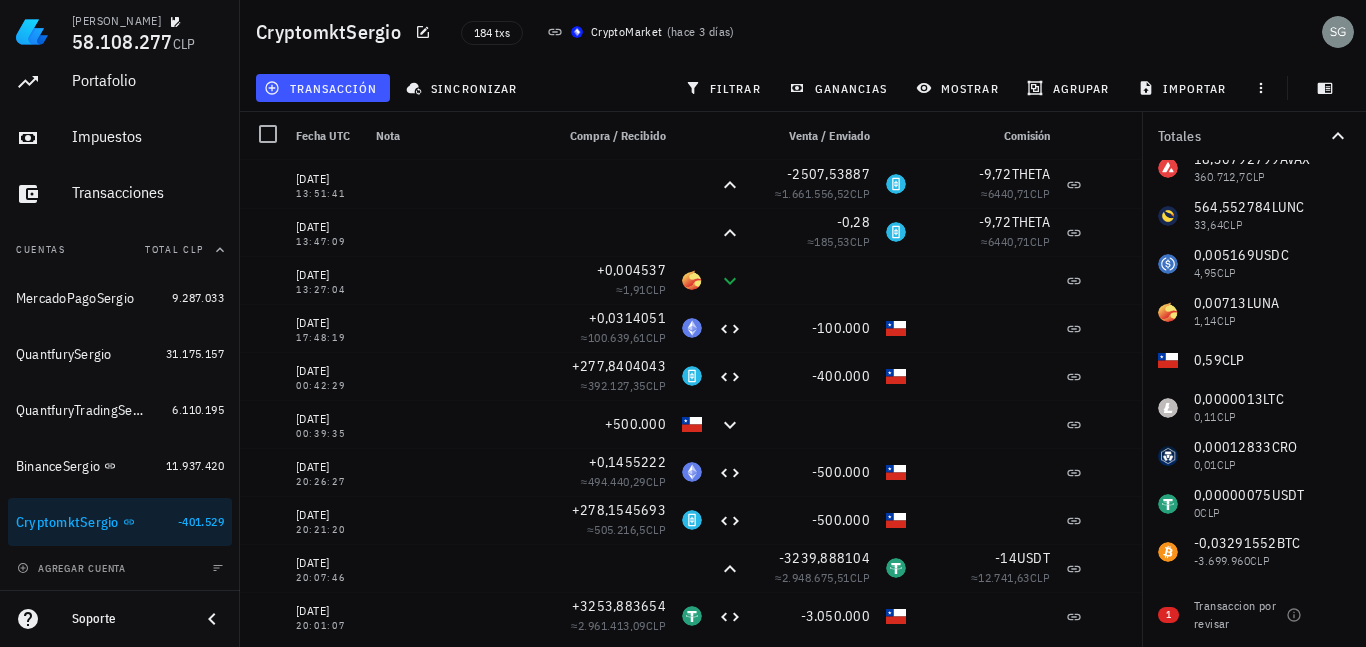 scroll, scrollTop: 129, scrollLeft: 0, axis: vertical 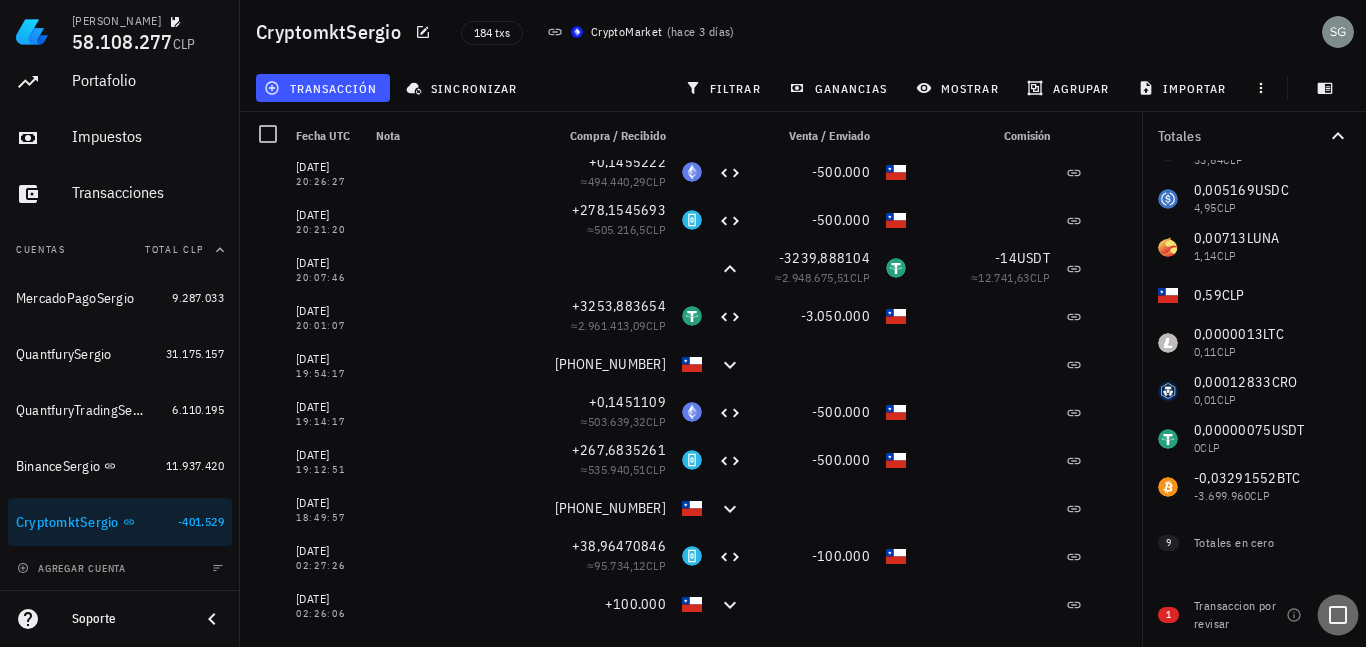 click at bounding box center [1338, 615] 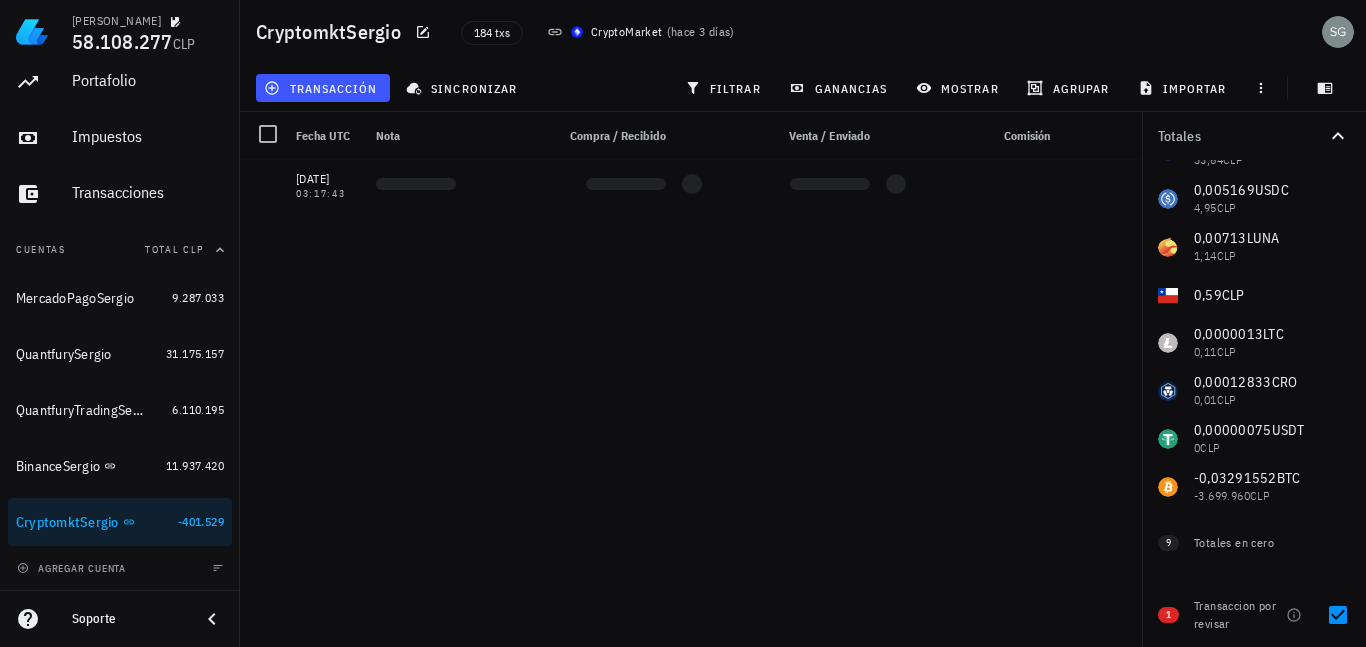scroll, scrollTop: 0, scrollLeft: 0, axis: both 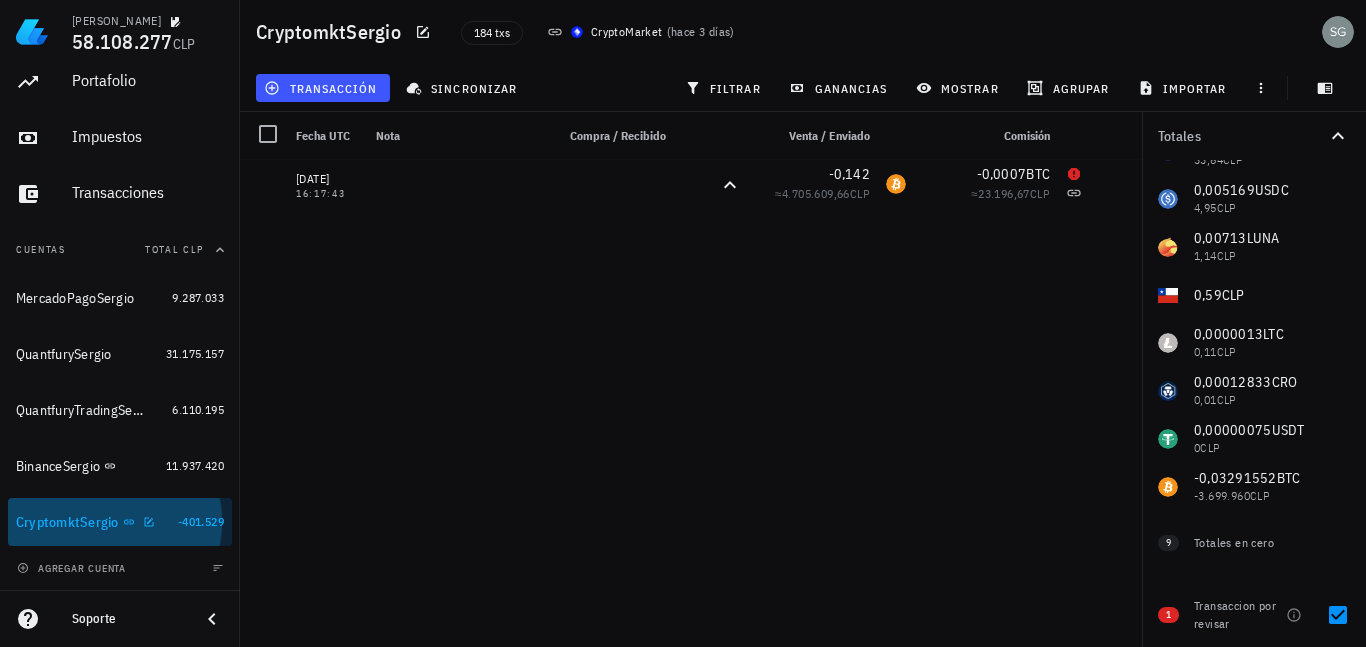 click on "CryptomktSergio" at bounding box center (67, 522) 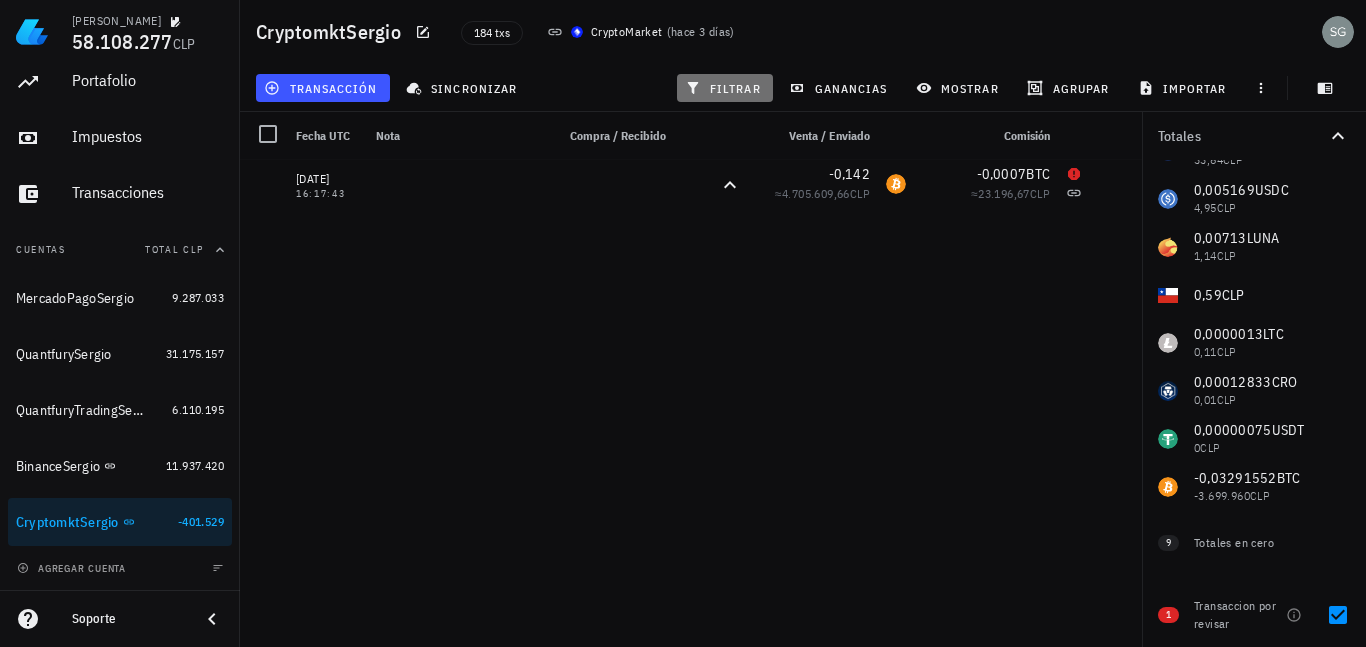 click on "filtrar" at bounding box center (725, 88) 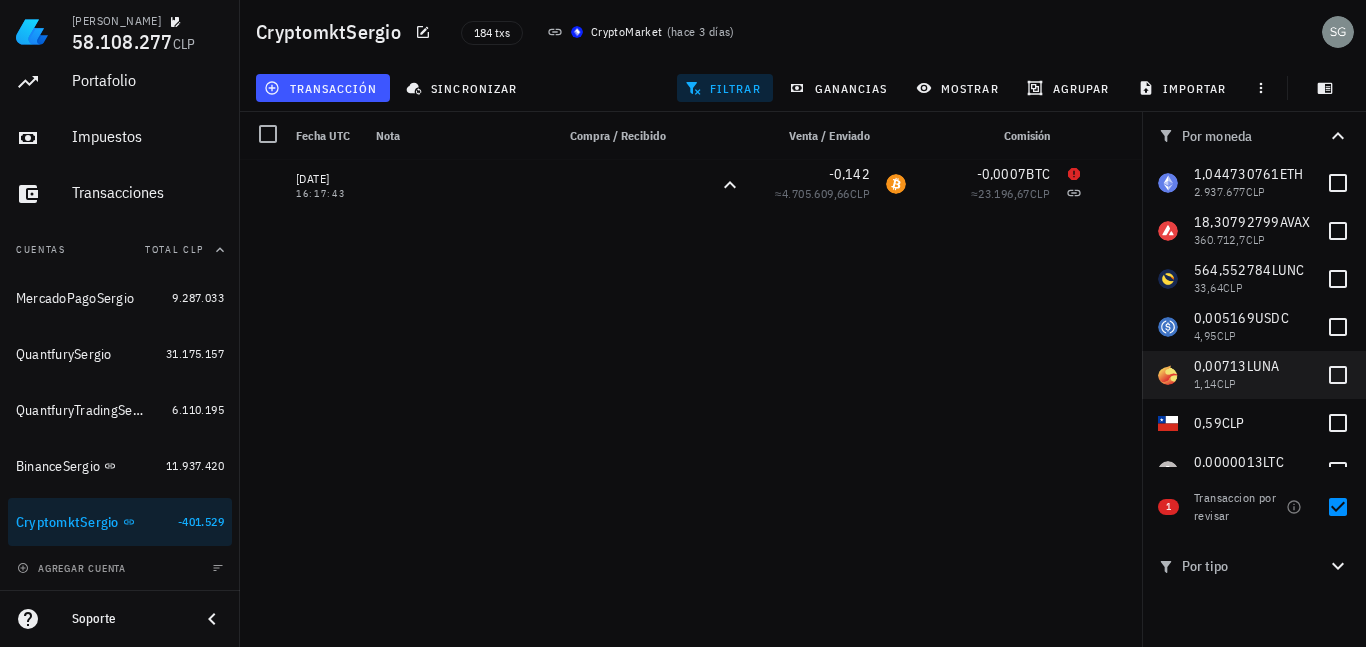 scroll, scrollTop: 0, scrollLeft: 0, axis: both 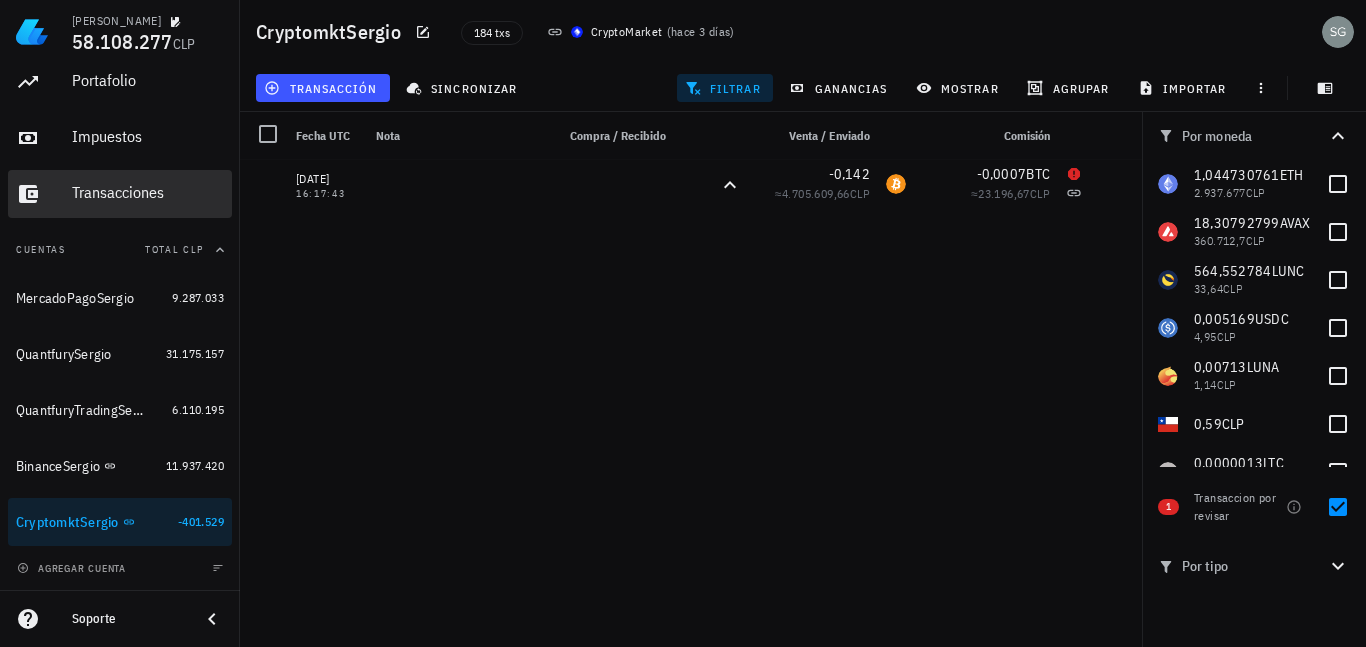 click on "Transacciones" at bounding box center (148, 193) 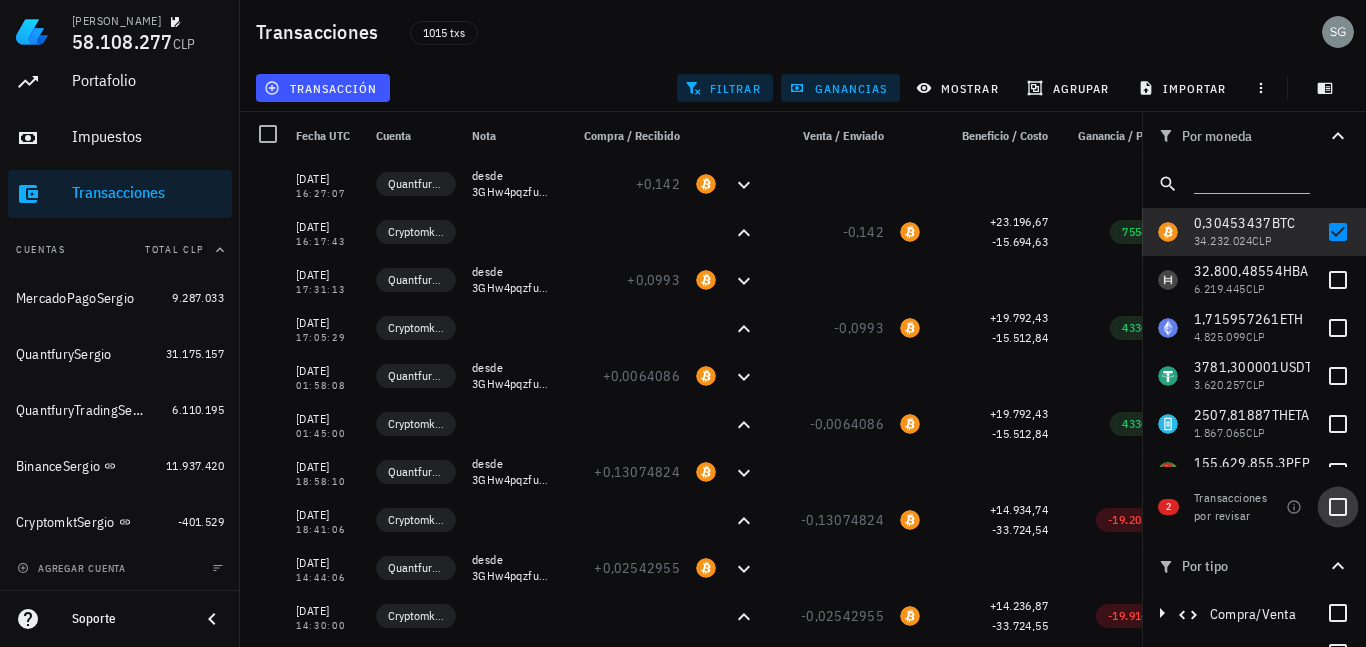 click at bounding box center [1338, 507] 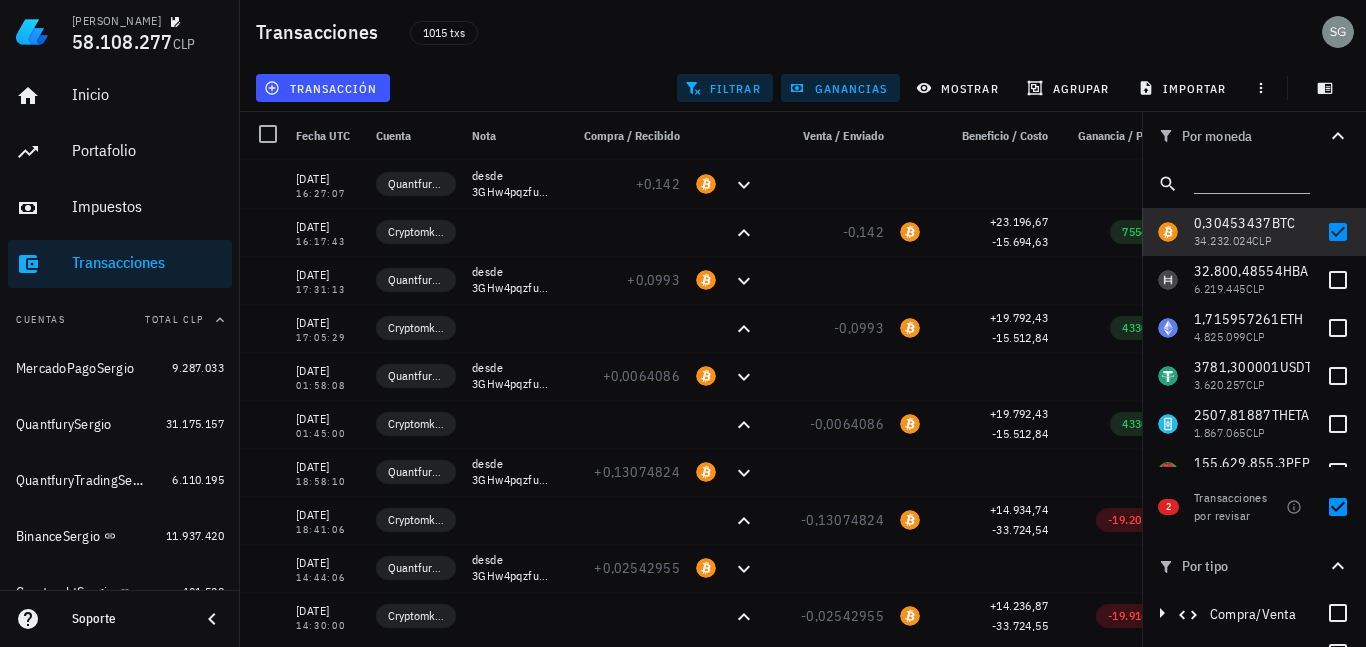 scroll, scrollTop: 0, scrollLeft: 0, axis: both 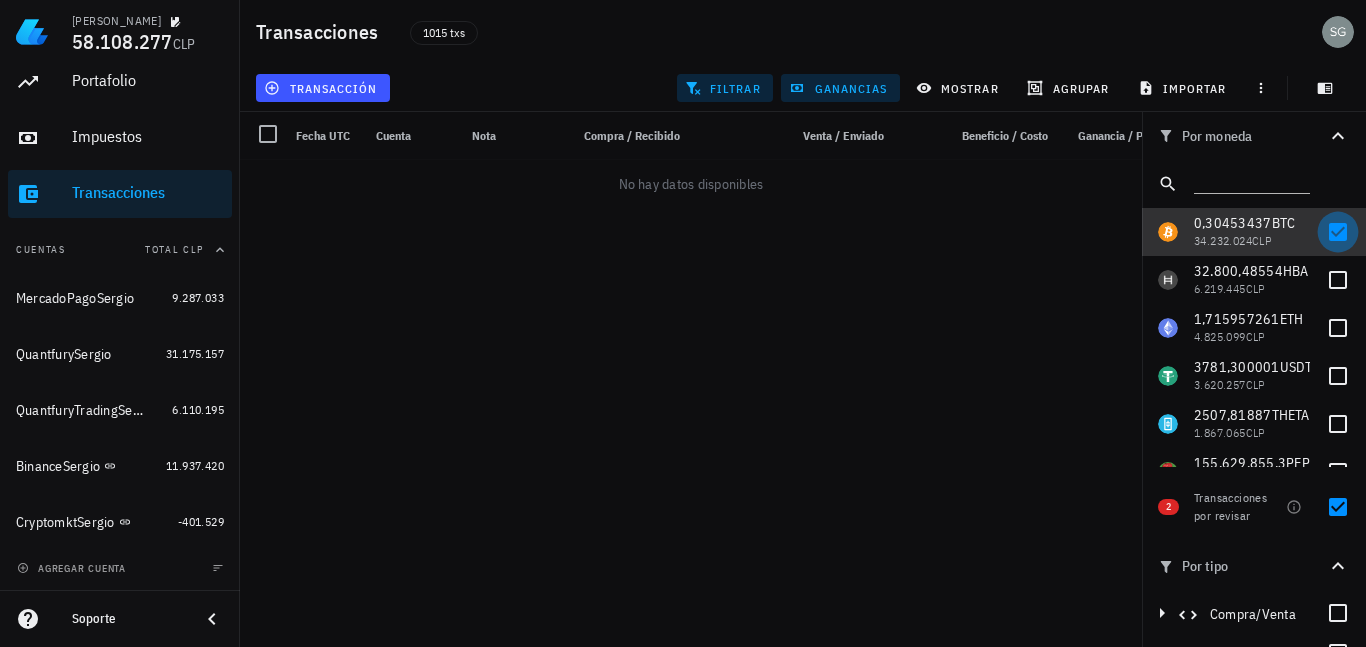 click at bounding box center (1338, 232) 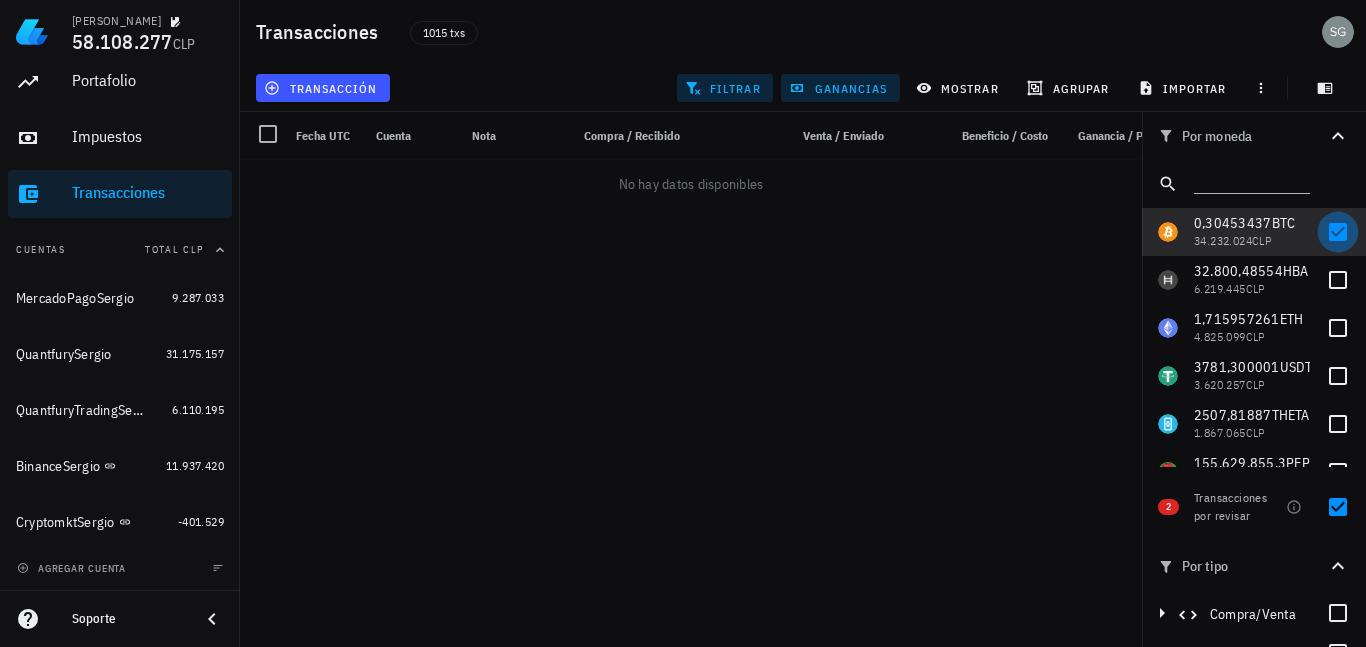 checkbox on "false" 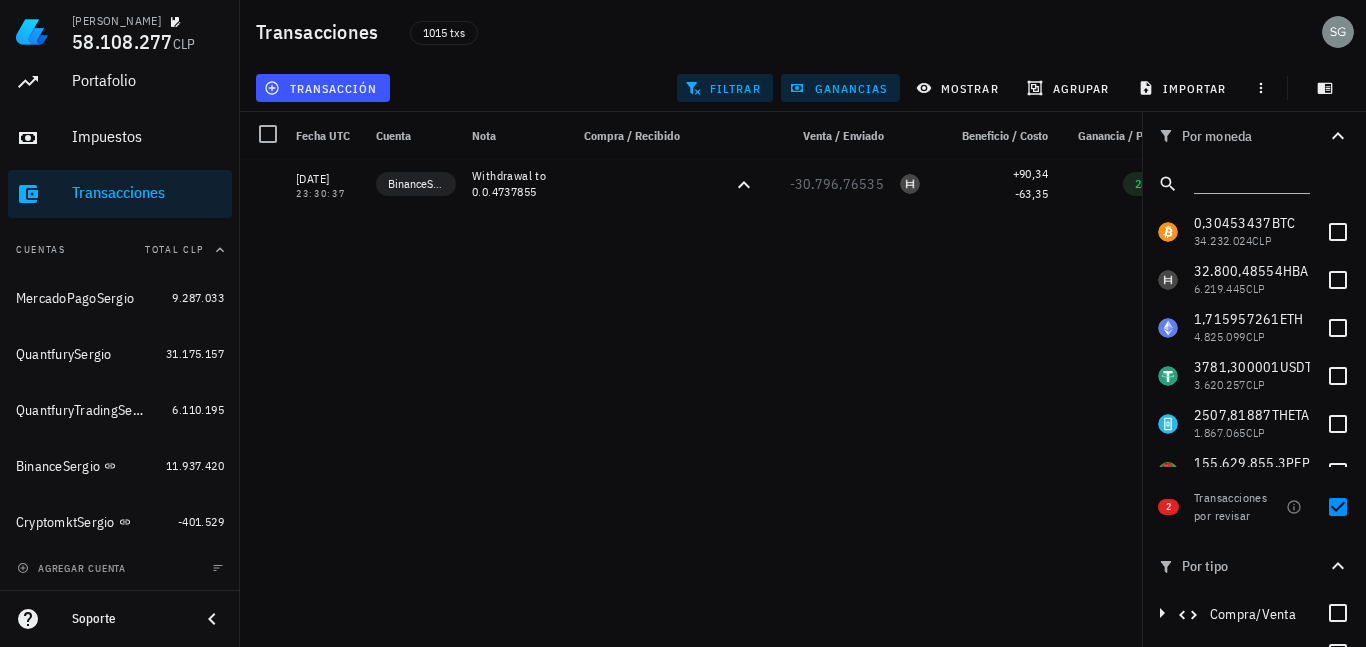 scroll, scrollTop: 0, scrollLeft: 162, axis: horizontal 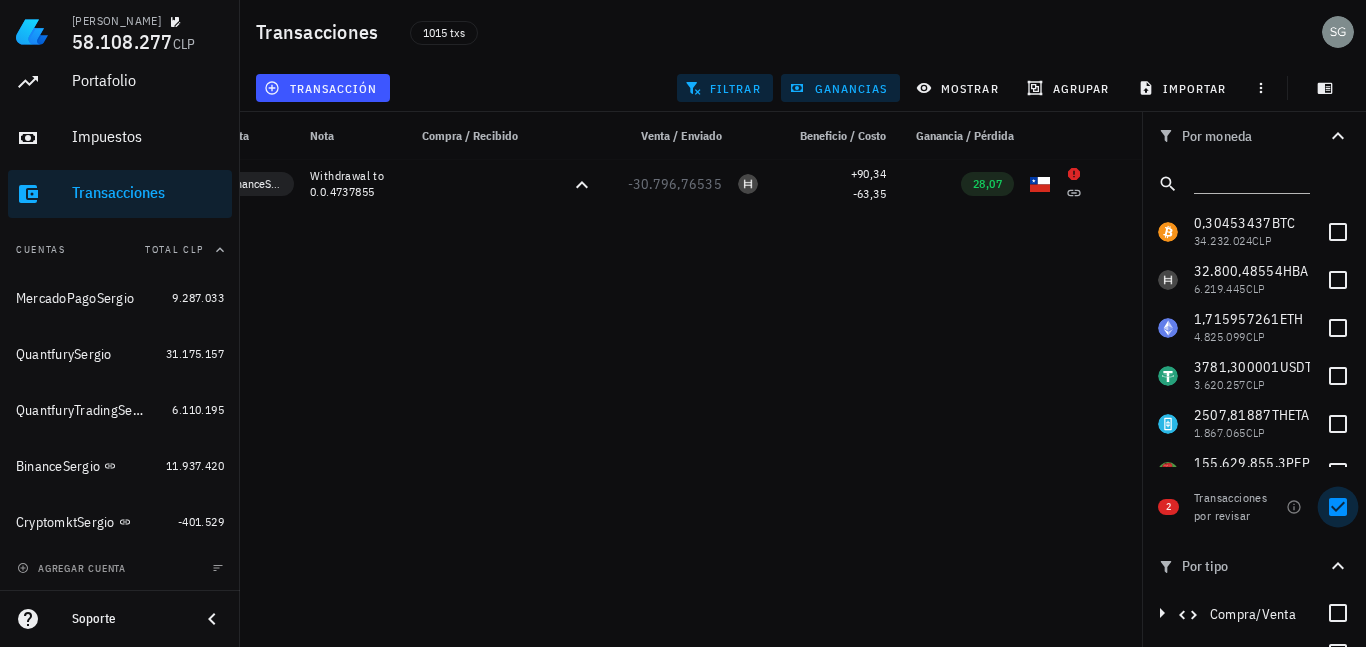 click at bounding box center (1338, 507) 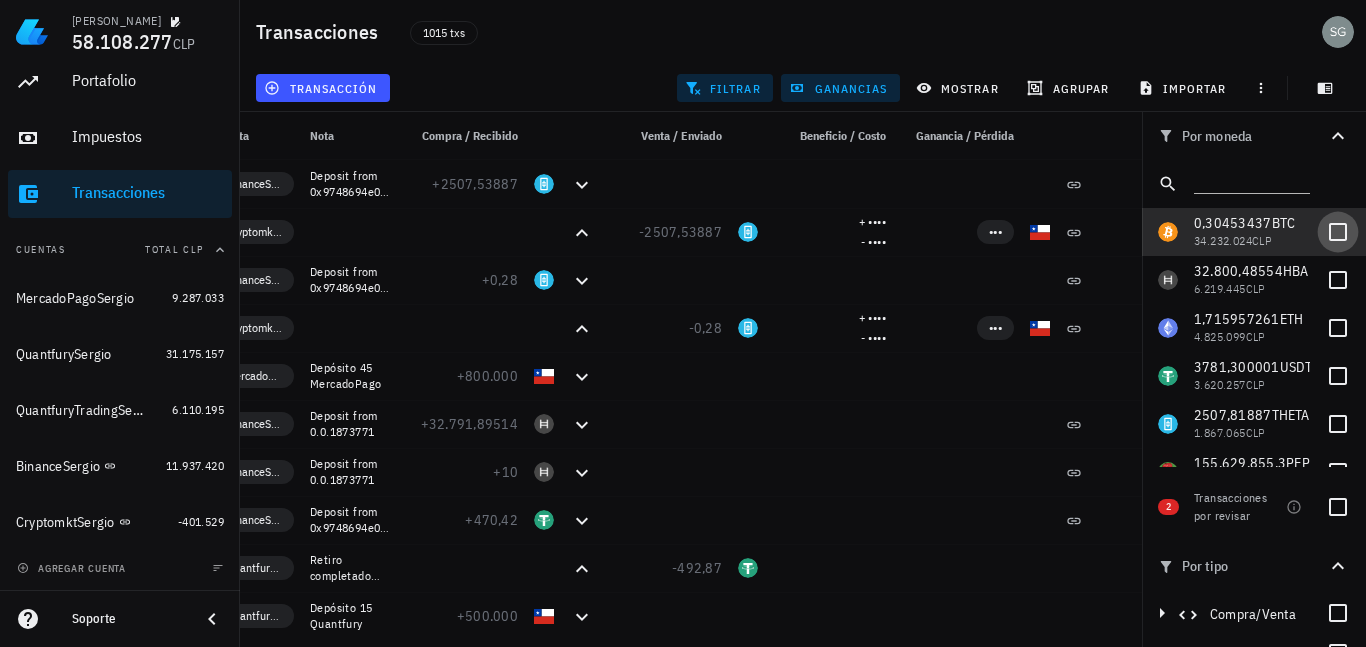 click at bounding box center [1338, 232] 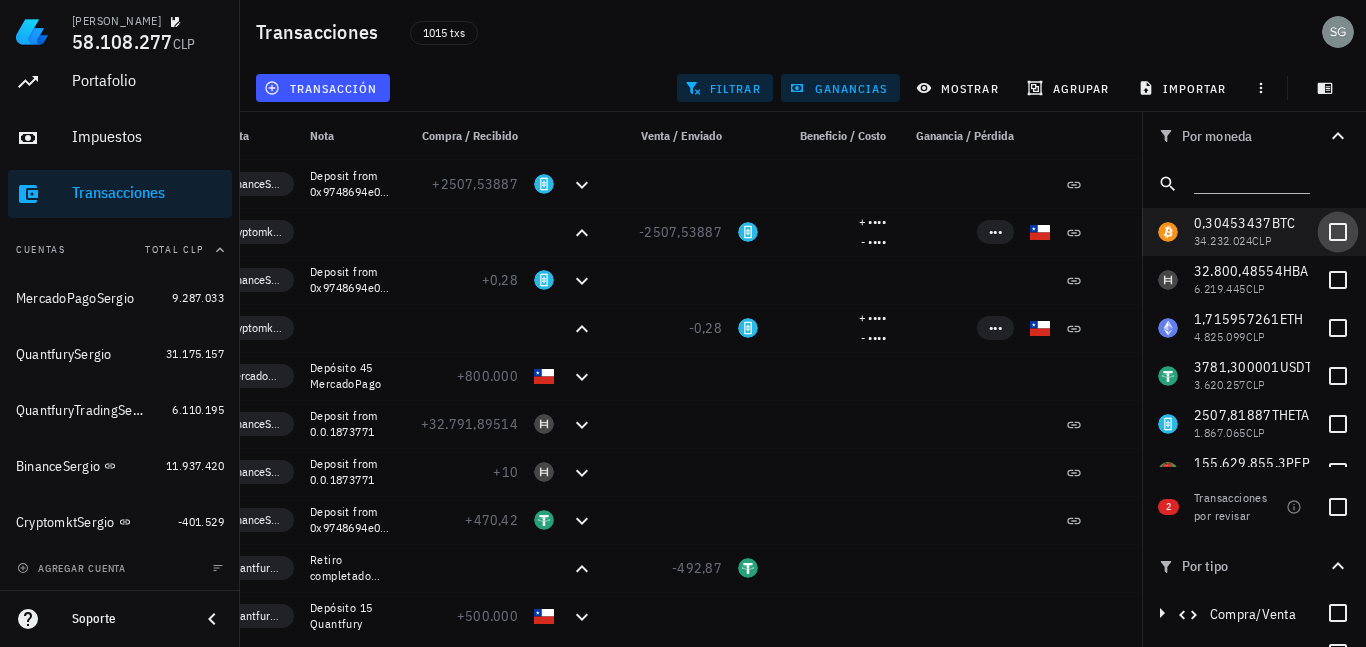 checkbox on "true" 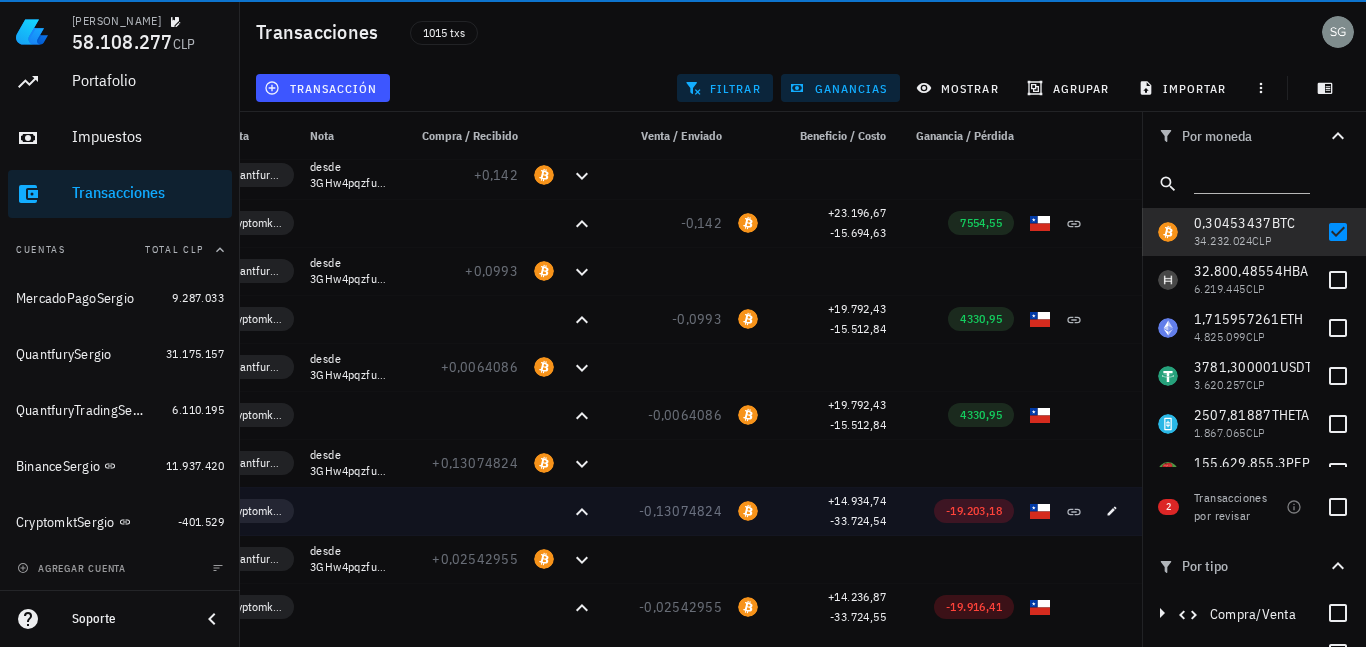 scroll, scrollTop: 0, scrollLeft: 0, axis: both 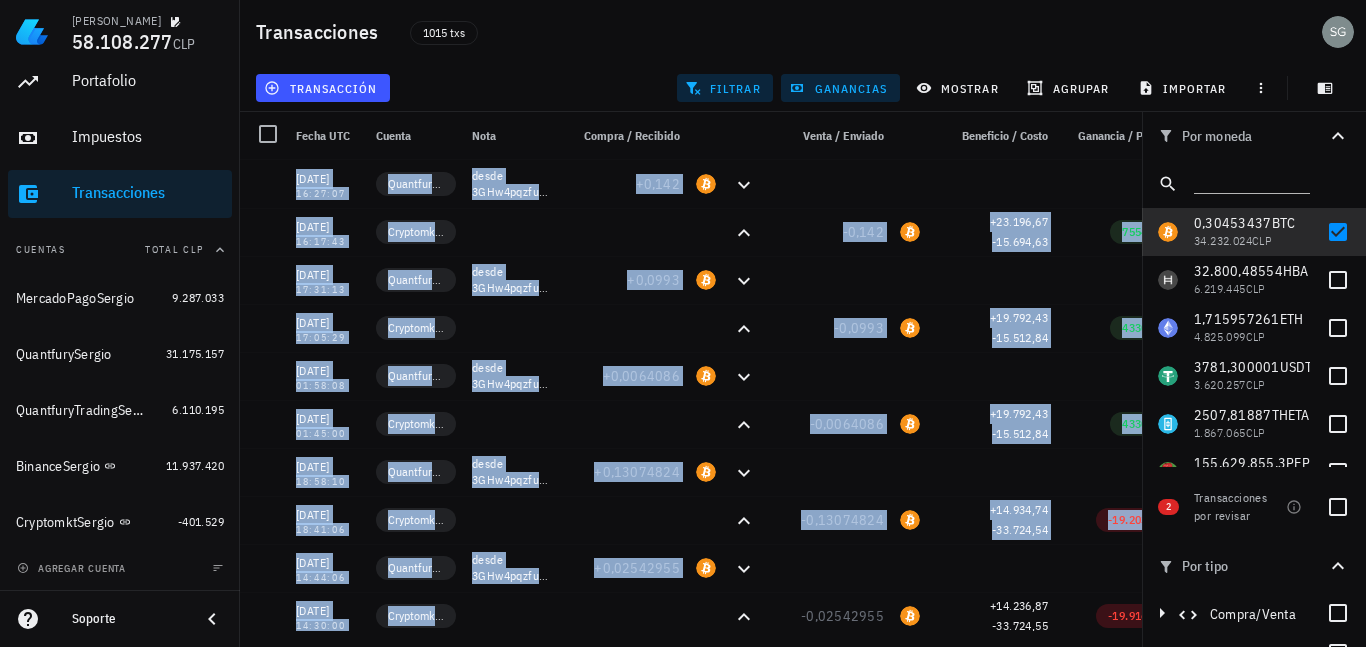 drag, startPoint x: 783, startPoint y: 630, endPoint x: 872, endPoint y: 658, distance: 93.30059 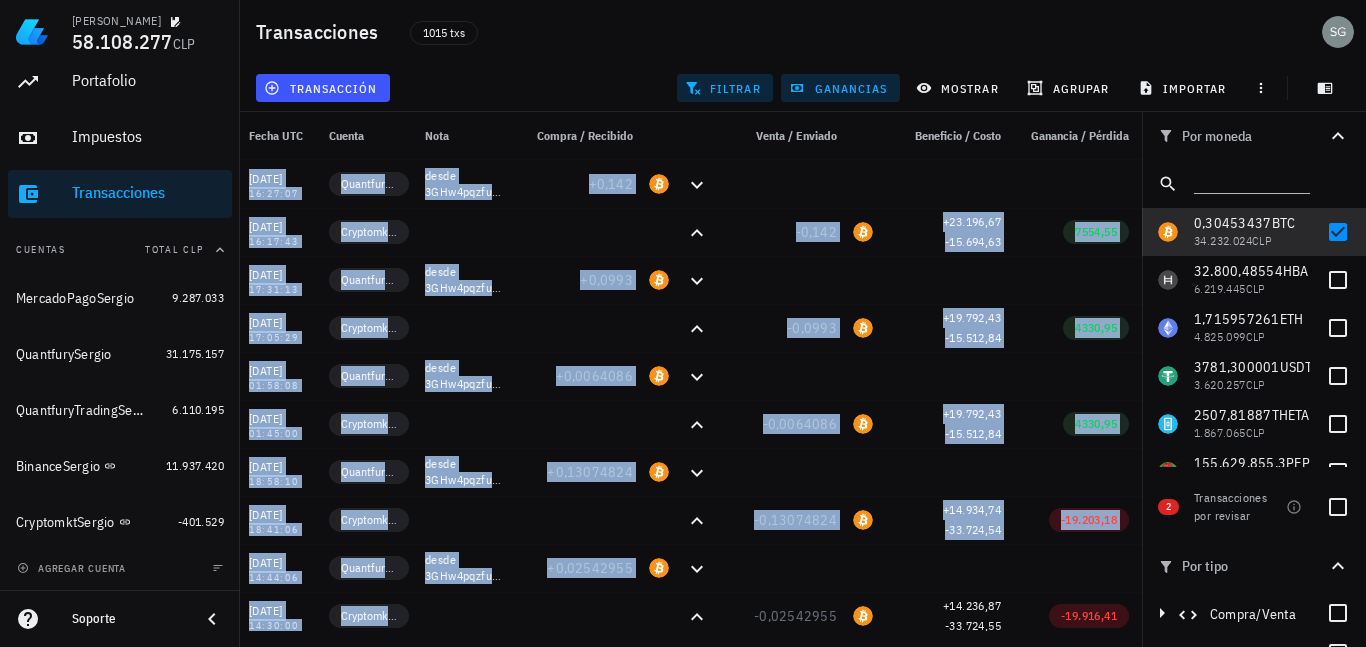 scroll, scrollTop: 0, scrollLeft: 0, axis: both 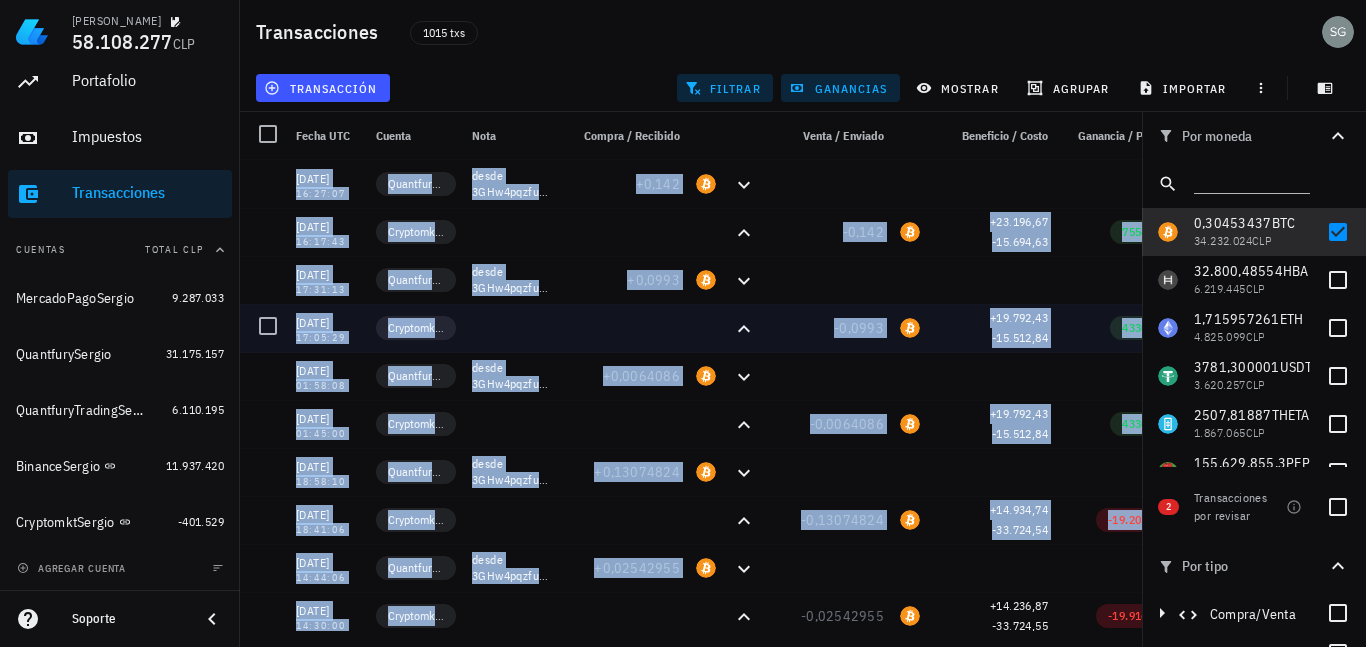 click at bounding box center (624, 328) 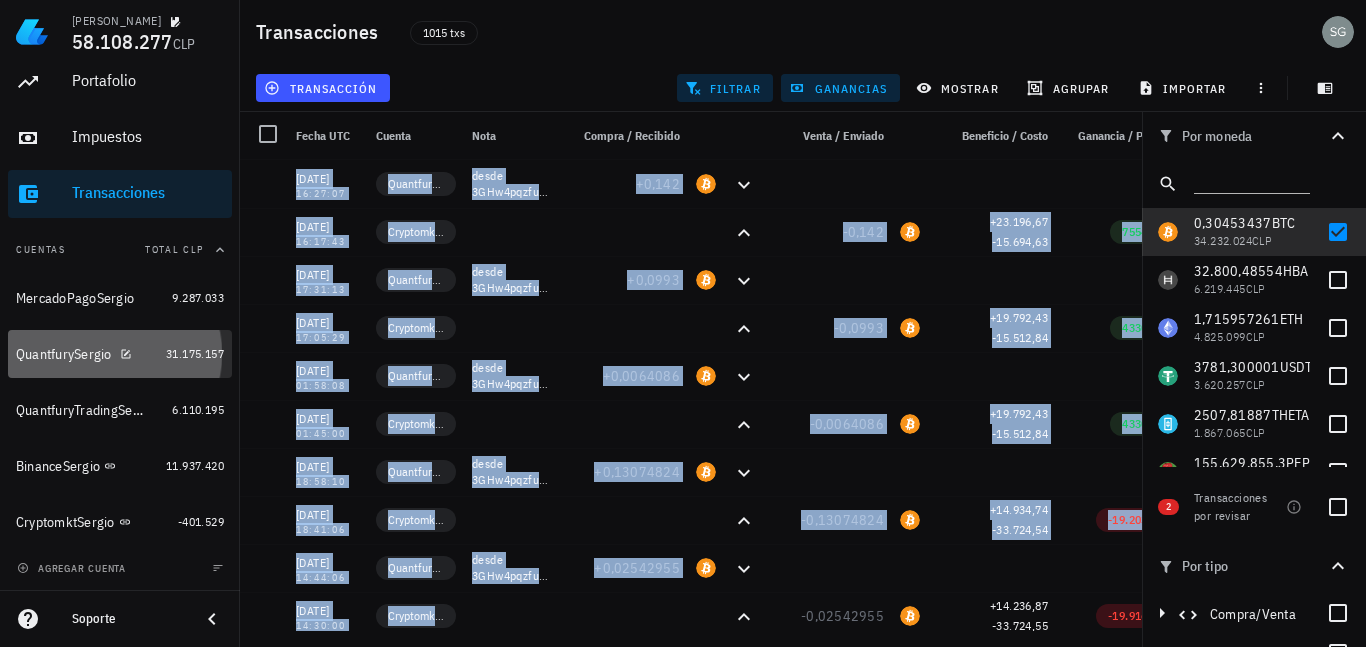 click on "QuantfurySergio" at bounding box center [64, 354] 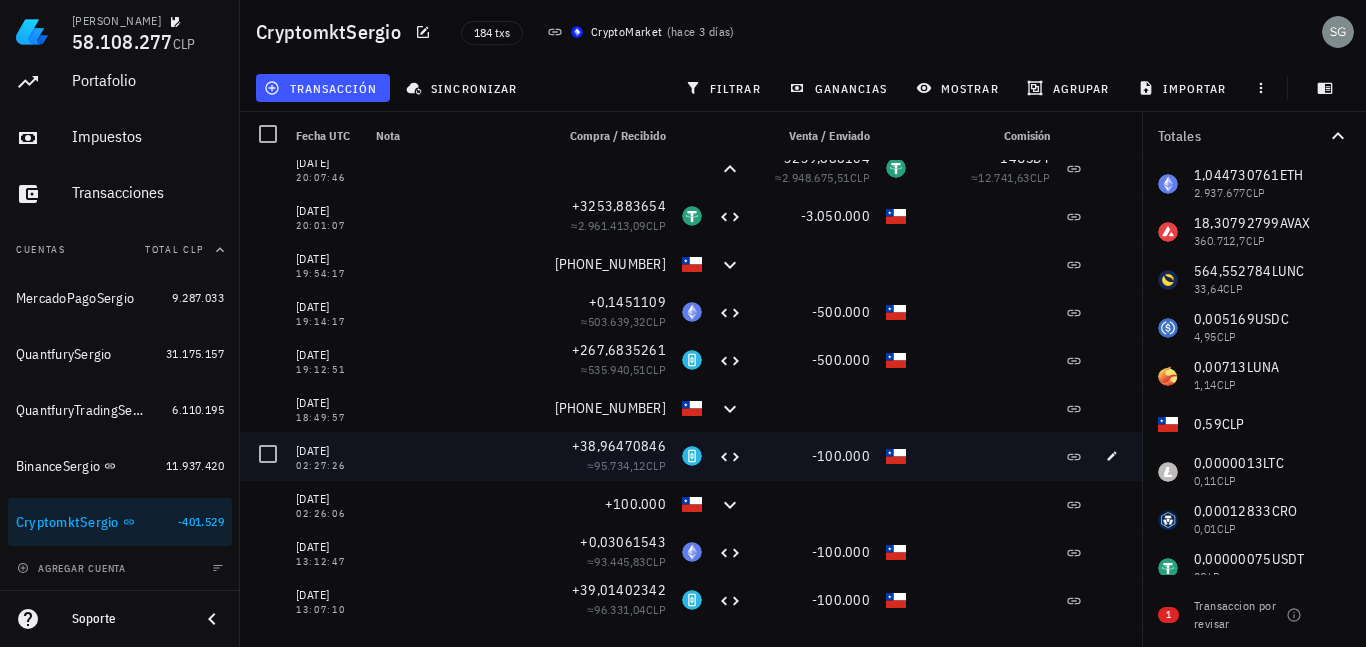 scroll, scrollTop: 900, scrollLeft: 0, axis: vertical 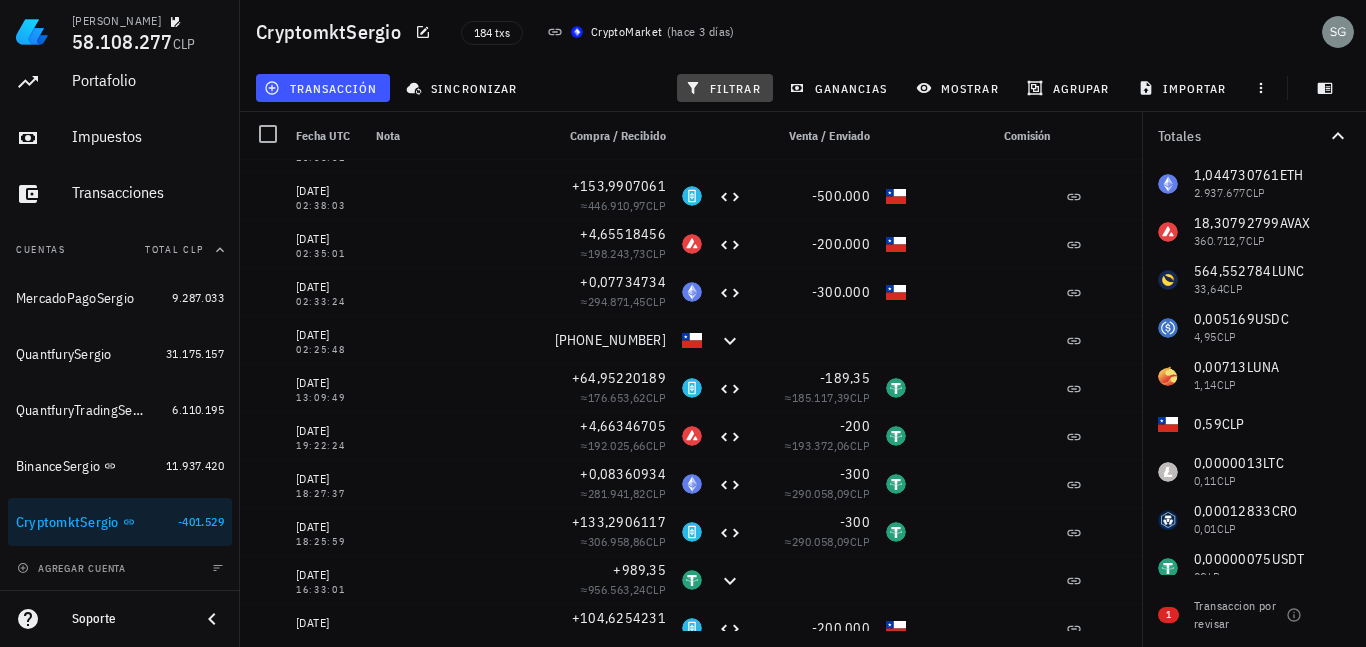click on "filtrar" at bounding box center (725, 88) 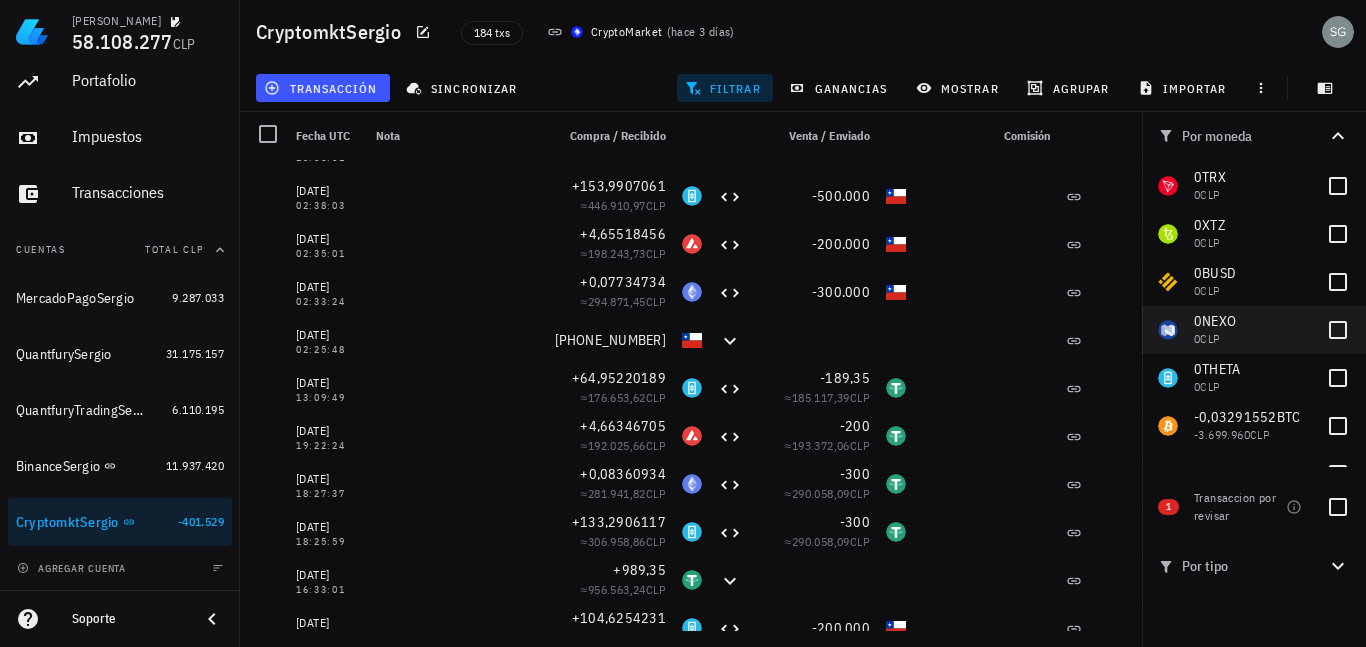 scroll, scrollTop: 613, scrollLeft: 0, axis: vertical 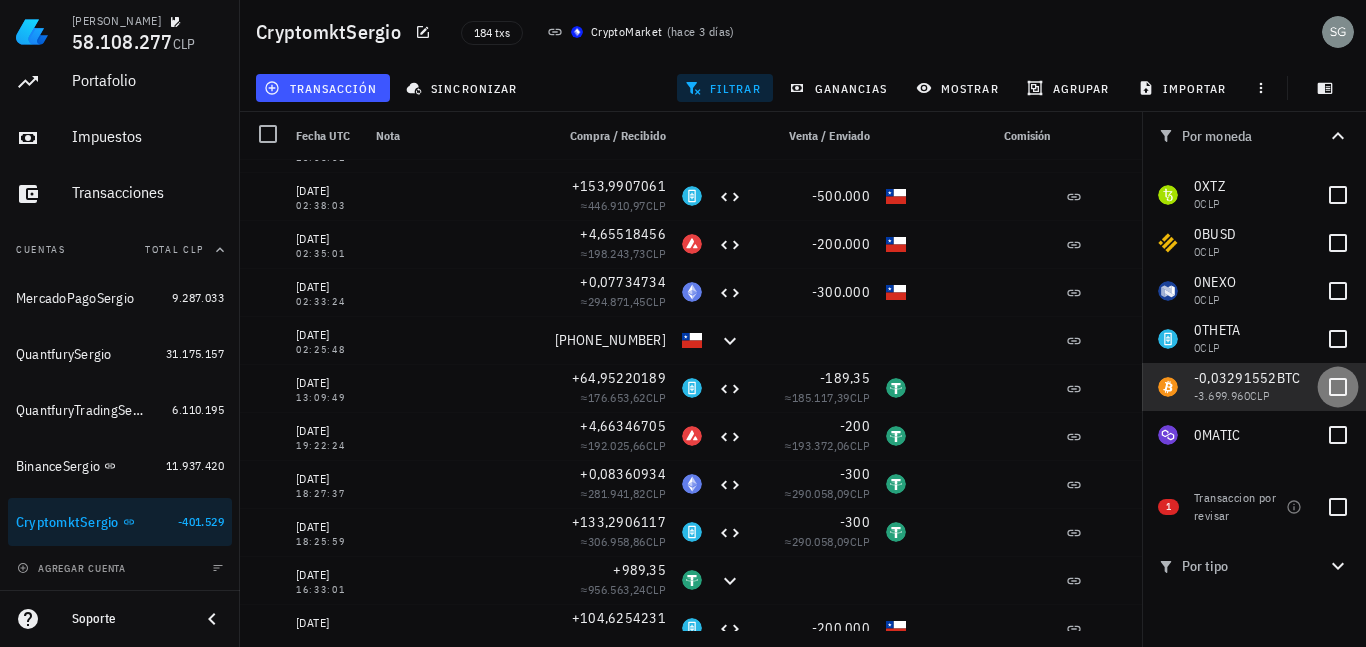 click at bounding box center [1338, 387] 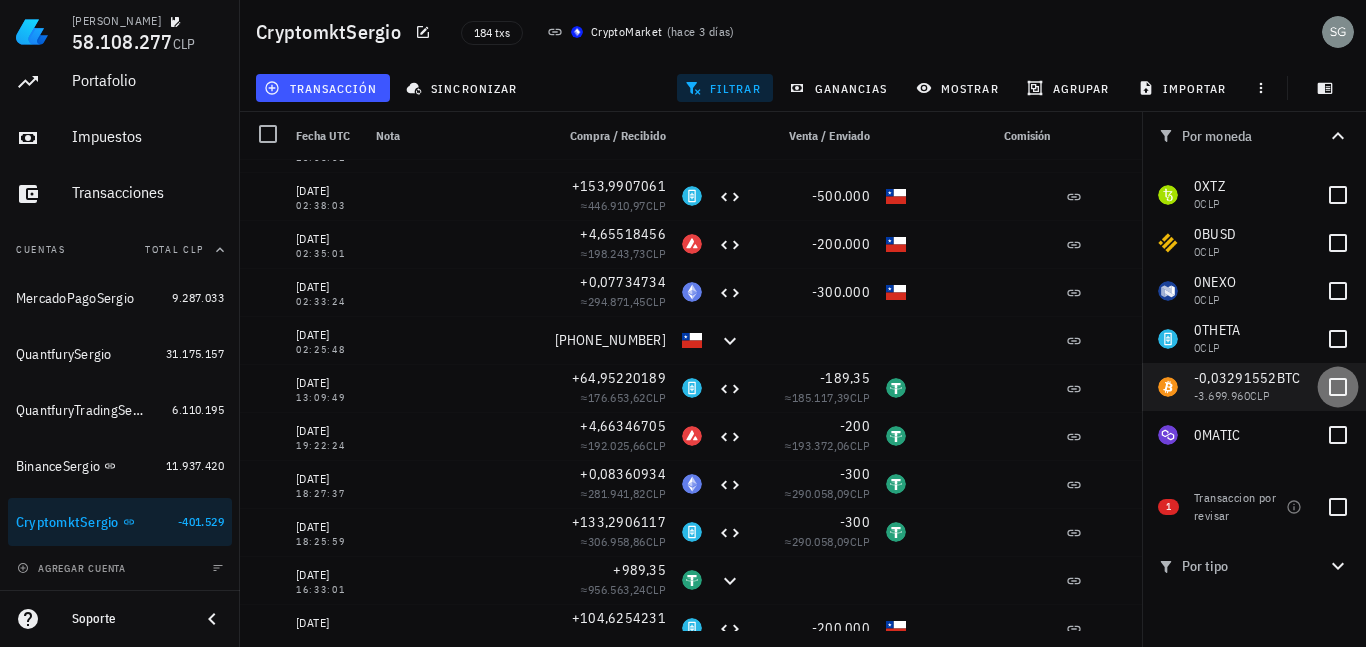 checkbox on "true" 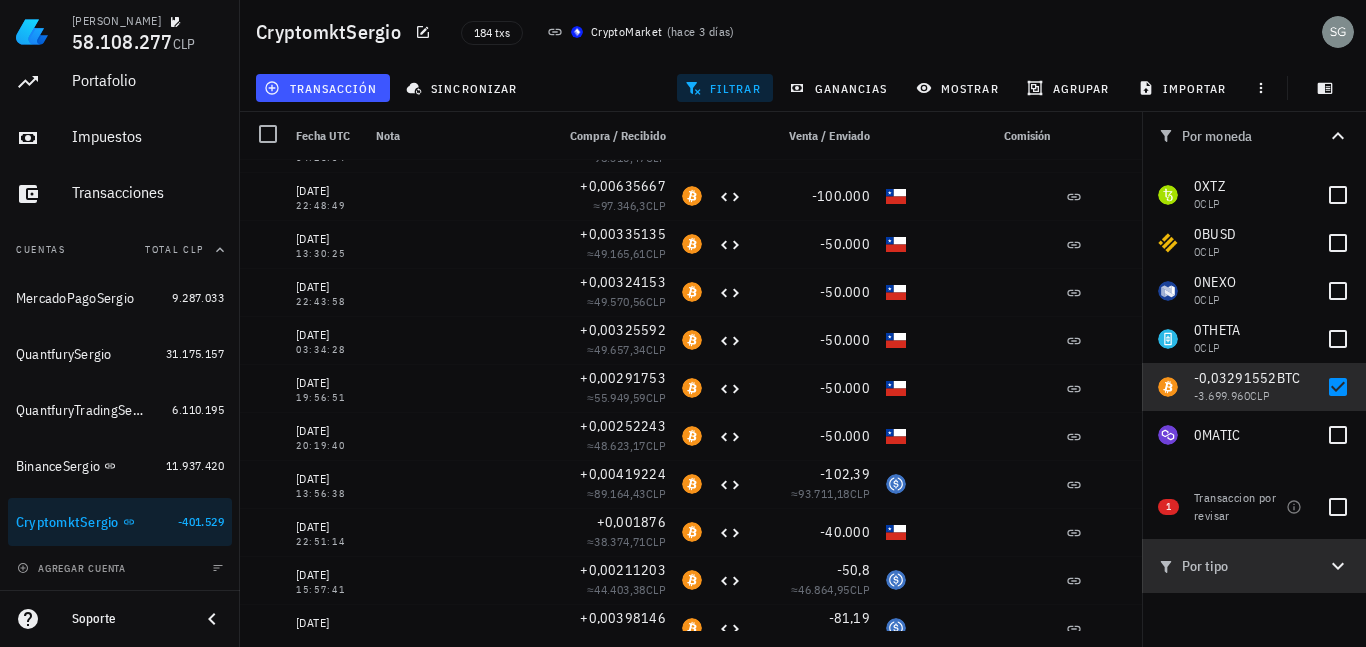 click 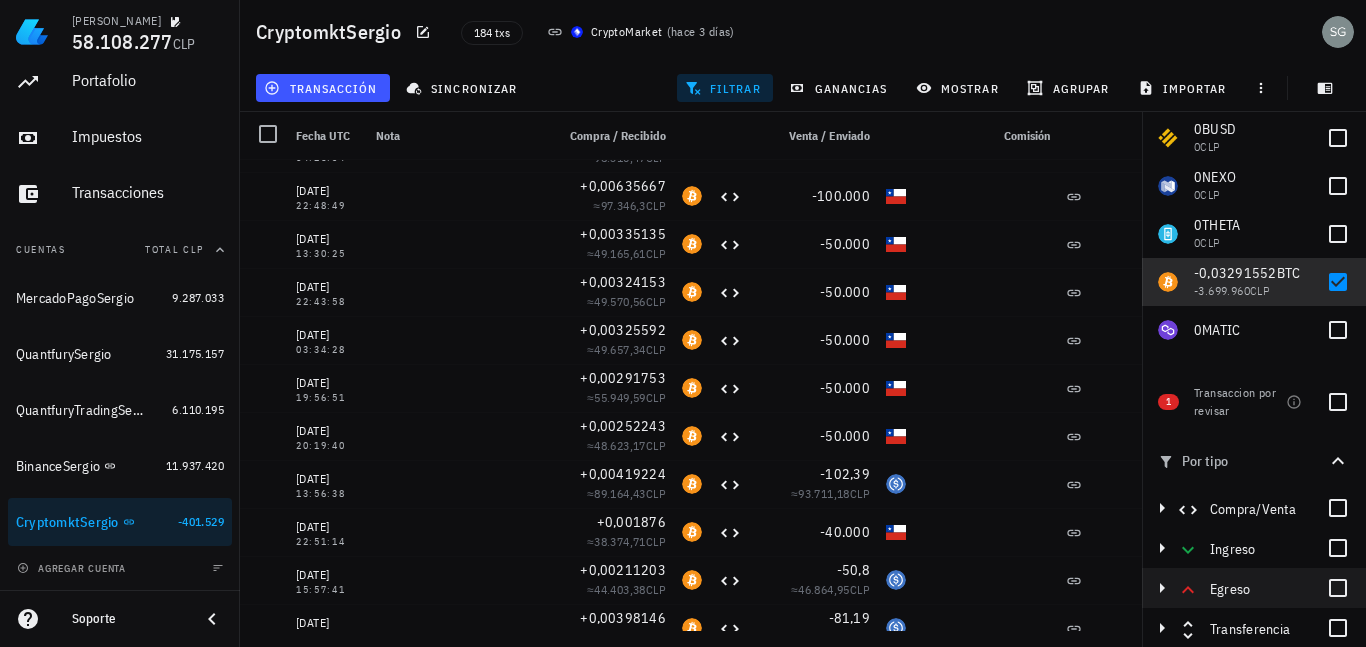scroll, scrollTop: 106, scrollLeft: 0, axis: vertical 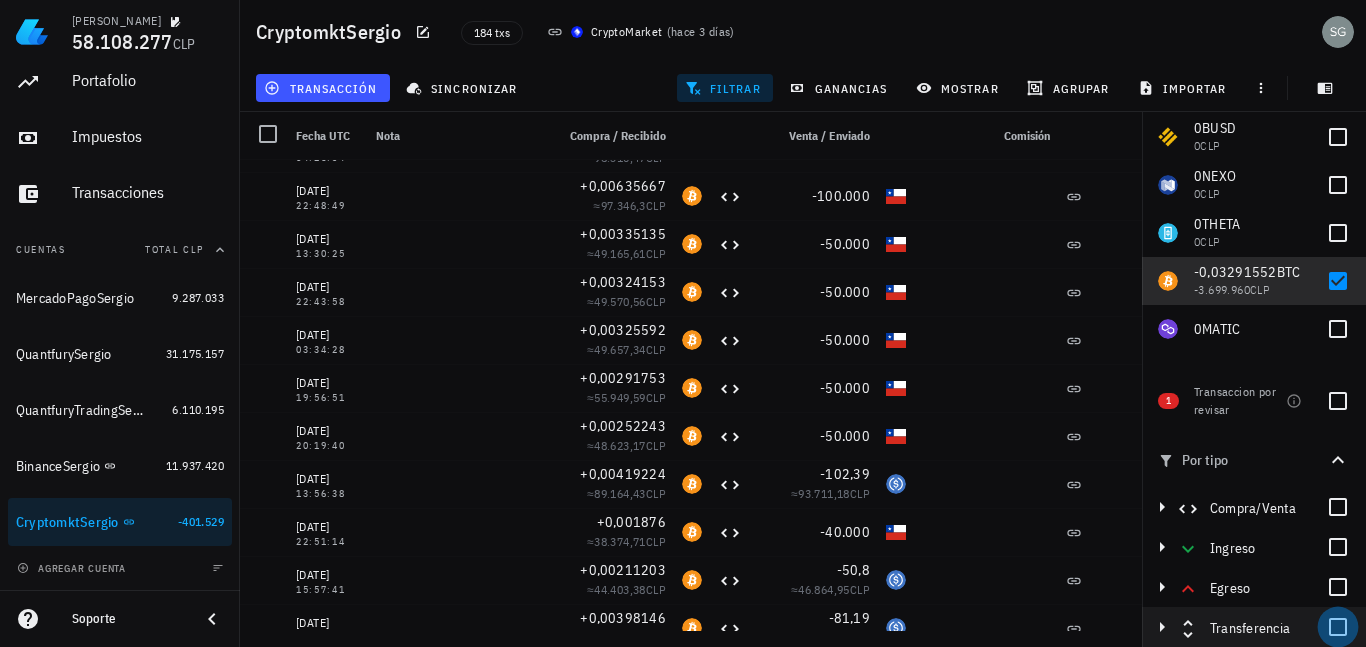 click at bounding box center (1338, 627) 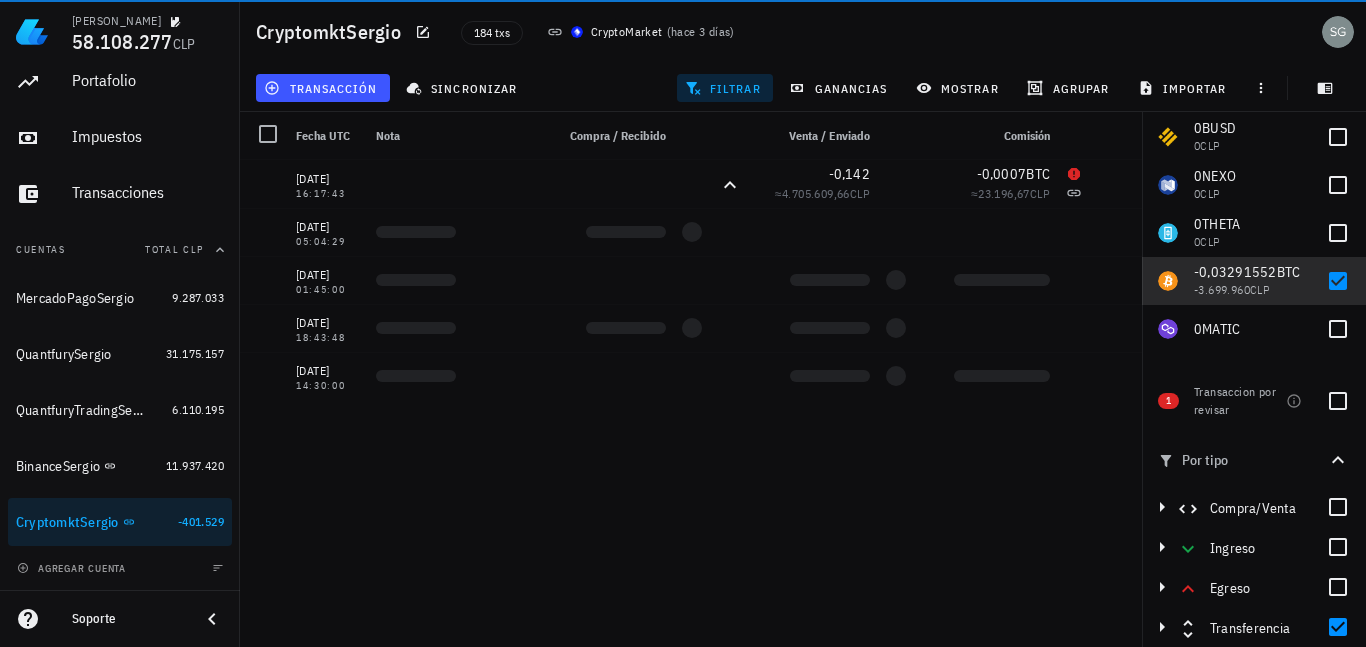 scroll, scrollTop: 0, scrollLeft: 0, axis: both 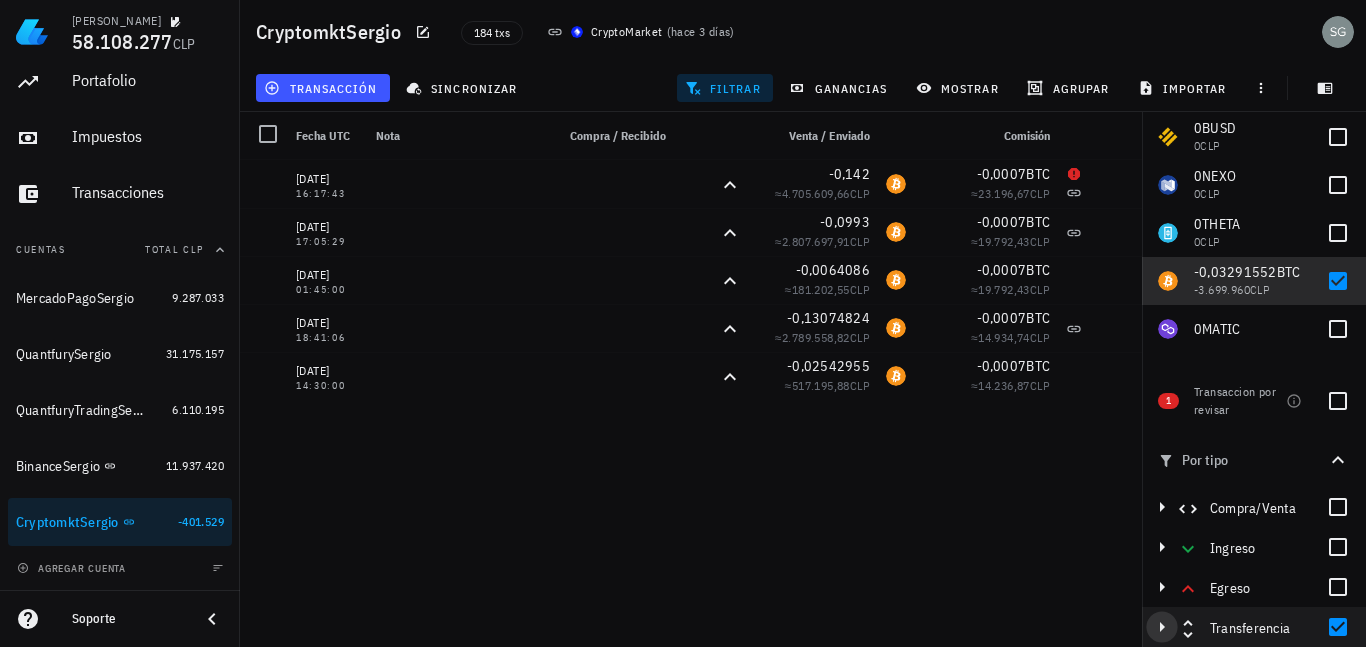click 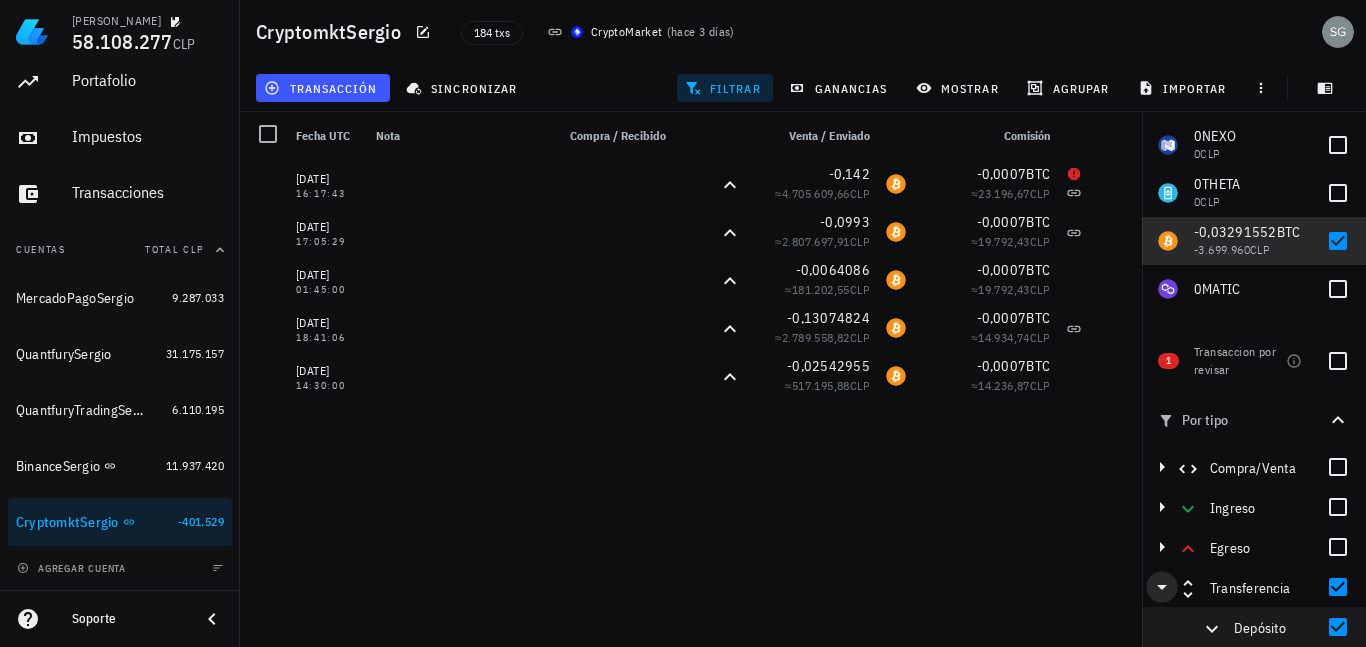 scroll, scrollTop: 186, scrollLeft: 0, axis: vertical 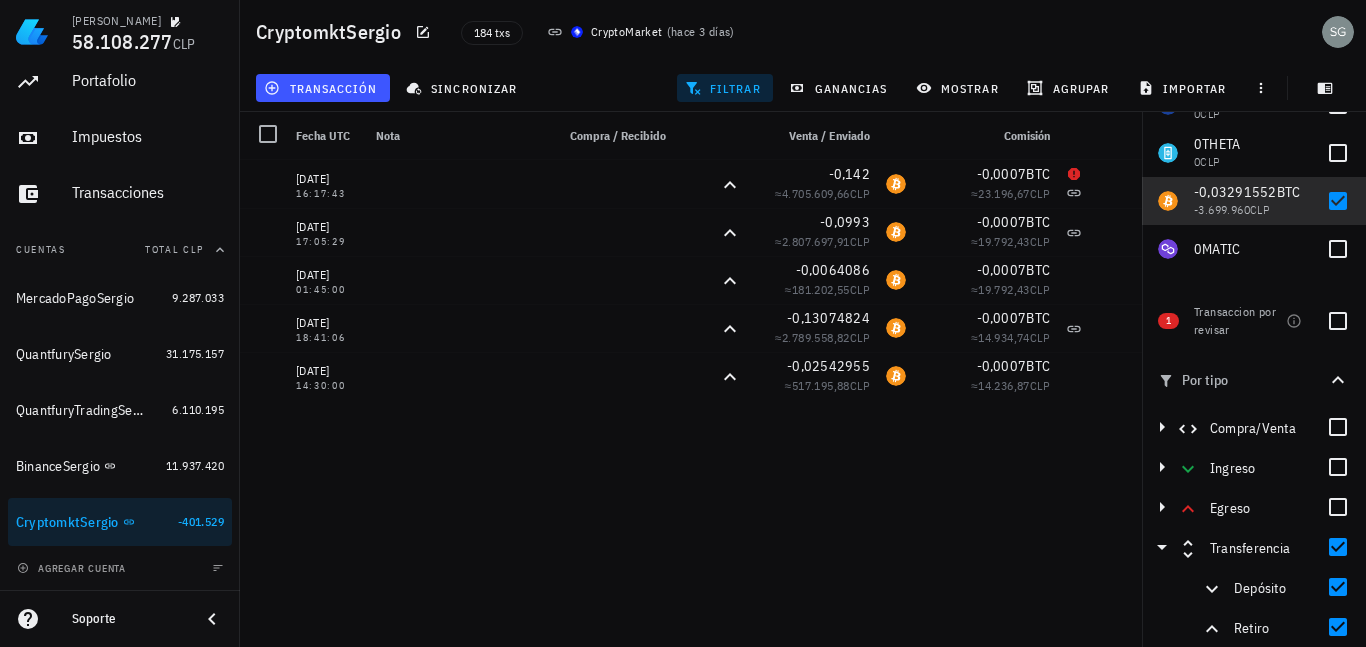 click on "10/11/2023
16:17:43
-0,142   ≈ 4.705.609,66  CLP     -0,0007  BTC   ≈ 23.196,67  CLP
23/10/2023
17:05:29
-0,0993   ≈ 2.807.697,91  CLP     -0,0007  BTC   ≈ 19.792,43  CLP
23/10/2023
01:45:00
-0,0064086   ≈ 181.202,55  CLP     -0,0007  BTC   ≈ 19.792,43  CLP
20/06/2023
18:41:06
-0,13074824   ≈ 2.789.558,82  CLP     -0,0007  BTC   ≈ 14.934,74  CLP
16/06/2023
14:30:00
-0,02542955   ≈ 517.195,88  CLP     -0,0007  BTC   ≈ 14.236,87  CLP
14/02/2023
13:41:02
+0,0057554   ≈ 101.045,17  CLP     -100.000
31/01/2023
18:43:48
+0,00798515   ≈ 148.756,34  CLP     -150.000
20/01/2023
22:31:27
+0,00803615   ≈ 141.735,35  CLP     -150.000
14/01/2023
04:32:34
+0,00573863   ≈ 99.294,78  CLP     -100.000
13/01/2023
04:26:34" at bounding box center (691, 395) 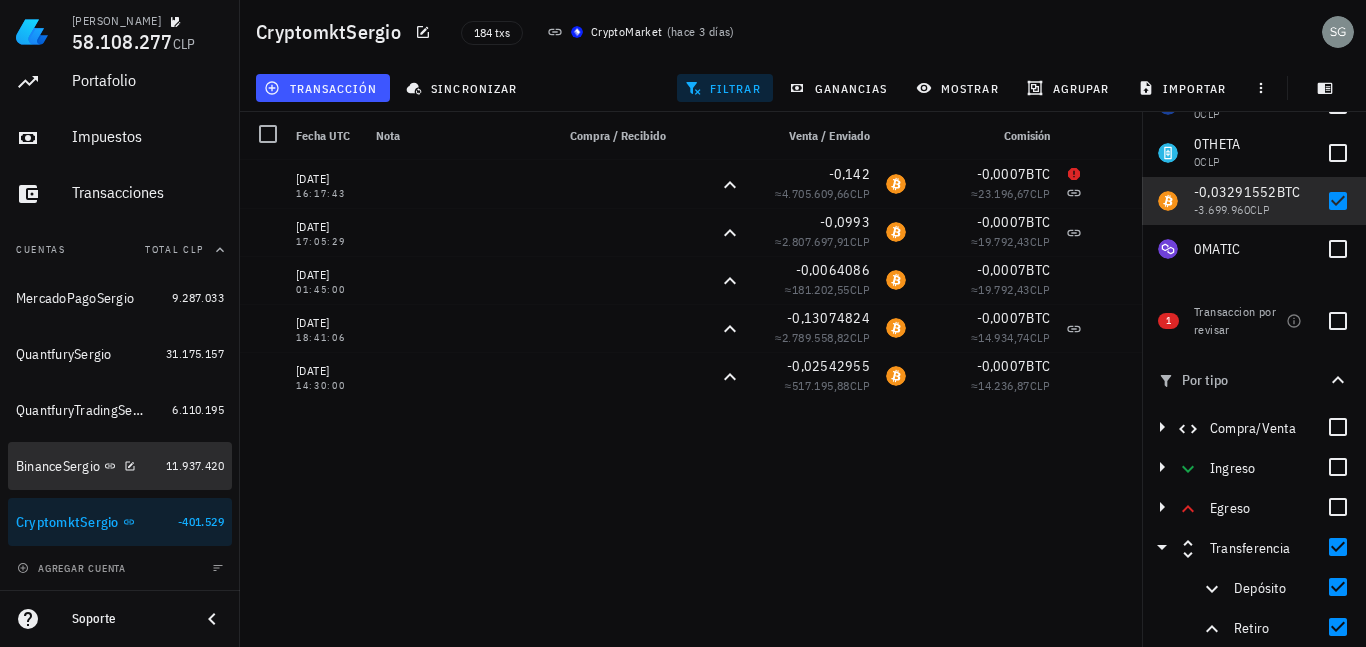 click on "BinanceSergio" at bounding box center (87, 466) 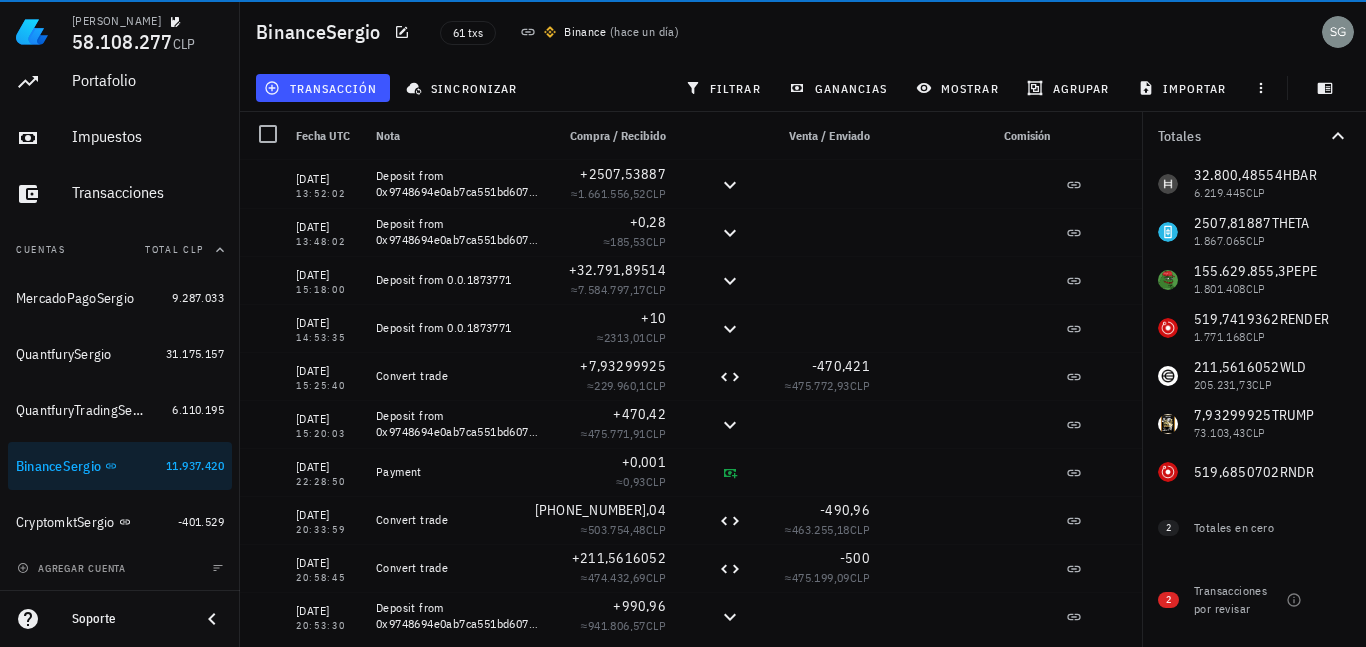 click on "32.800,48554  HBAR   6.219.445  CLP     2507,81887  THETA   1.867.065  CLP     155.629.855,3  PEPE   1.801.408  CLP     519,7419362  RENDER   1.771.168  CLP     211,5616052  WLD   205.231,73  CLP     7,93299925  TRUMP   73.103,43  CLP     0  CLP       0  USDT   0  CLP     519,6850702  RNDR" at bounding box center [1254, 328] 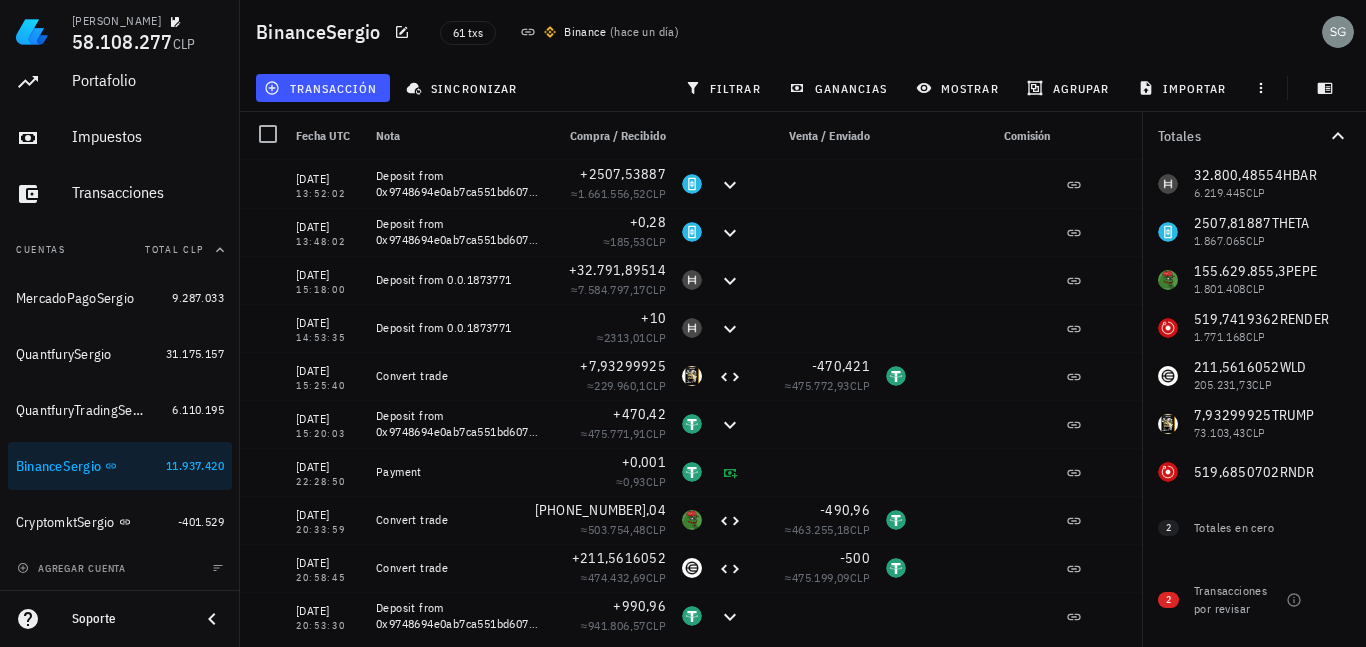 click on "filtrar" at bounding box center (725, 88) 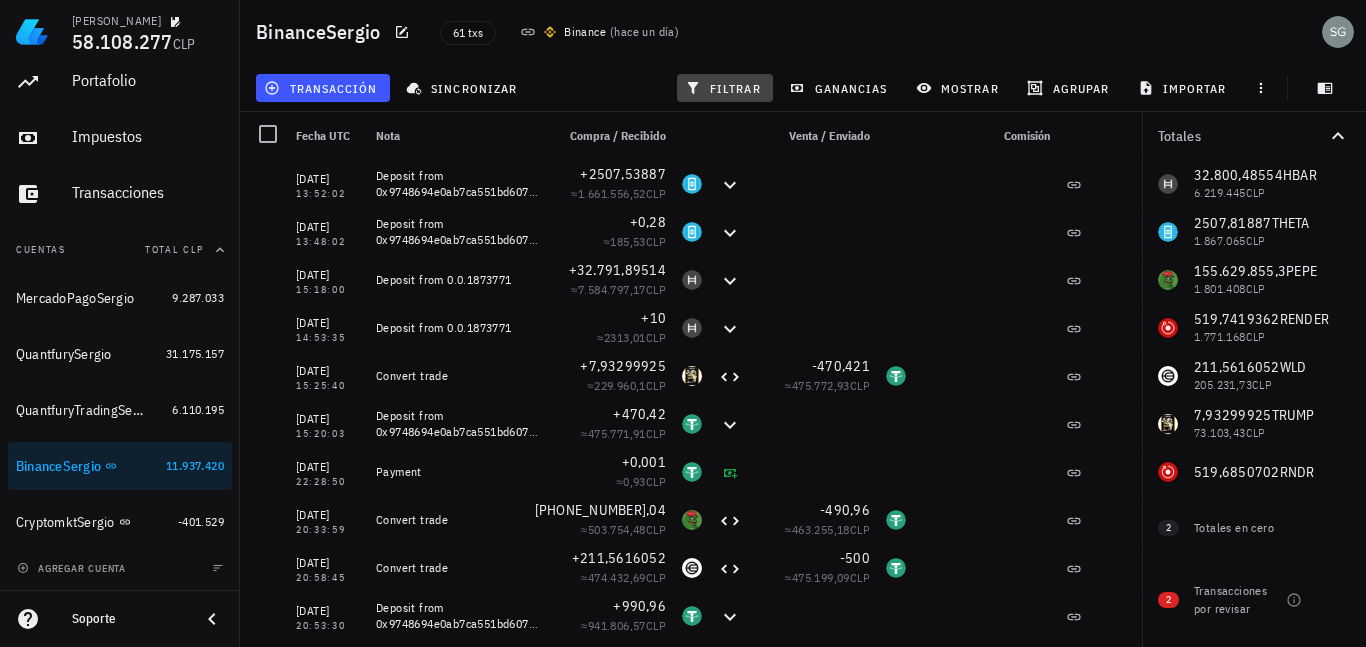 click on "filtrar" at bounding box center (725, 88) 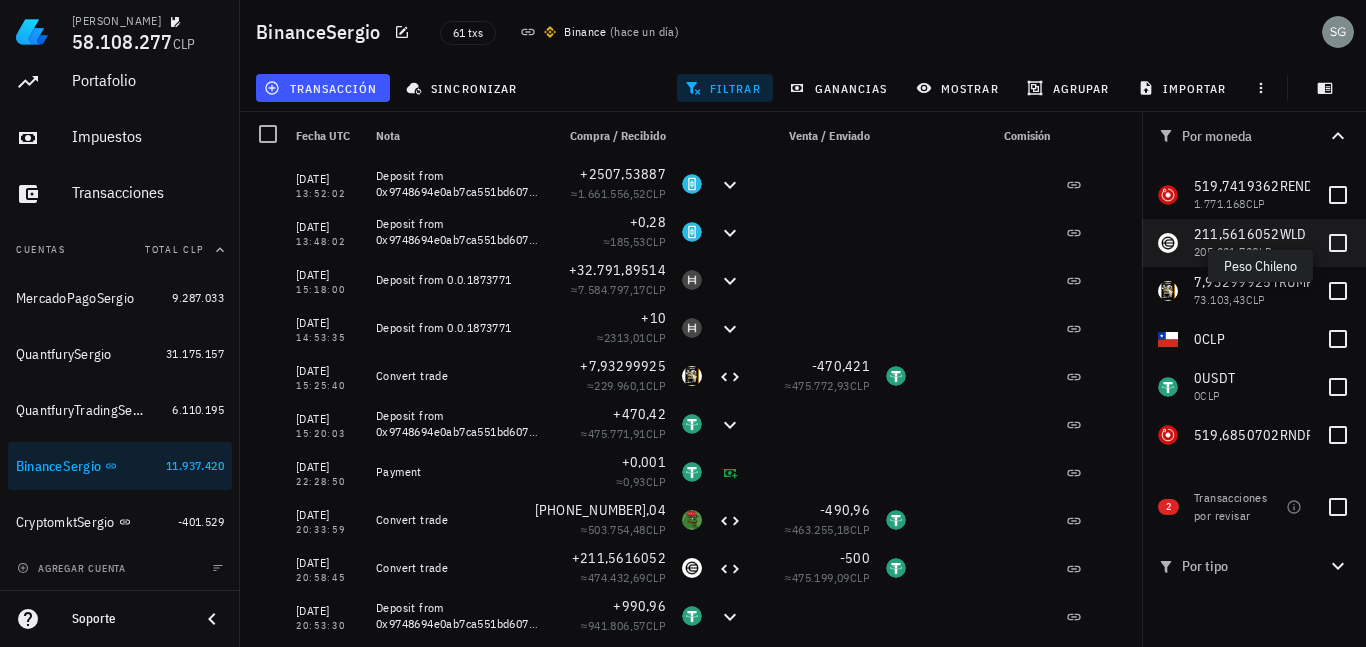 scroll, scrollTop: 0, scrollLeft: 0, axis: both 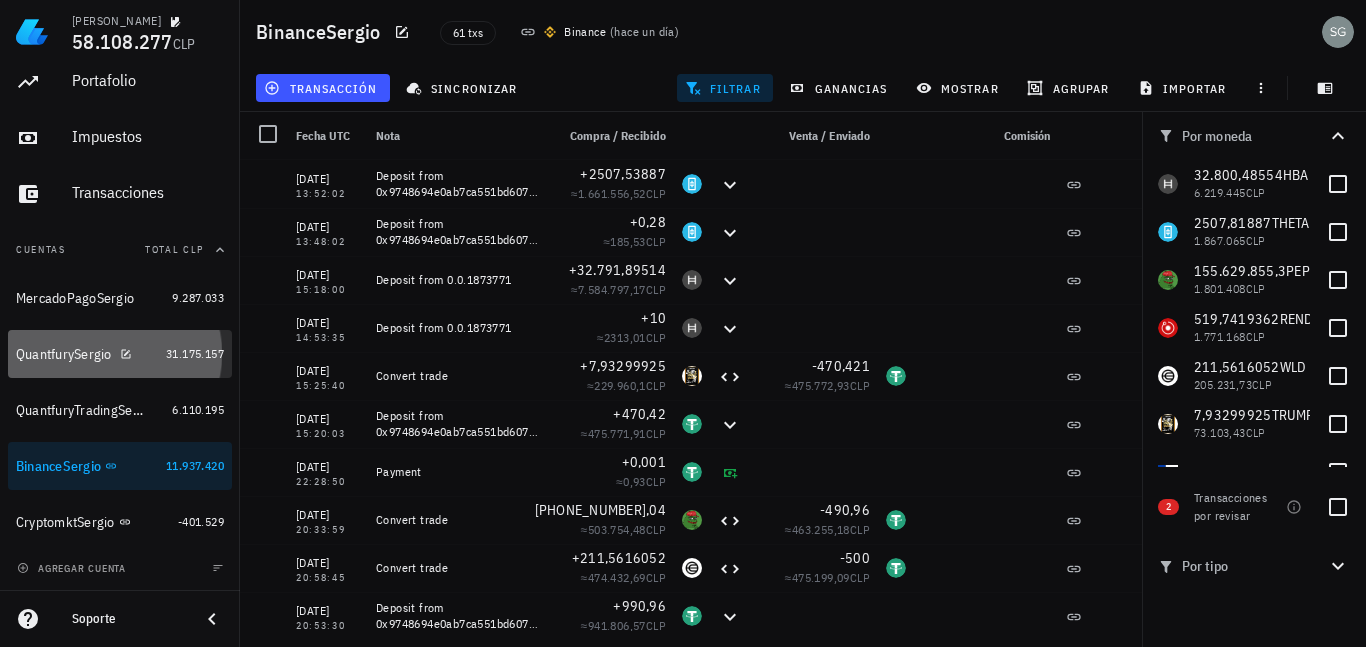 click on "QuantfurySergio" at bounding box center (87, 354) 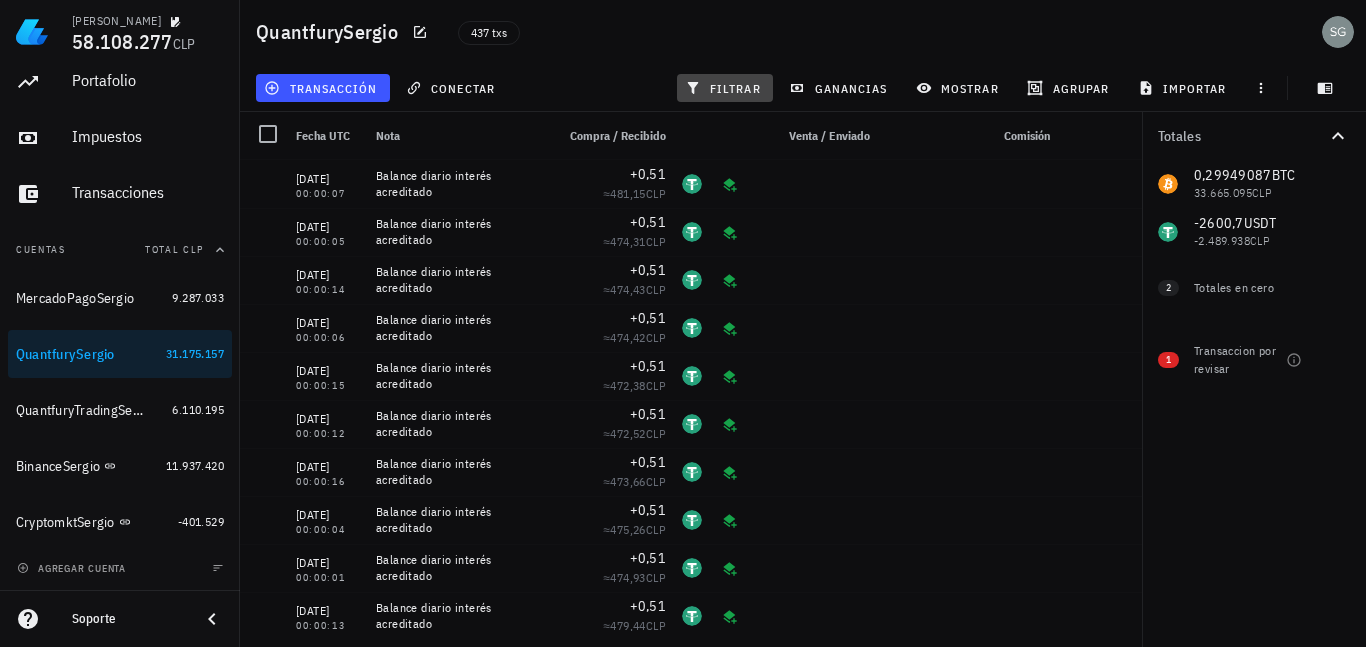 click on "filtrar" at bounding box center [725, 88] 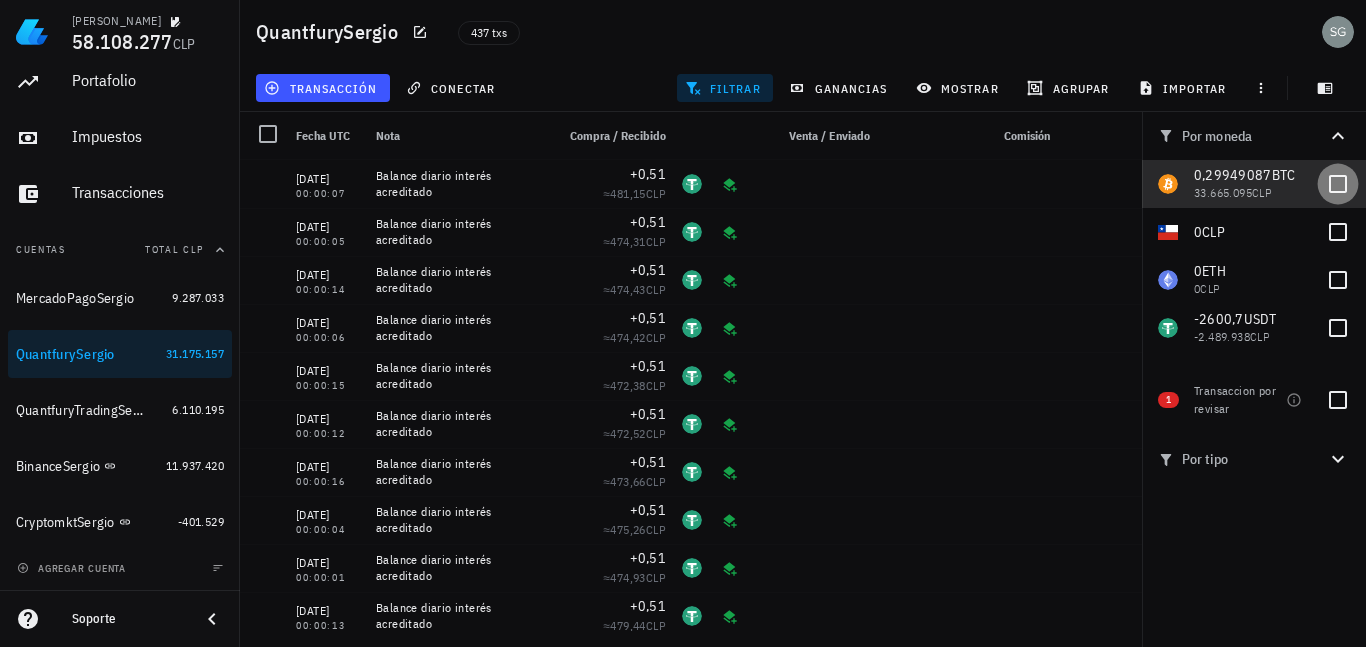 click at bounding box center [1338, 184] 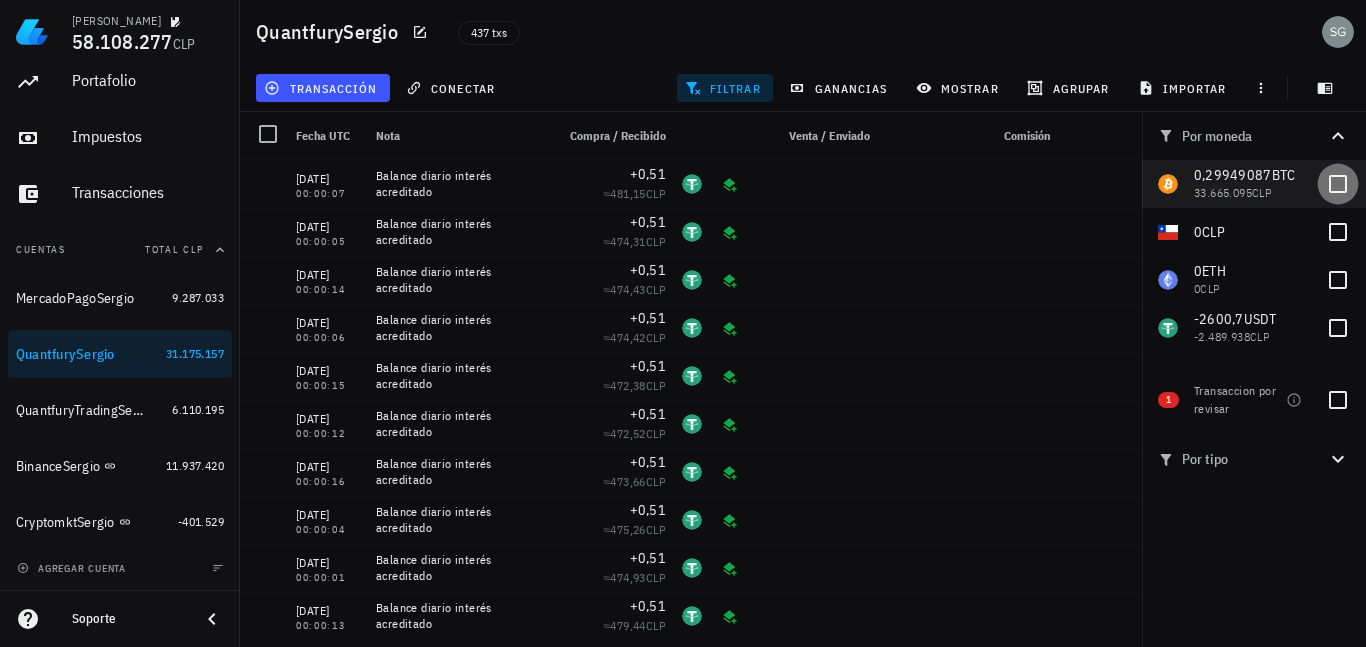 checkbox on "true" 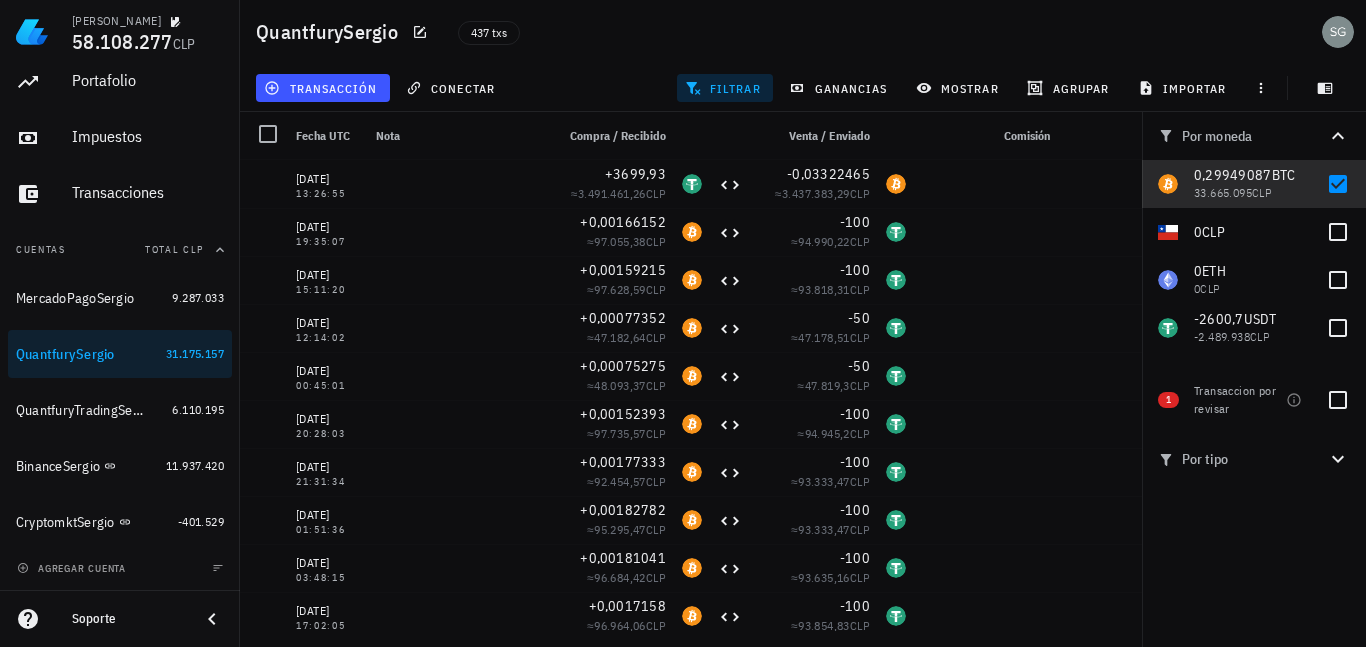 click 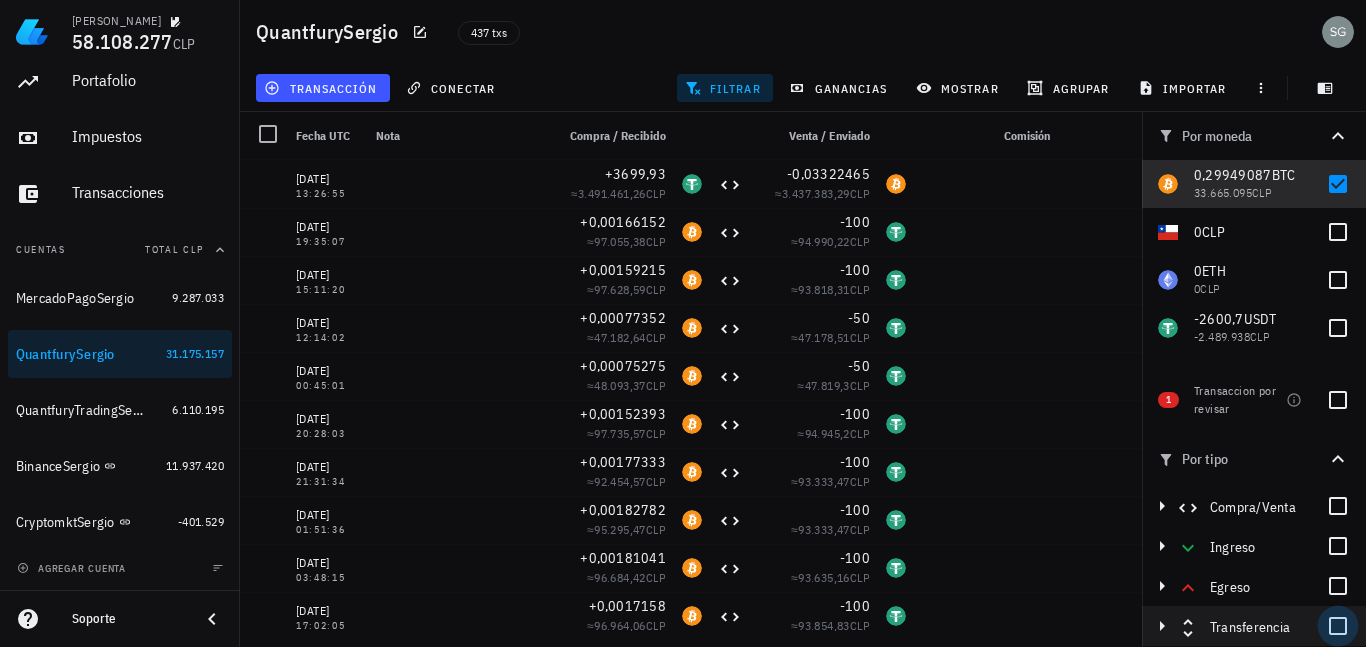 click at bounding box center [1338, 626] 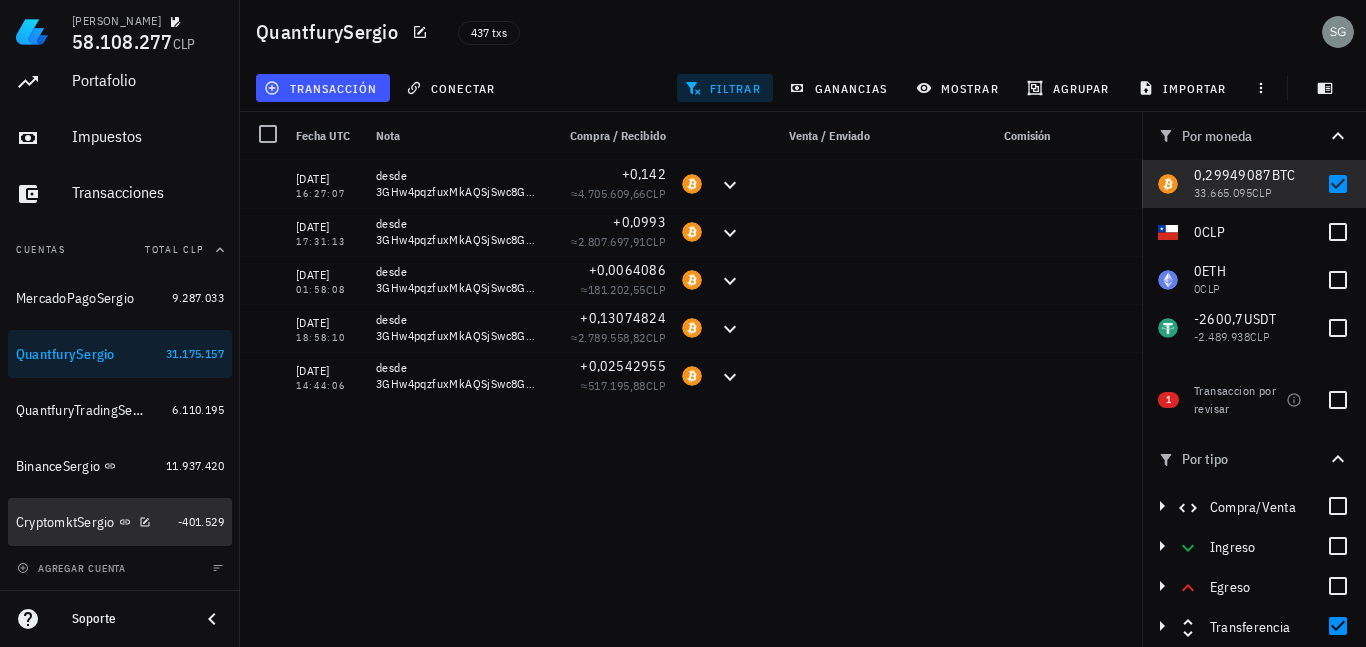click on "CryptomktSergio" at bounding box center (65, 522) 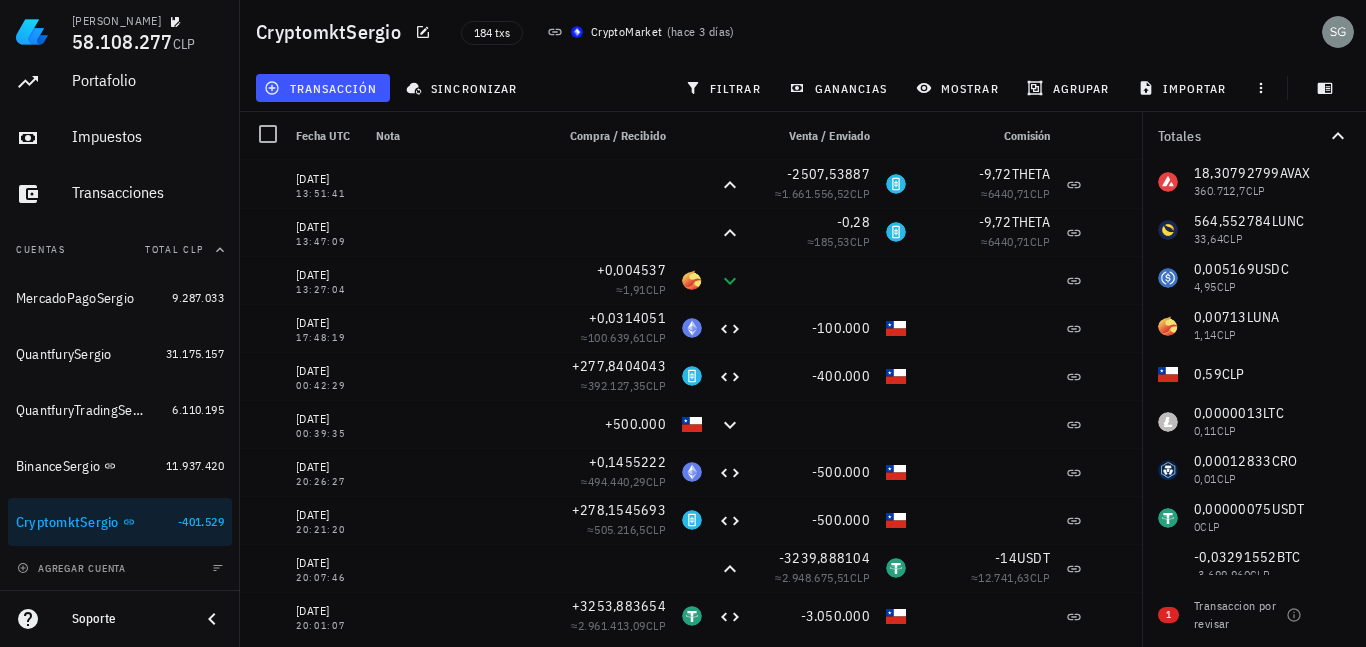 scroll, scrollTop: 129, scrollLeft: 0, axis: vertical 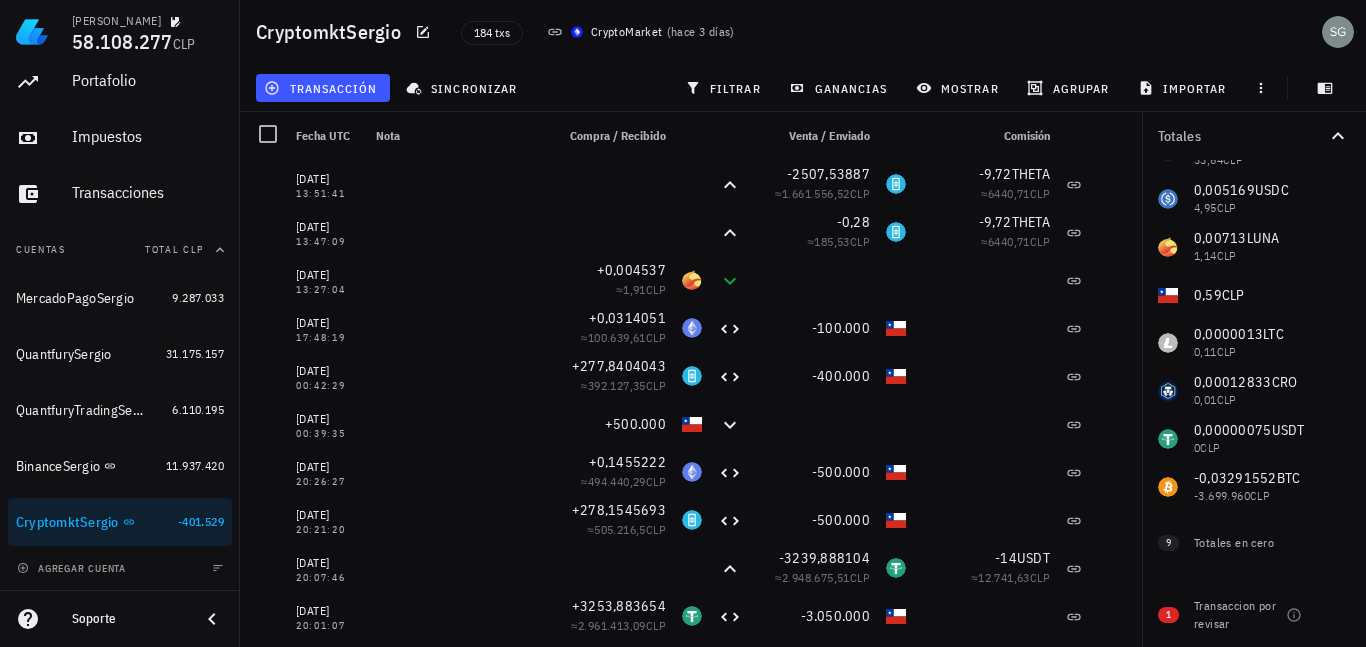 click on "1,044730761  ETH   2.937.677  CLP     18,30792799  AVAX   360.712,7  CLP     564,552784  LUNC   33,64  CLP     0,005169  USDC   4,95  CLP     0,00713  LUNA   1,14  CLP     0,59  CLP       0,0000013  LTC   0,11  CLP     0,00012833  CRO   0,01  CLP     0,00000075  USDT   0  CLP     0  ADA   0  CLP     0  BNB   0  CLP     0  SOL   0  CLP     0  TRX   0  CLP     0  XTZ   0  CLP     0  BUSD   0  CLP     0  NEXO   0  CLP     0  THETA   0  CLP     -0,03291552  BTC   -3.699.960  CLP     0  MATIC" at bounding box center [1254, 271] 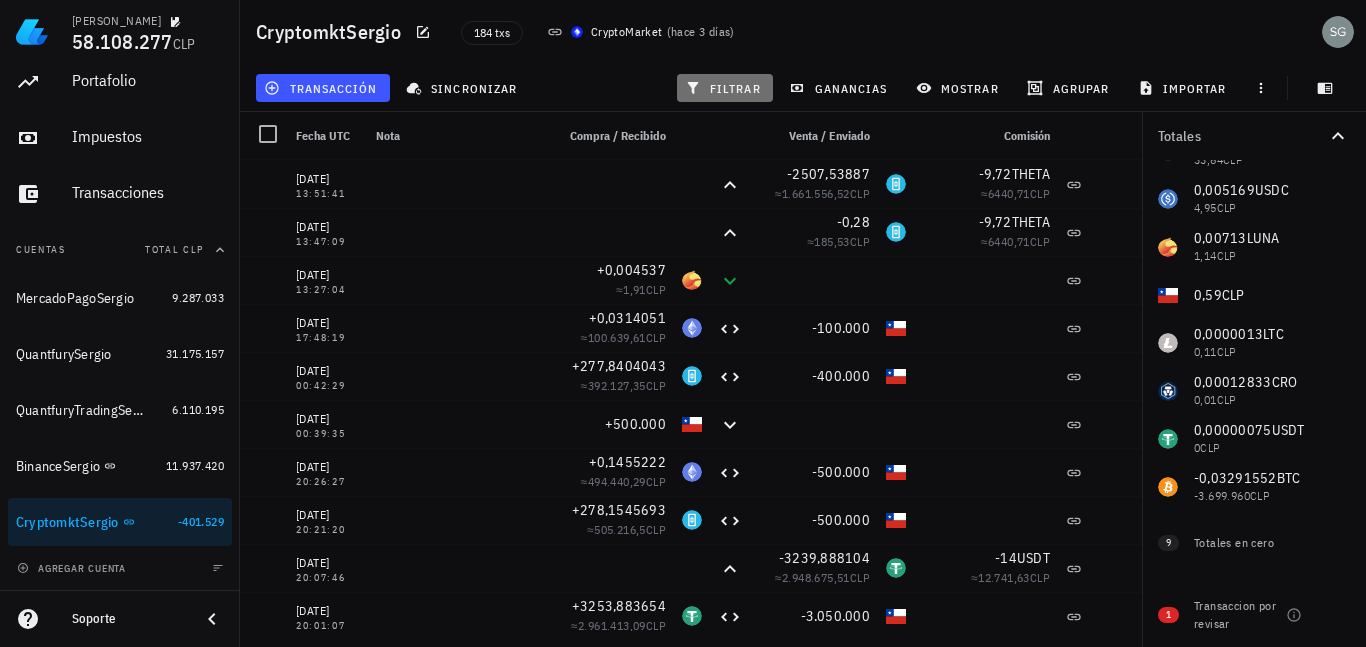 click on "filtrar" at bounding box center (725, 88) 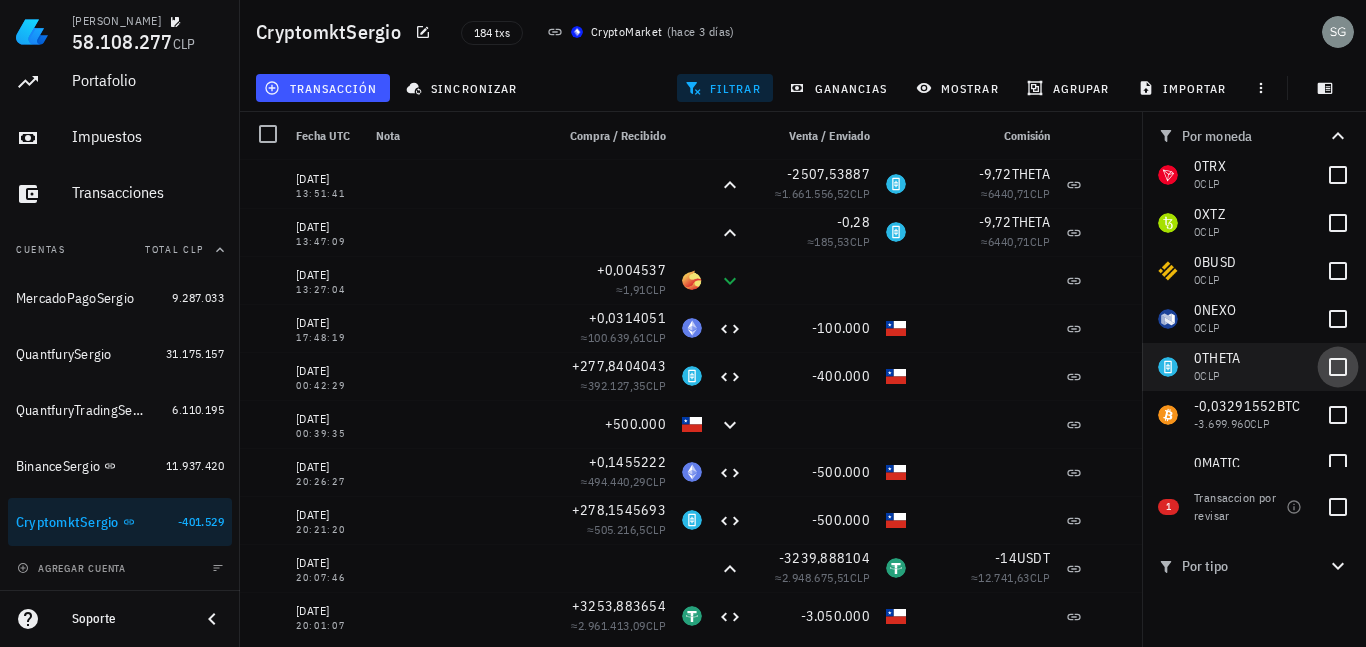 scroll, scrollTop: 613, scrollLeft: 0, axis: vertical 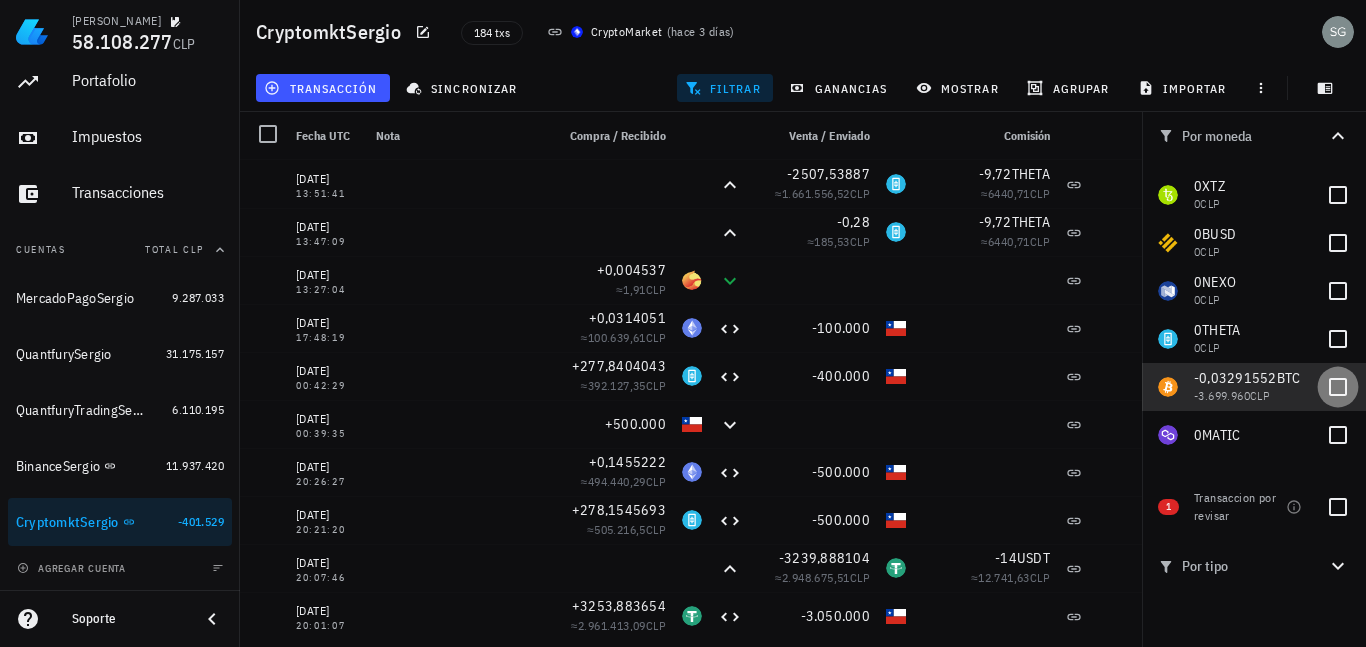 click at bounding box center [1338, 387] 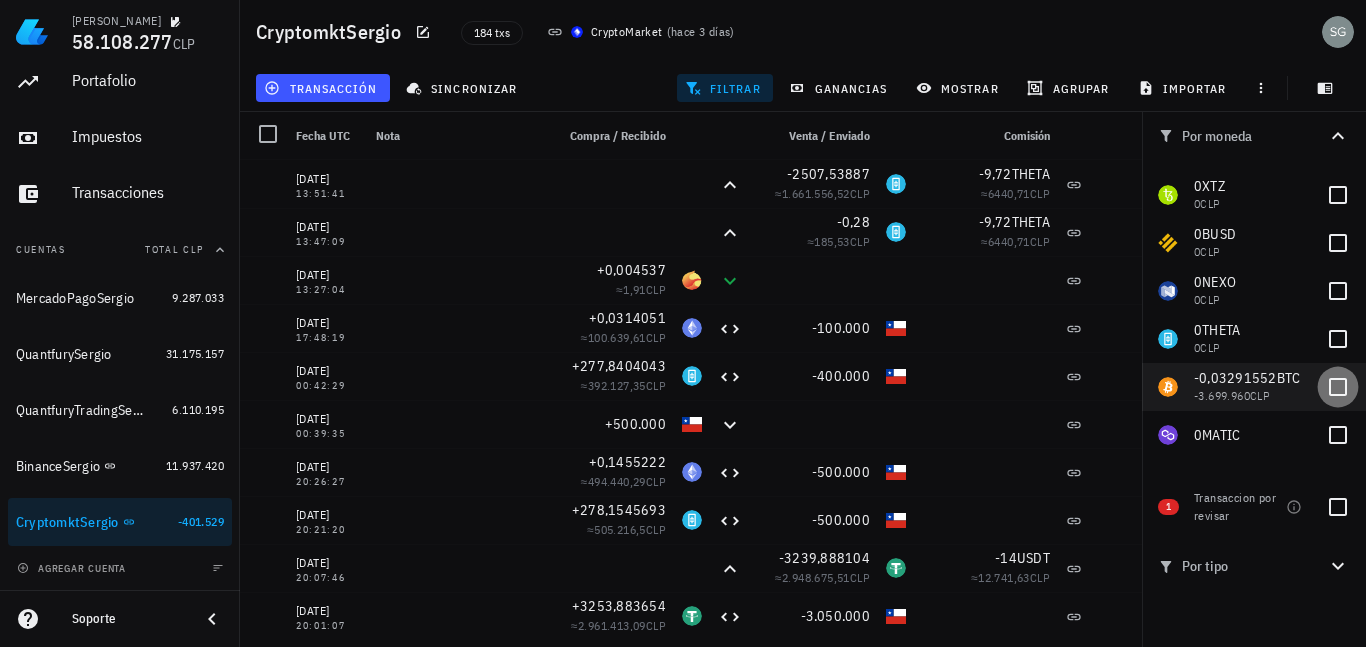 checkbox on "true" 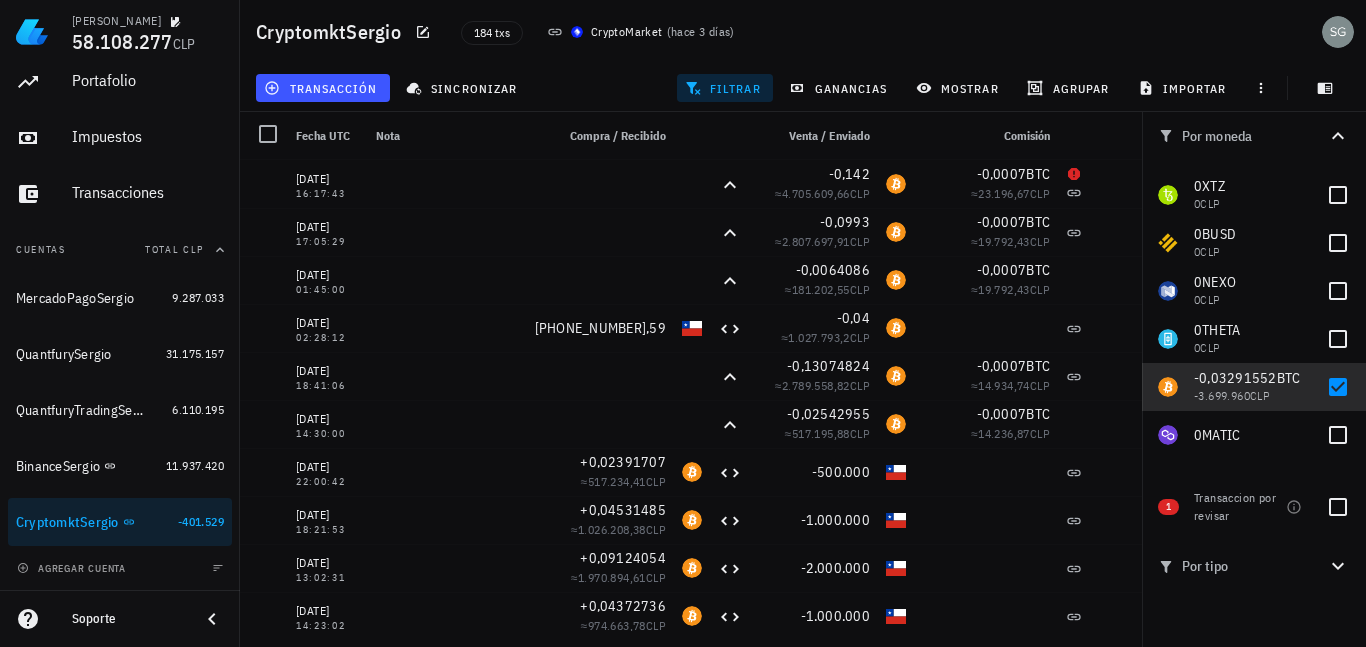 click 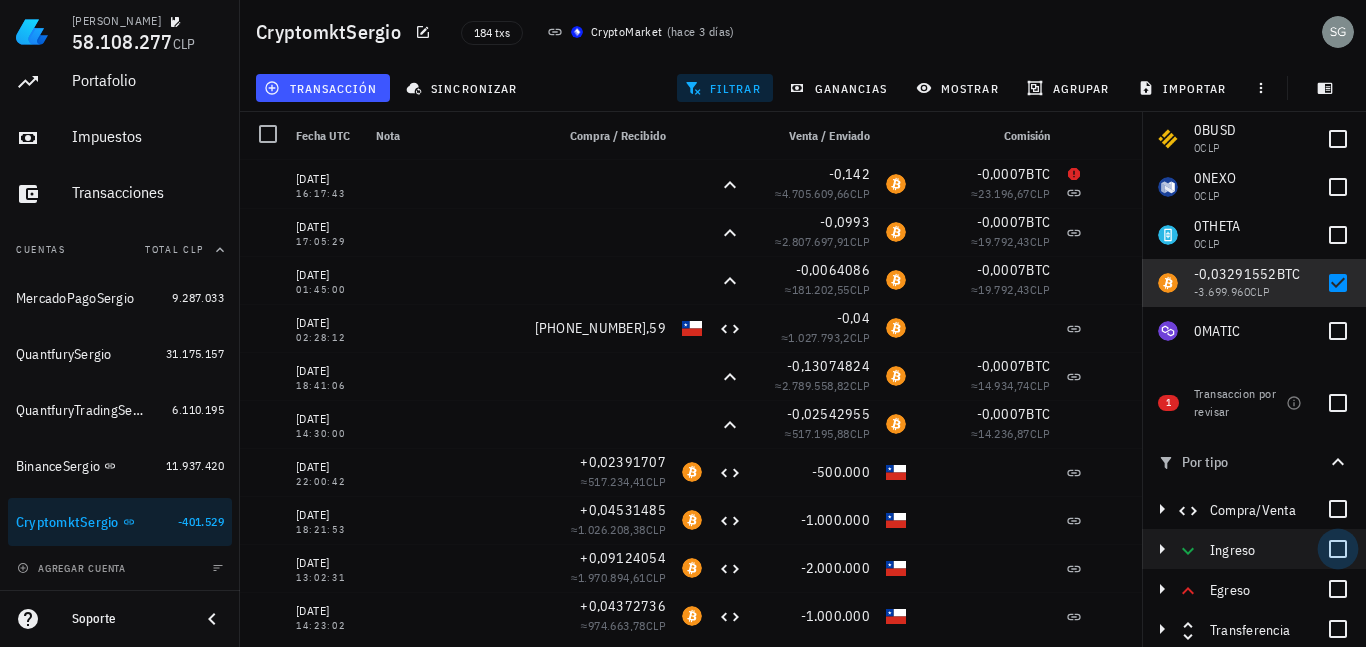 scroll, scrollTop: 106, scrollLeft: 0, axis: vertical 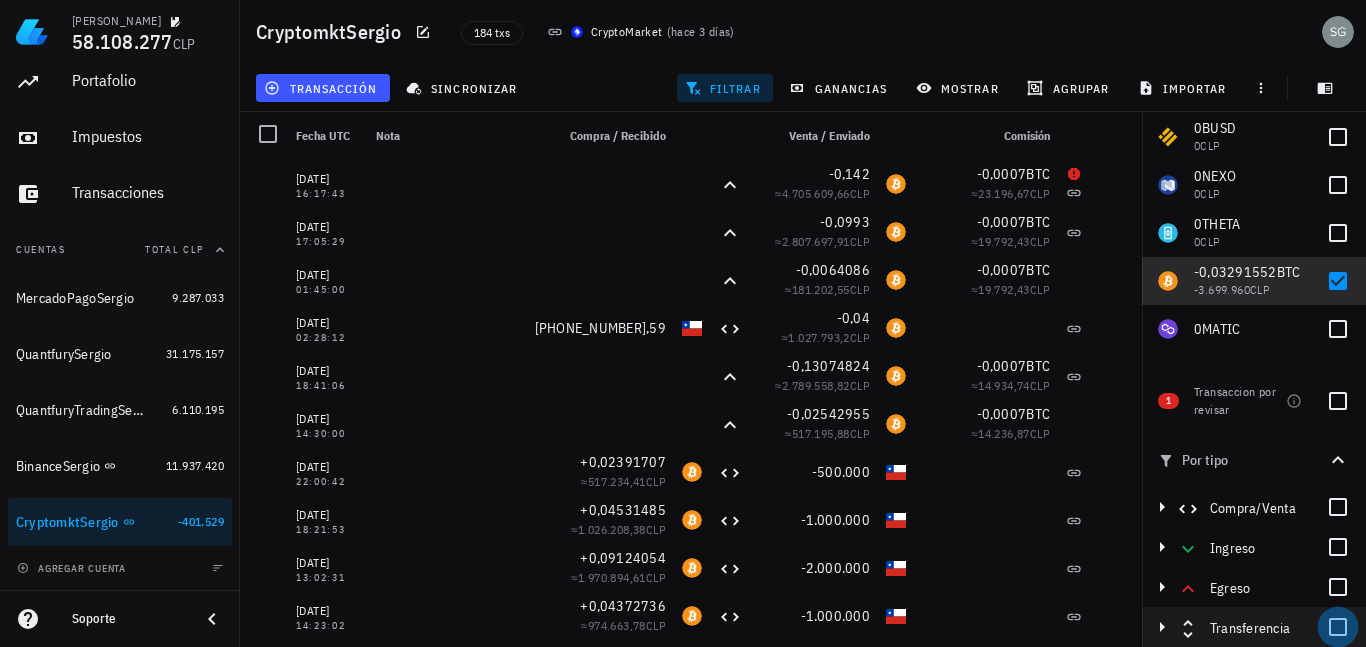 click at bounding box center [1338, 627] 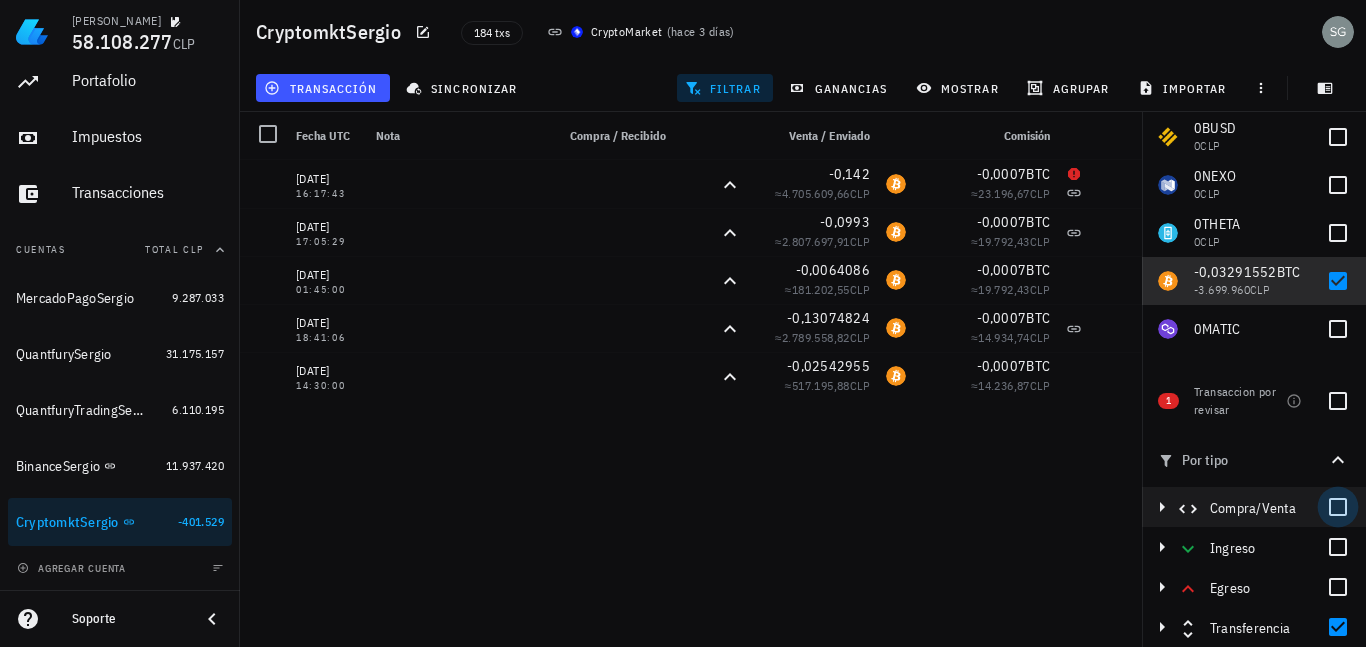 click at bounding box center [1338, 507] 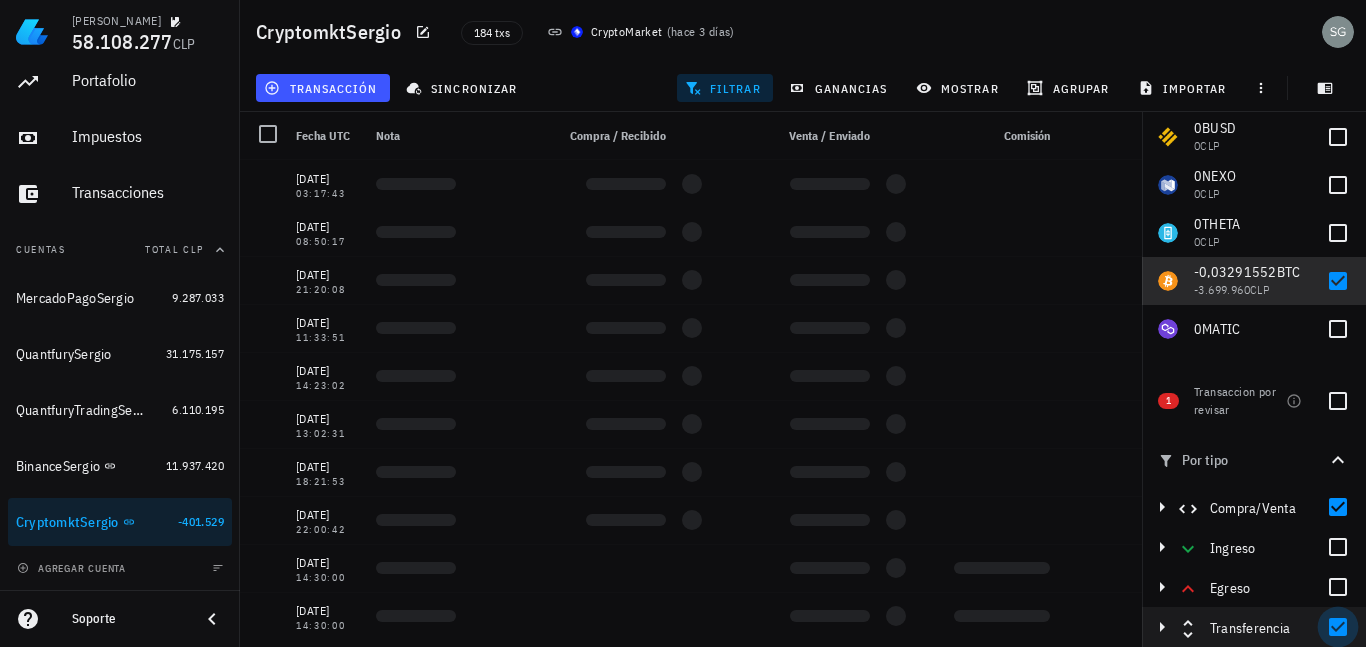 click at bounding box center (1338, 627) 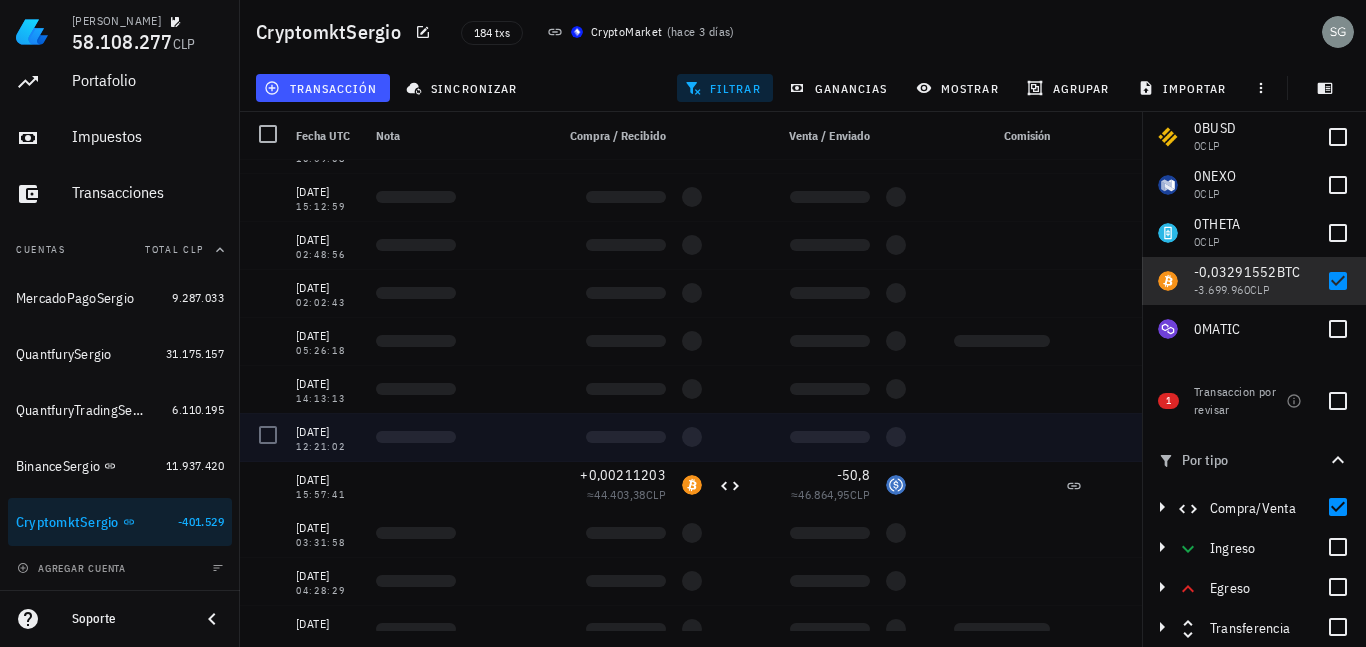 scroll, scrollTop: 745, scrollLeft: 0, axis: vertical 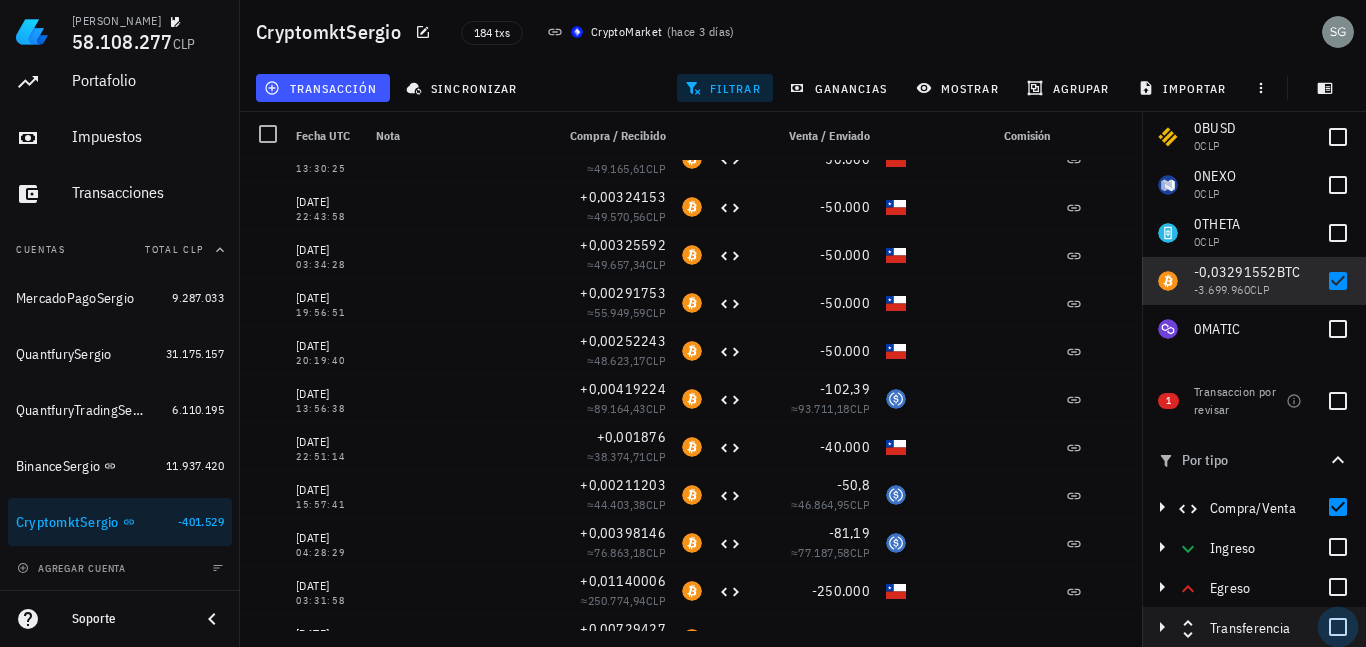 click at bounding box center [1338, 627] 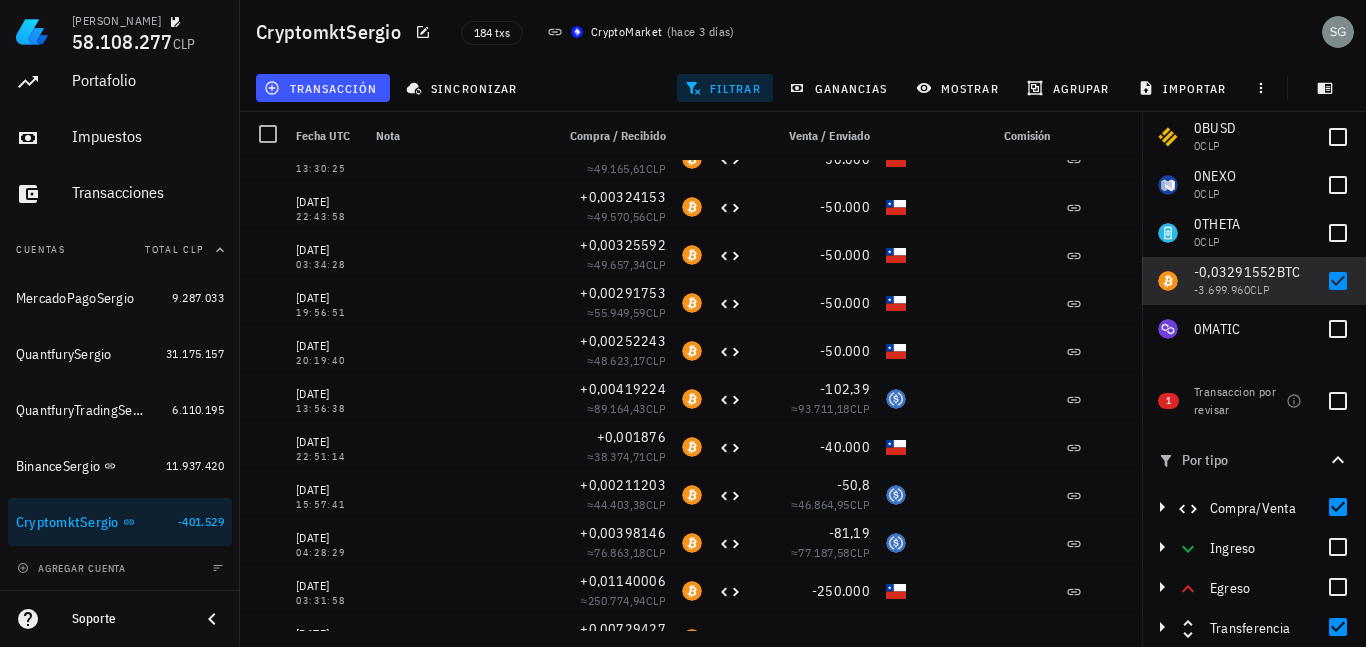 click at bounding box center (1338, 507) 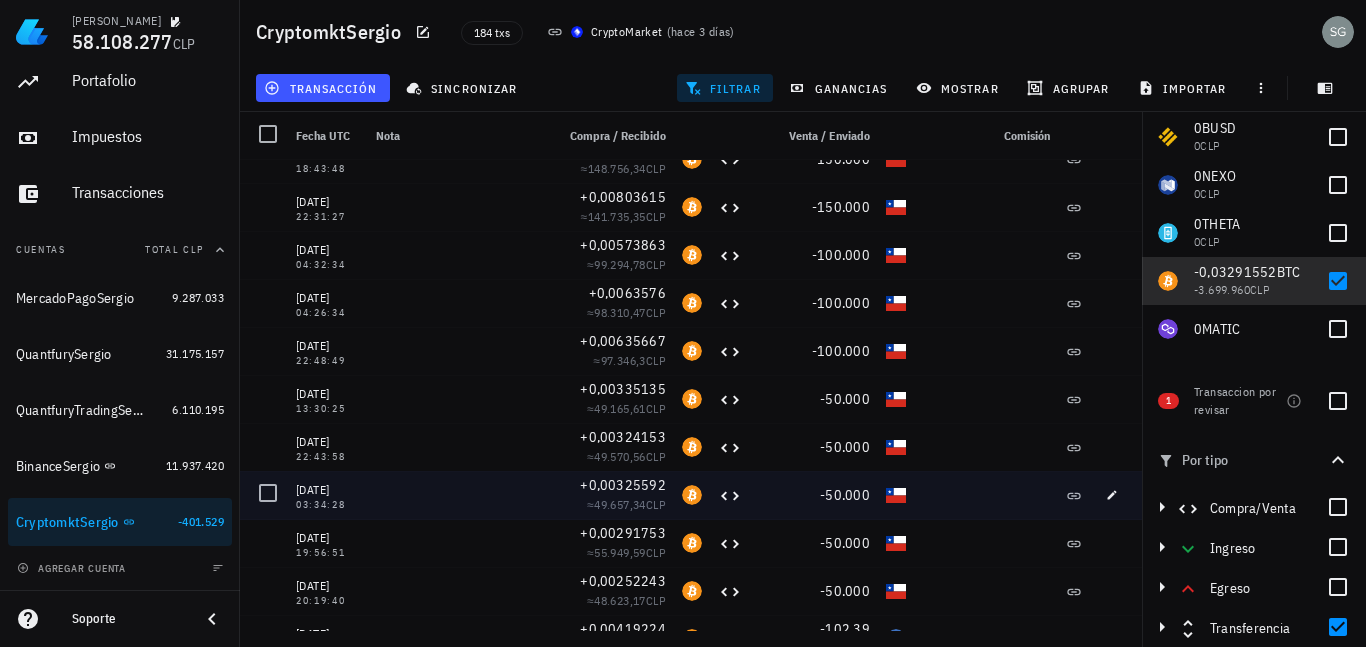 scroll, scrollTop: 0, scrollLeft: 0, axis: both 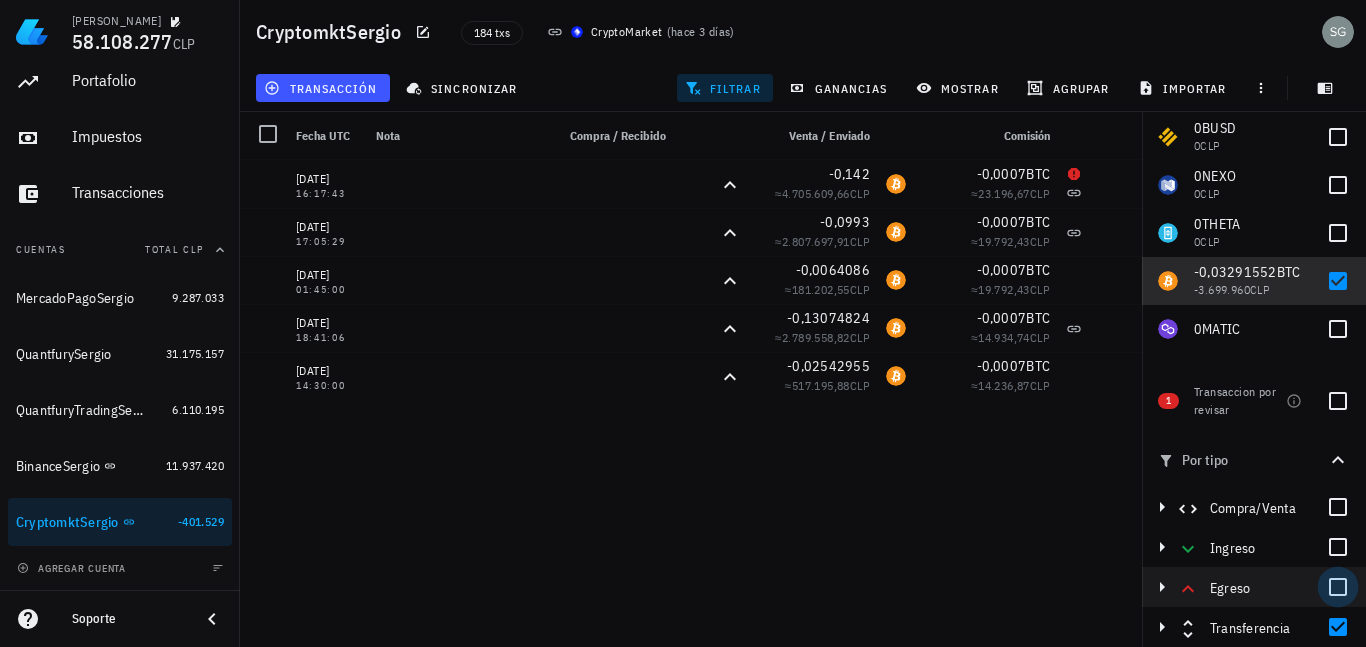 click at bounding box center [1338, 587] 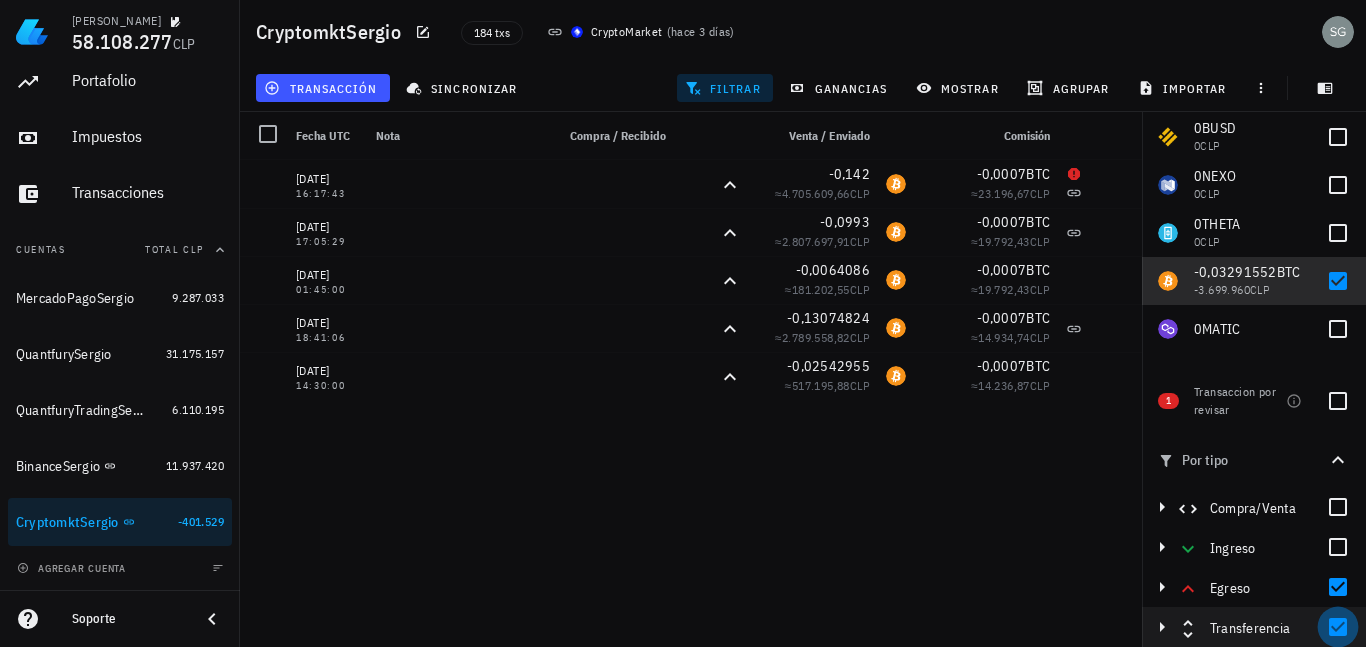 click at bounding box center (1338, 627) 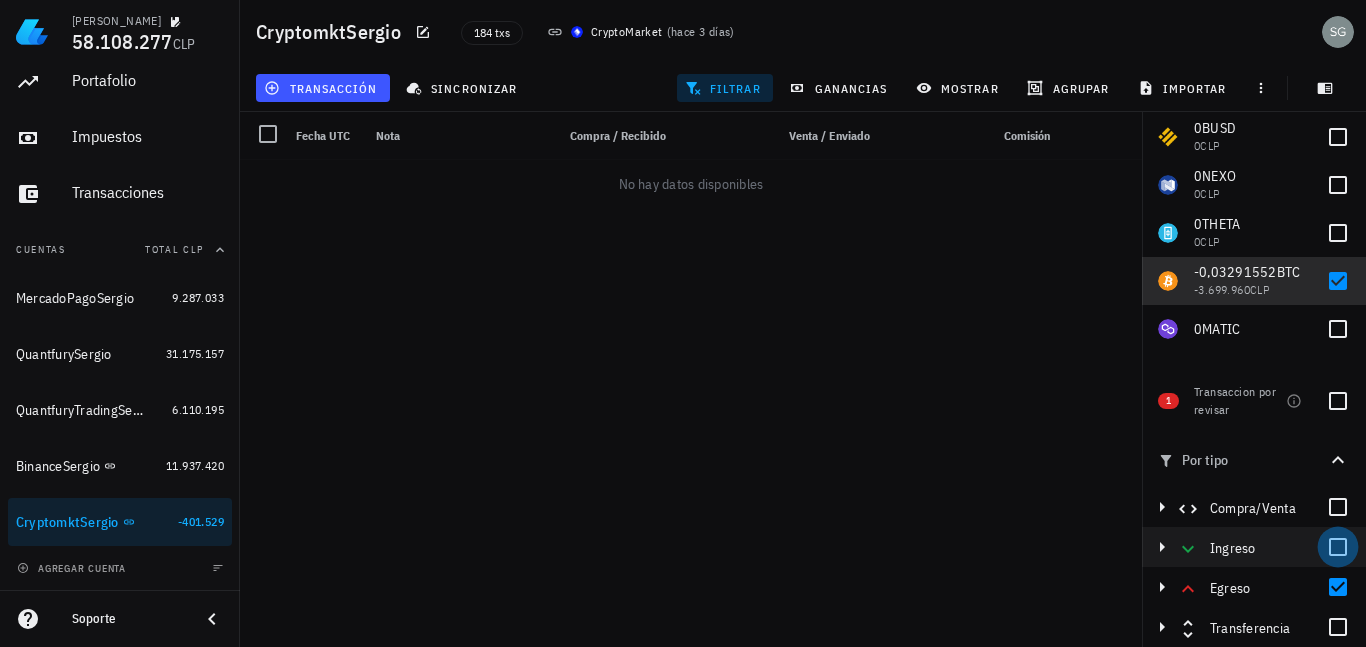 click at bounding box center (1338, 547) 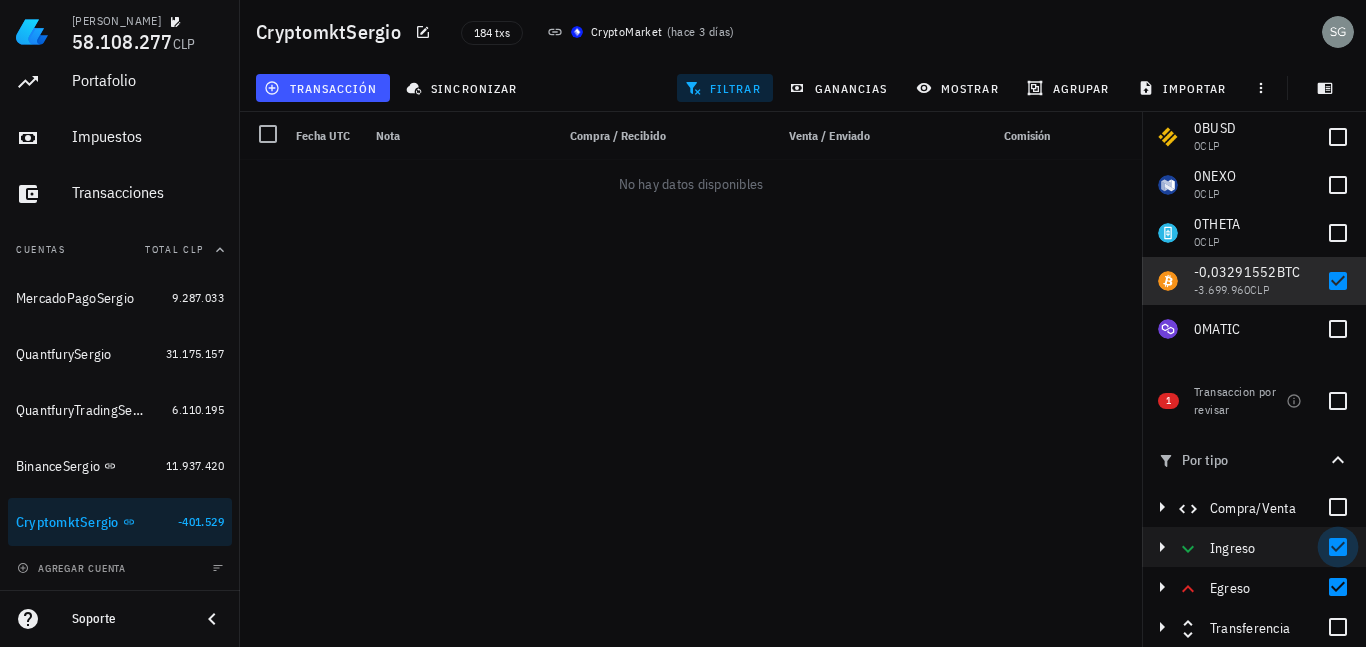 click at bounding box center [1338, 547] 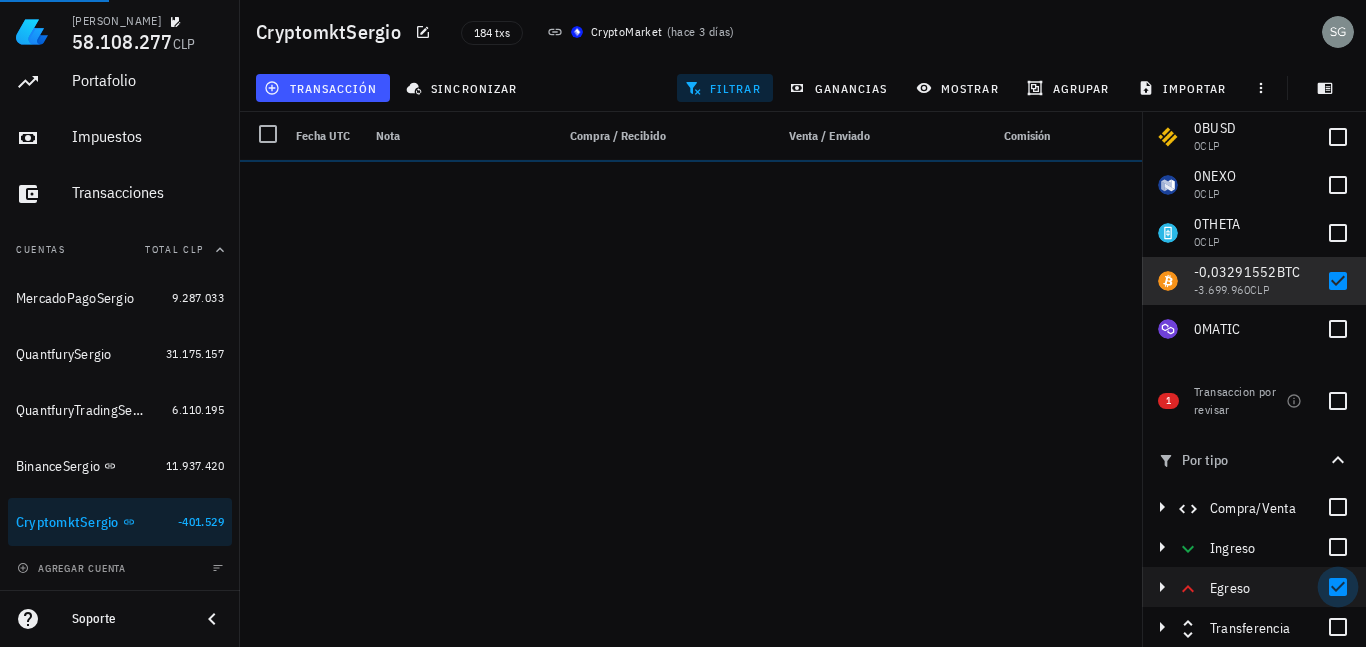 click at bounding box center (1338, 587) 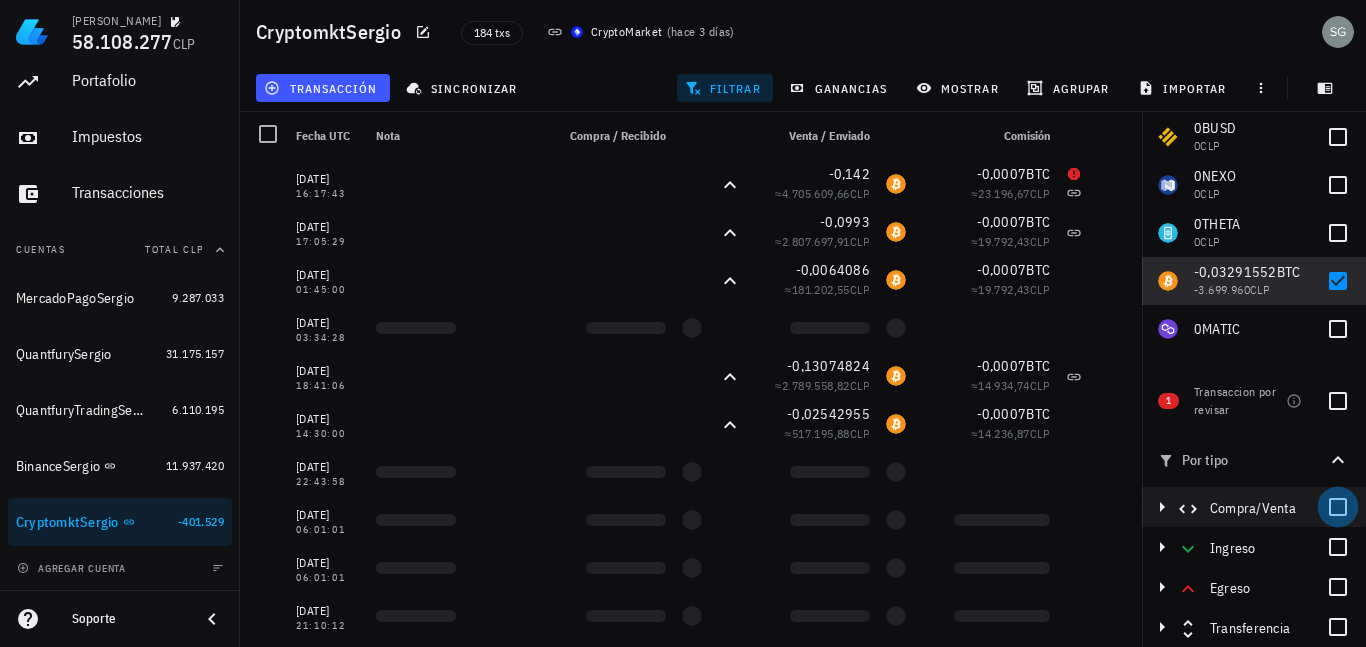 click at bounding box center (1338, 507) 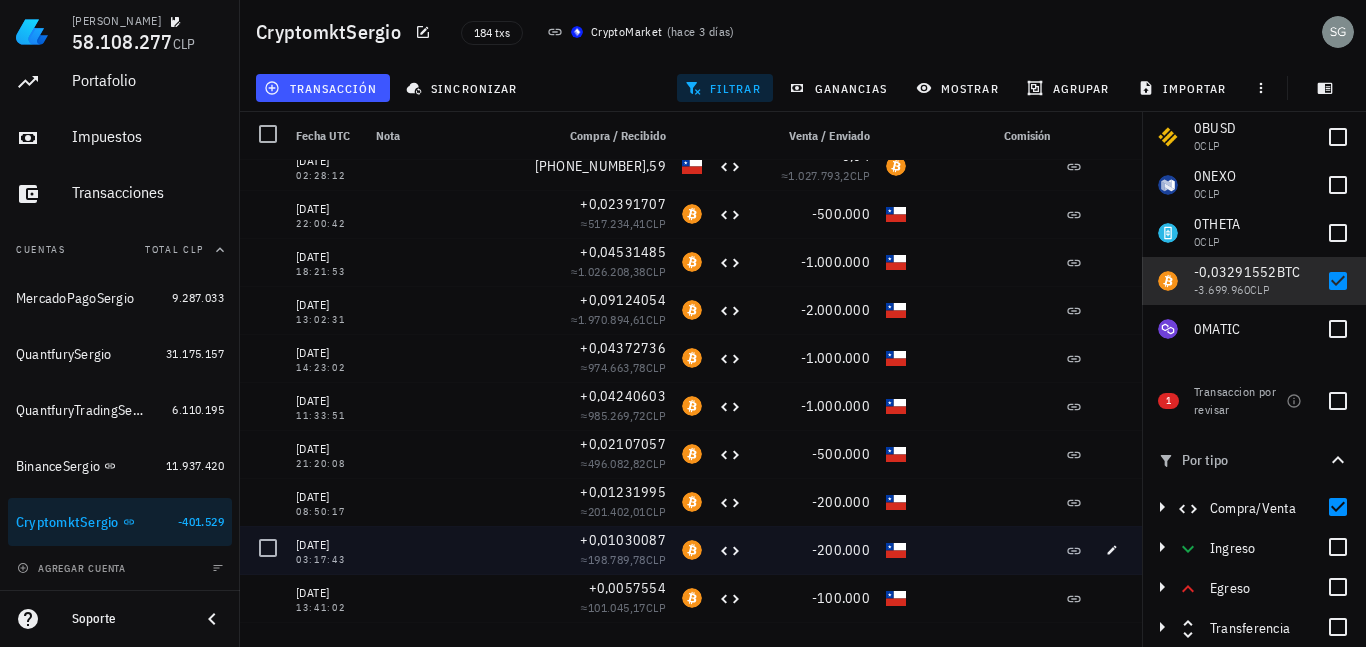 scroll, scrollTop: 0, scrollLeft: 0, axis: both 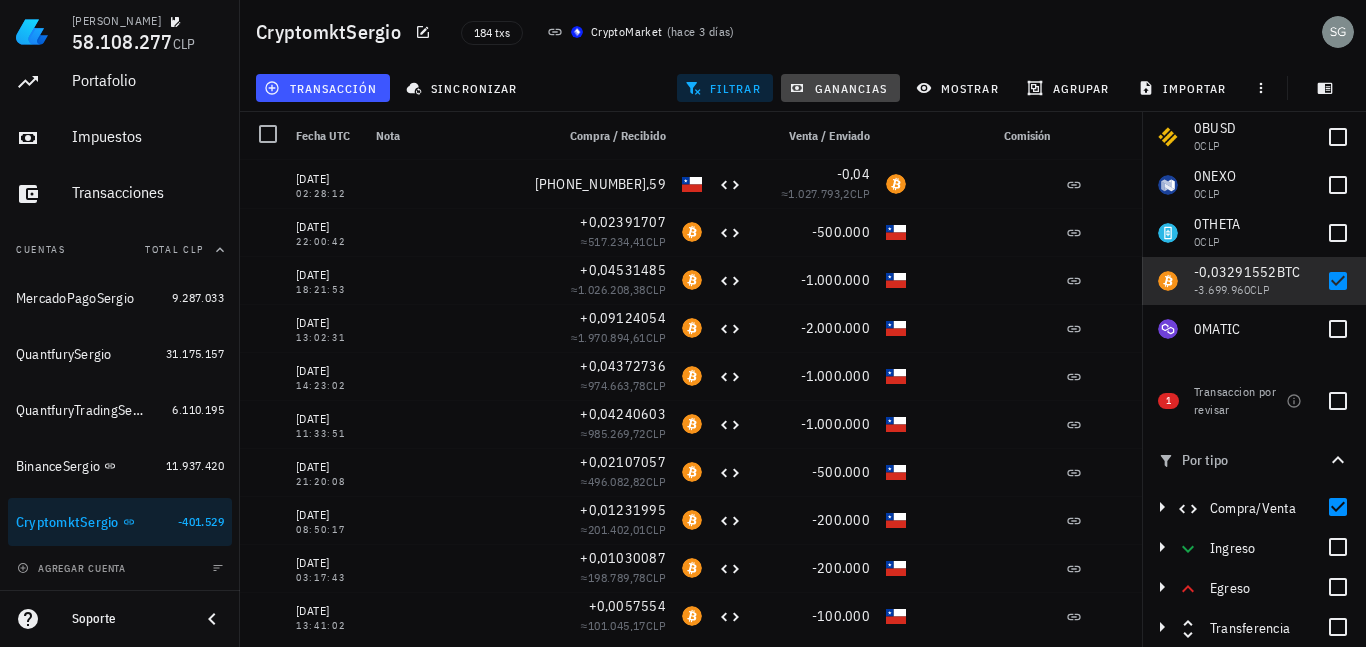 click on "ganancias" at bounding box center (840, 88) 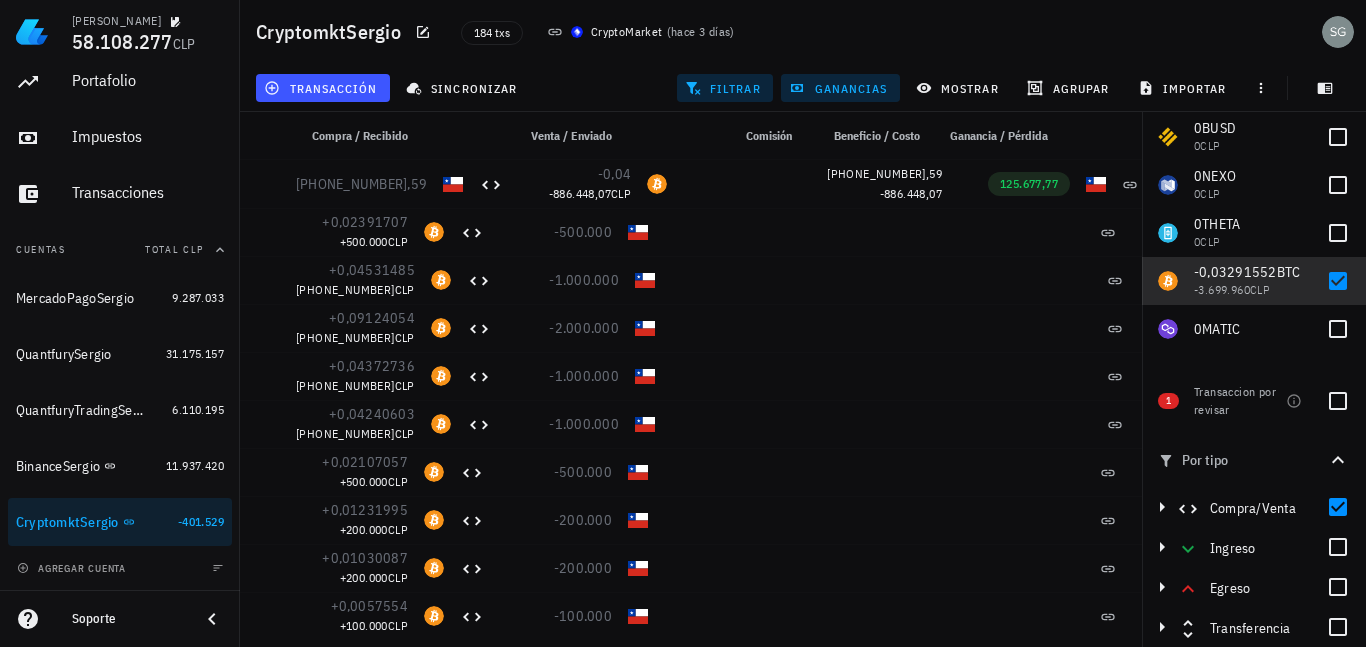scroll, scrollTop: 0, scrollLeft: 0, axis: both 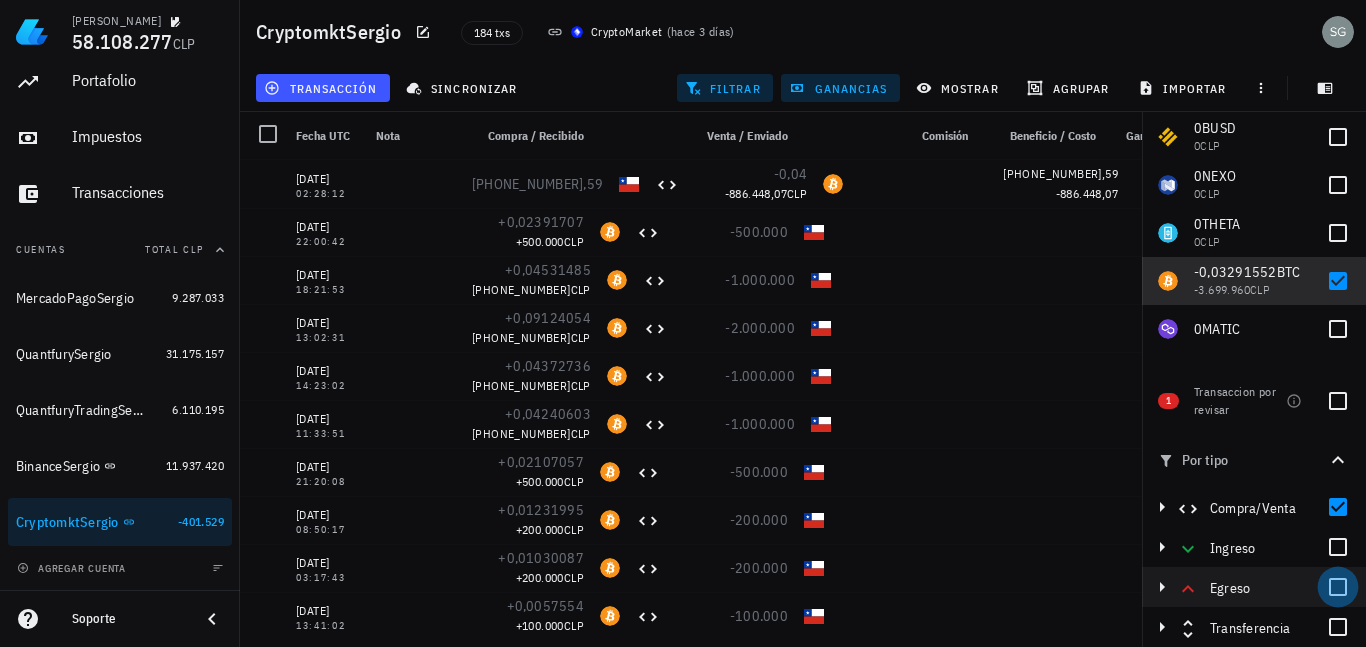 click at bounding box center [1338, 587] 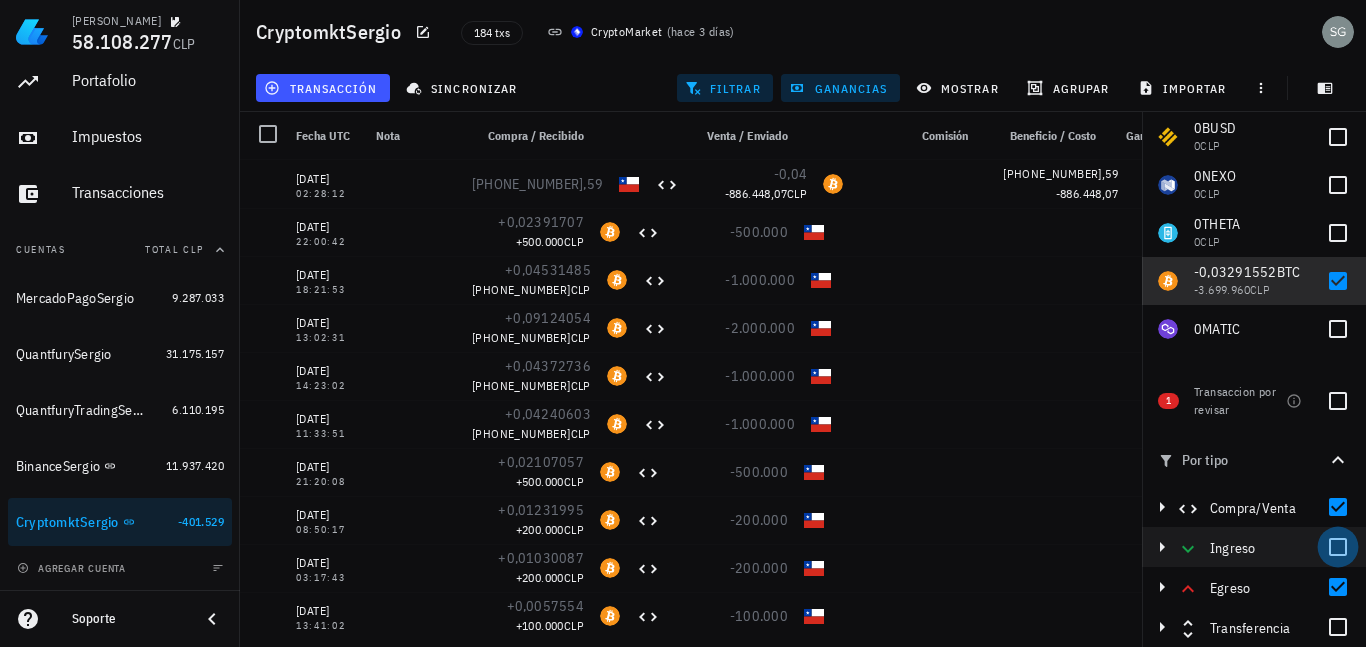 click at bounding box center (1338, 547) 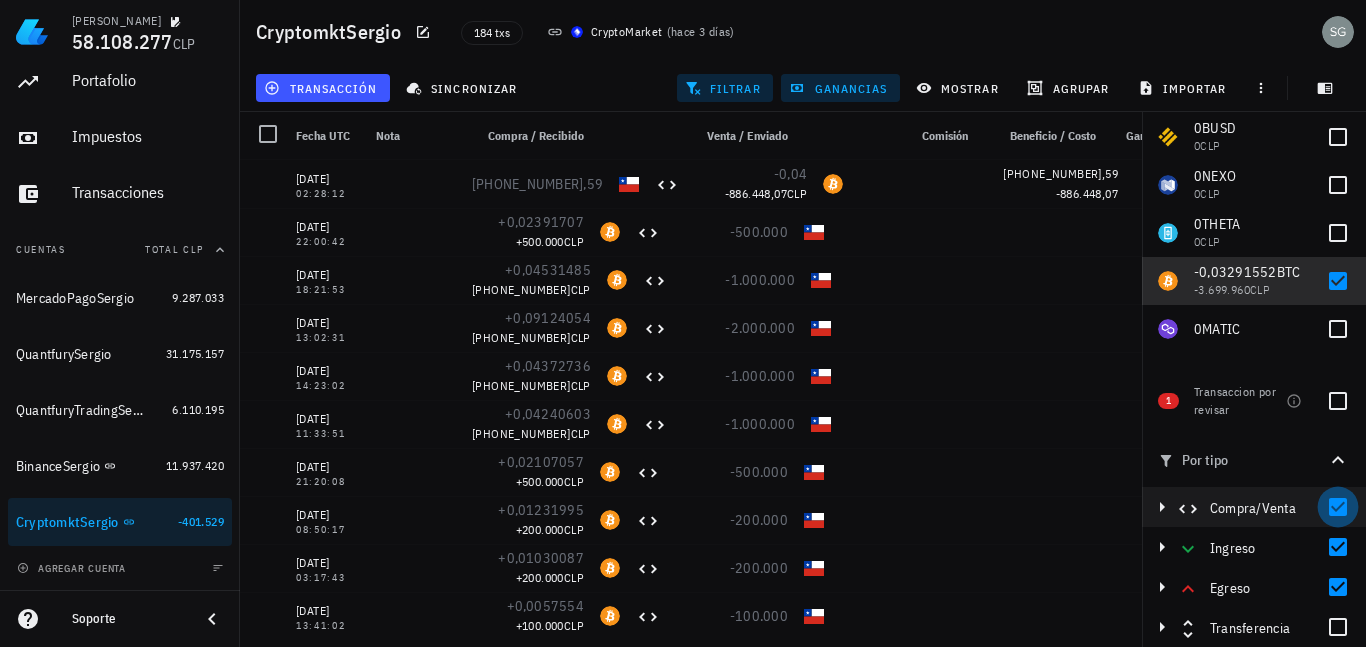 click at bounding box center [1338, 507] 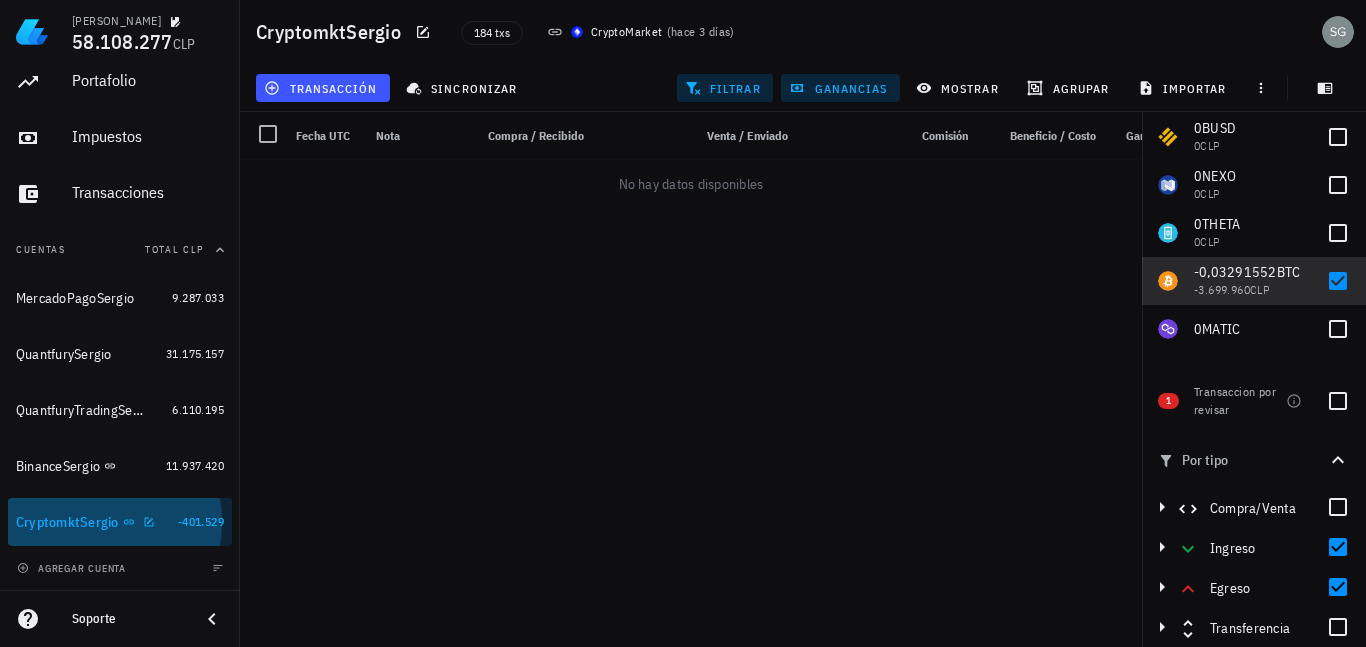 click on "CryptomktSergio" at bounding box center [93, 522] 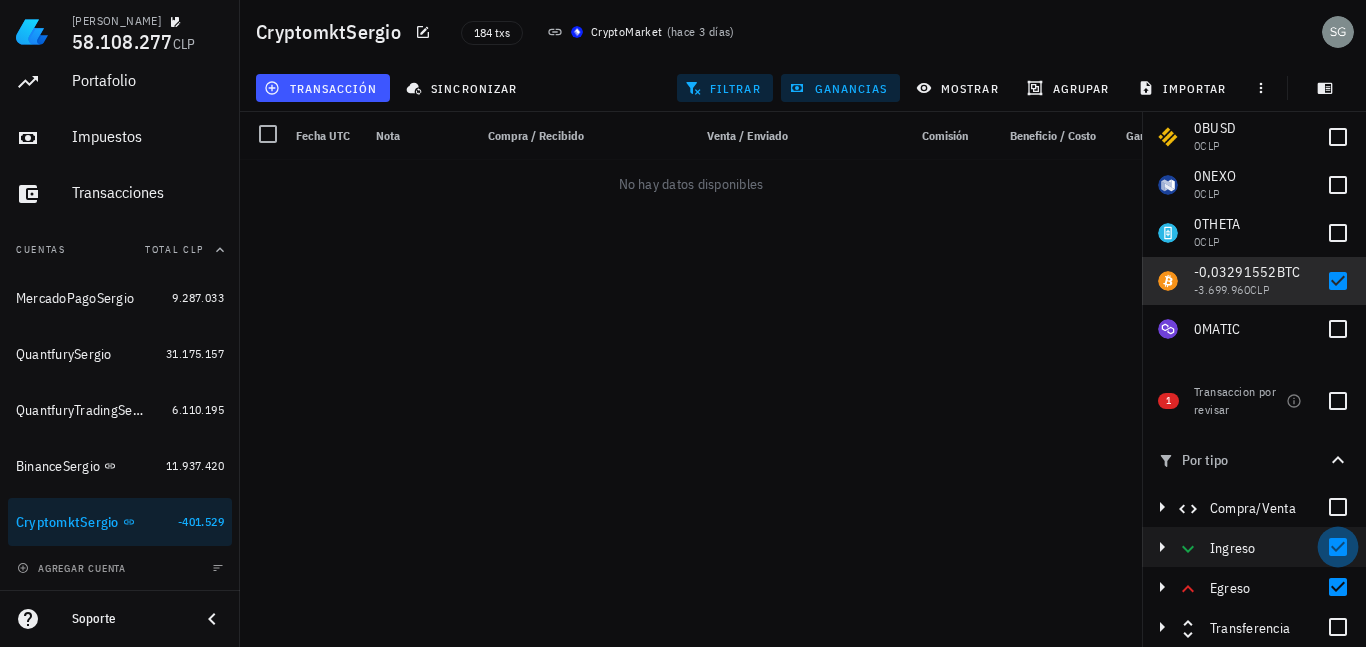 click at bounding box center (1338, 547) 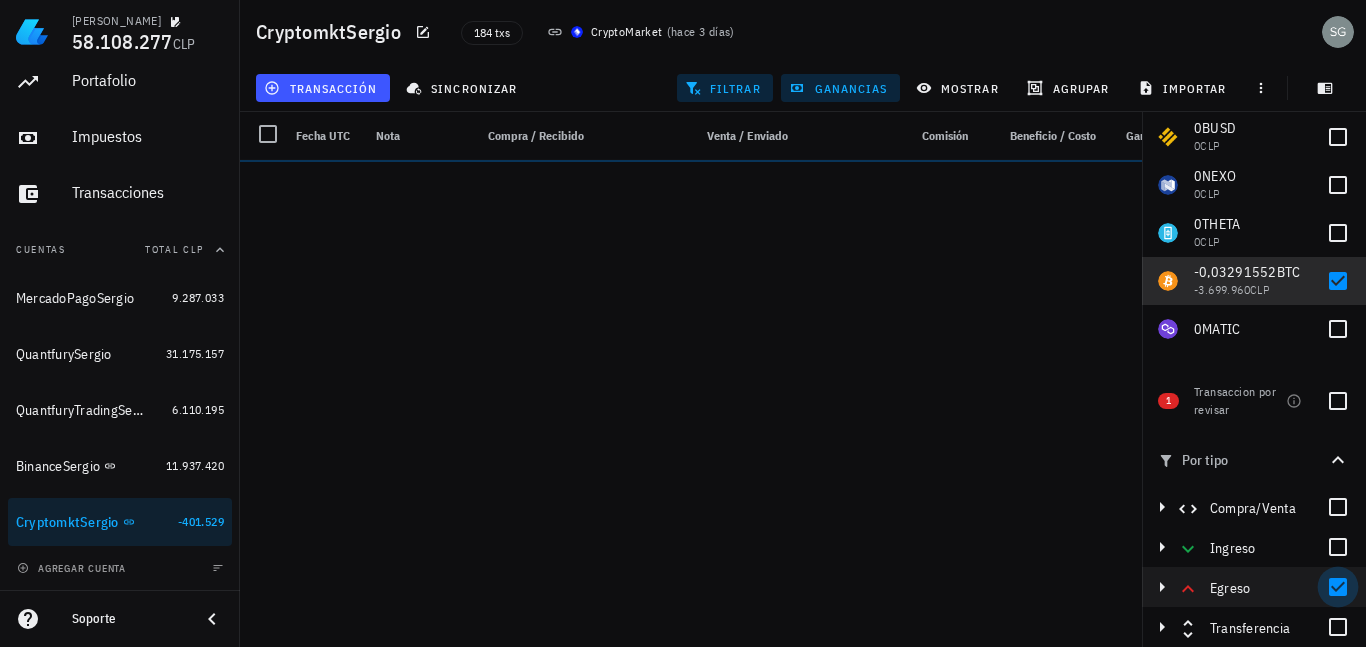 click at bounding box center (1338, 587) 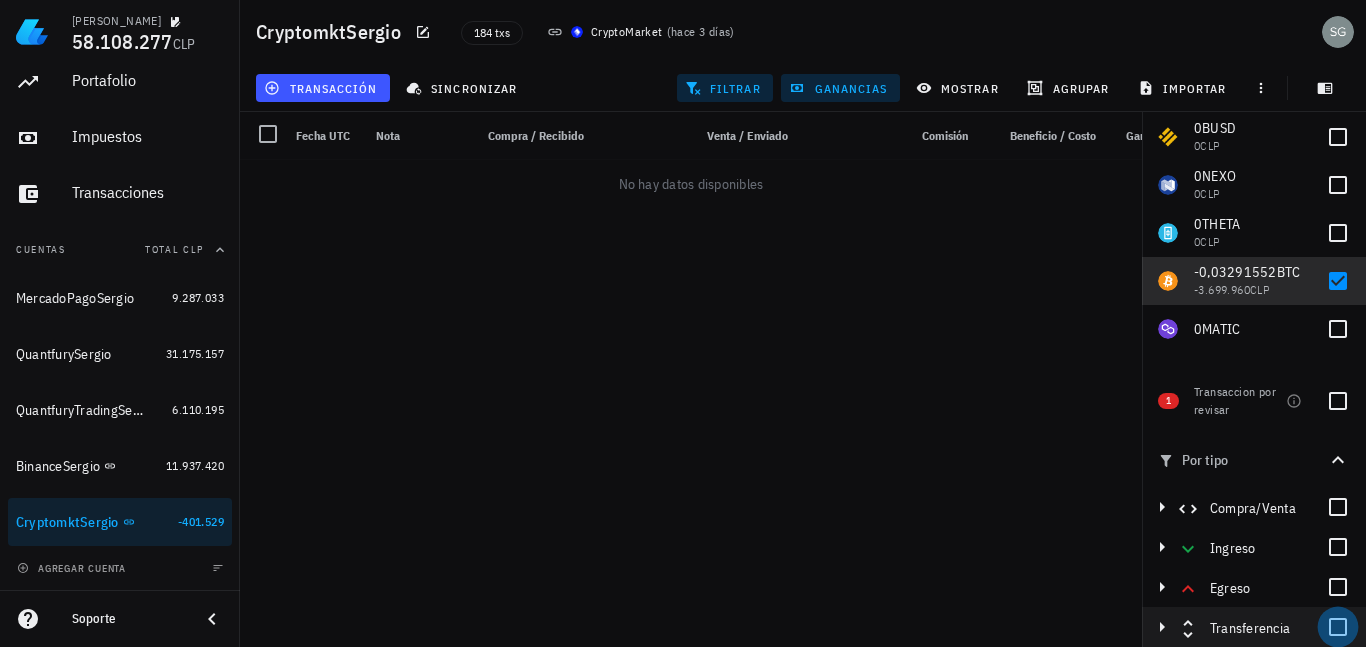 click at bounding box center [1338, 627] 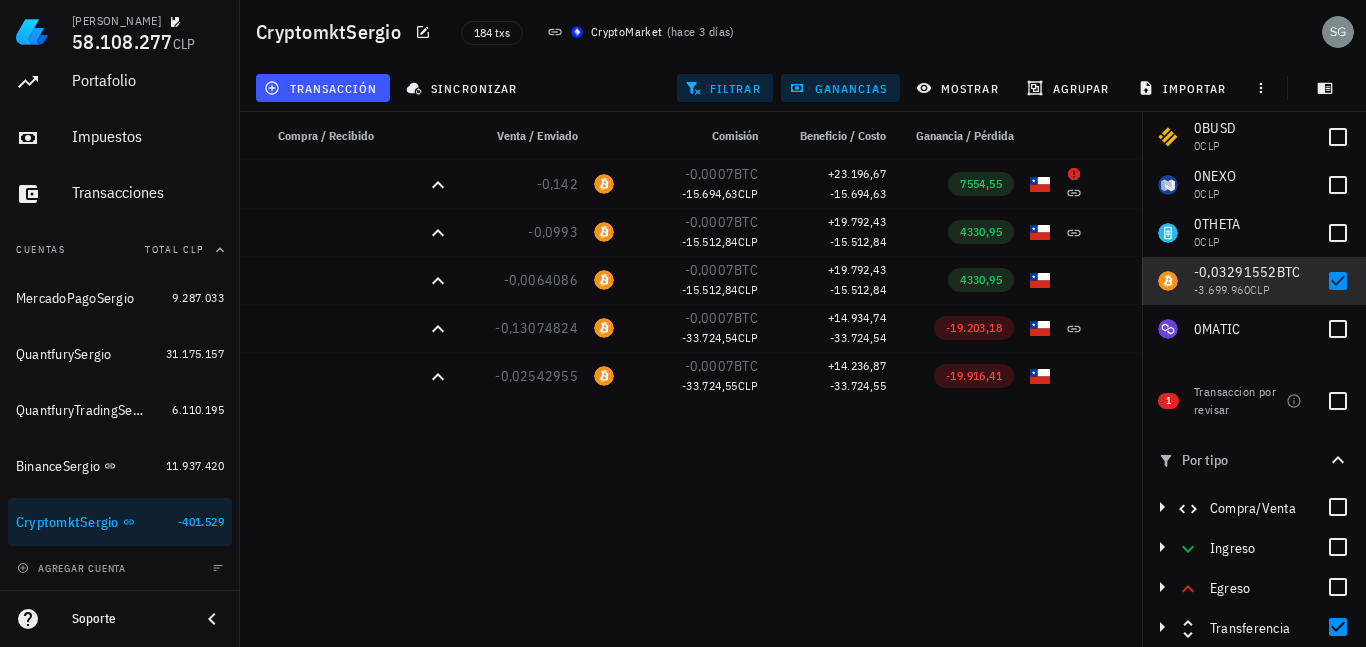scroll, scrollTop: 0, scrollLeft: 0, axis: both 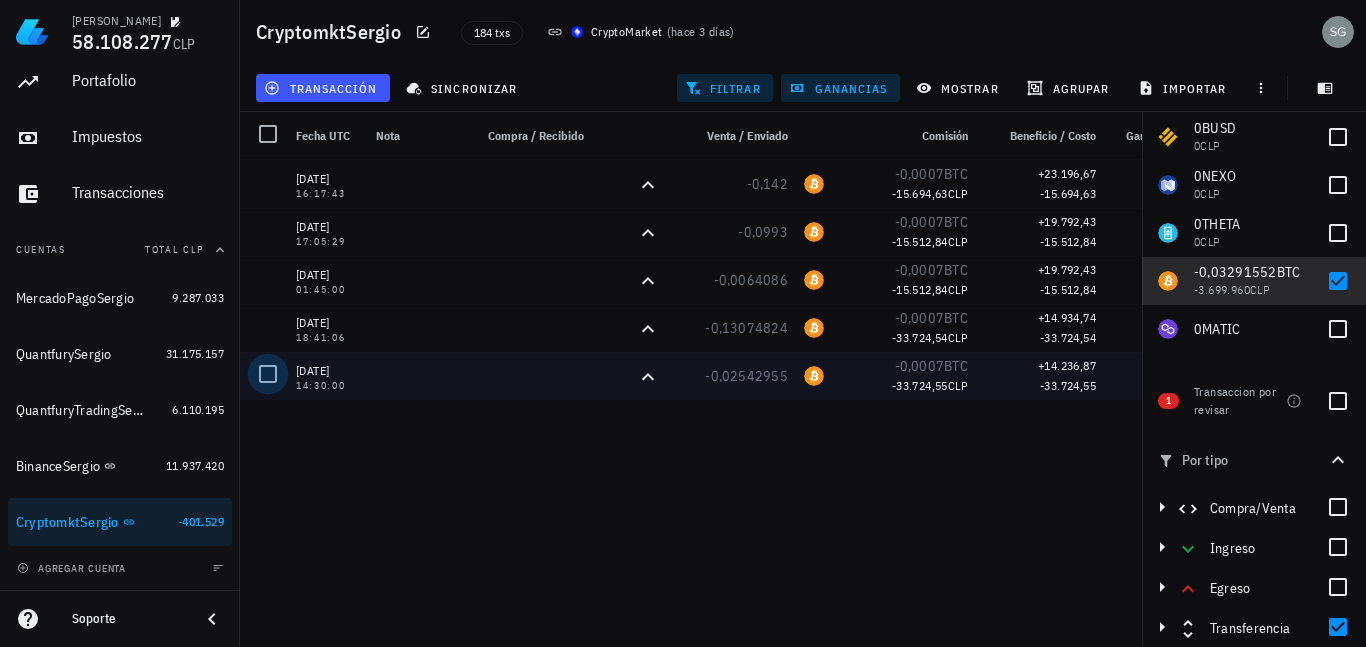 click at bounding box center [268, 374] 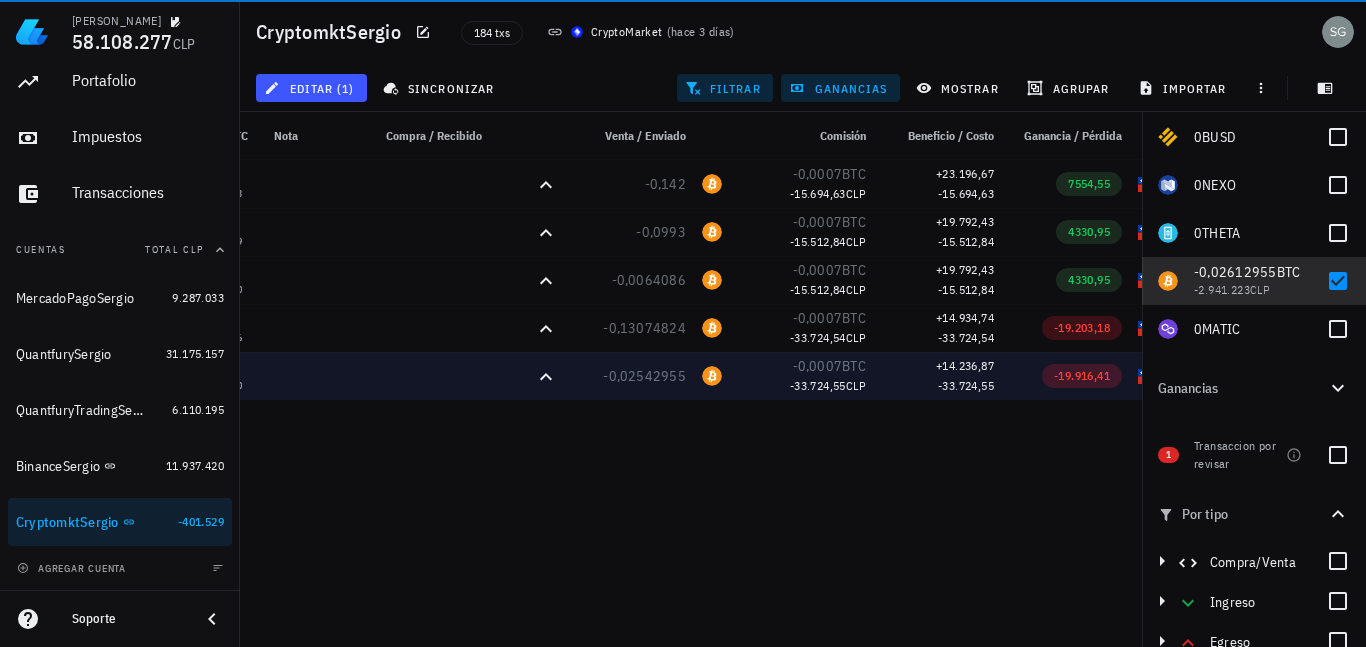 scroll, scrollTop: 0, scrollLeft: 0, axis: both 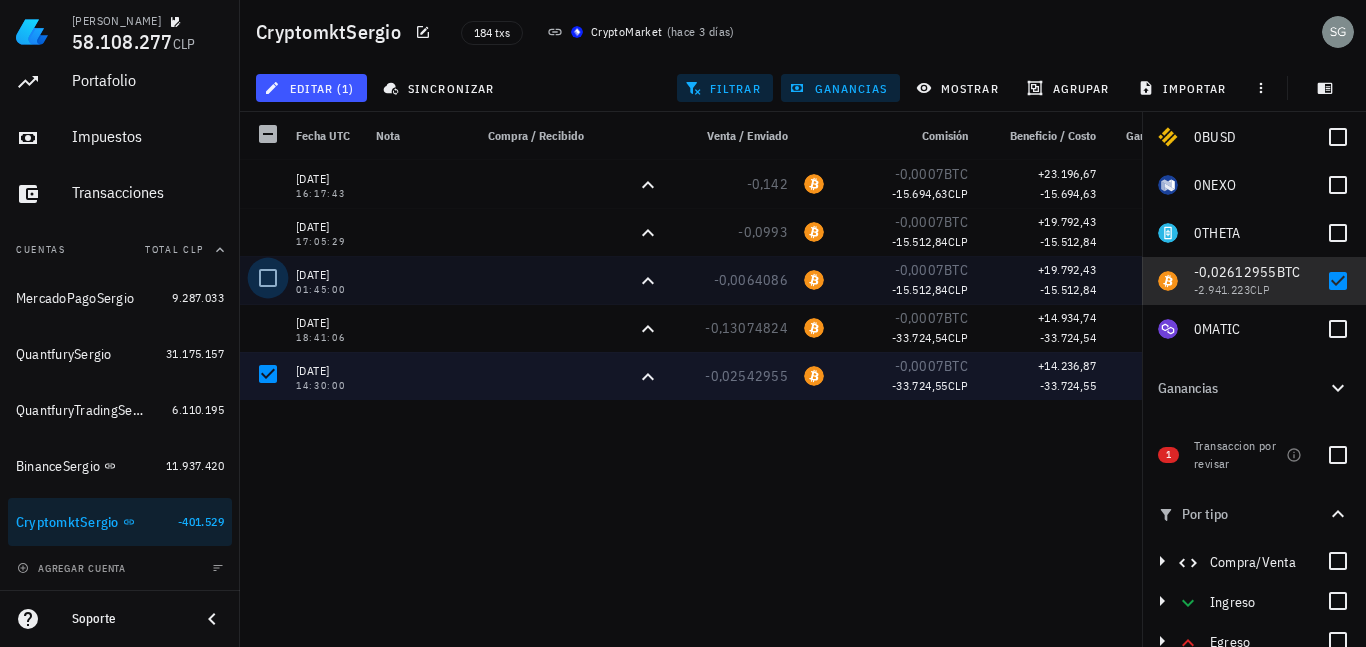 click at bounding box center [268, 278] 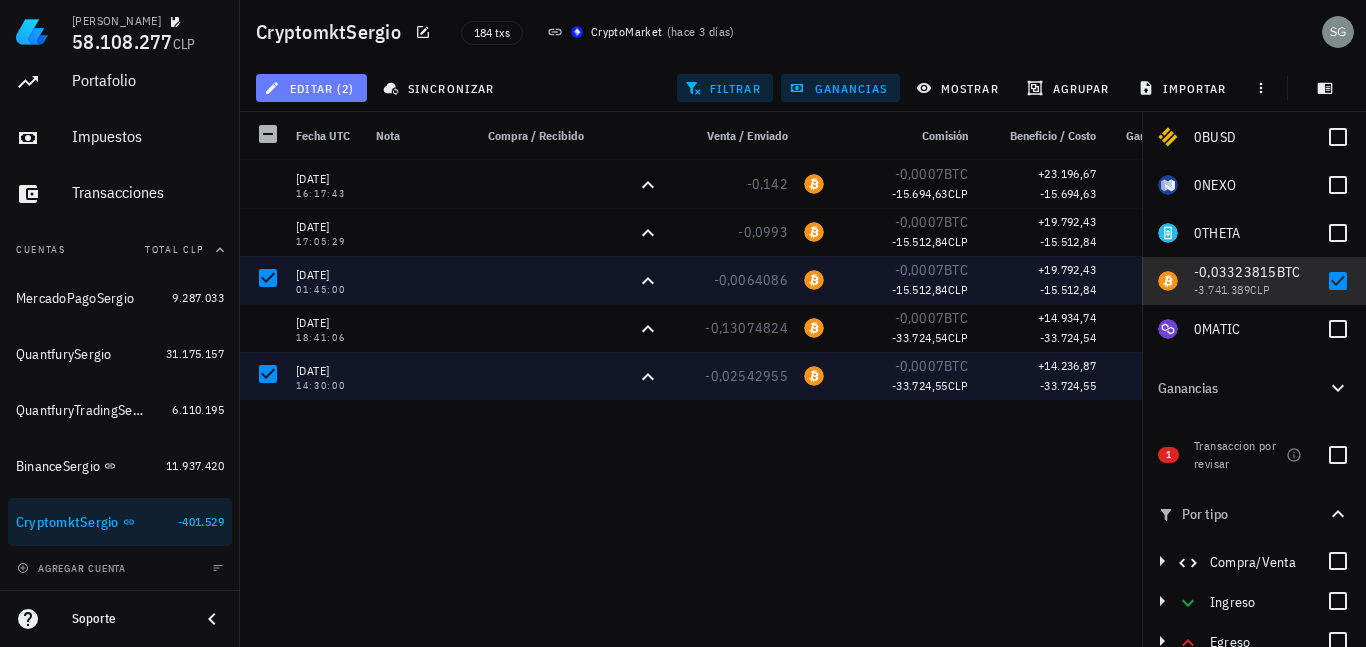click on "editar (2)" at bounding box center [311, 88] 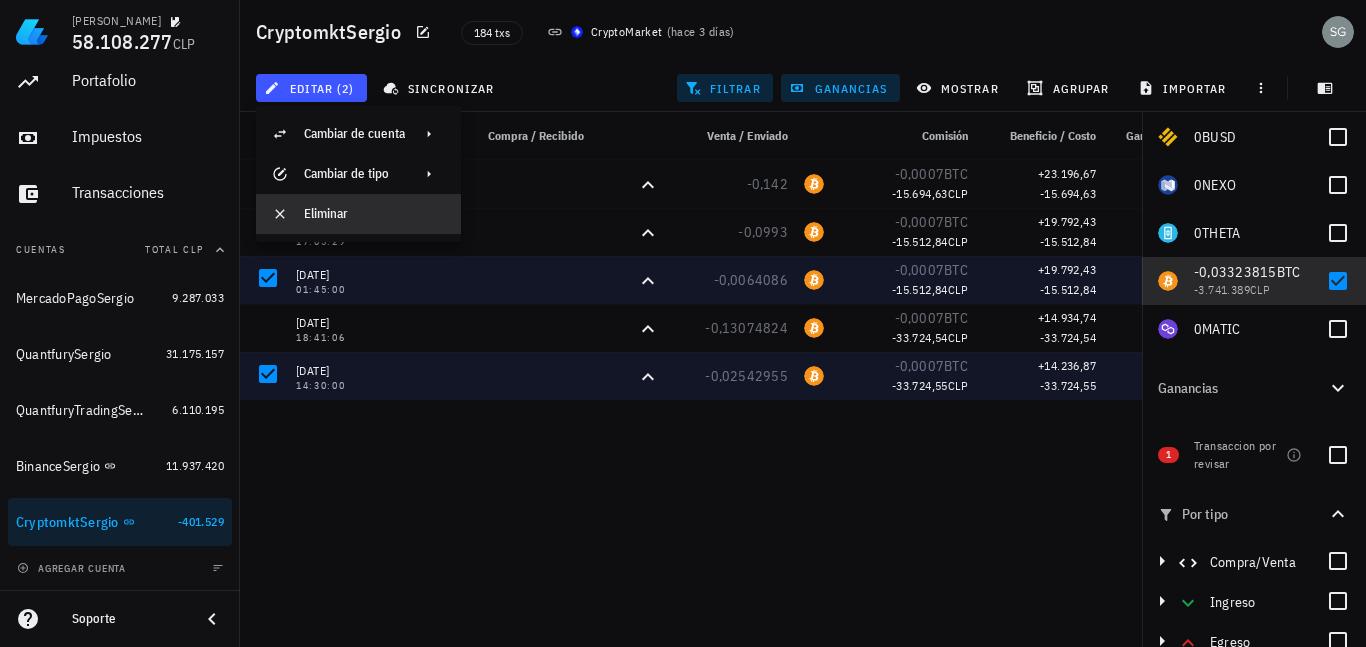click on "Eliminar" at bounding box center (374, 214) 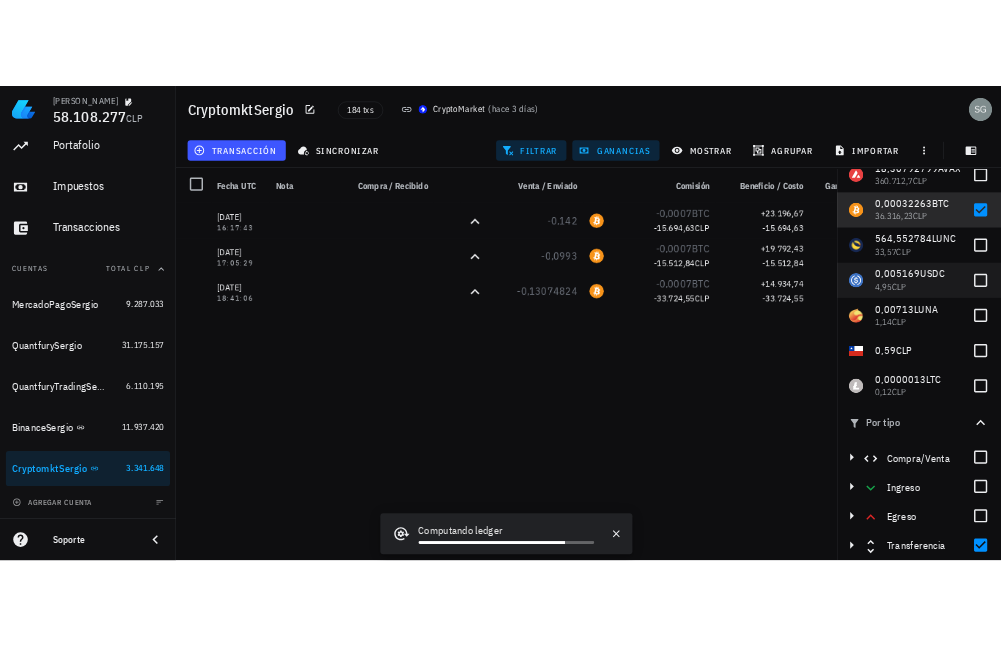 scroll, scrollTop: 0, scrollLeft: 0, axis: both 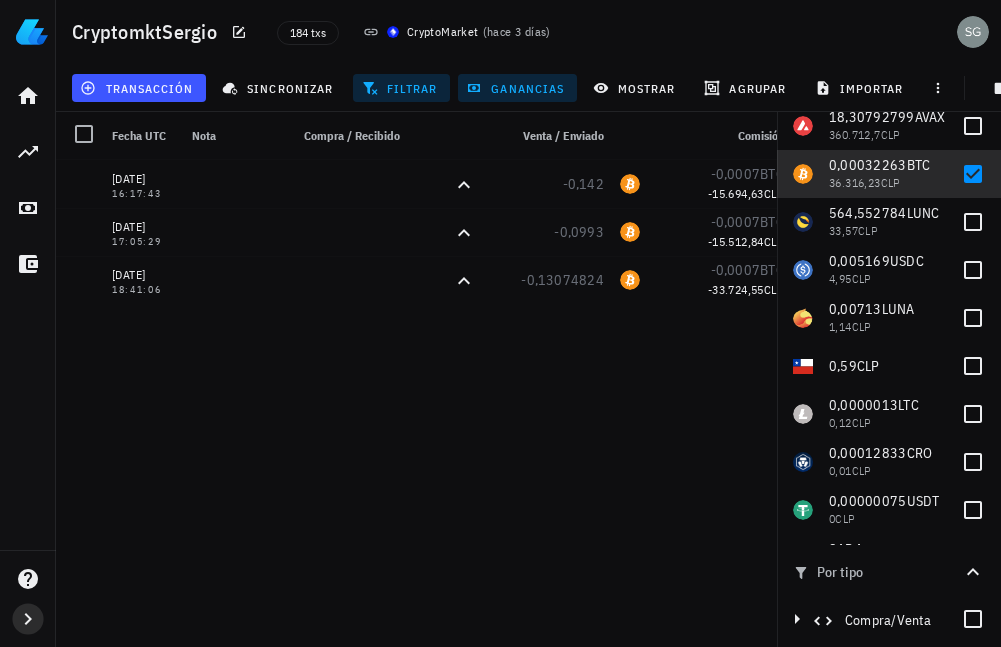 click 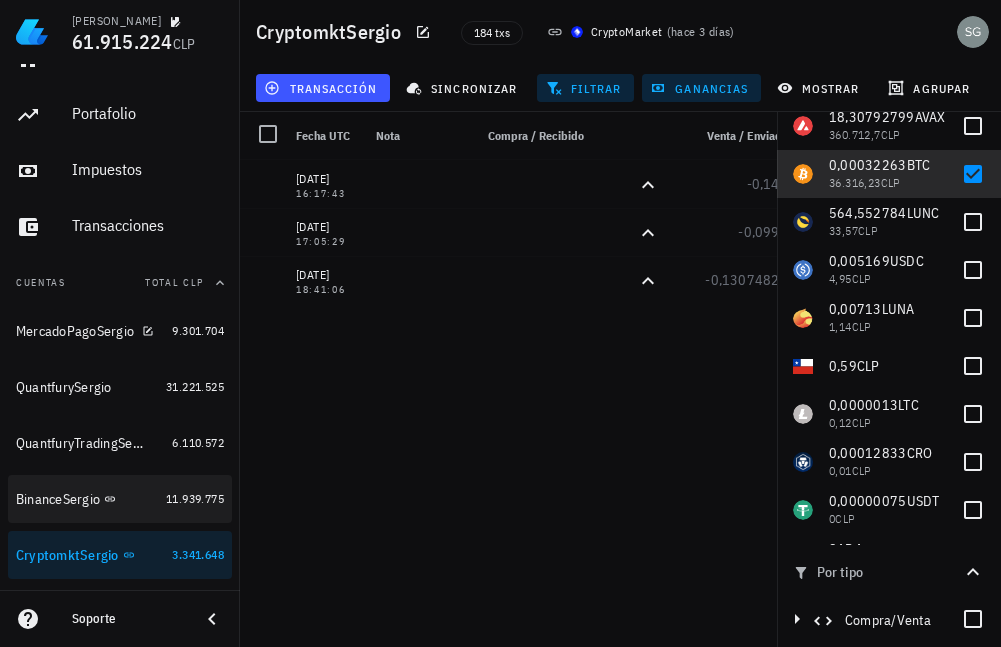 scroll, scrollTop: 70, scrollLeft: 0, axis: vertical 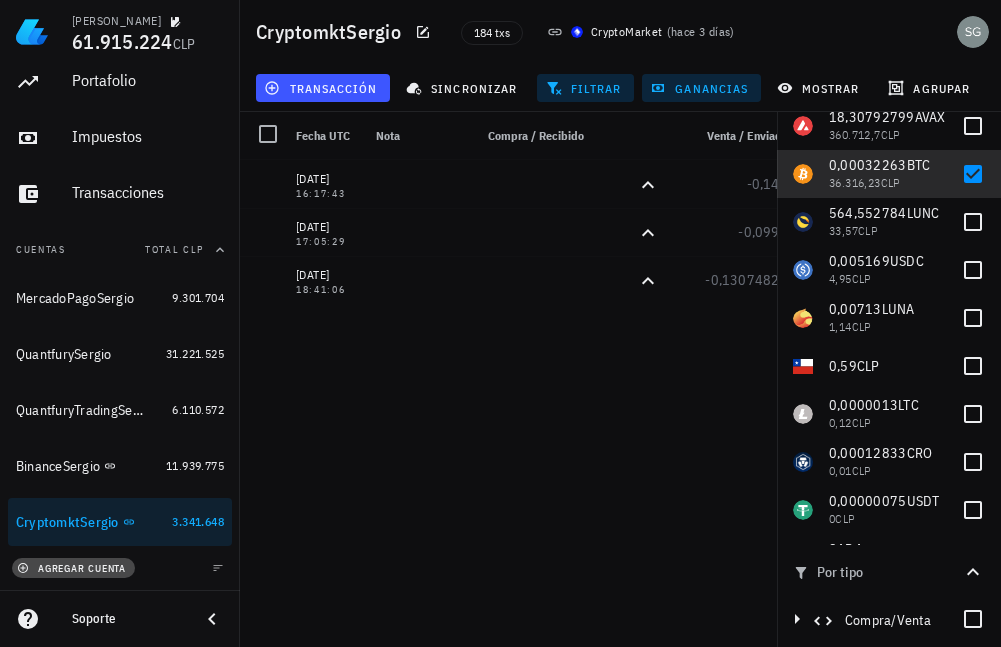 click on "agregar cuenta" at bounding box center [73, 568] 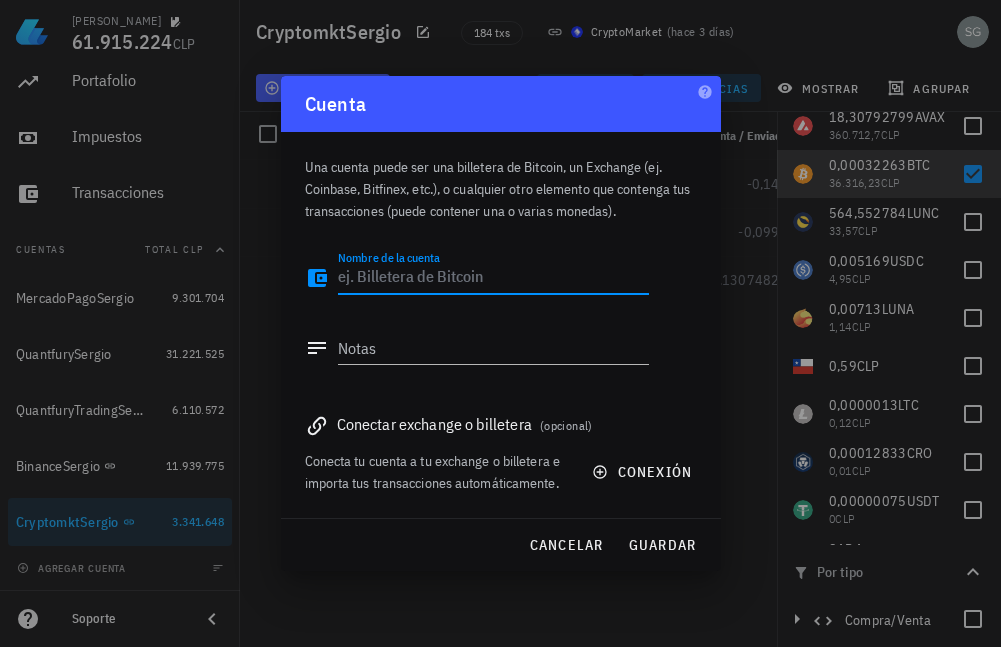 click on "Nombre de la cuenta" at bounding box center [493, 278] 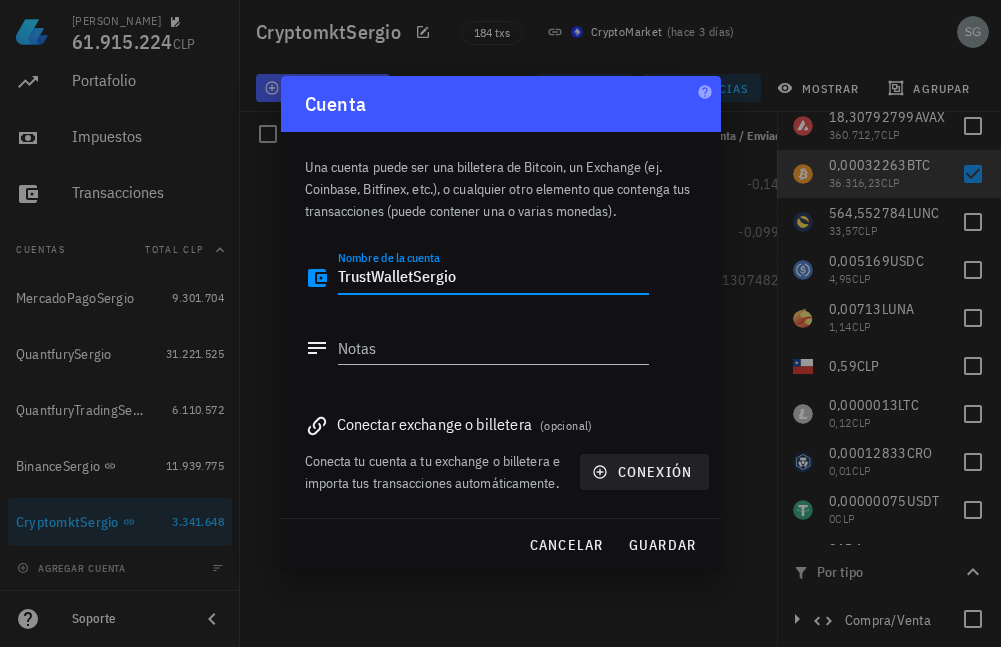 type on "TrustWalletSergio" 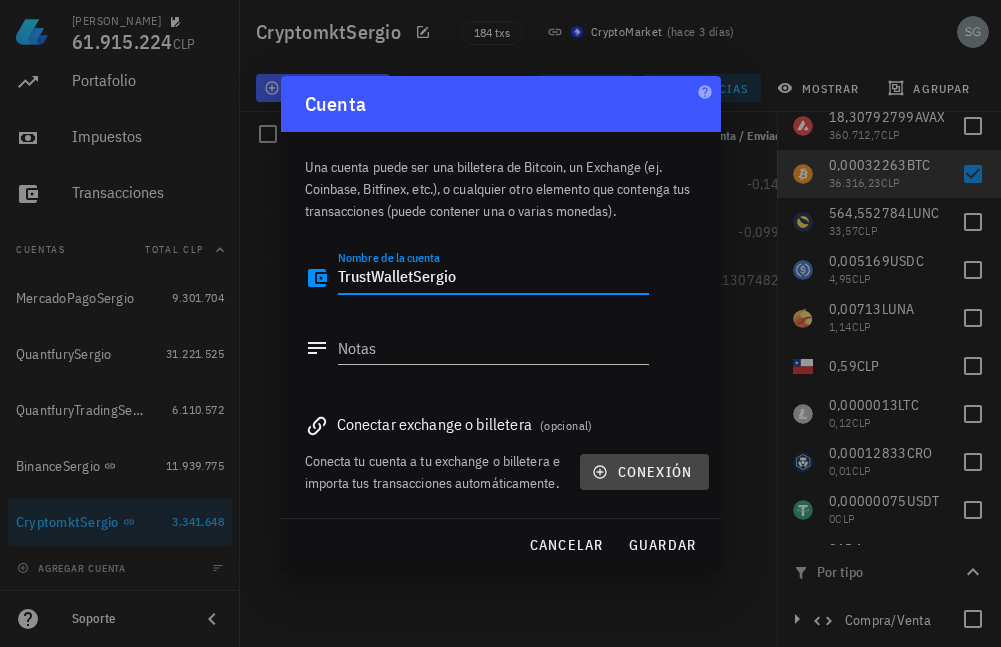 click on "conexión" at bounding box center [644, 472] 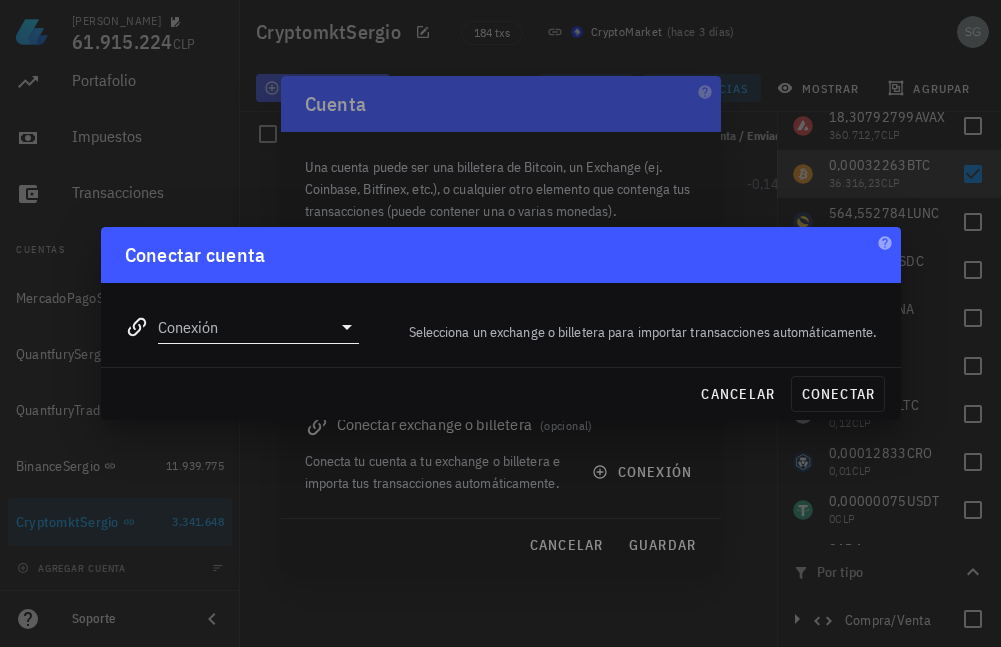 click on "Conexión" at bounding box center (245, 327) 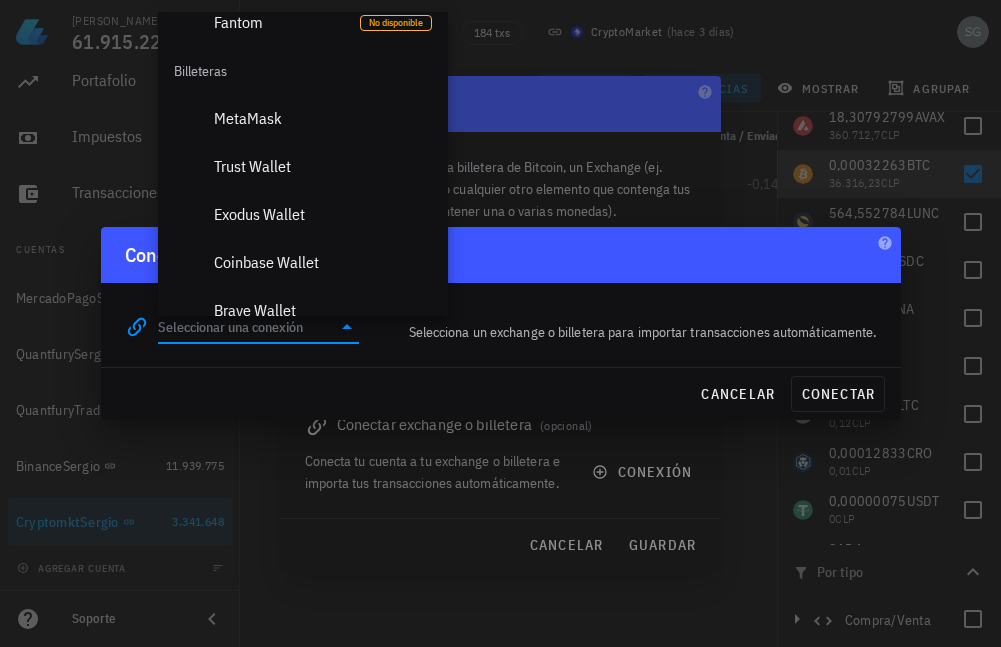 scroll, scrollTop: 1400, scrollLeft: 0, axis: vertical 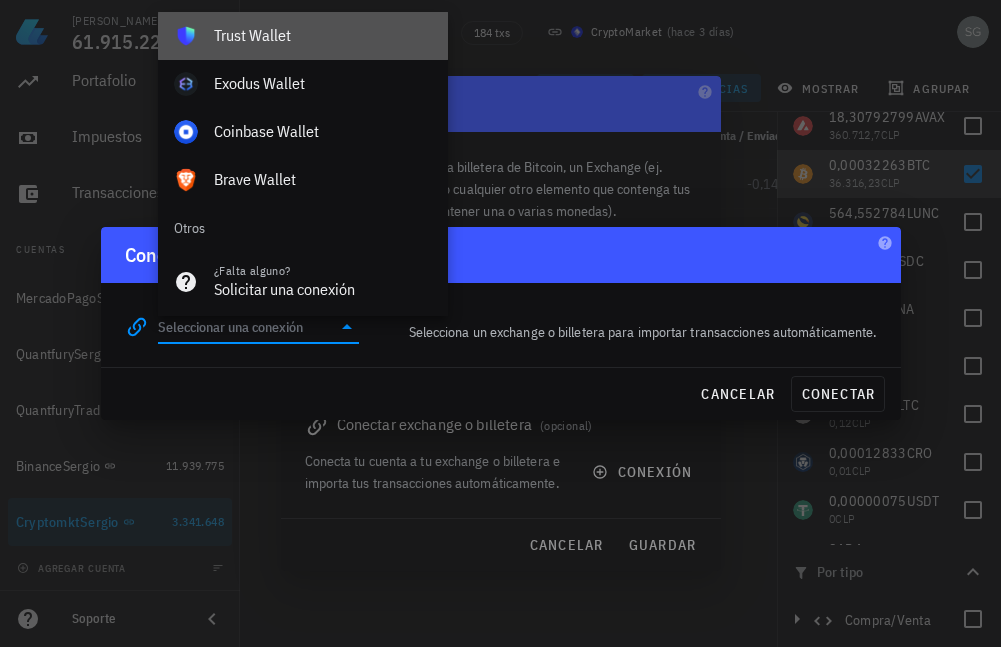 click on "Trust Wallet" at bounding box center (323, 35) 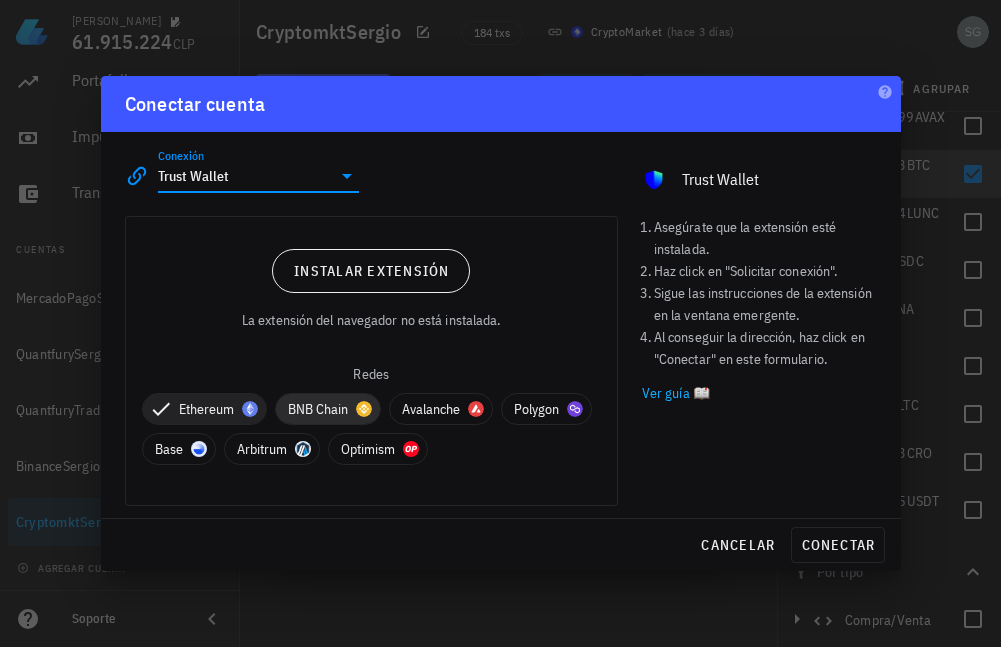click on "BNB Chain" at bounding box center [328, 409] 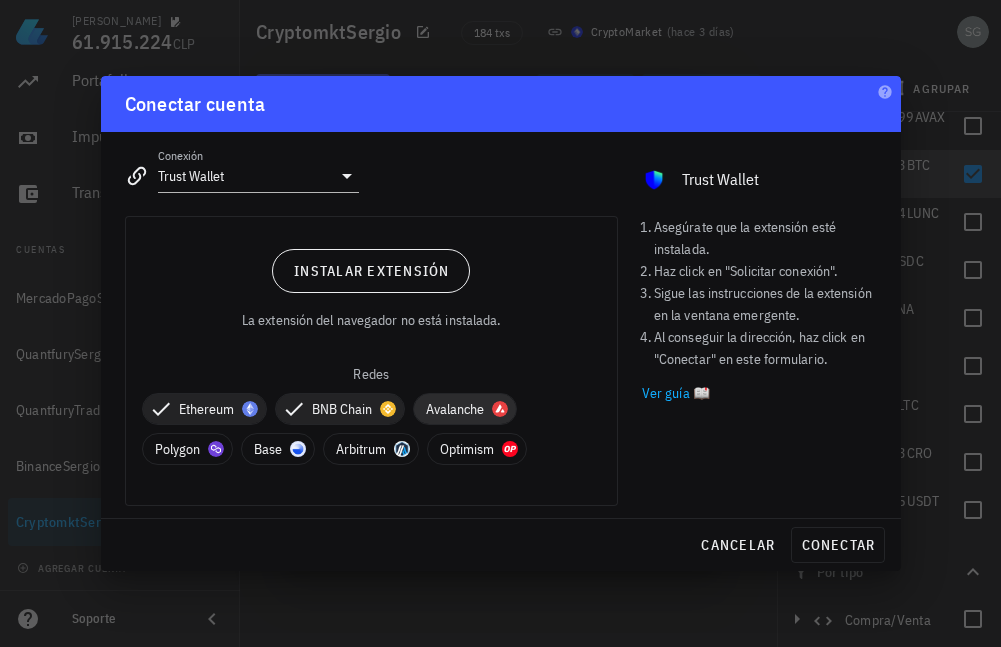 click on "Avalanche" at bounding box center [465, 409] 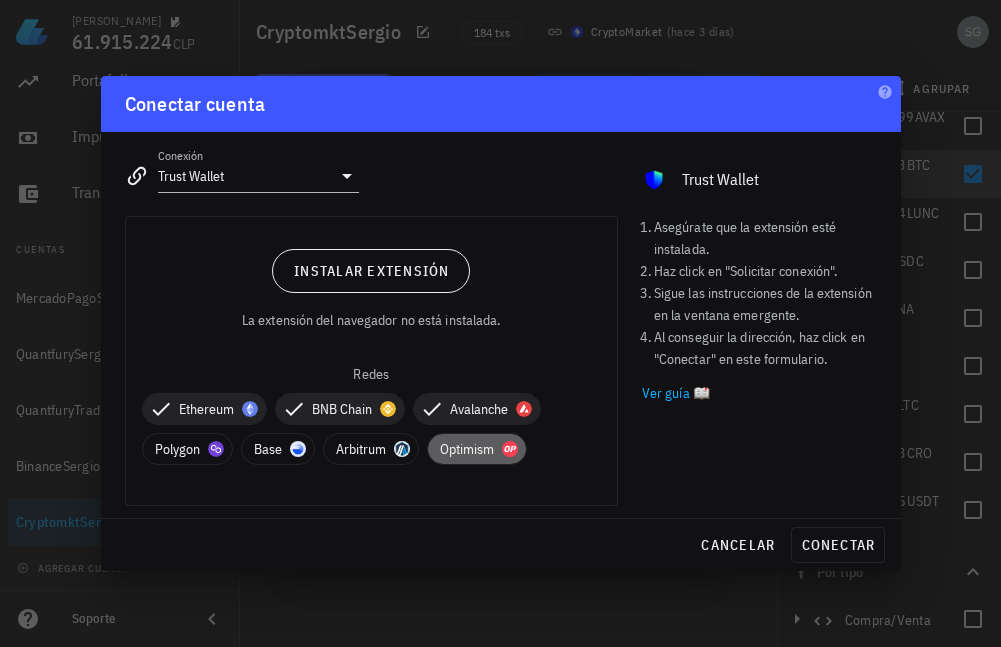 click on "Optimism" at bounding box center [477, 449] 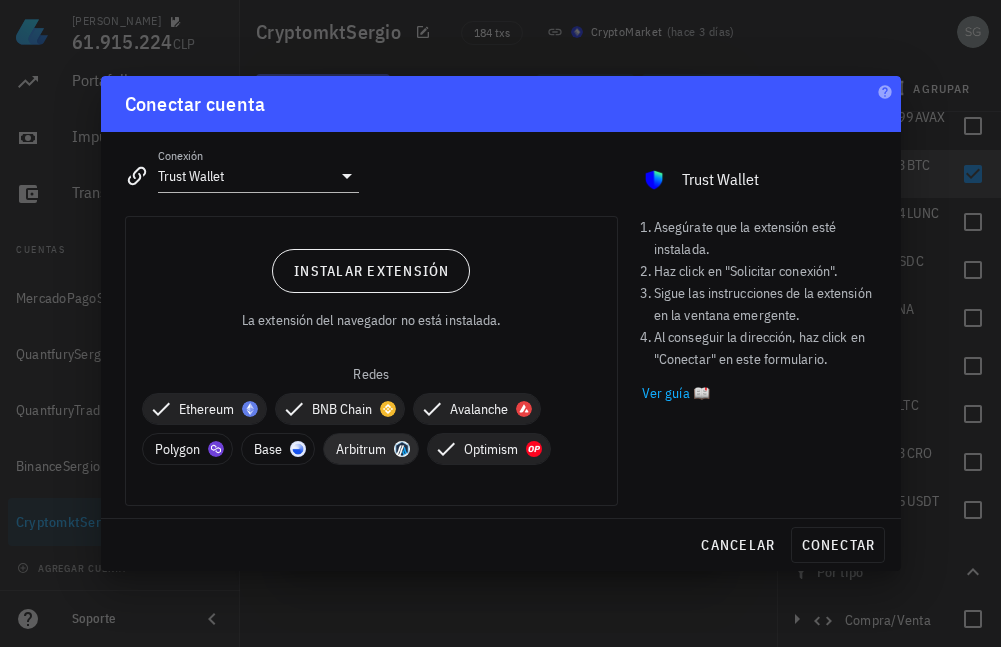 click on "Arbitrum" at bounding box center (371, 449) 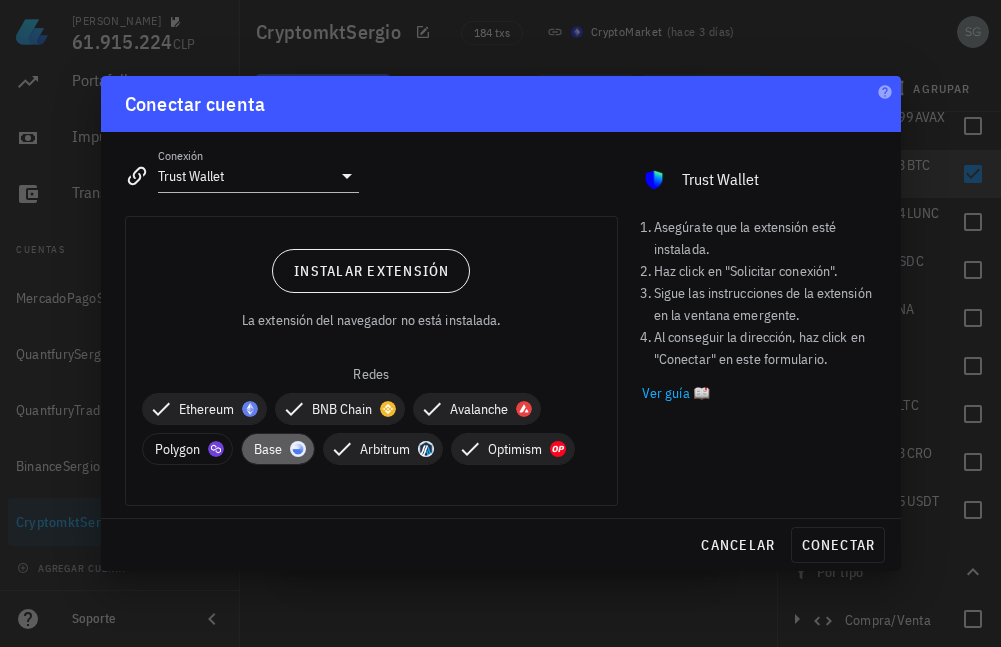 click on "Base" at bounding box center (278, 449) 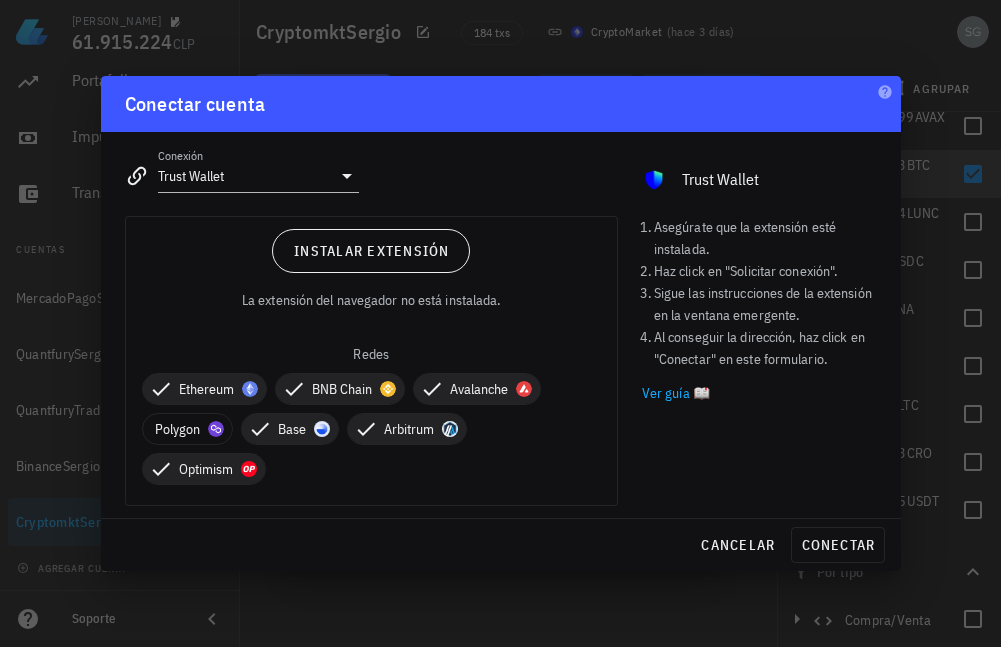 click on "Ethereum
BNB Chain
Avalanche
Polygon
Base
Arbitrum
Optimism" at bounding box center [371, 429] 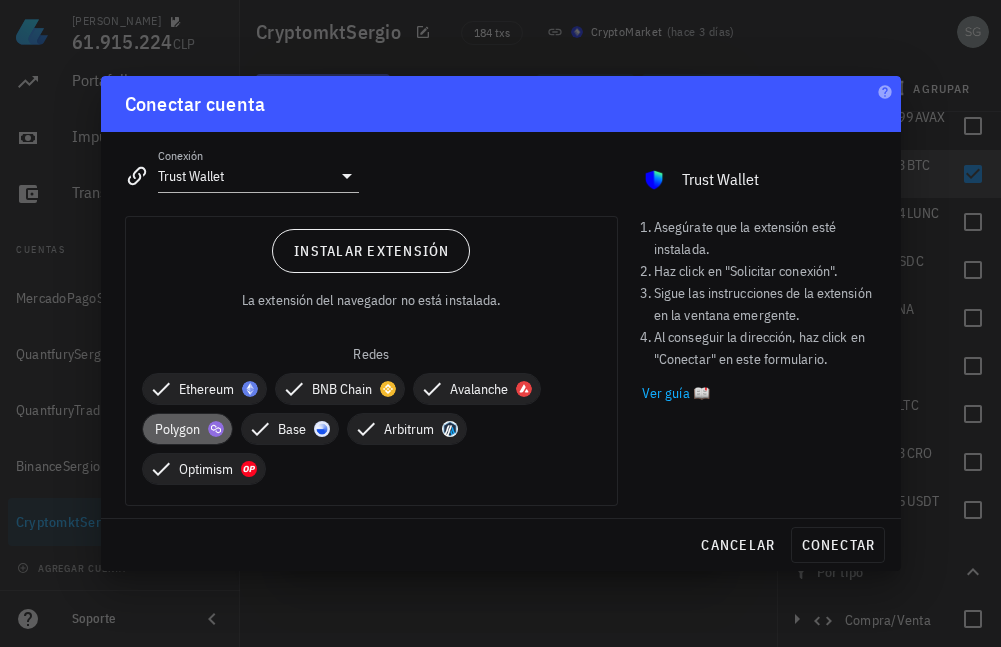click on "Polygon" at bounding box center [187, 429] 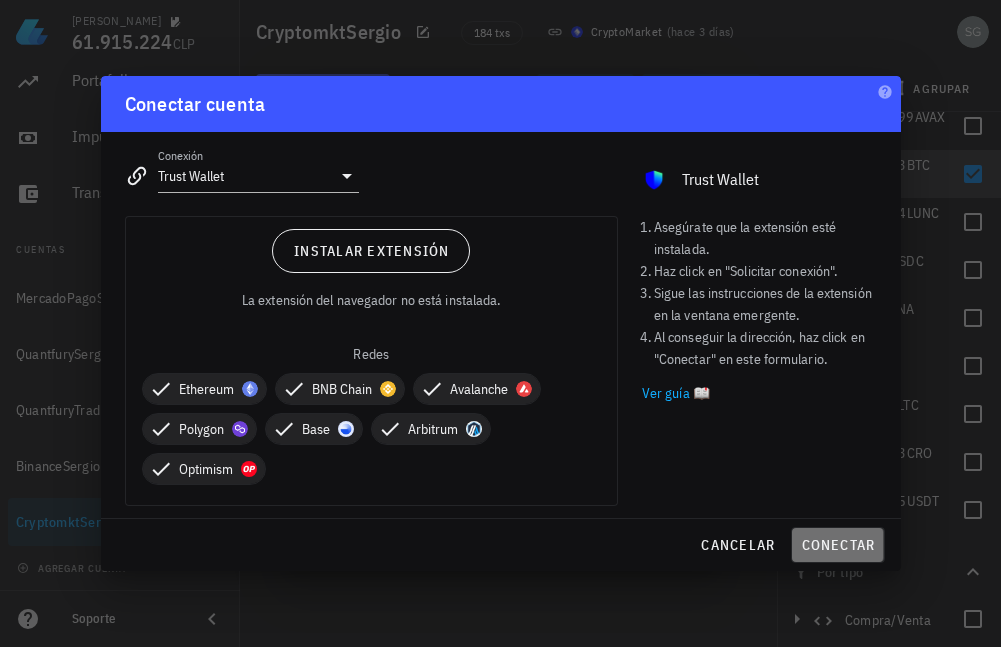 click on "conectar" at bounding box center [837, 545] 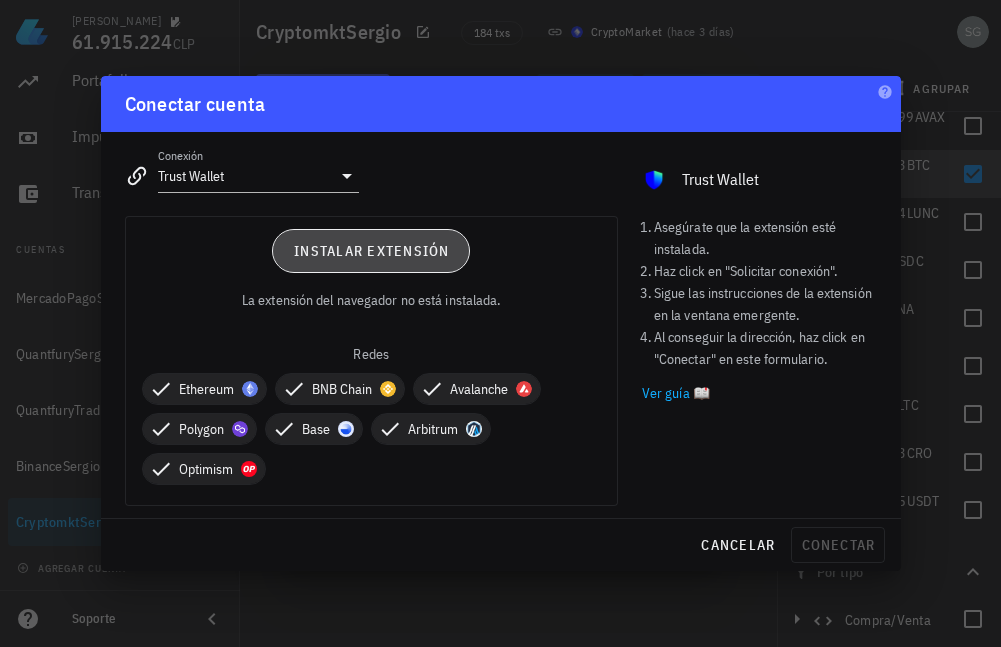 click on "Instalar extensión" at bounding box center [371, 251] 